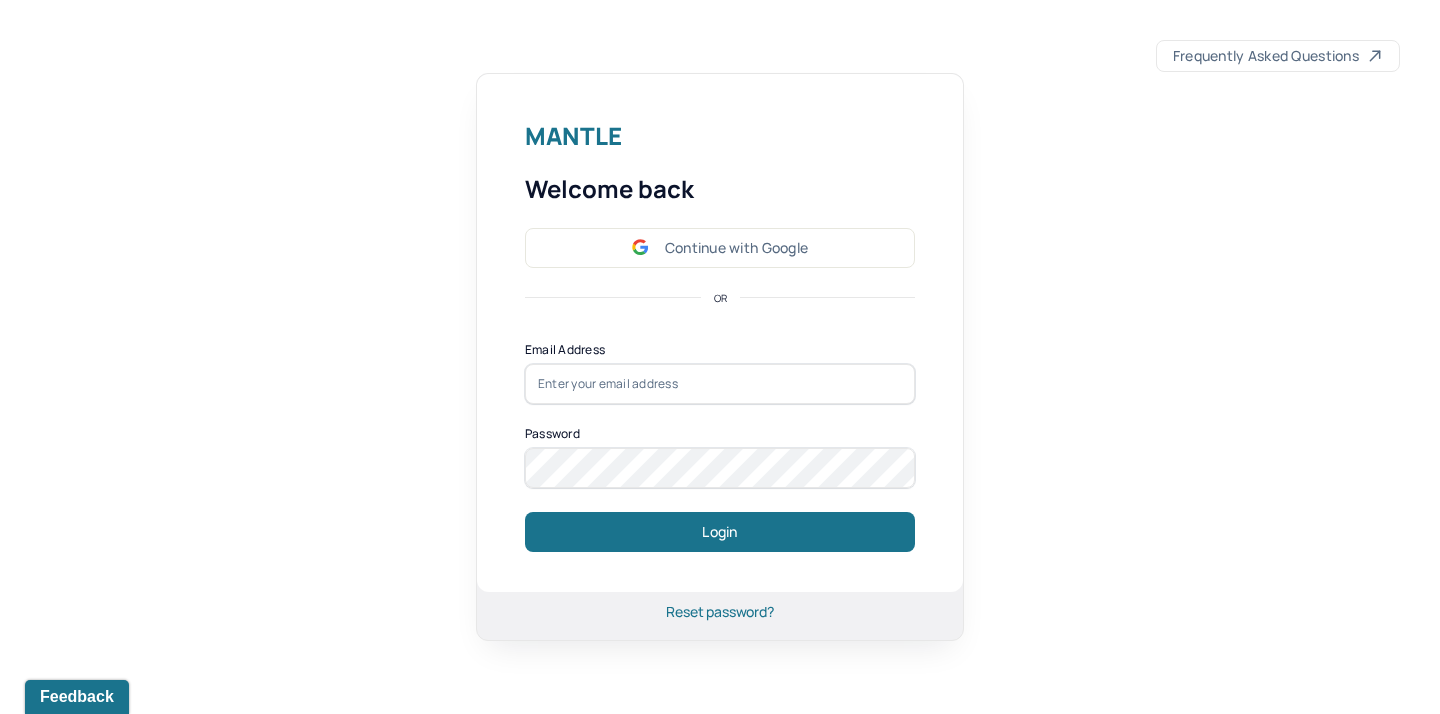 scroll, scrollTop: 0, scrollLeft: 0, axis: both 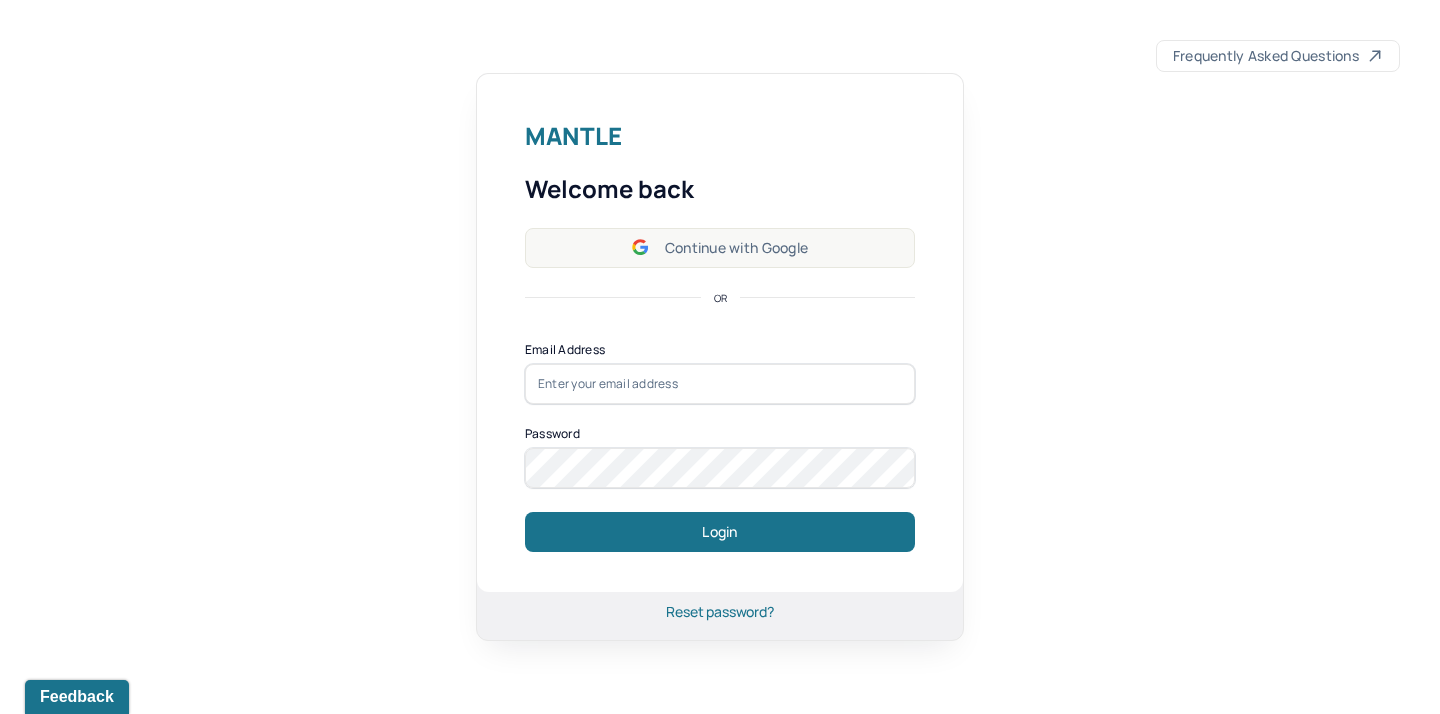 click on "Continue with Google" at bounding box center [720, 248] 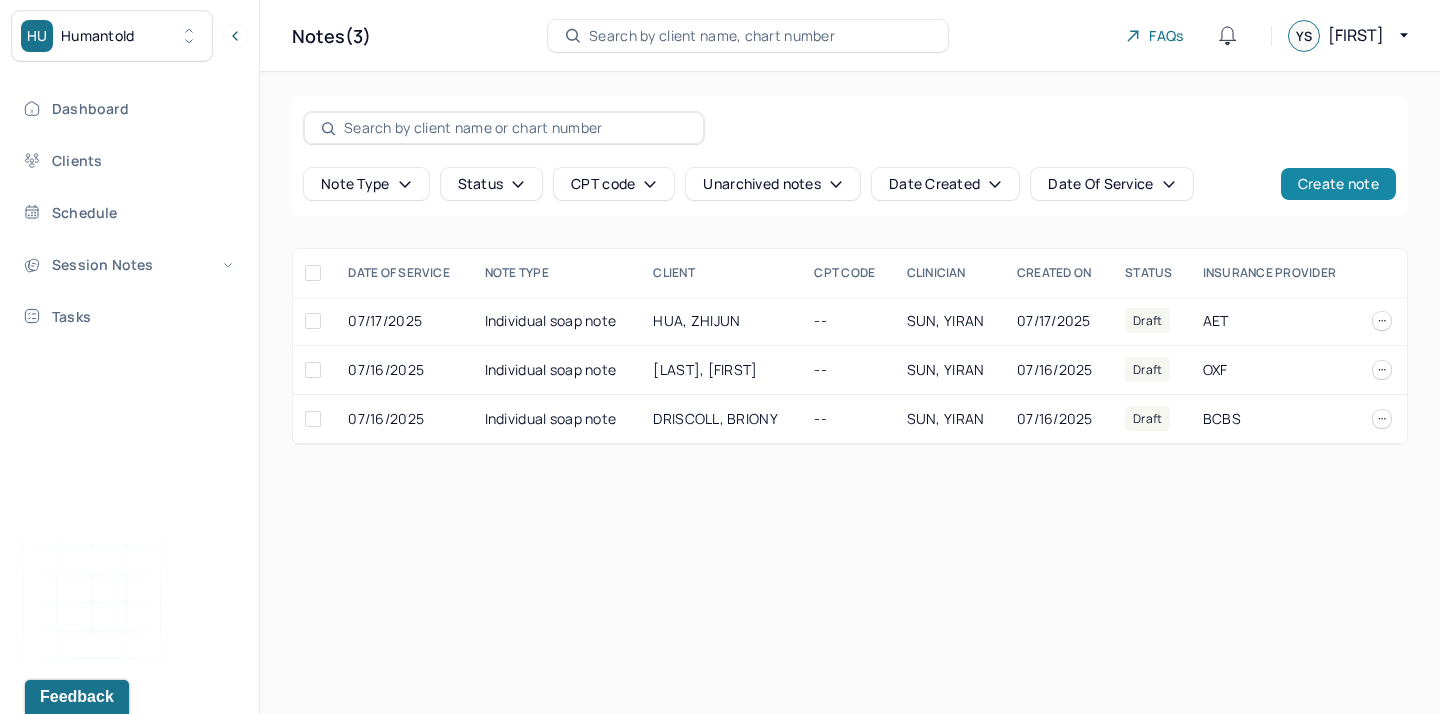 click on "Create note" at bounding box center (1338, 184) 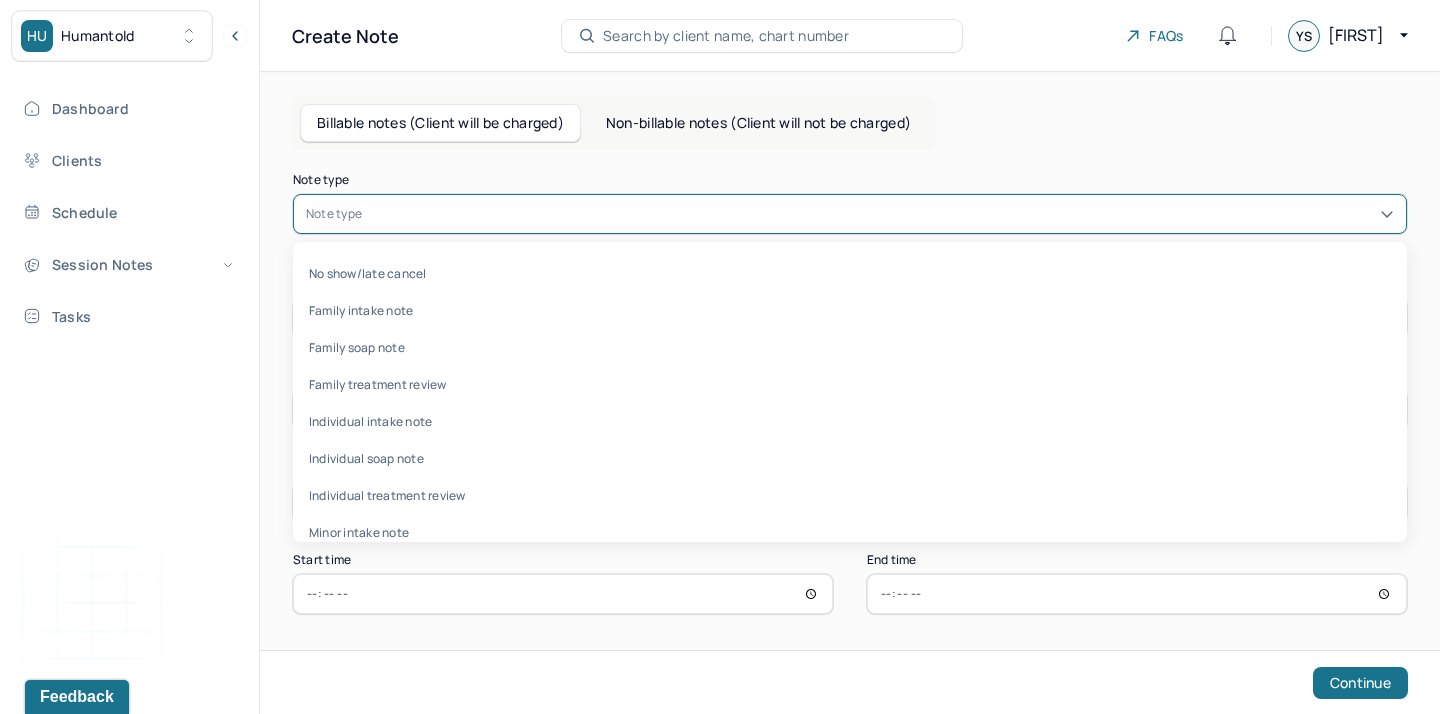 click at bounding box center [880, 214] 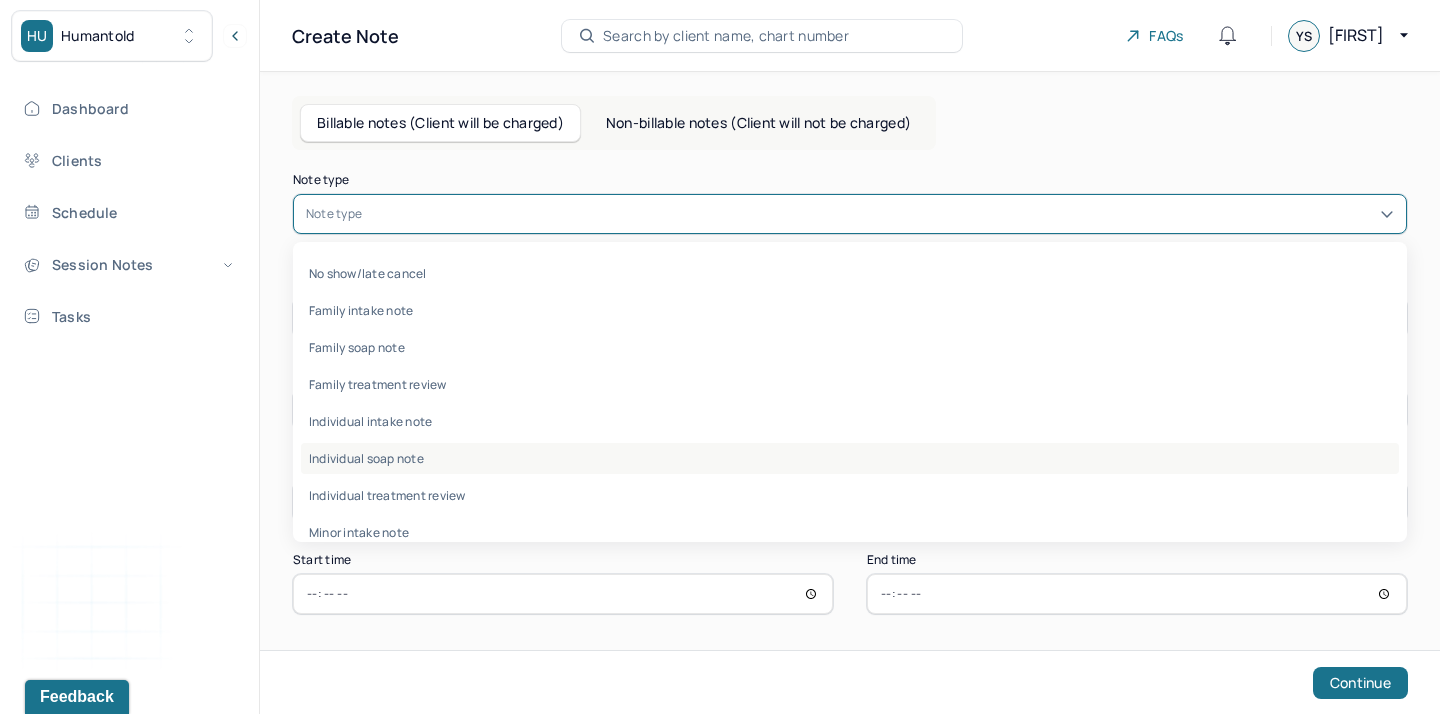 click on "Individual soap note" at bounding box center [850, 458] 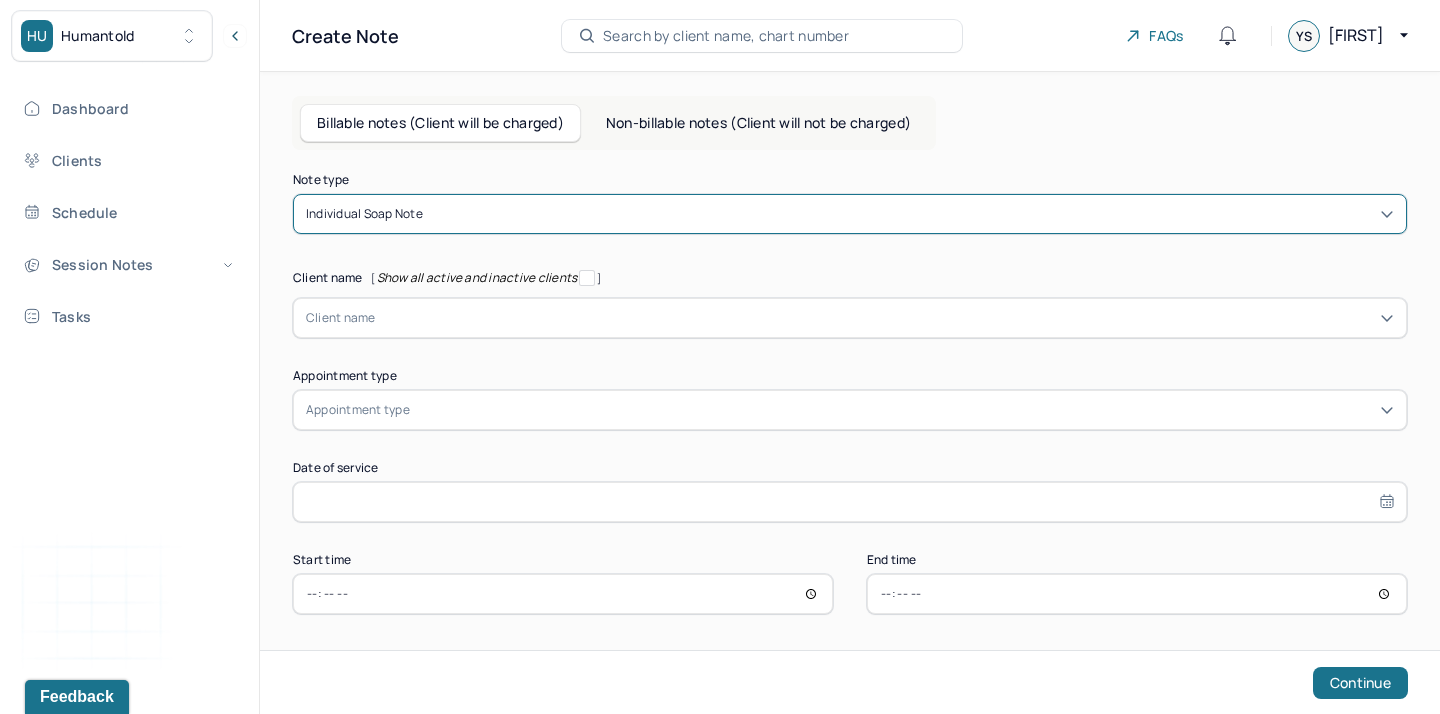 click at bounding box center (885, 318) 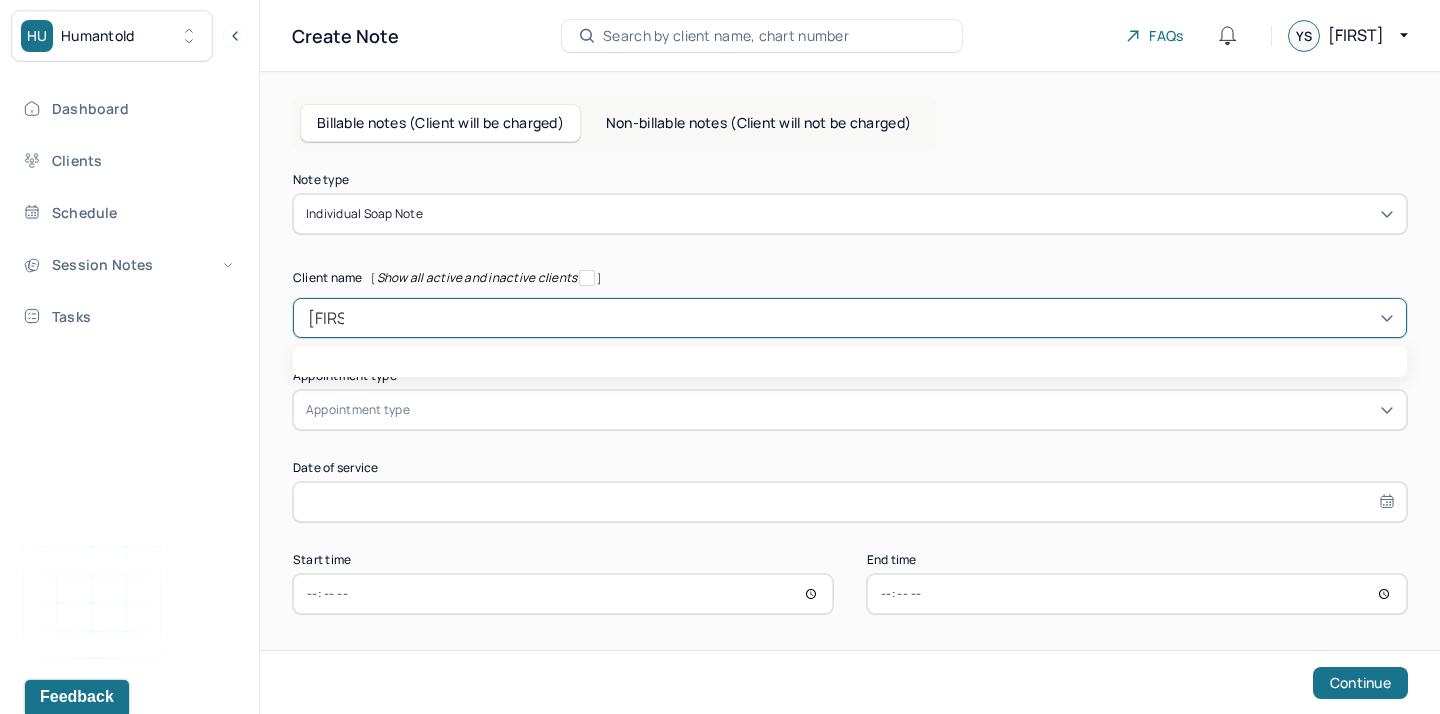 type on "Alicia" 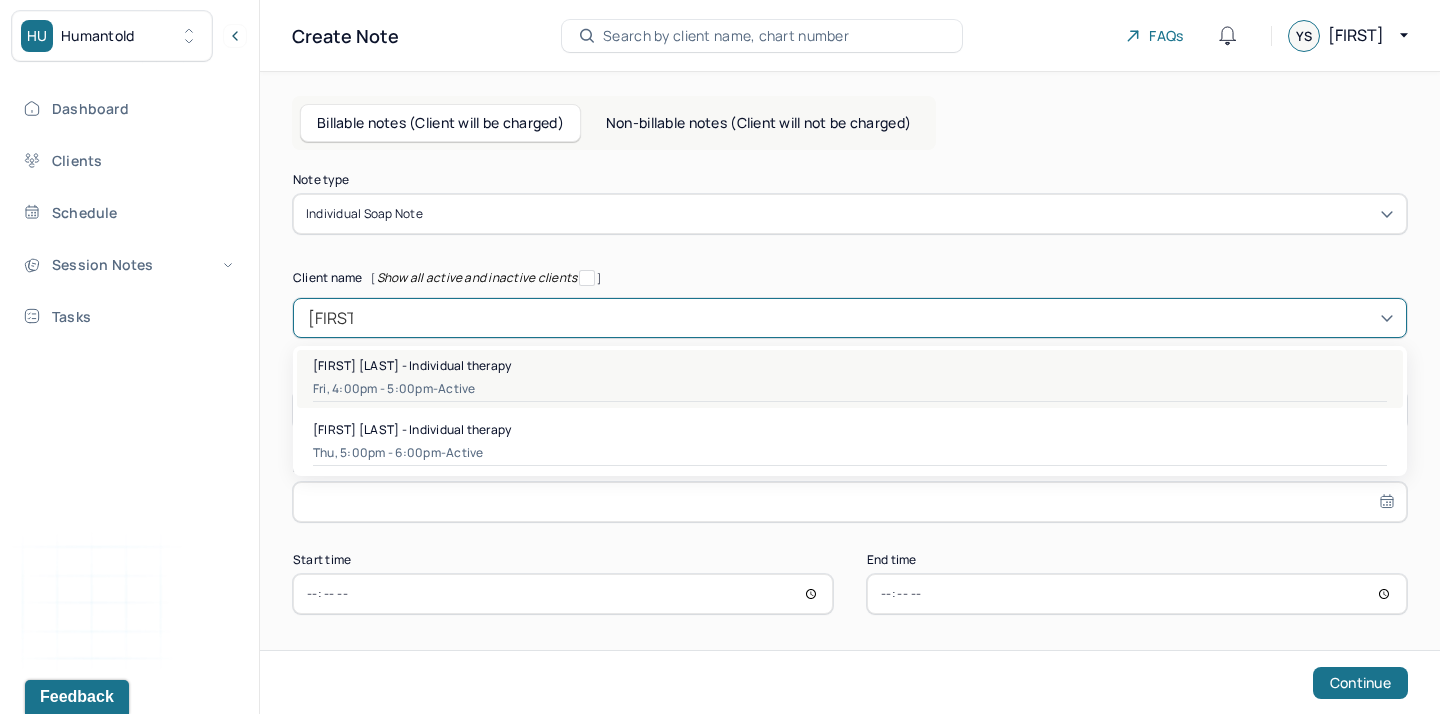 click on "Alicia Li Calzi - Individual therapy" at bounding box center (412, 365) 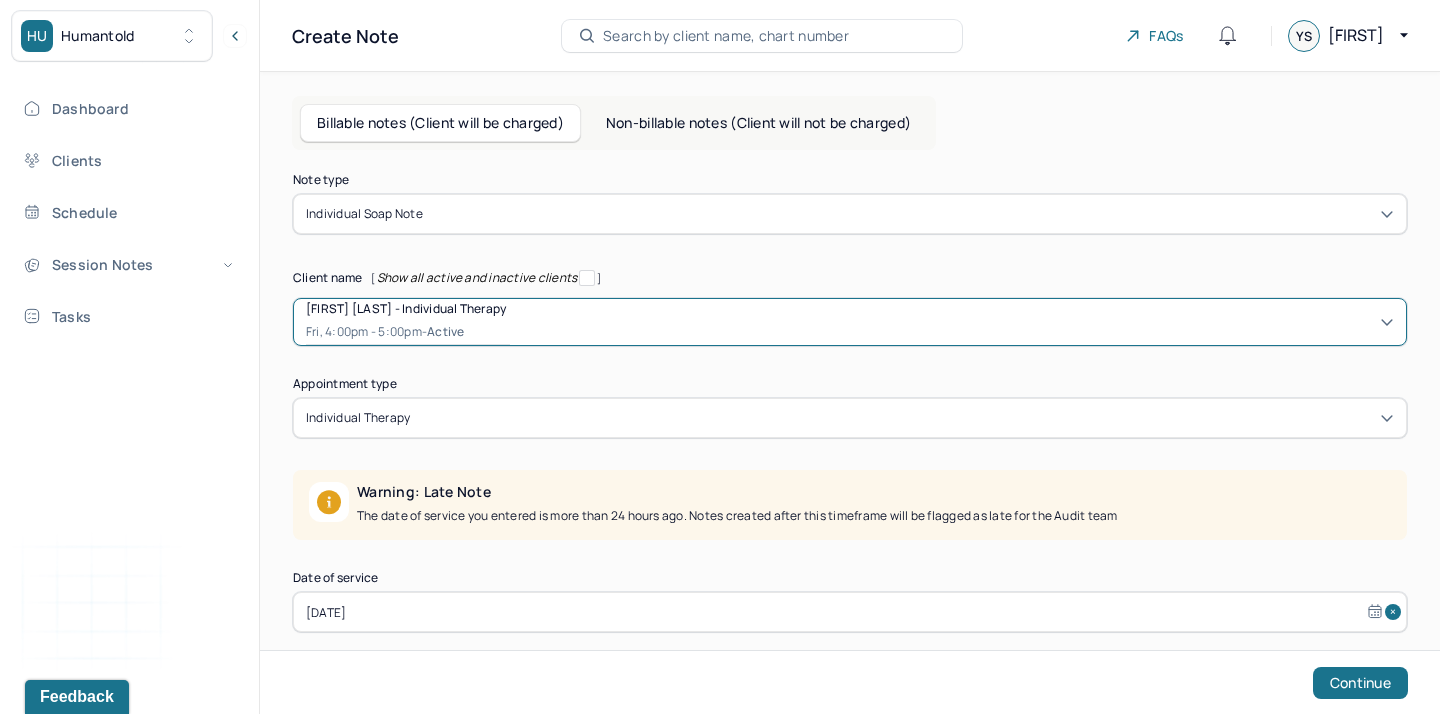 scroll, scrollTop: 115, scrollLeft: 0, axis: vertical 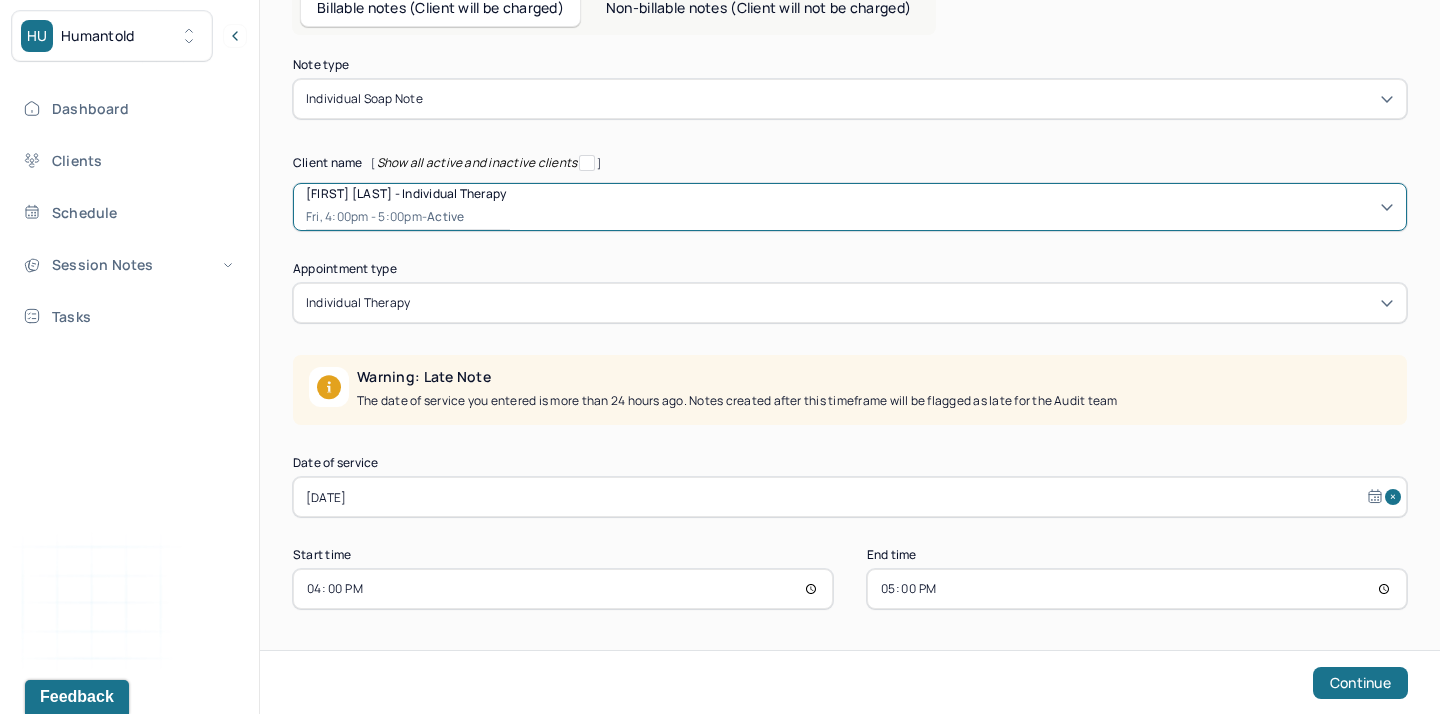 click on "Jul 4, 2025" at bounding box center (850, 497) 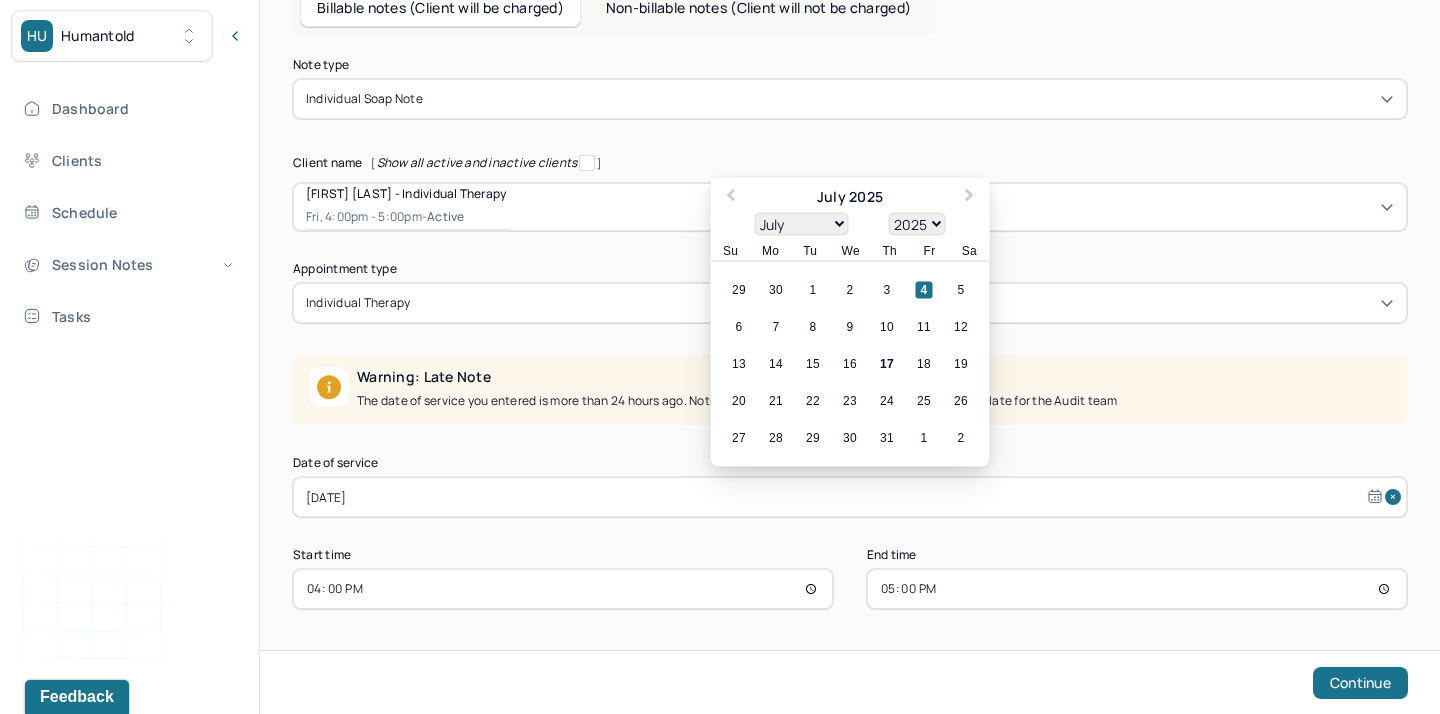 click on "17" at bounding box center (887, 364) 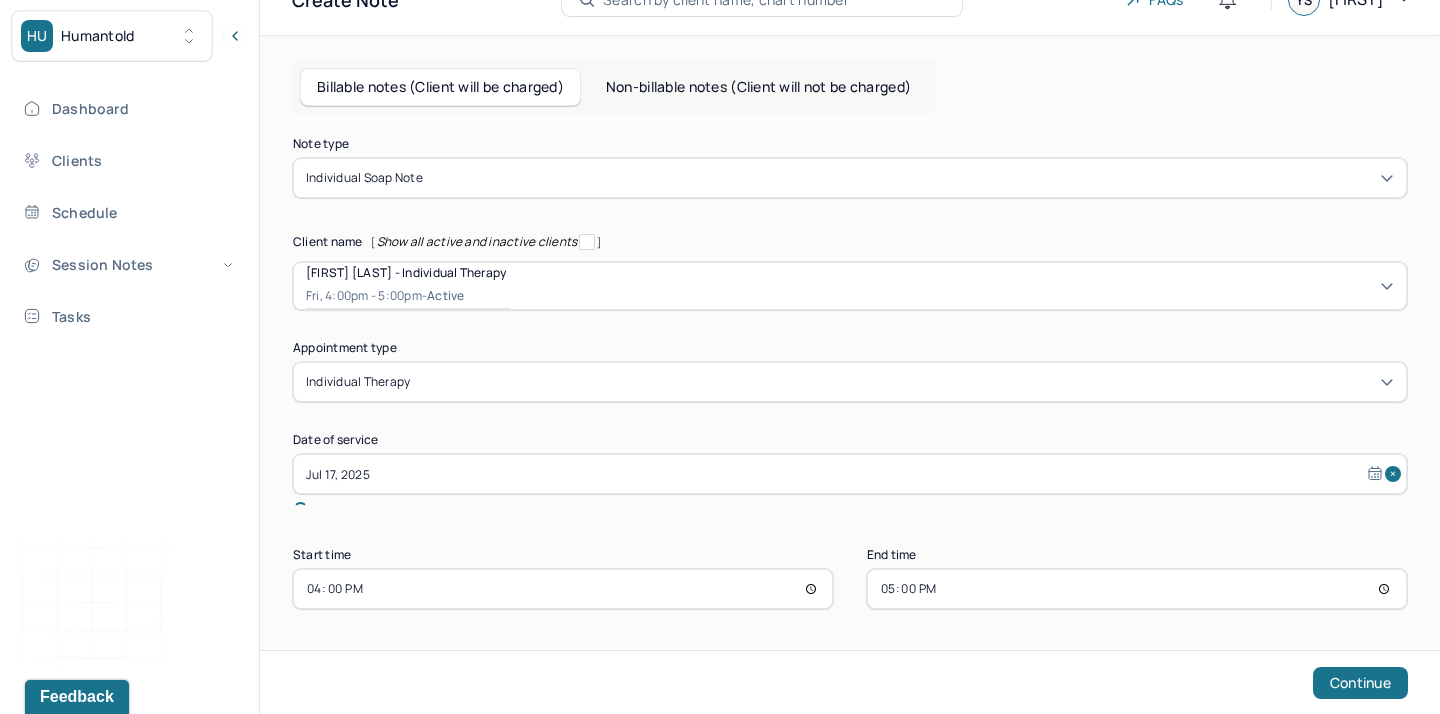 scroll, scrollTop: 13, scrollLeft: 0, axis: vertical 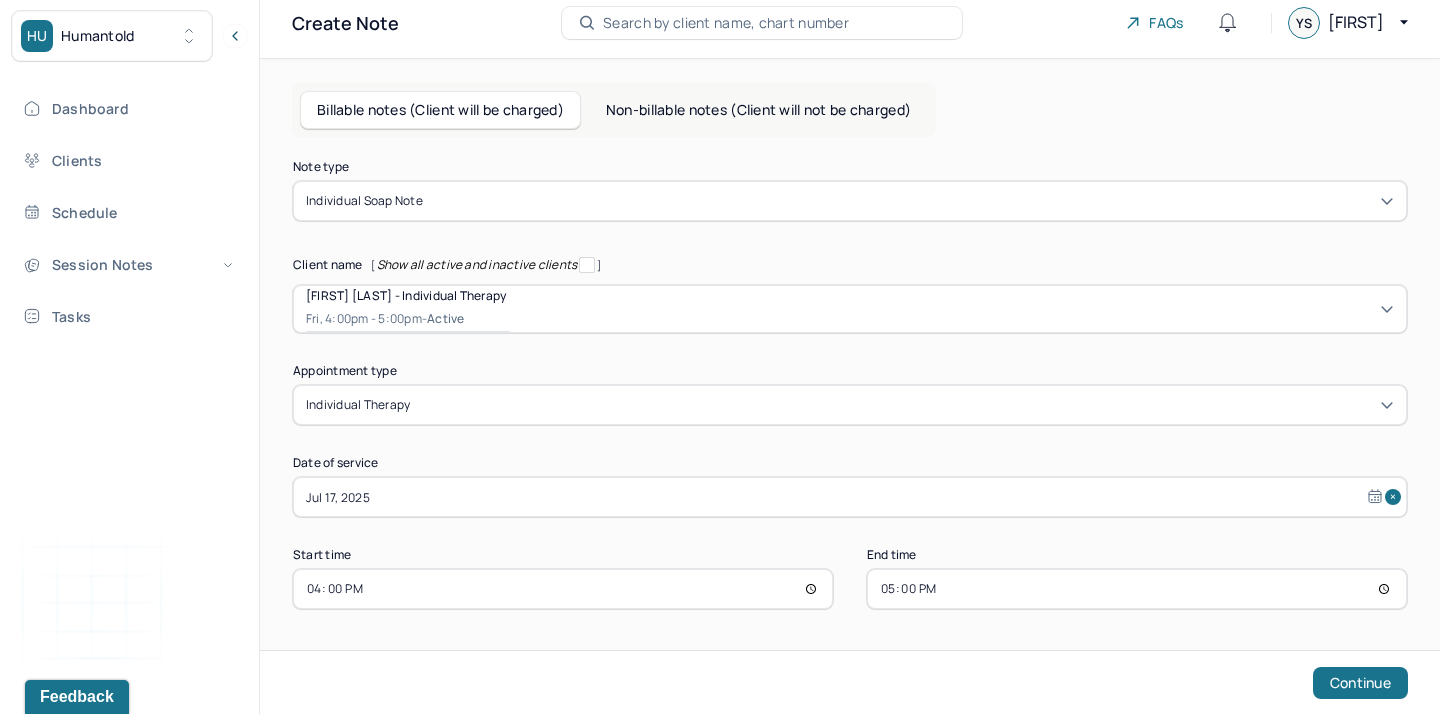 click on "16:00" at bounding box center (563, 589) 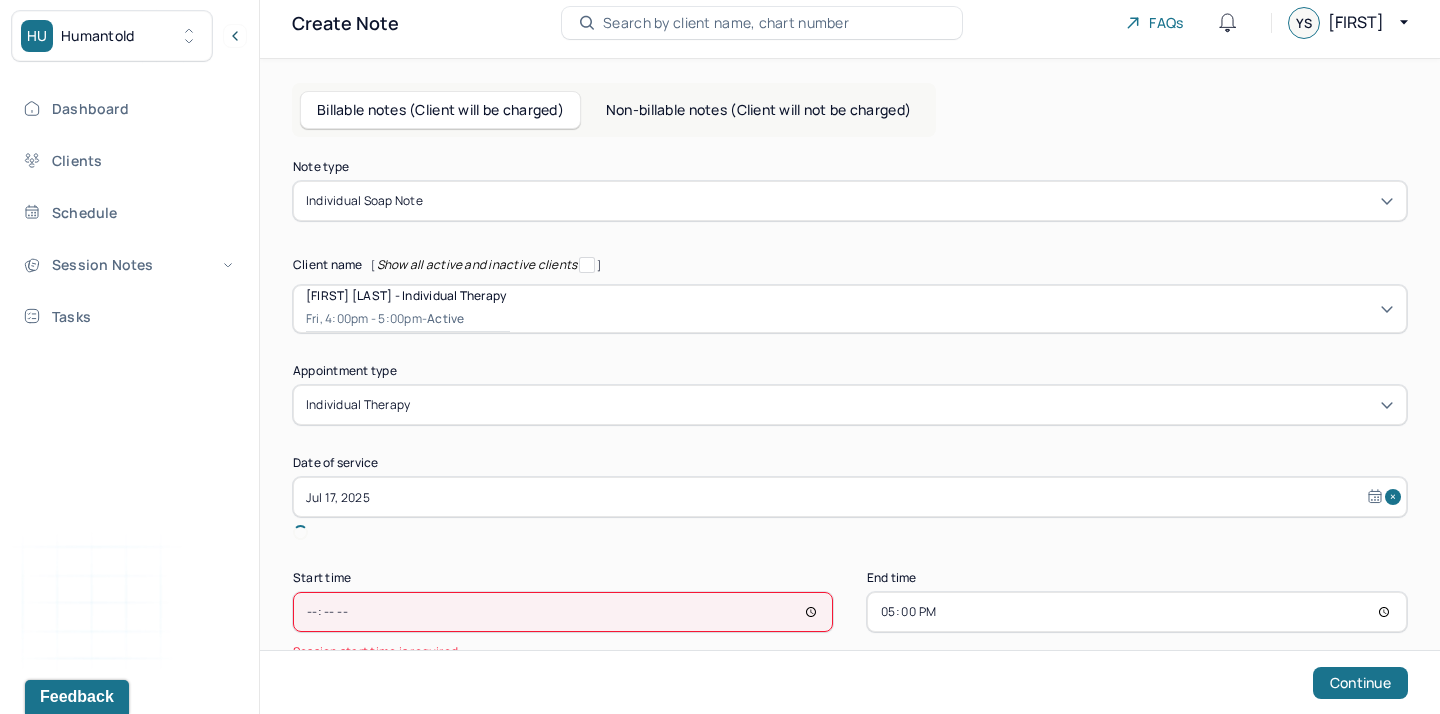 type on "15:00" 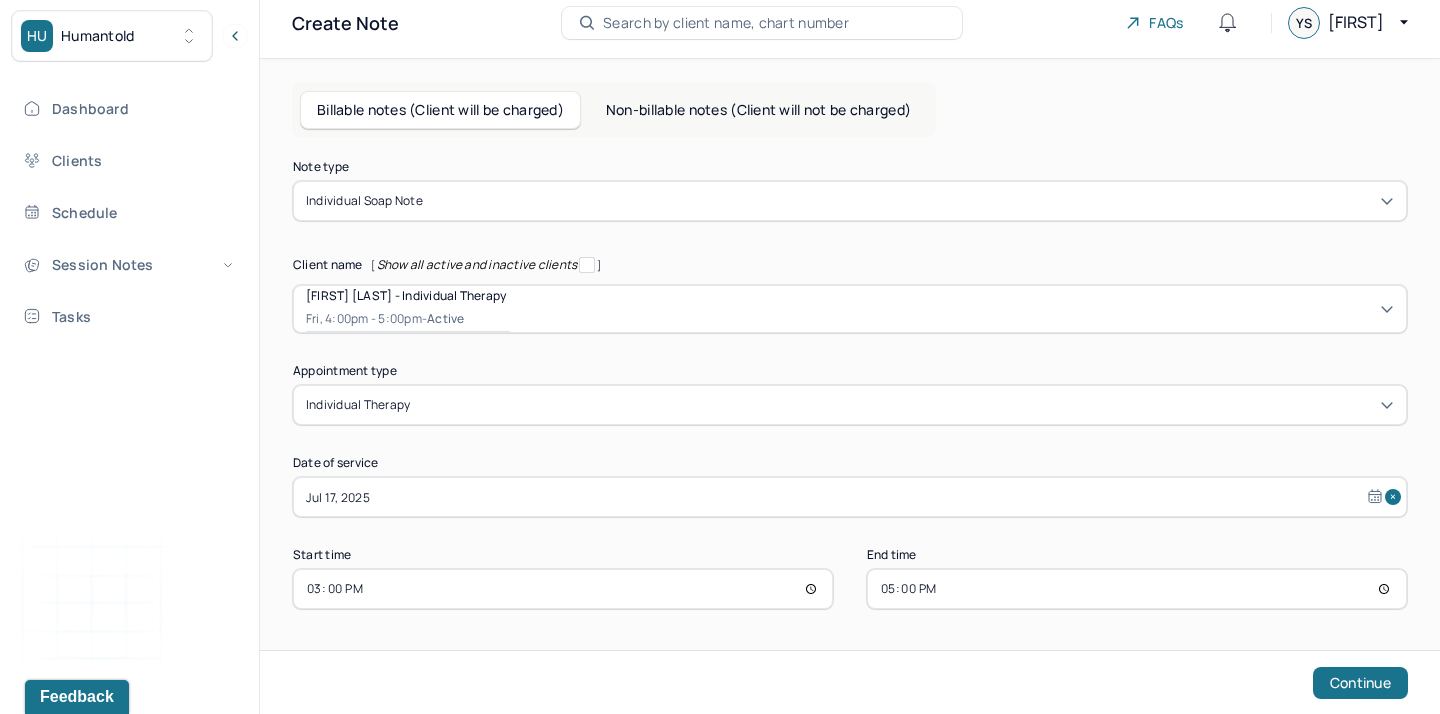 click on "17:00" at bounding box center [1137, 589] 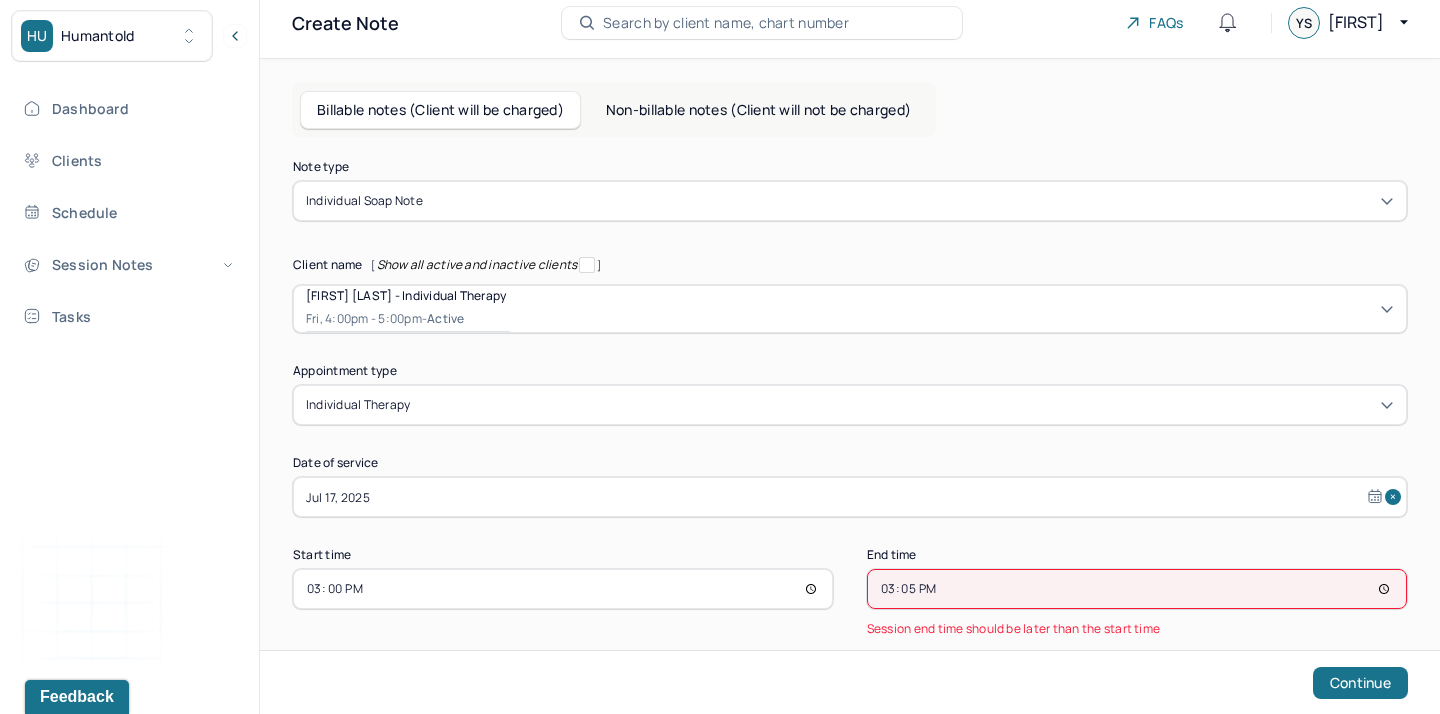 type on "15:55" 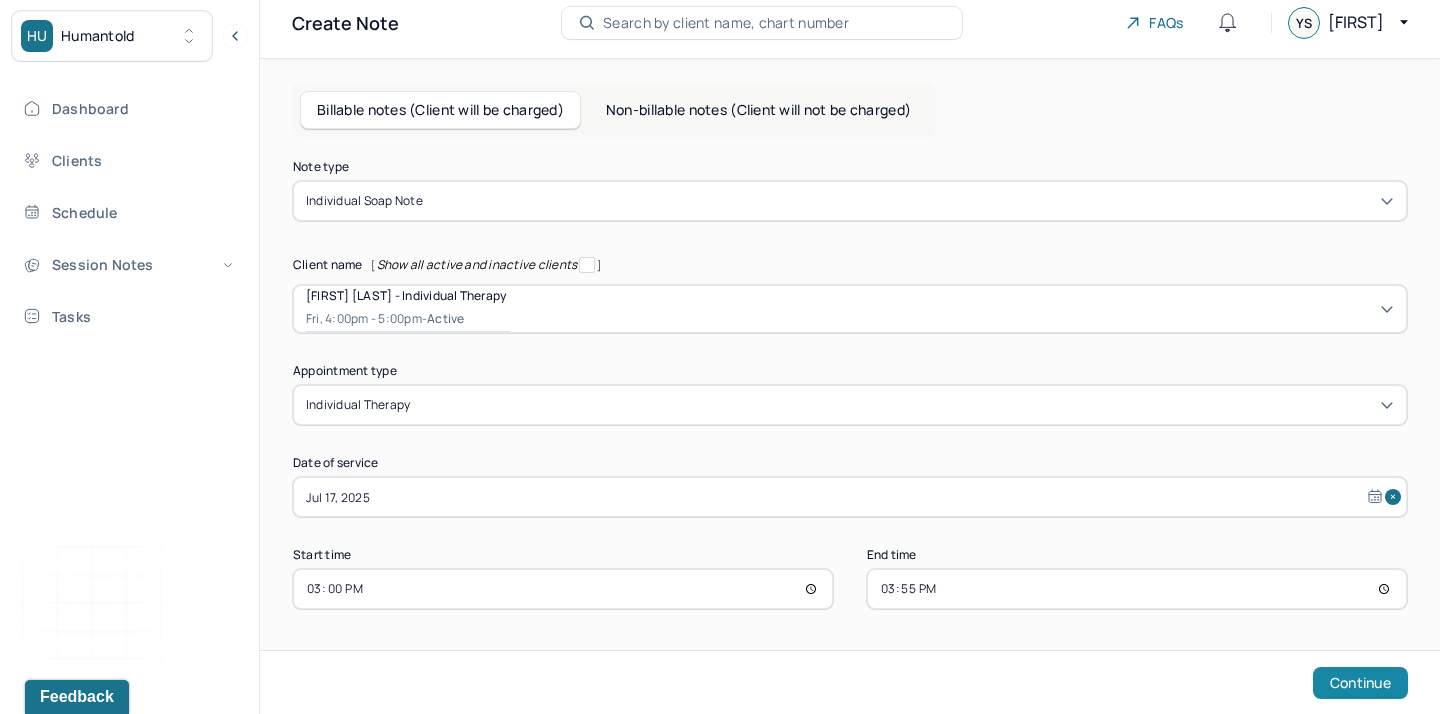click on "Continue" at bounding box center [1360, 683] 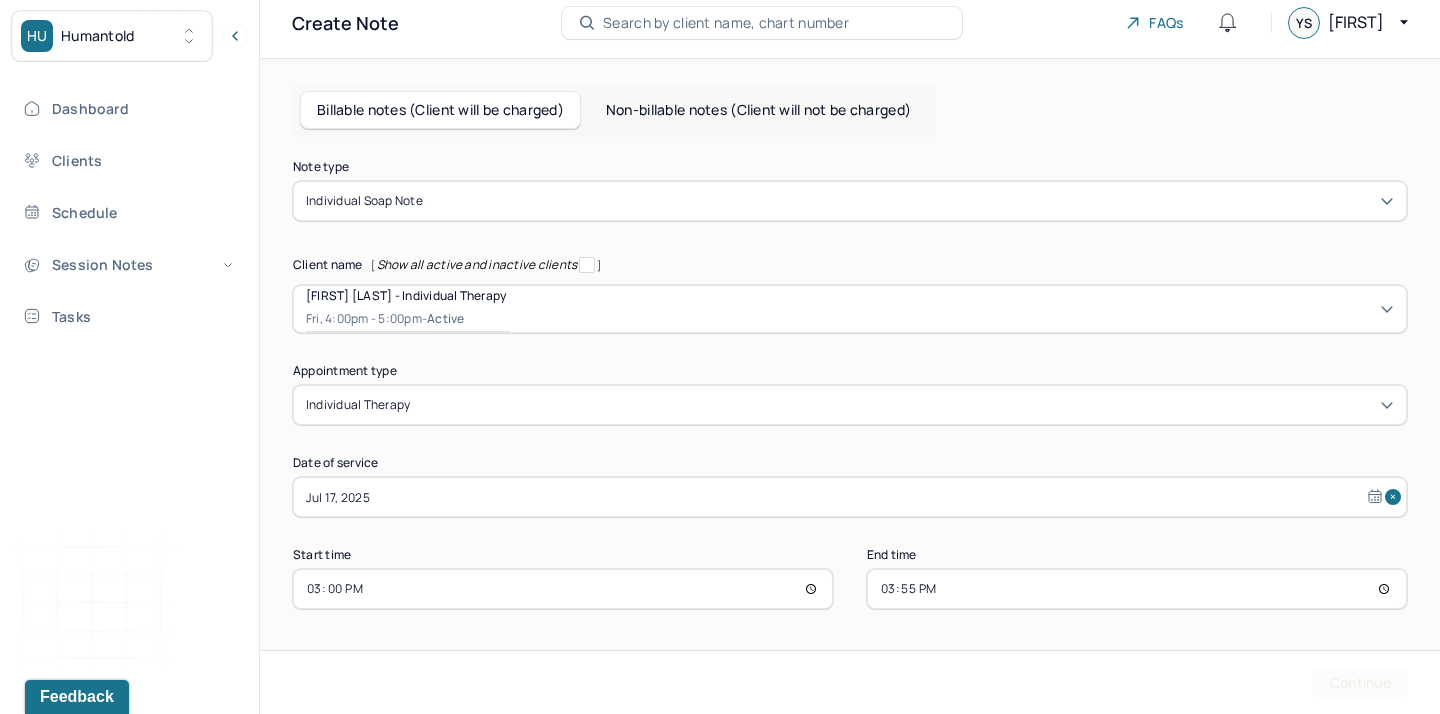scroll, scrollTop: 0, scrollLeft: 0, axis: both 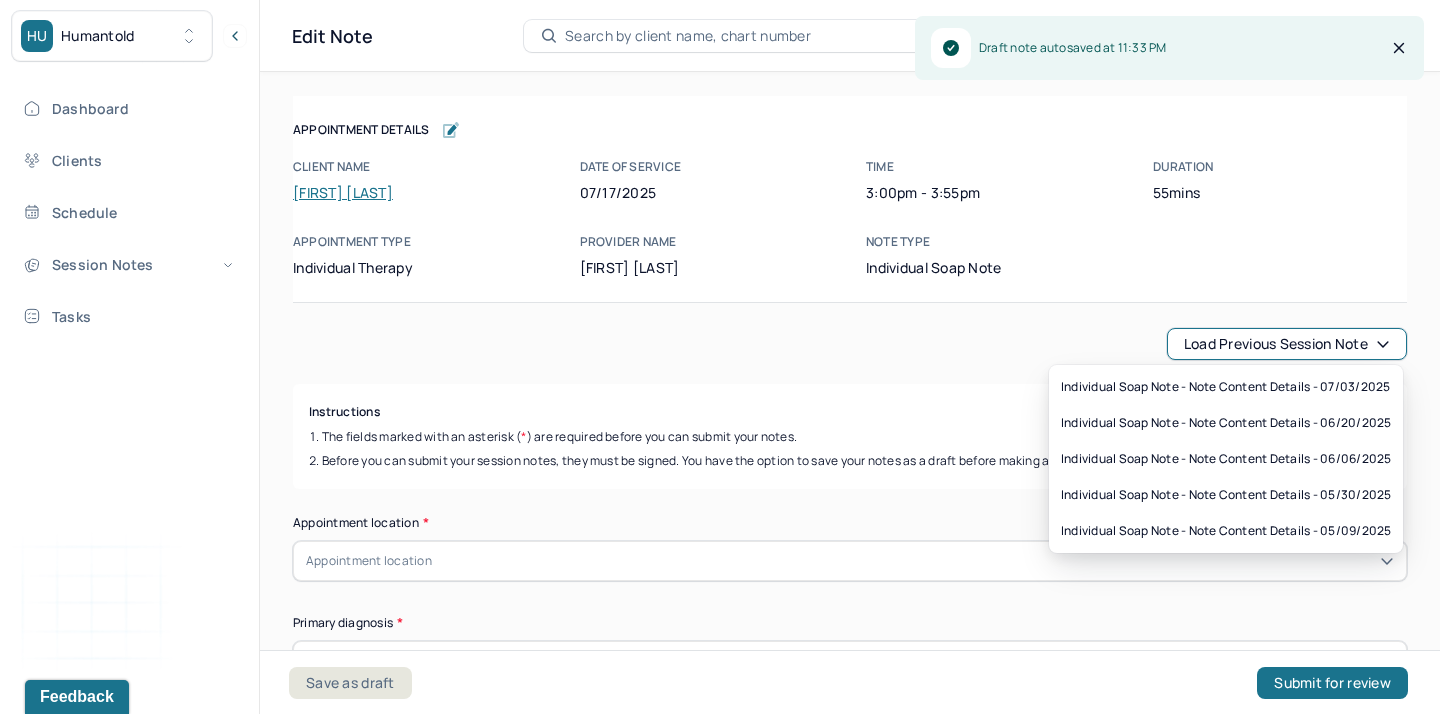 click on "Load previous session note" at bounding box center [1287, 344] 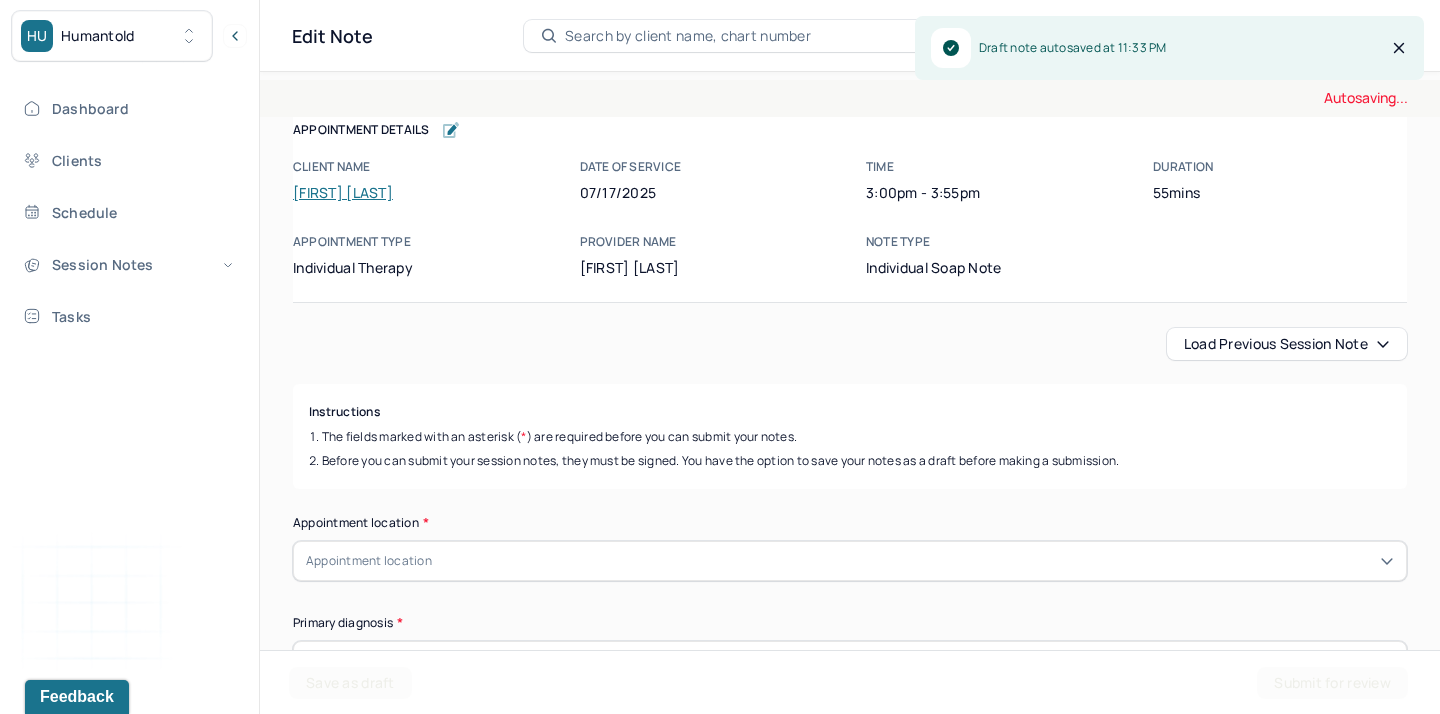 click on "Load previous session note" at bounding box center [1287, 344] 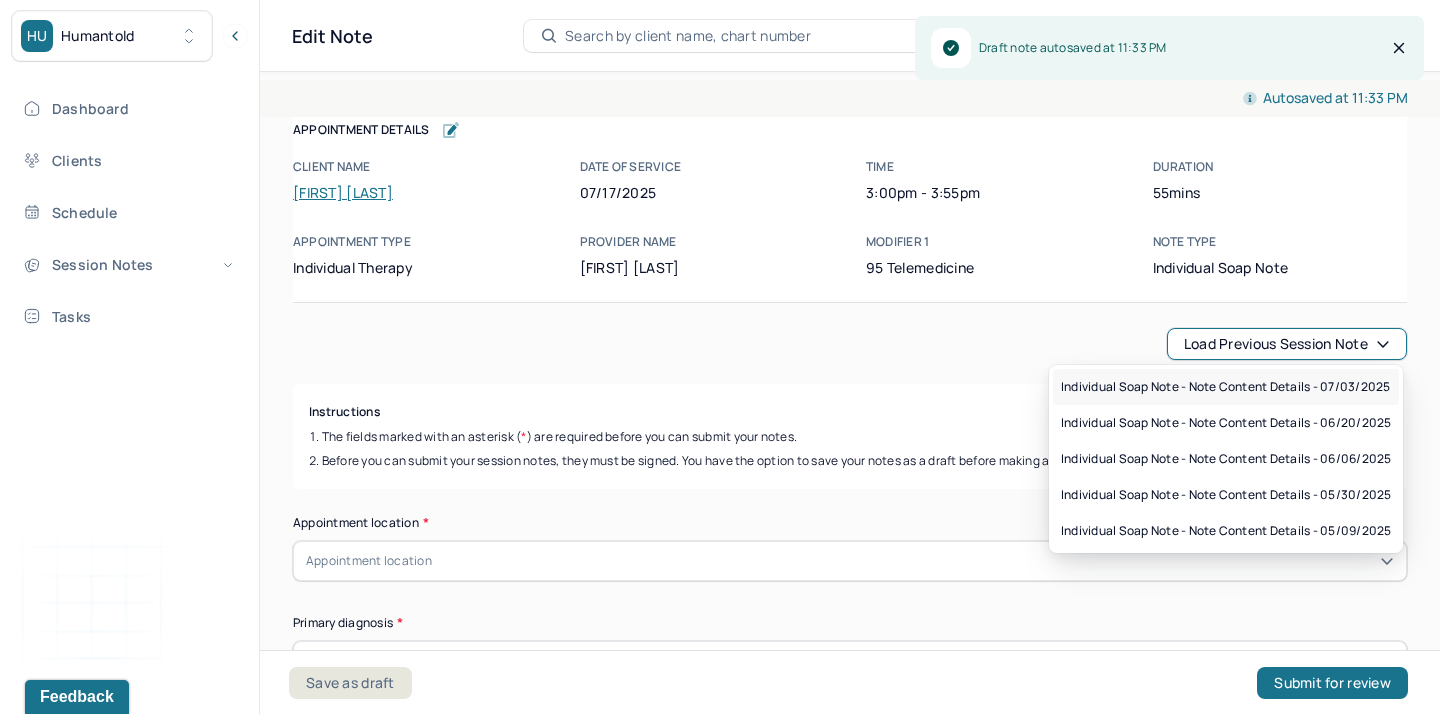 click on "Individual soap note   - Note content Details -   07/03/2025" at bounding box center [1225, 387] 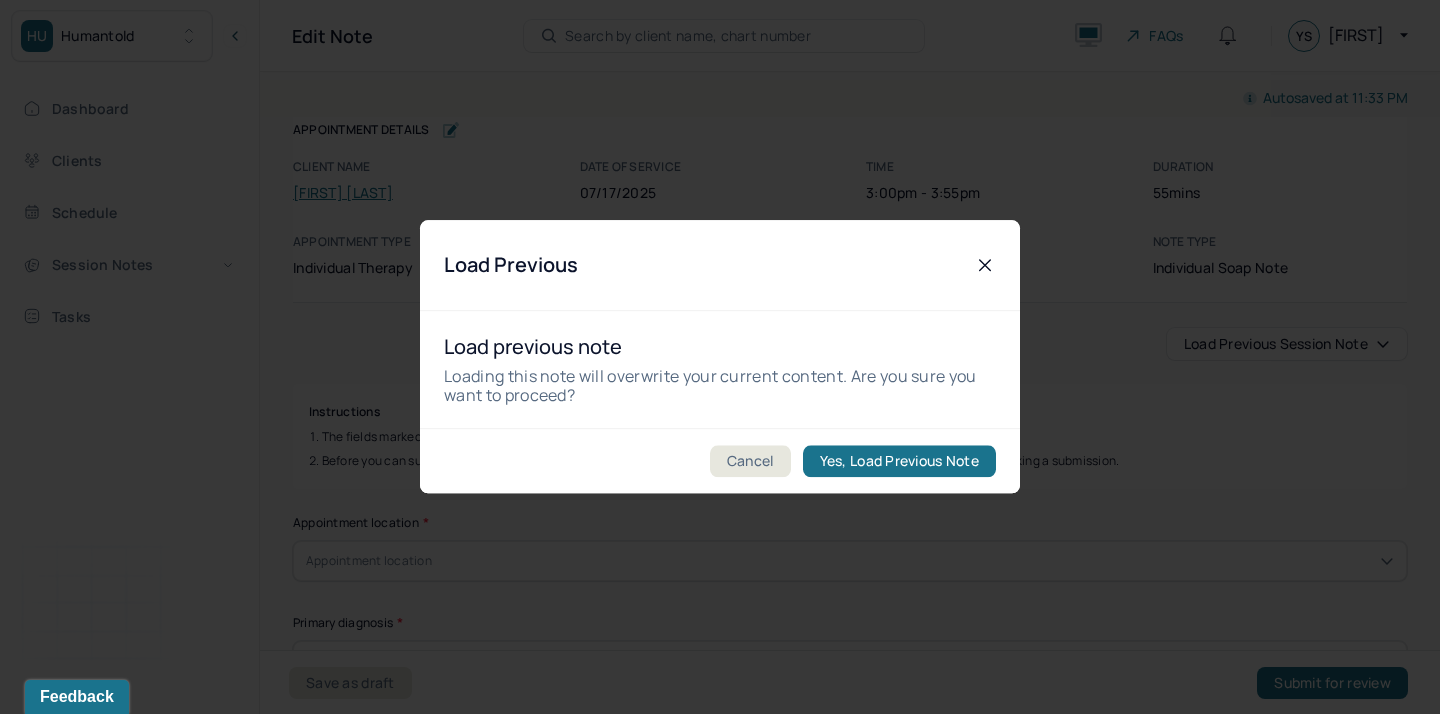 click on "Yes, Load Previous Note" at bounding box center [899, 462] 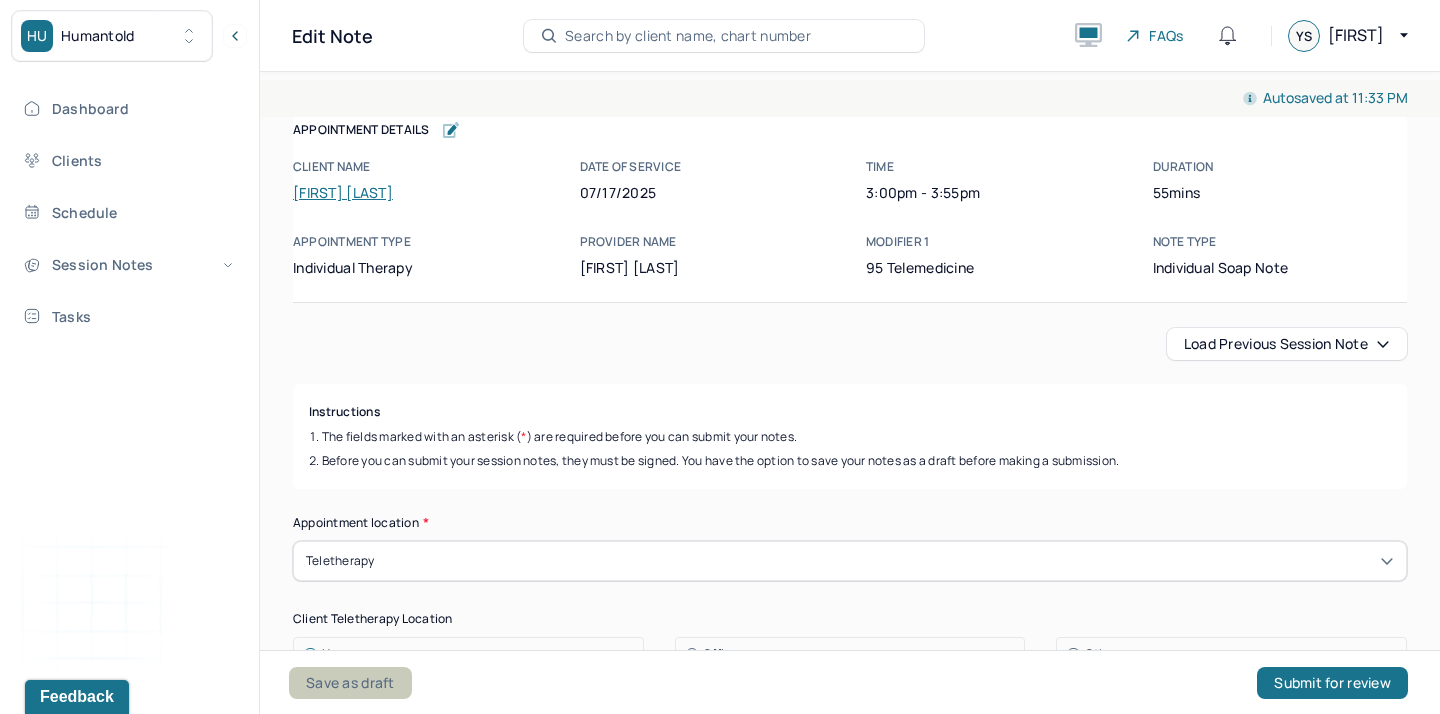 click on "Save as draft" at bounding box center (350, 683) 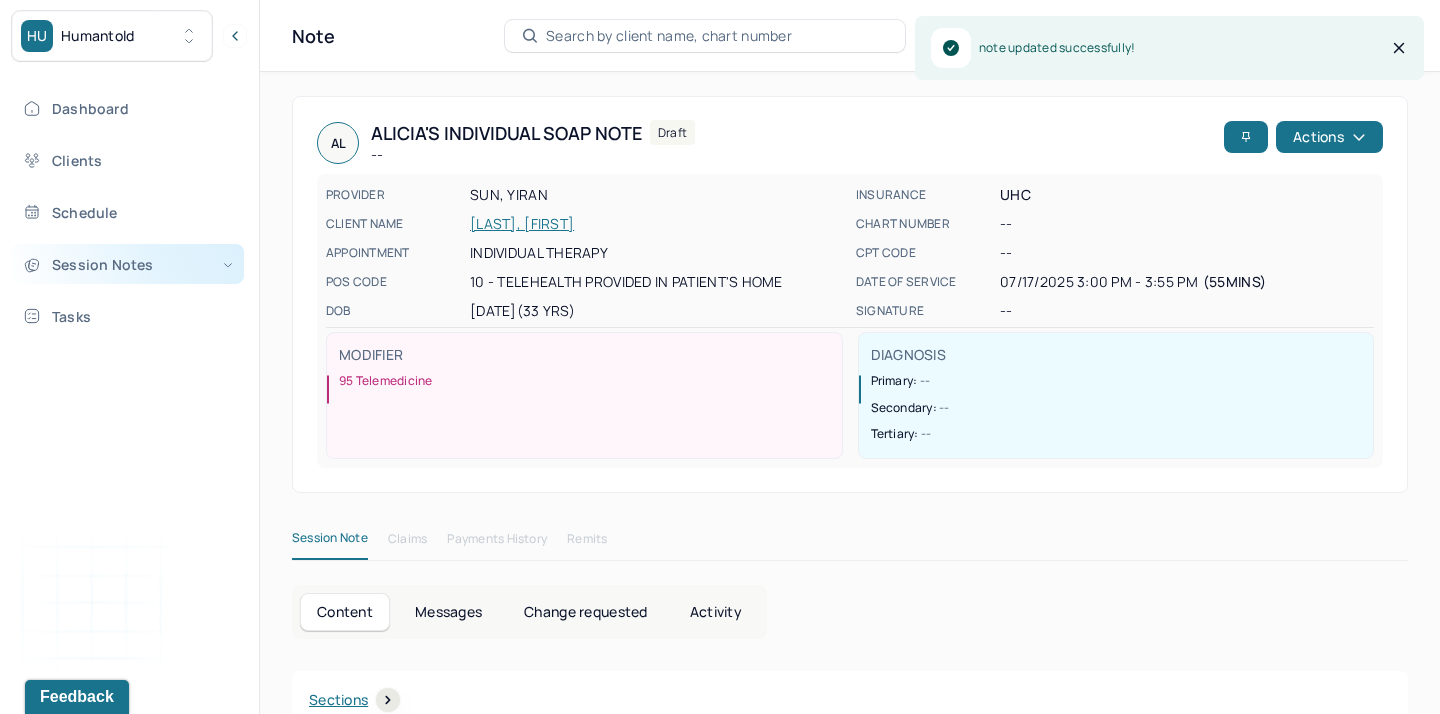 click on "Session Notes" at bounding box center (128, 264) 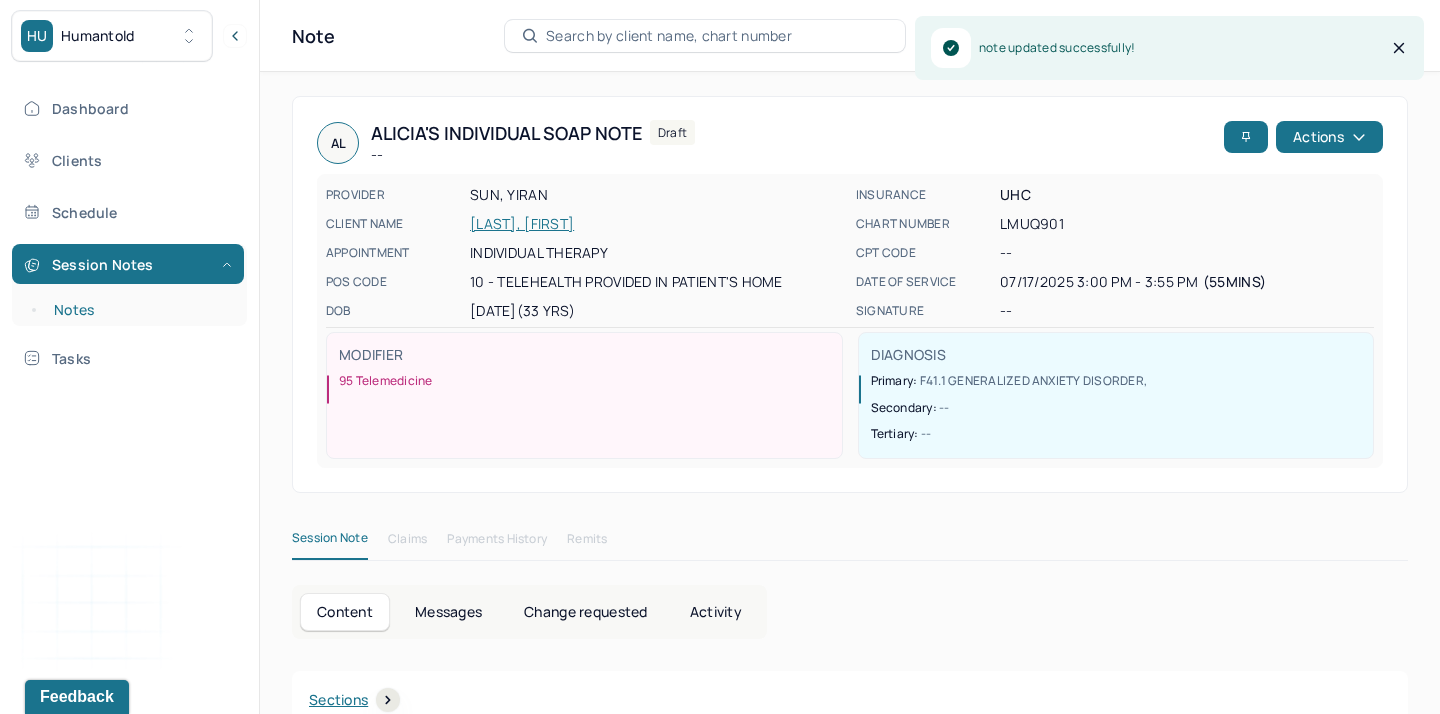 click on "Notes" at bounding box center (139, 310) 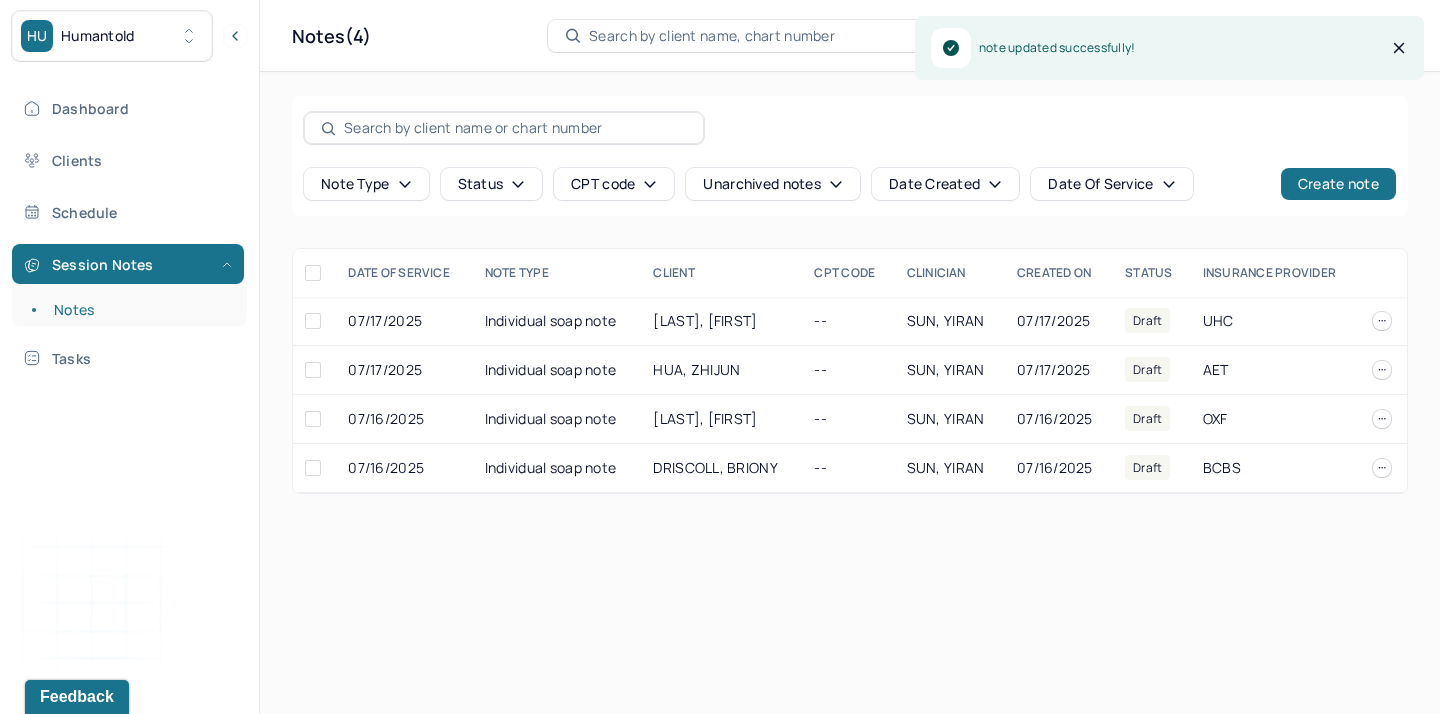 click on "Note type     Status     CPT code     Unarchived notes     Date Created     Date Of Service     Create note" at bounding box center [850, 156] 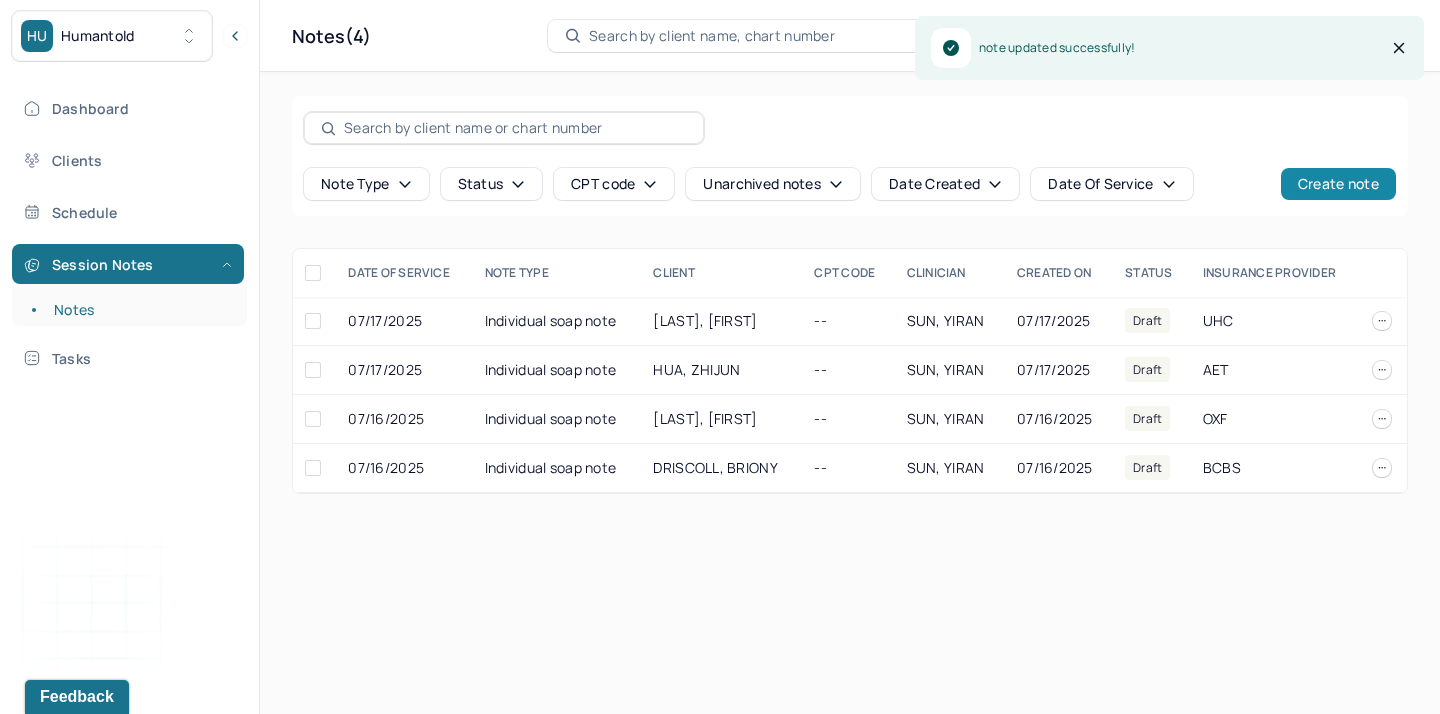 click on "Create note" at bounding box center [1338, 184] 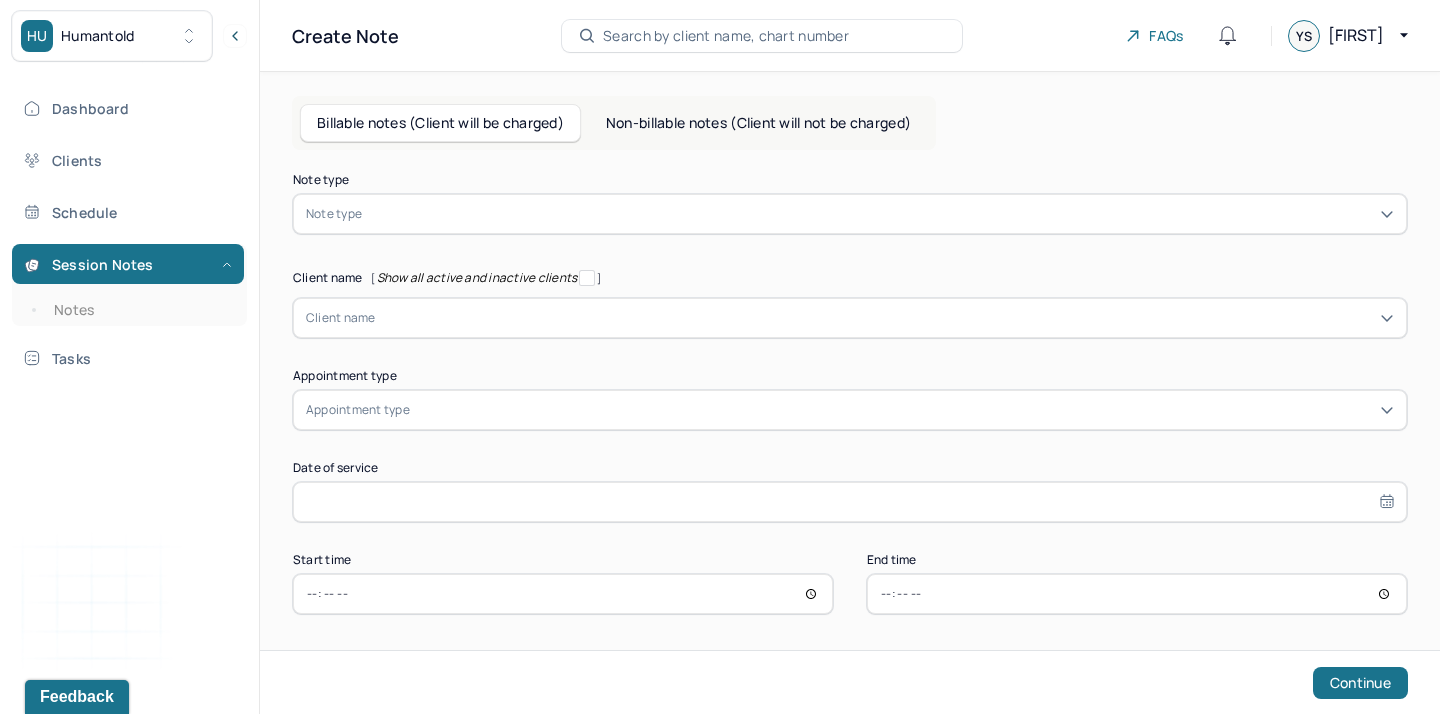 click on "Note type" at bounding box center [850, 214] 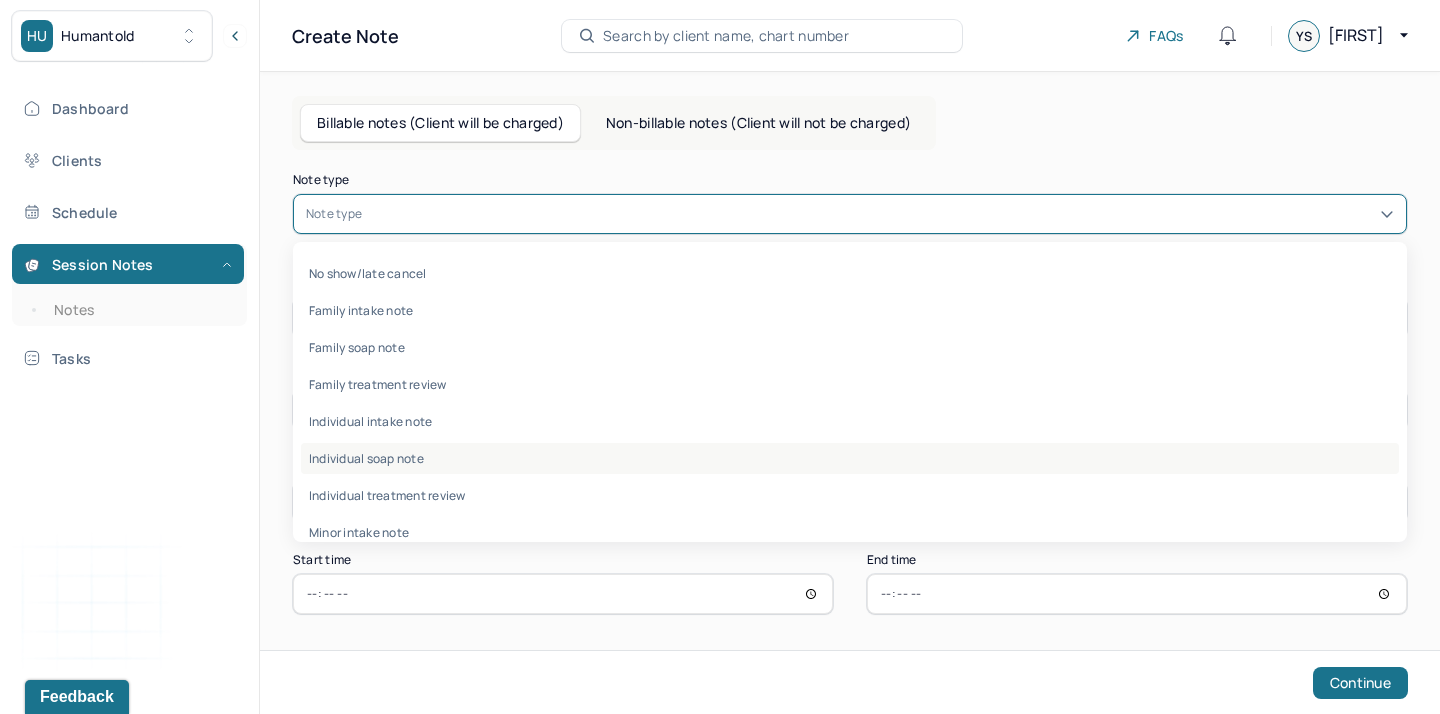 click on "Individual soap note" at bounding box center (850, 458) 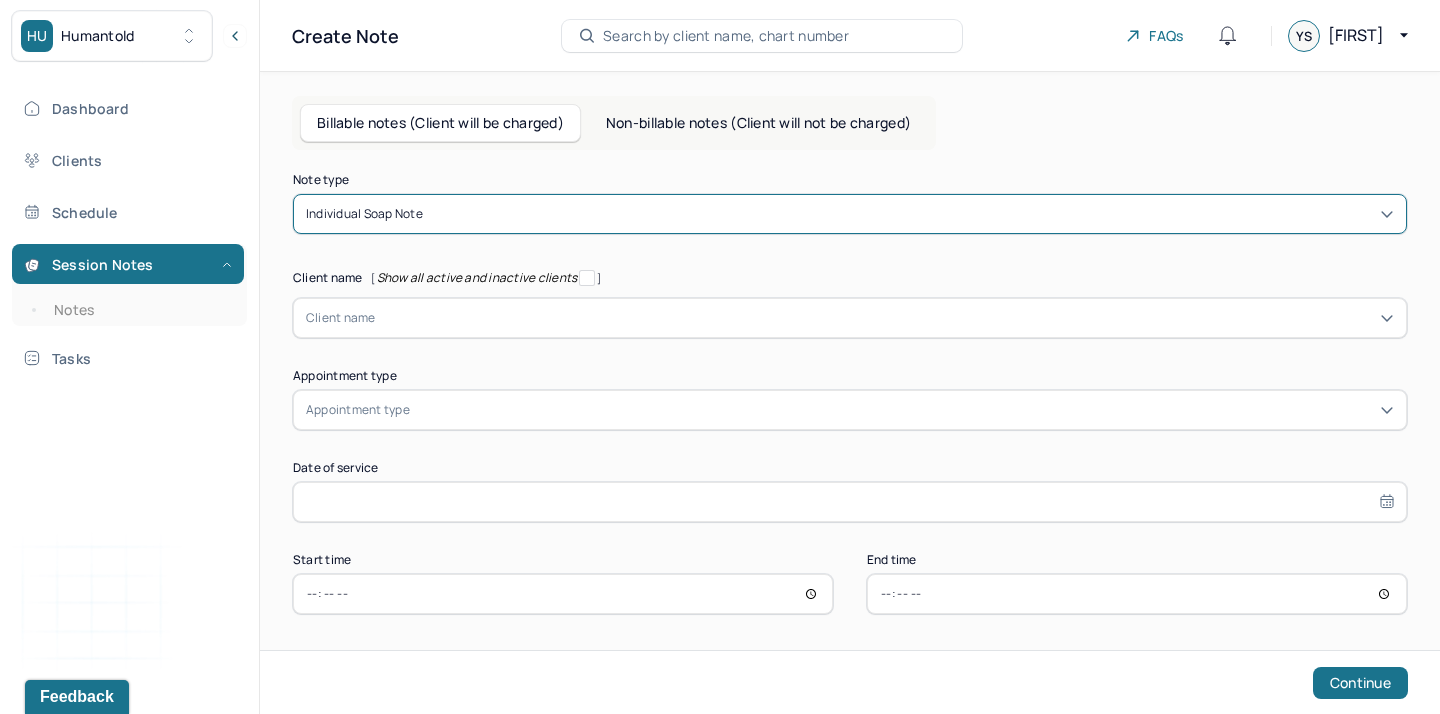 click at bounding box center [885, 318] 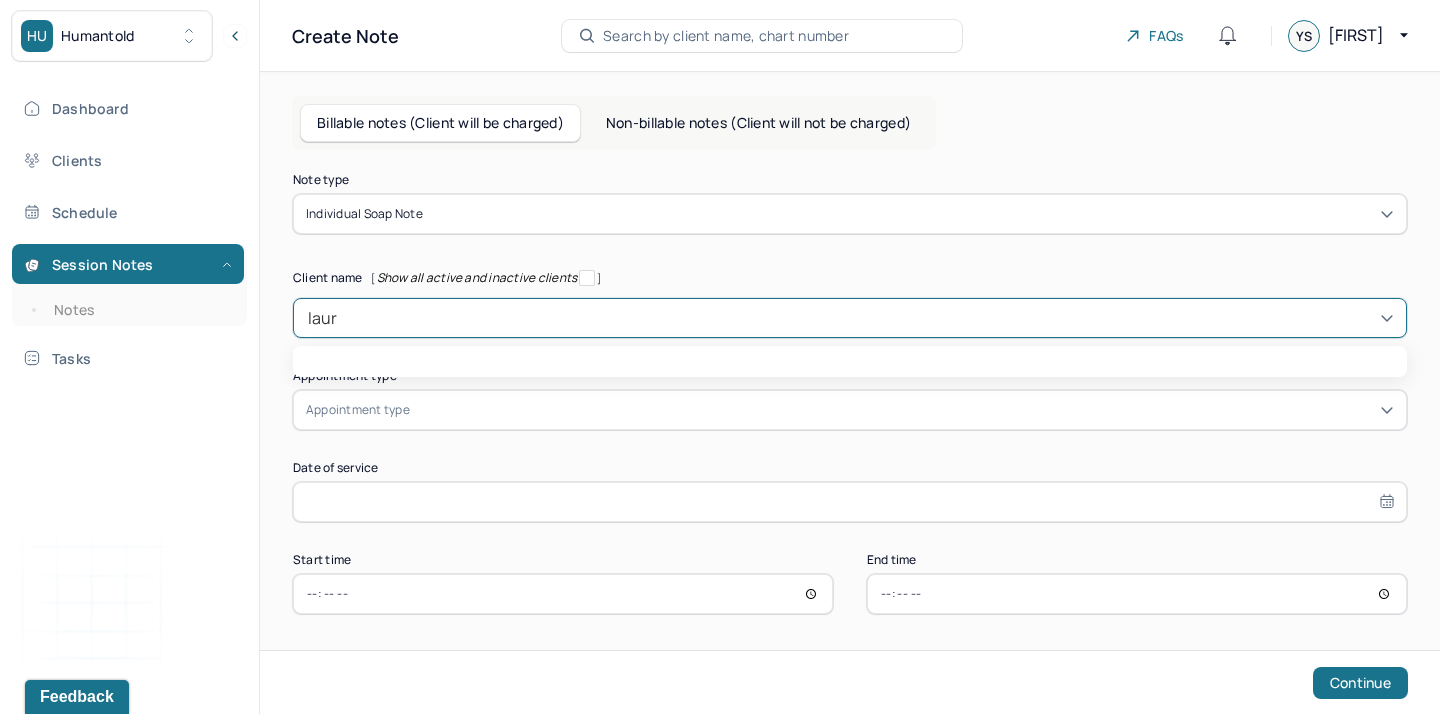 type on "laura" 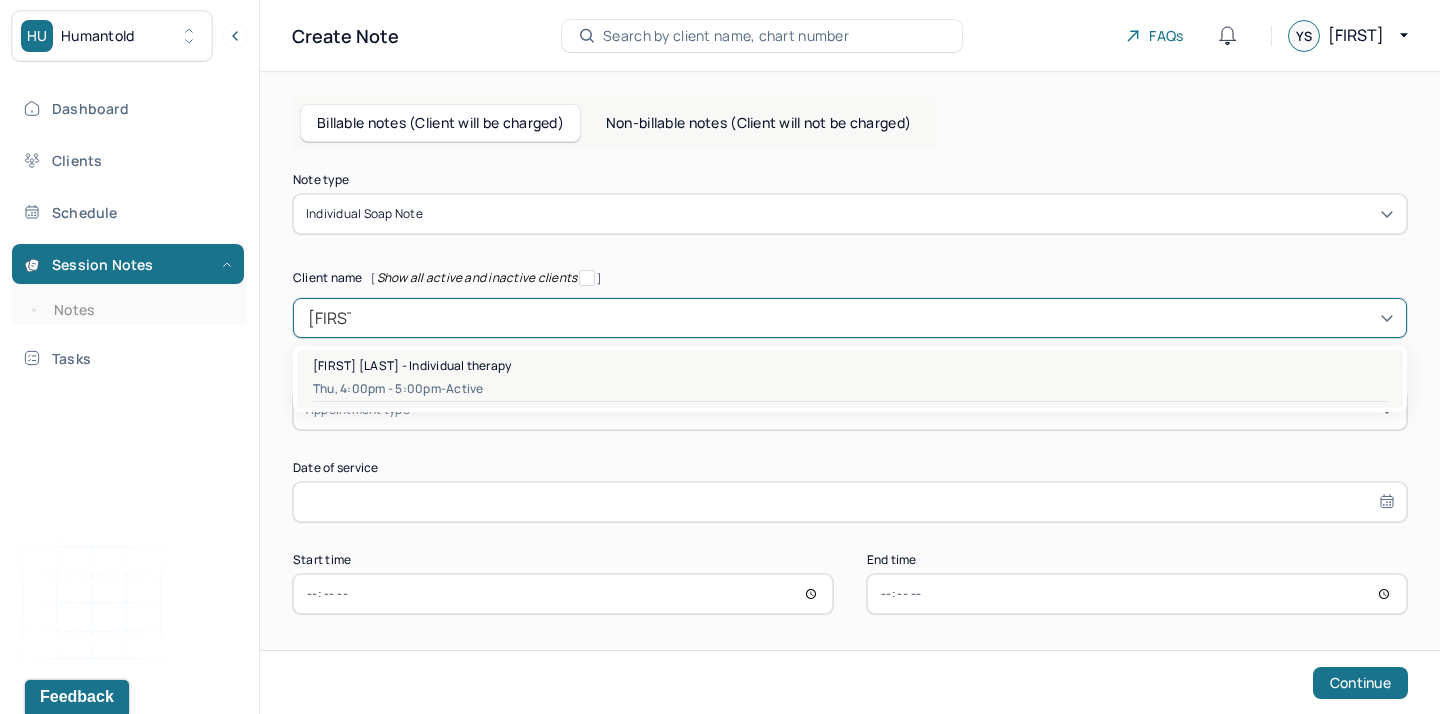 click on "Laura Hechtlinger - Individual therapy" at bounding box center [412, 365] 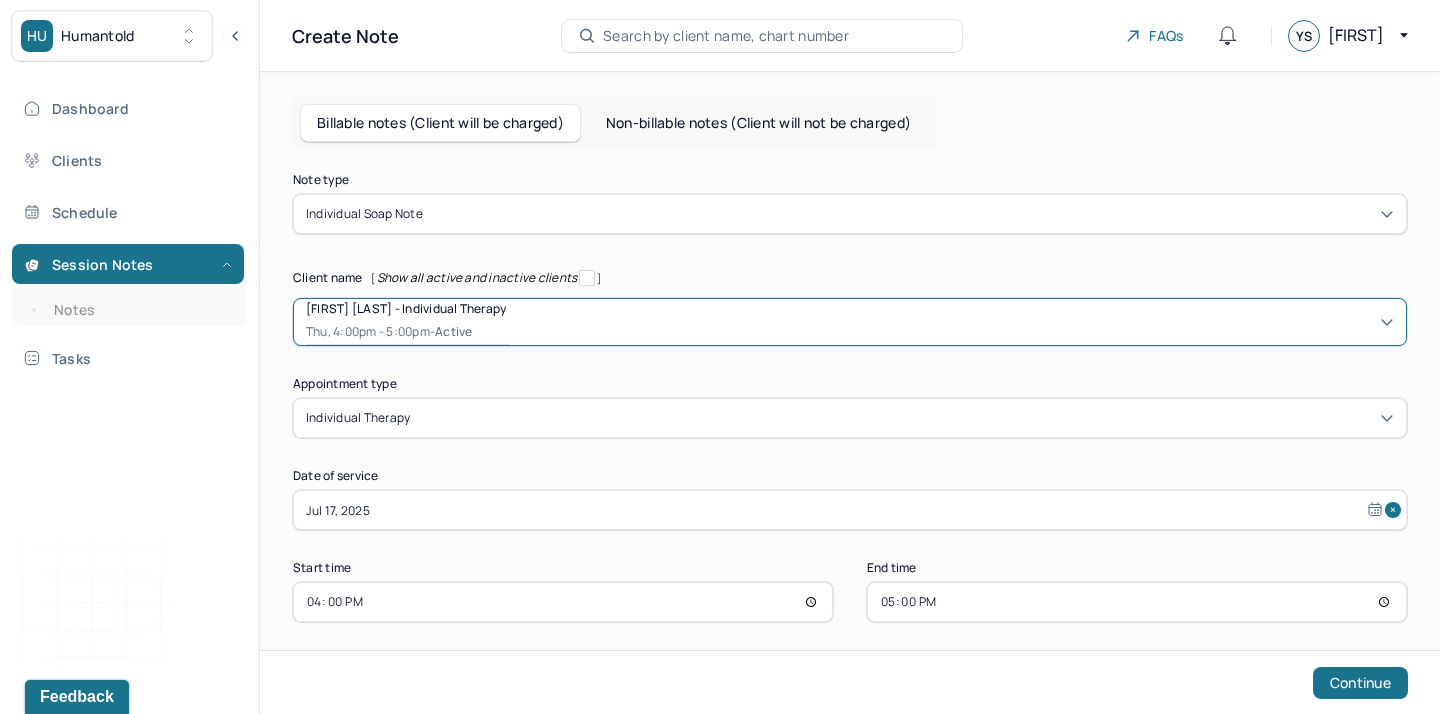scroll, scrollTop: 13, scrollLeft: 0, axis: vertical 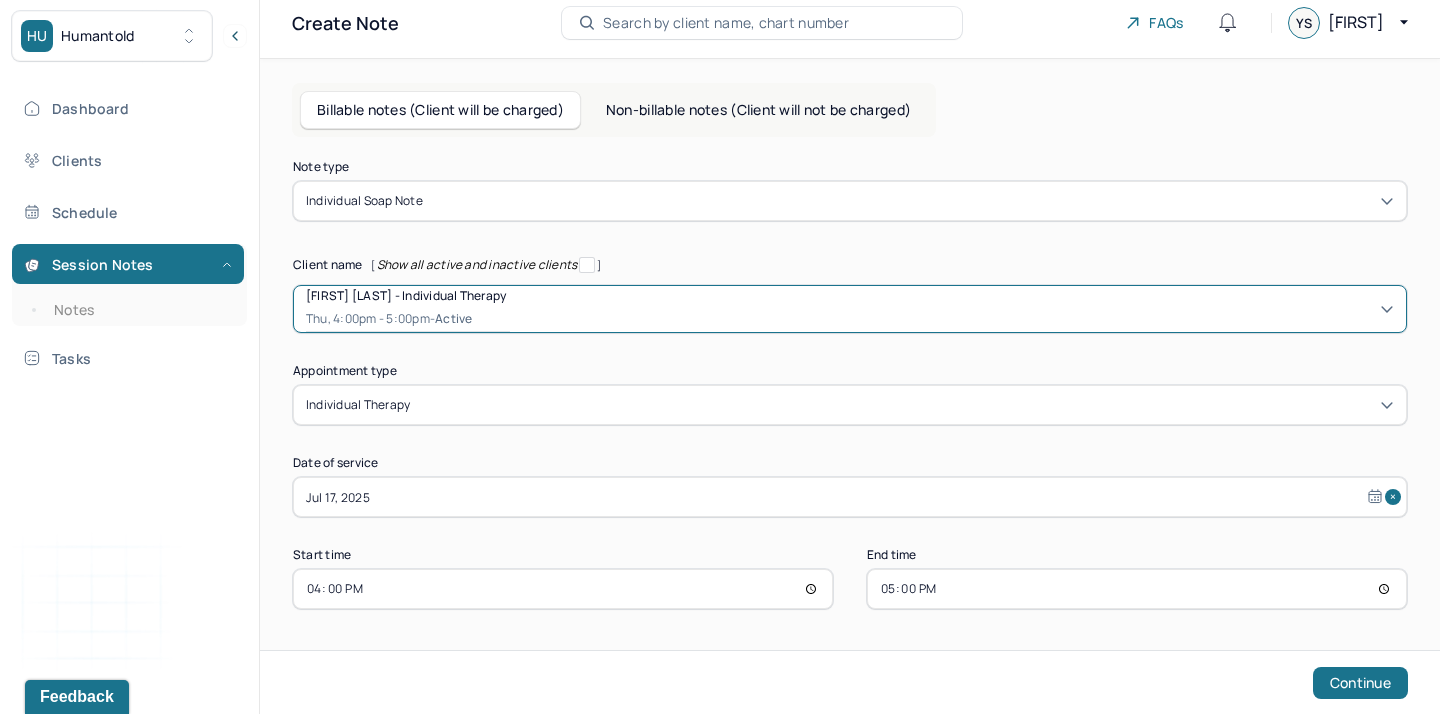 click on "Jul 17, 2025" at bounding box center [850, 497] 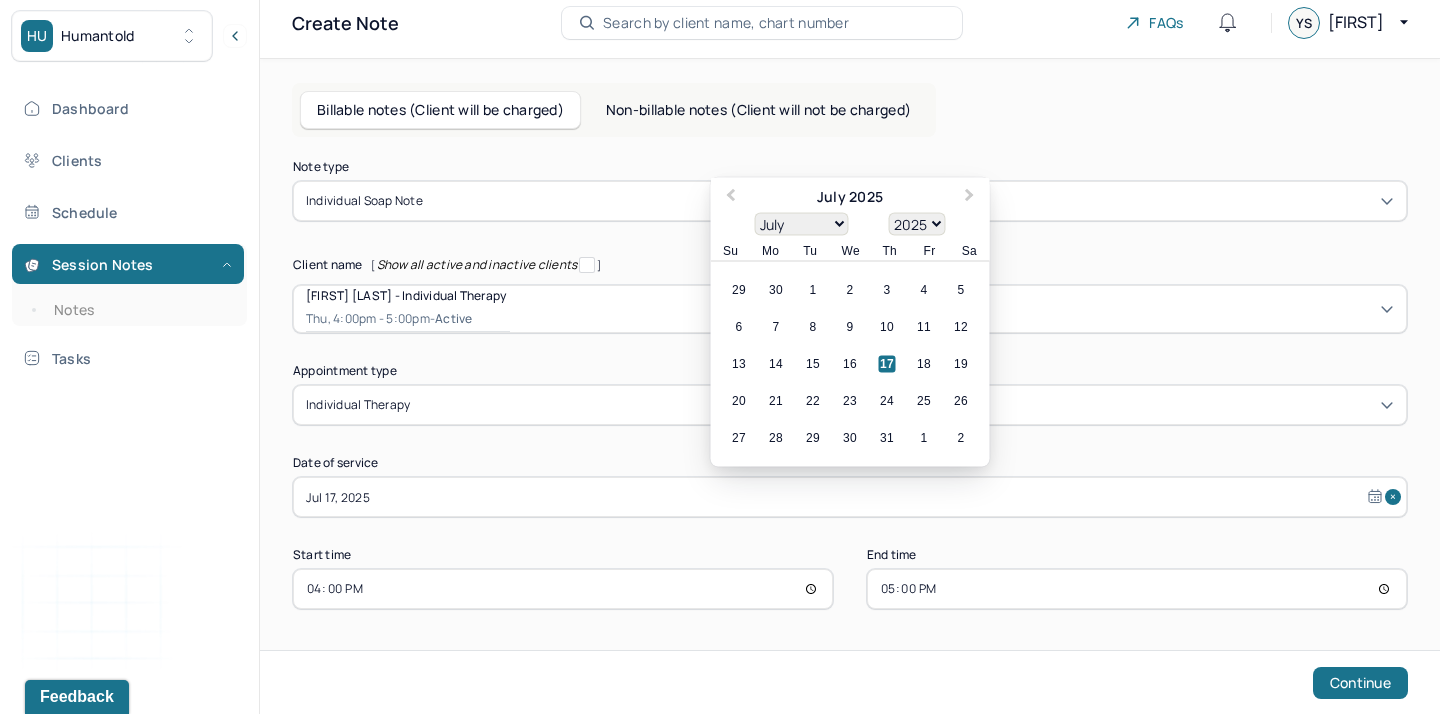 click on "16:00" at bounding box center [563, 589] 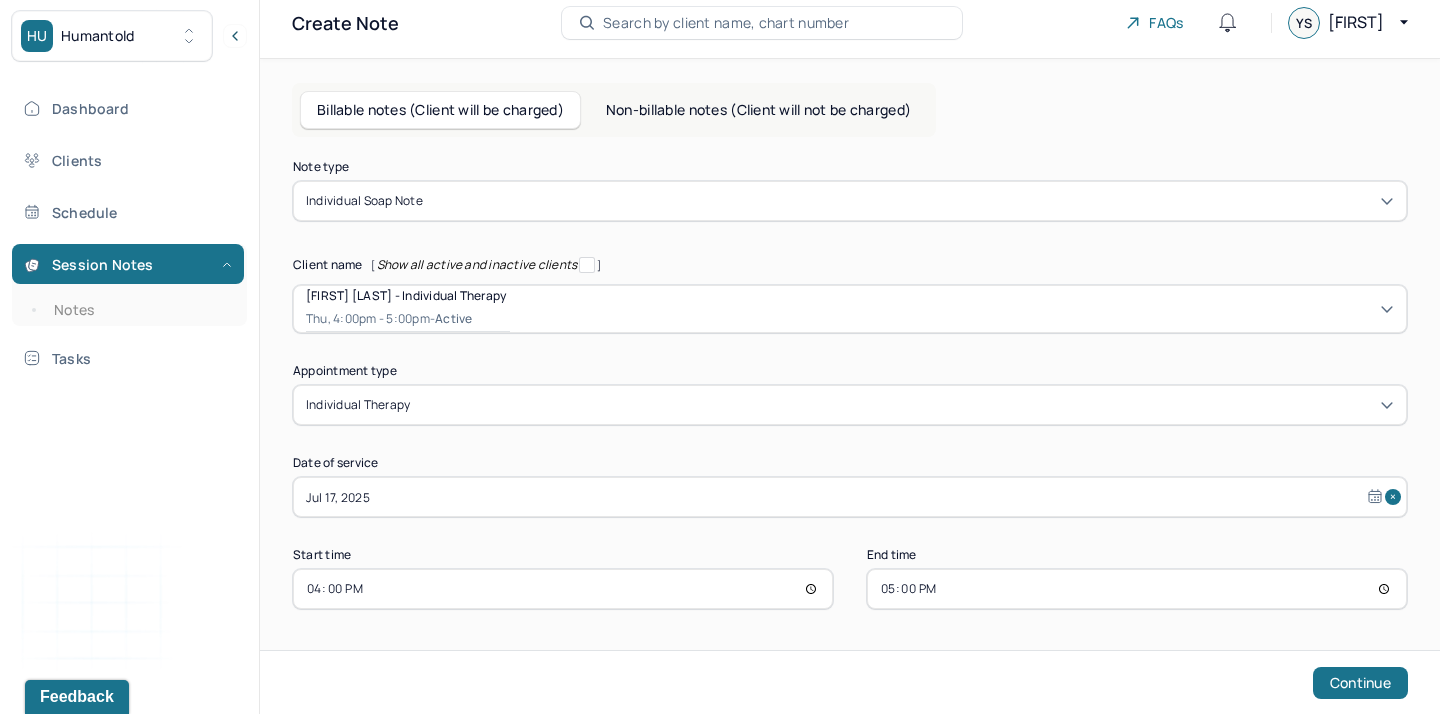 click on "17:00" at bounding box center (1137, 589) 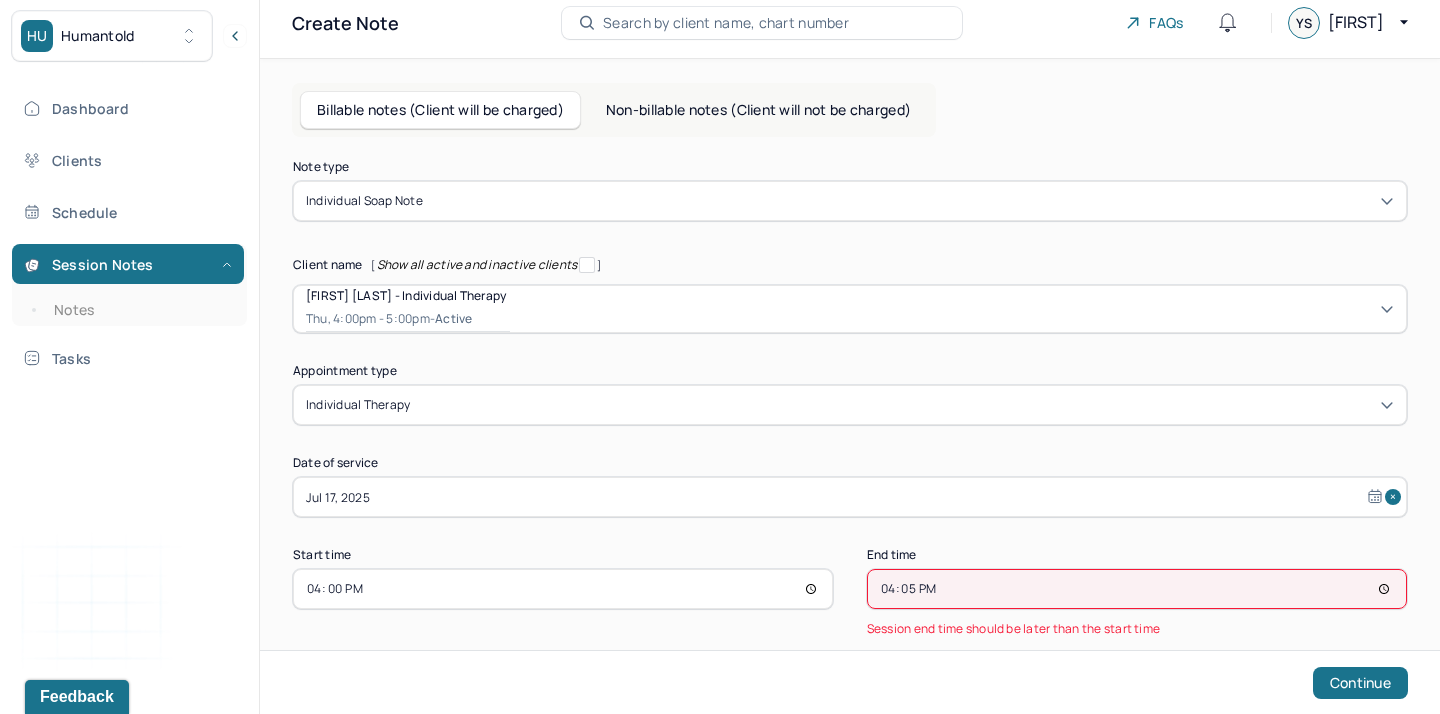 type on "16:55" 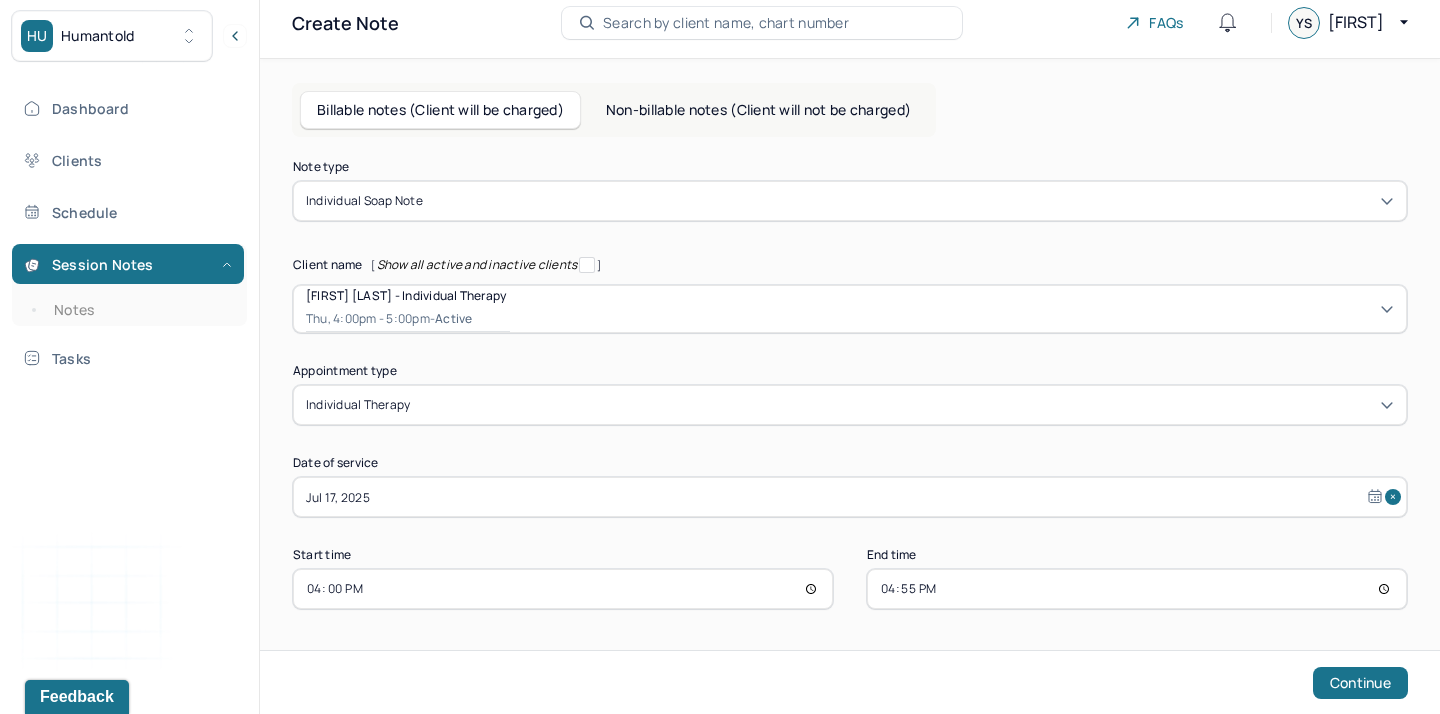 click on "Continue" at bounding box center (850, 682) 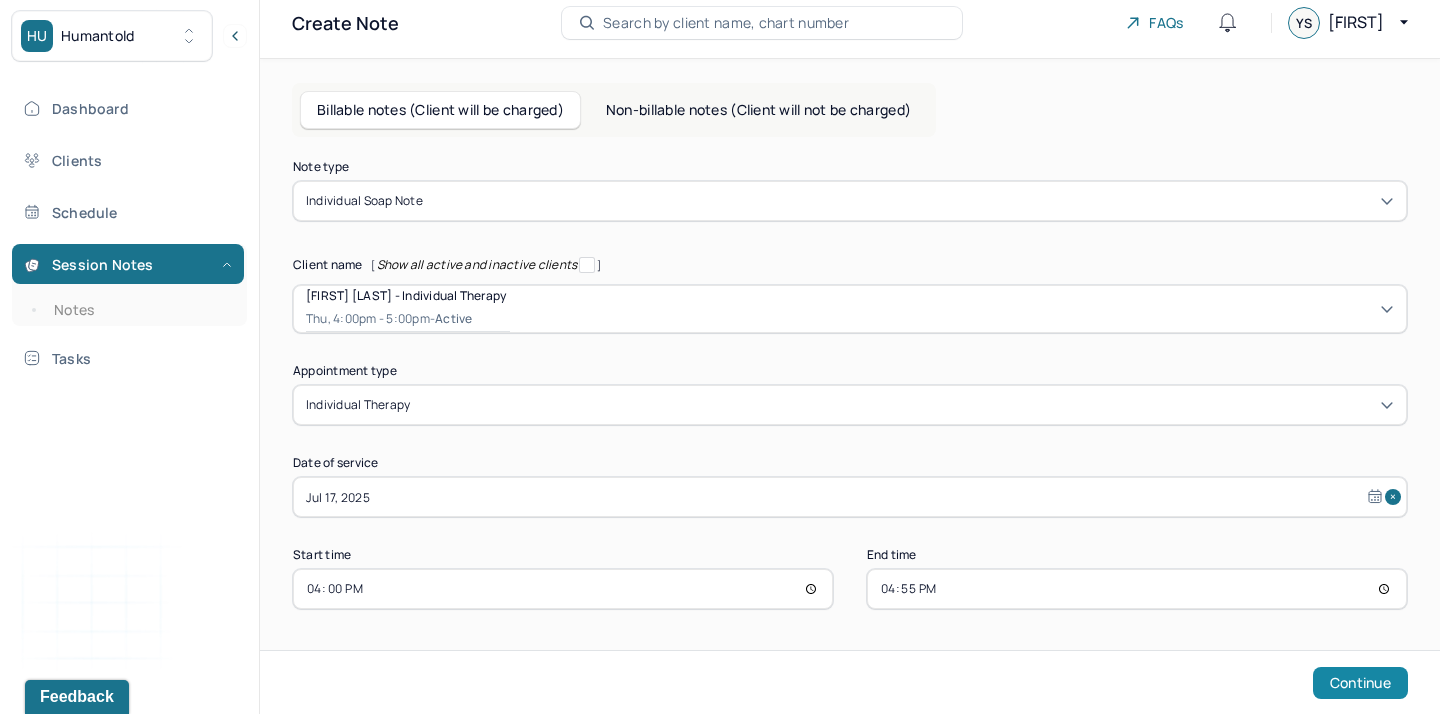 click on "Continue" at bounding box center [1360, 683] 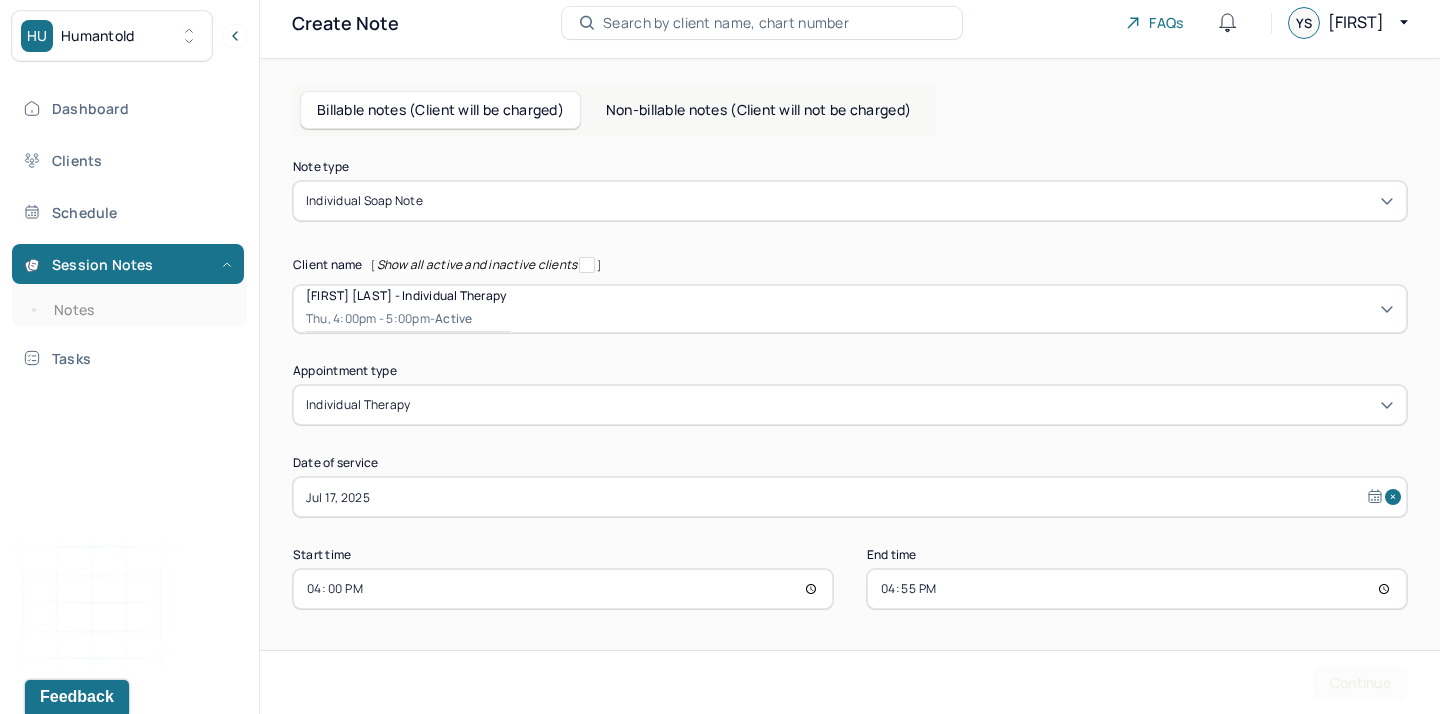 scroll, scrollTop: 0, scrollLeft: 0, axis: both 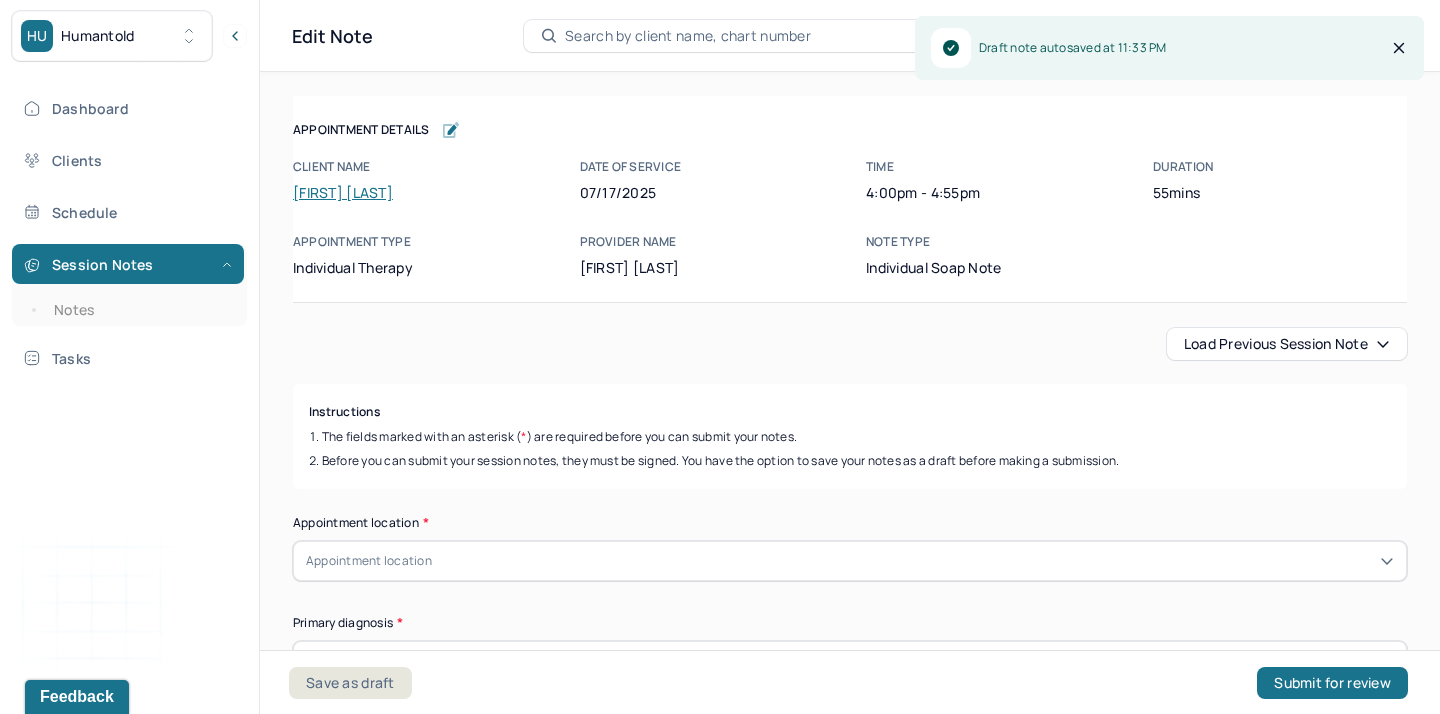 click on "Load previous session note" at bounding box center [1287, 344] 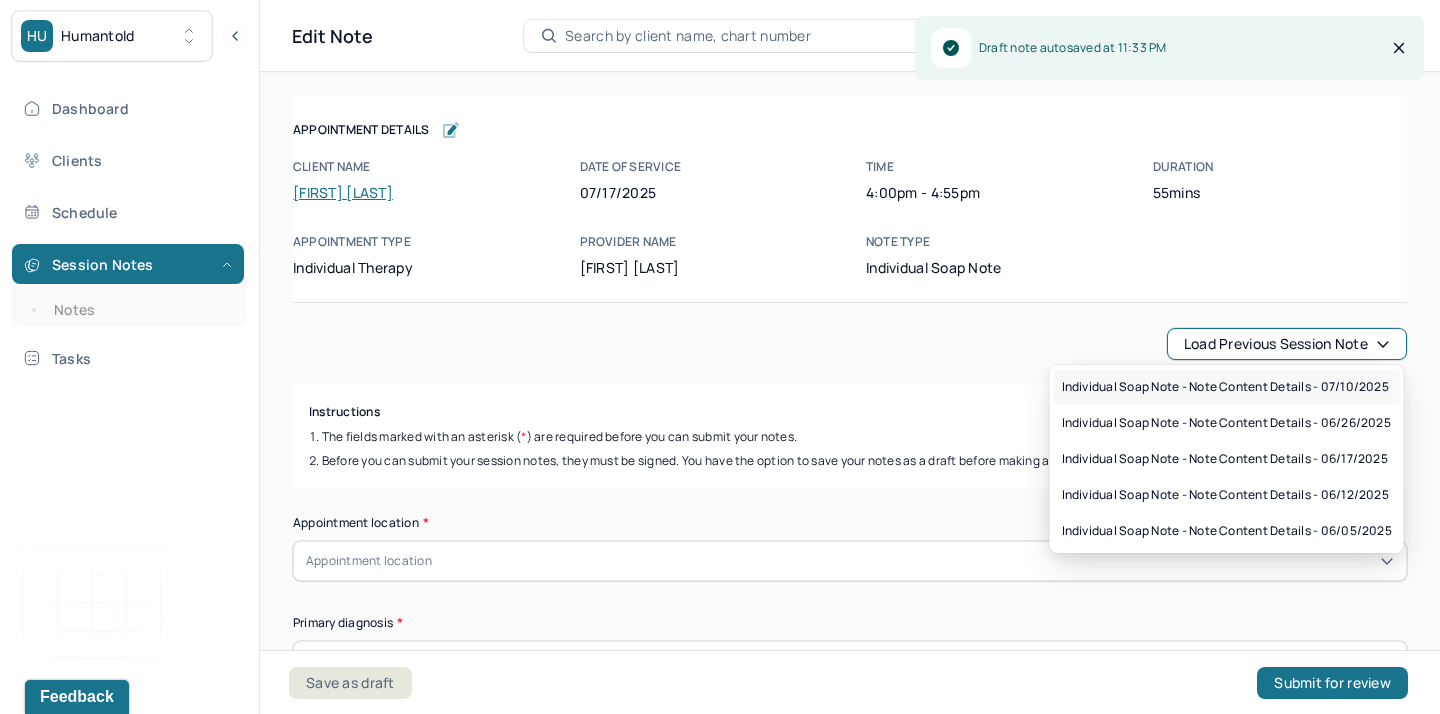 click on "Individual soap note   - Note content Details -   07/10/2025" at bounding box center [1225, 387] 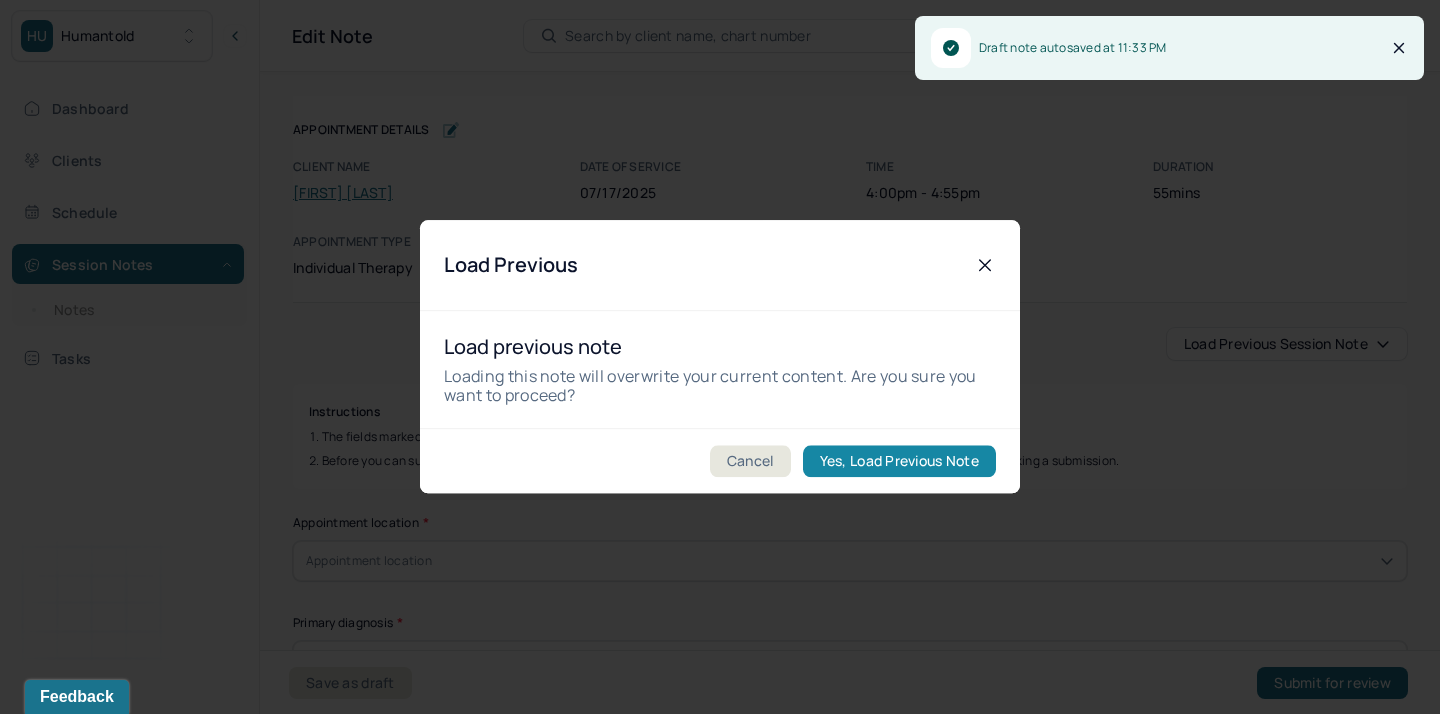 click on "Yes, Load Previous Note" at bounding box center (899, 462) 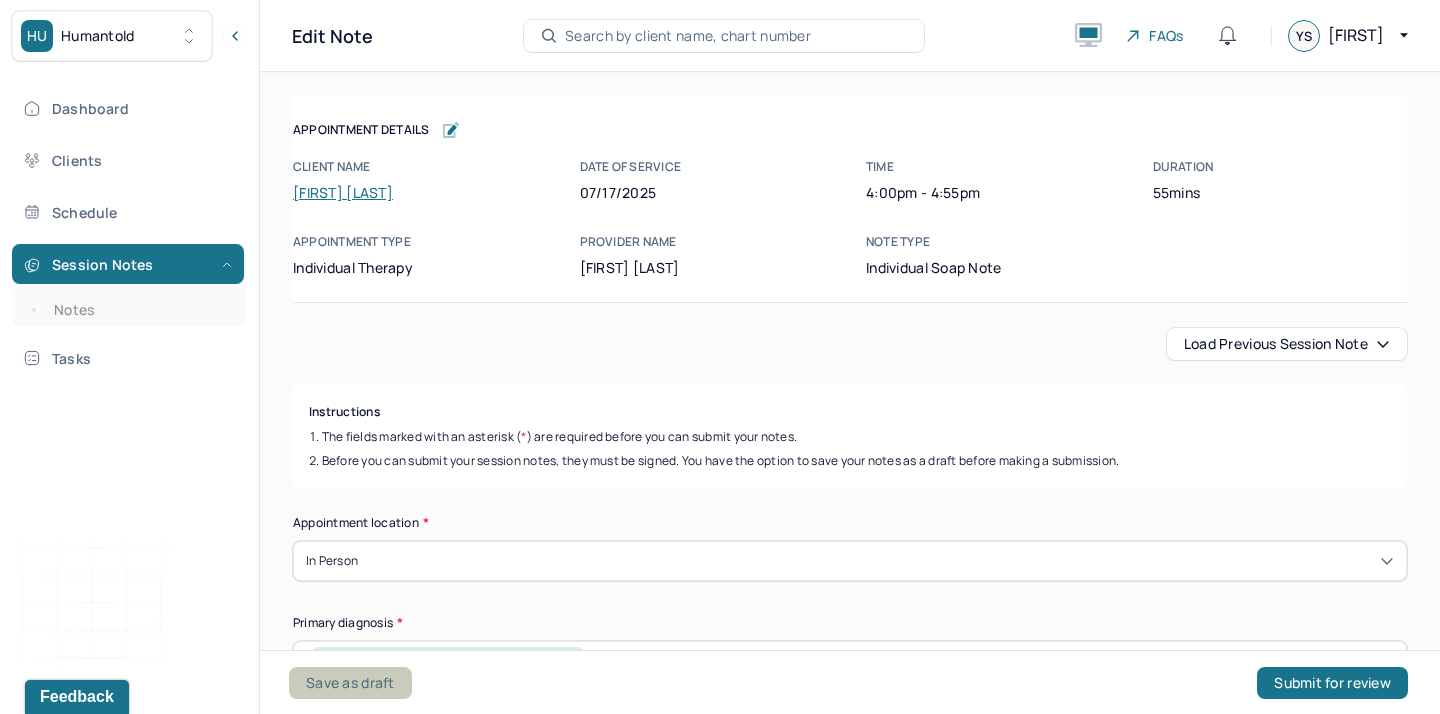 click on "Save as draft" at bounding box center [350, 683] 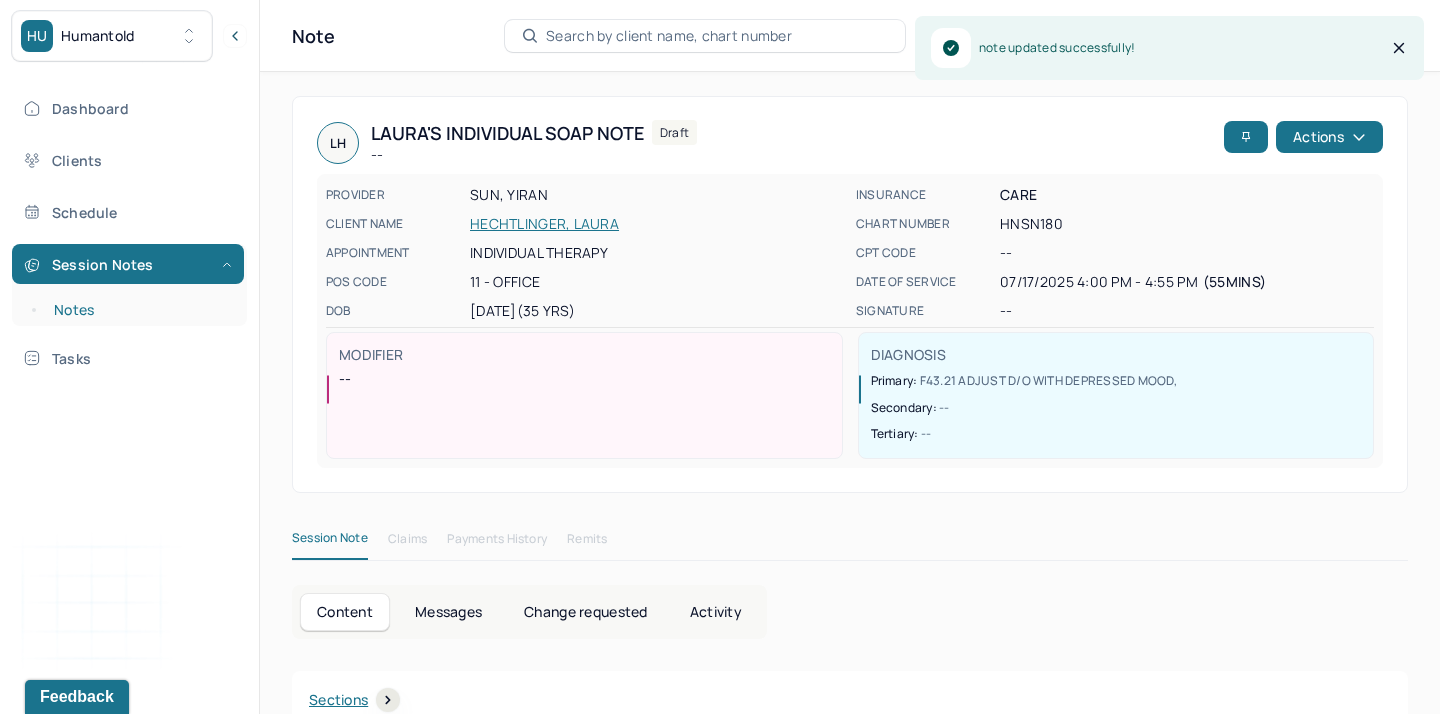 click on "Notes" at bounding box center (139, 310) 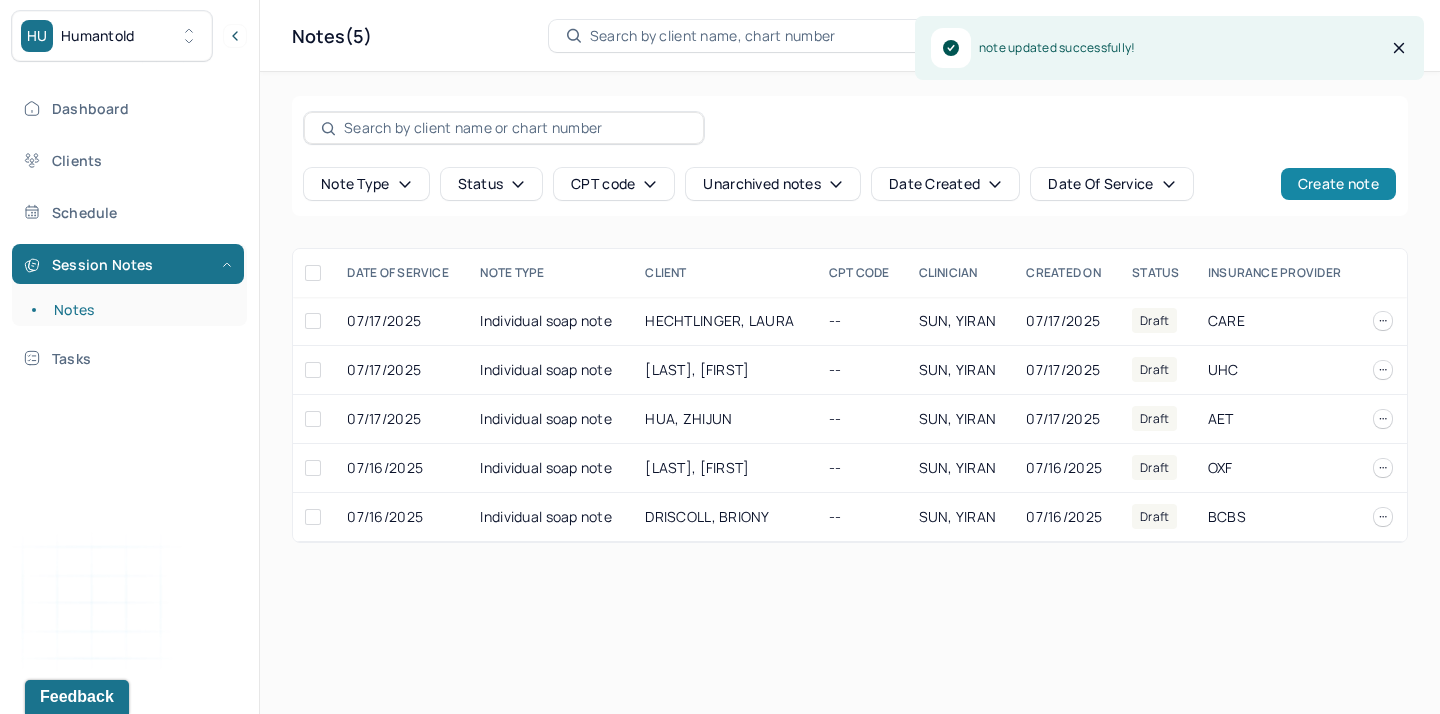 click on "Create note" at bounding box center [1338, 184] 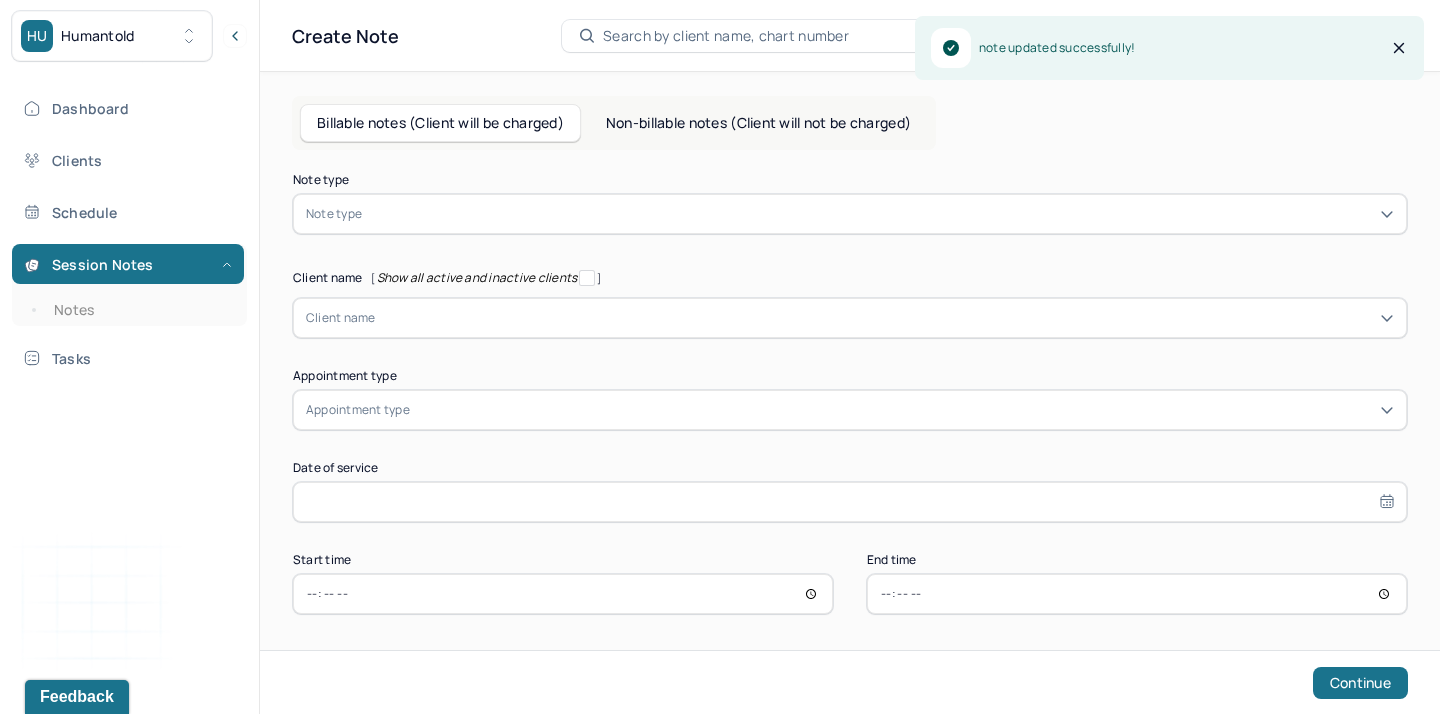 click on "Note type" at bounding box center (850, 214) 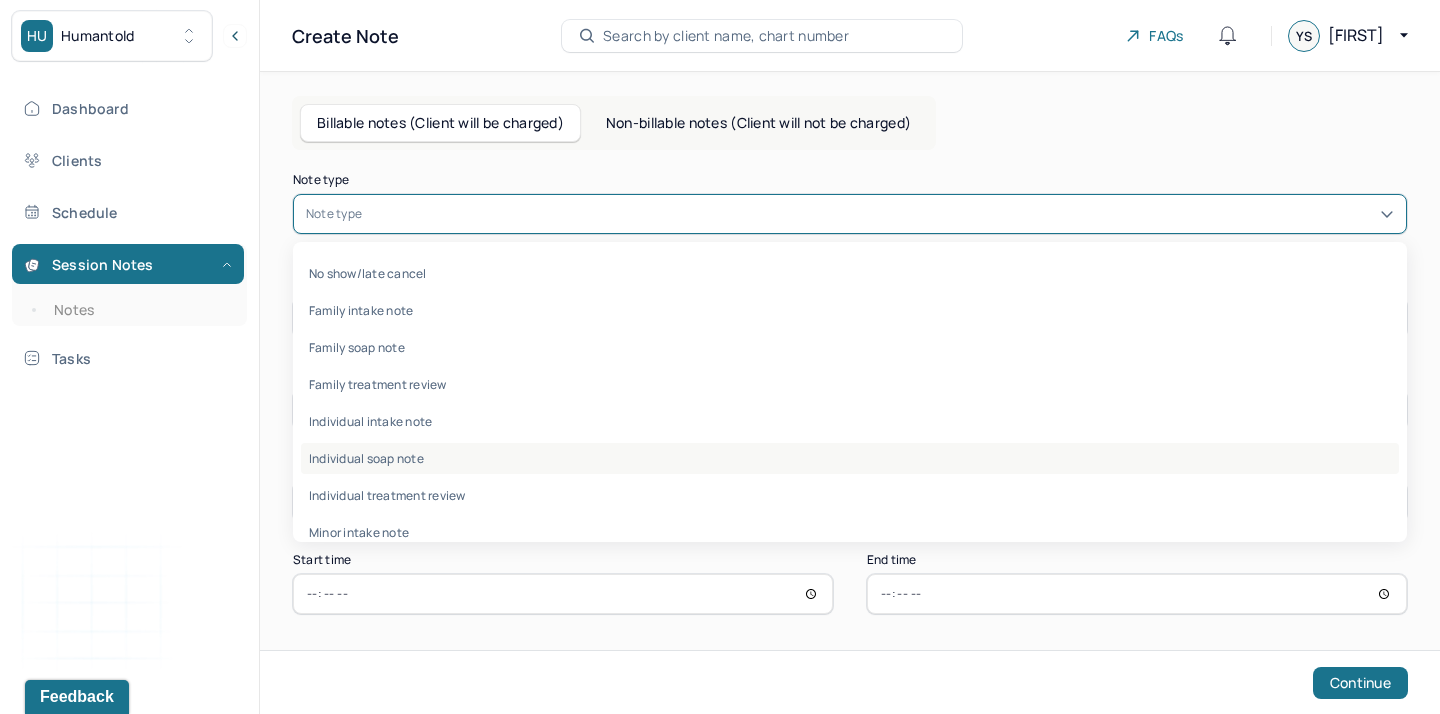 click on "Individual soap note" at bounding box center [850, 458] 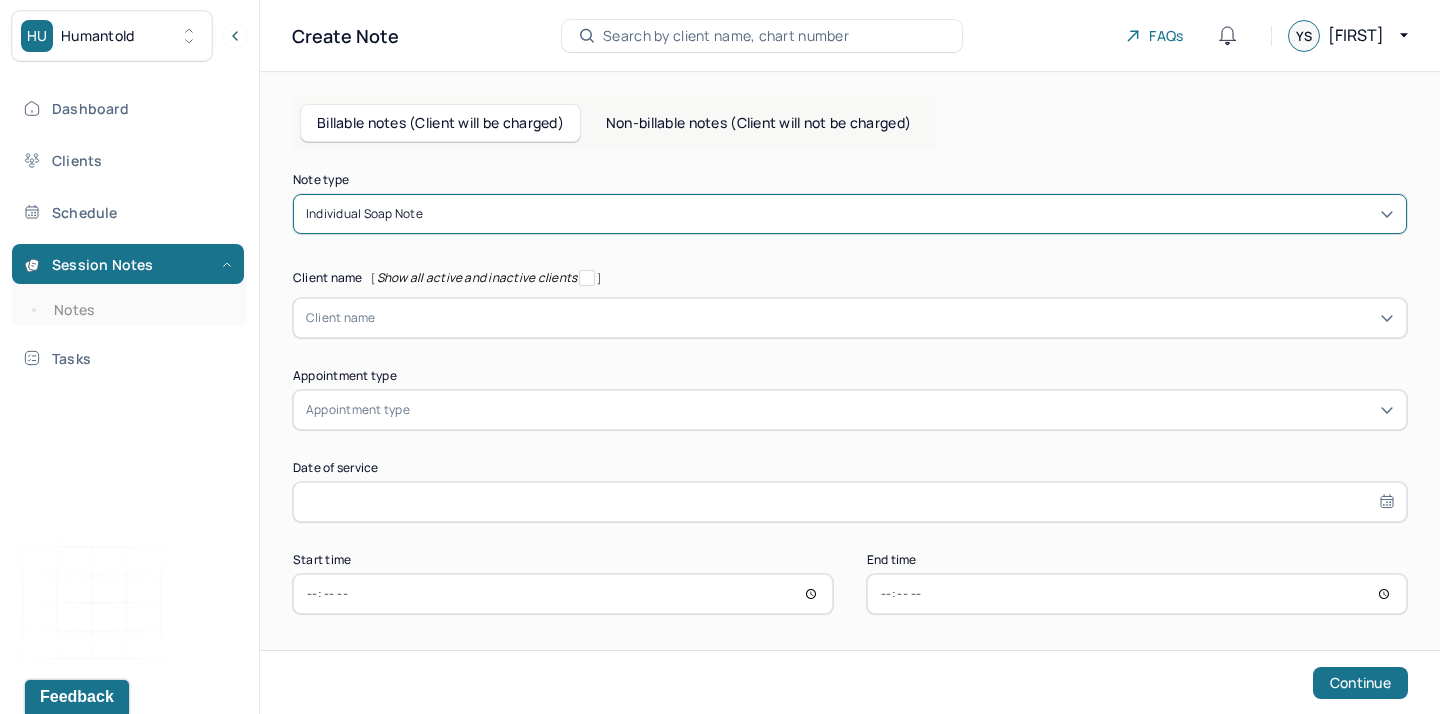 click at bounding box center [885, 318] 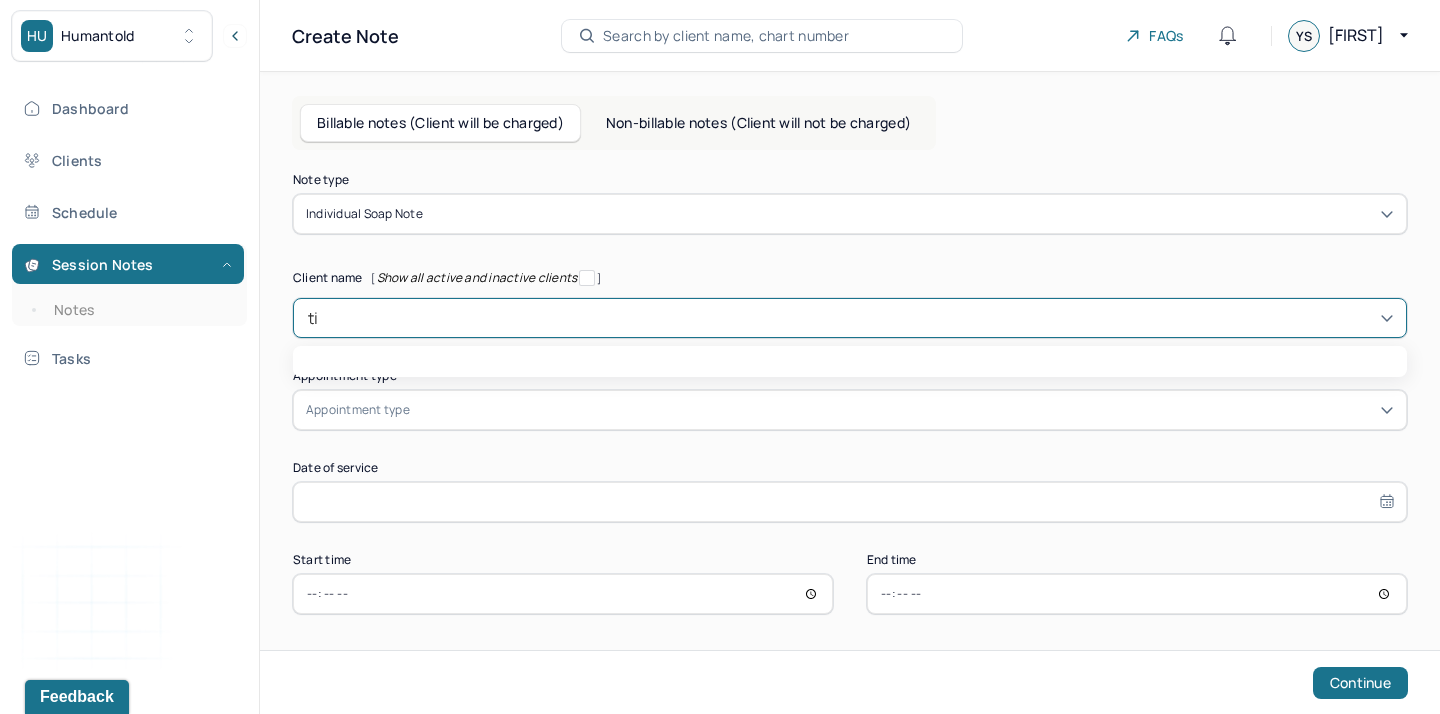 type on "tim" 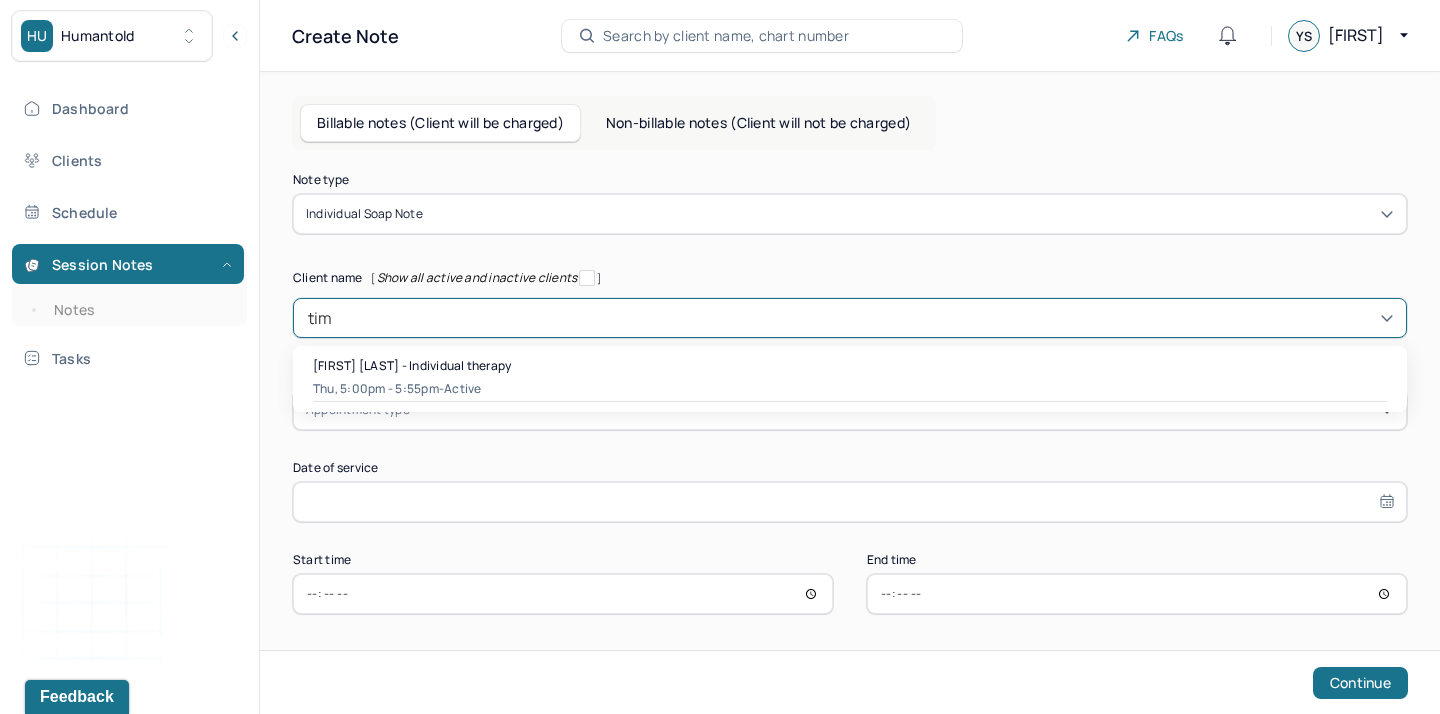click on "Timothy Hwang - Individual therapy" at bounding box center [412, 365] 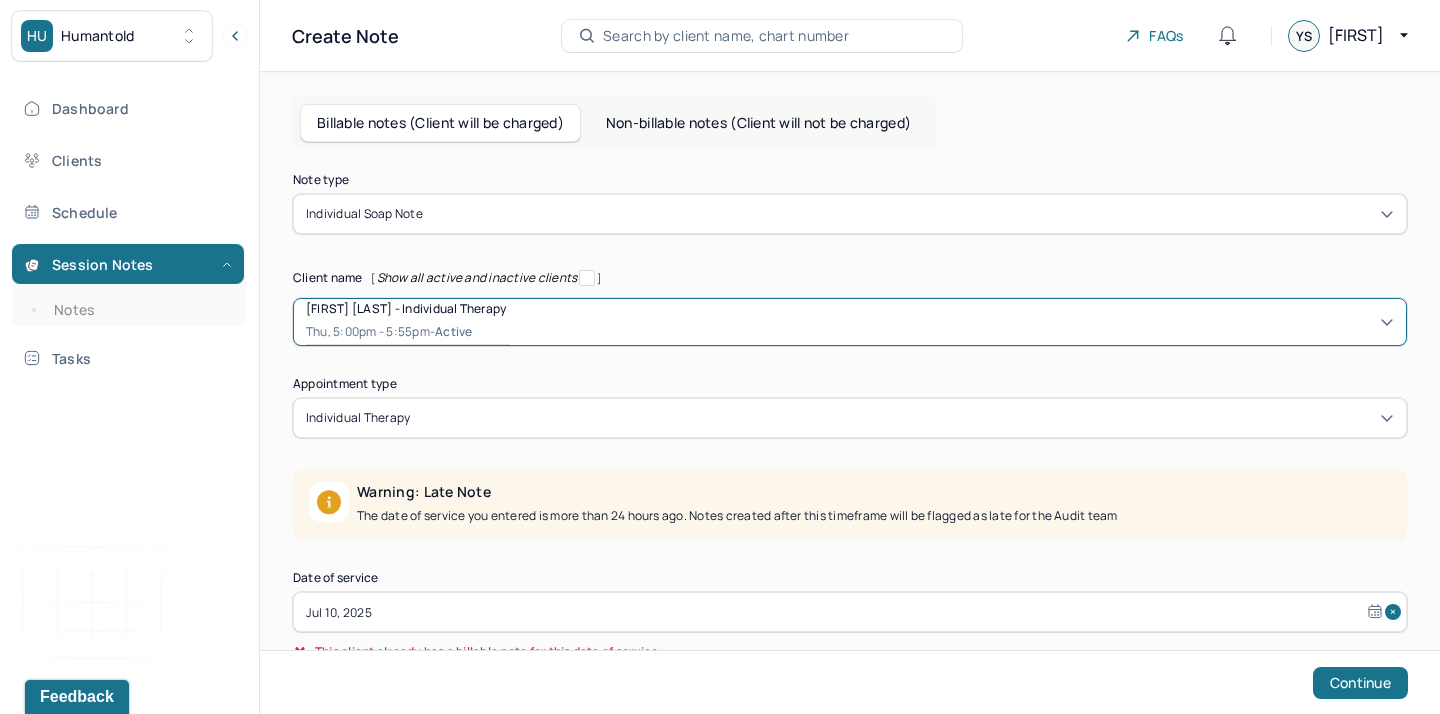 scroll, scrollTop: 147, scrollLeft: 0, axis: vertical 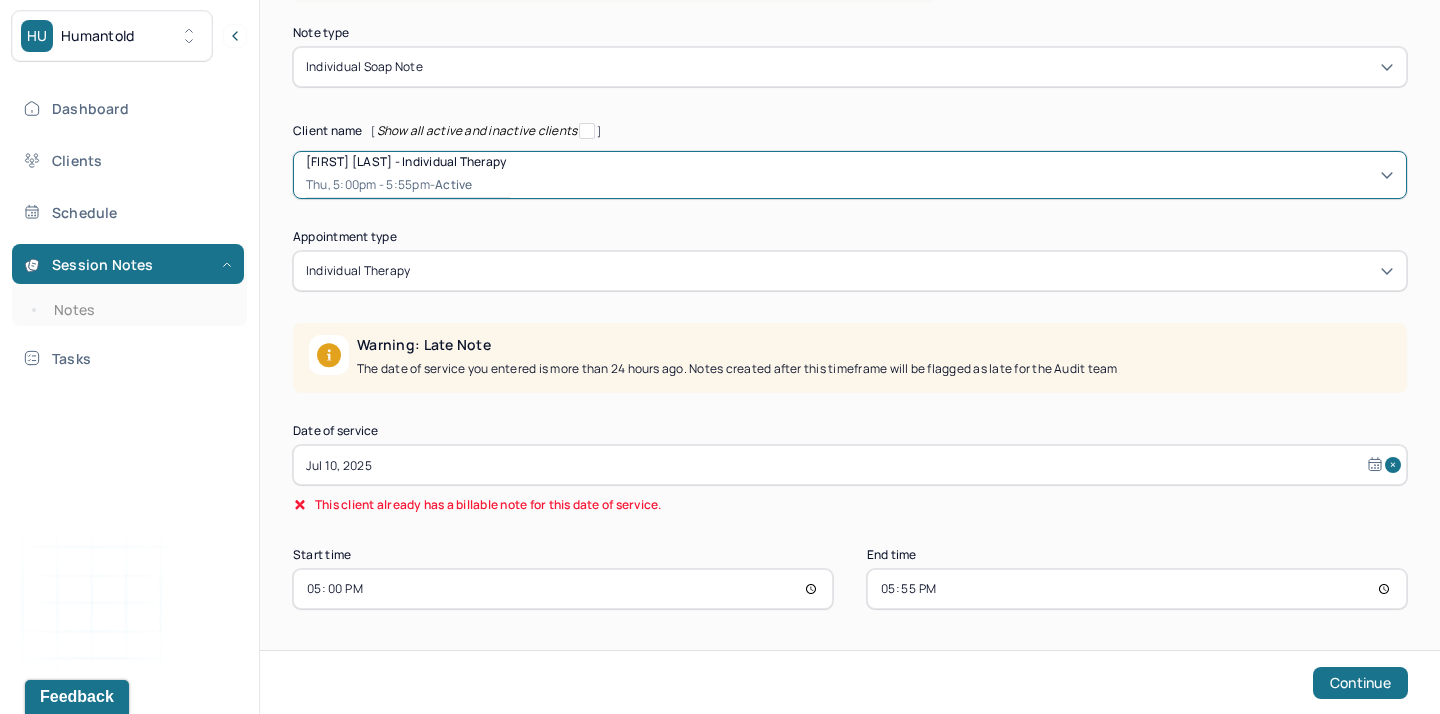 click on "Jul 10, 2025" at bounding box center [850, 465] 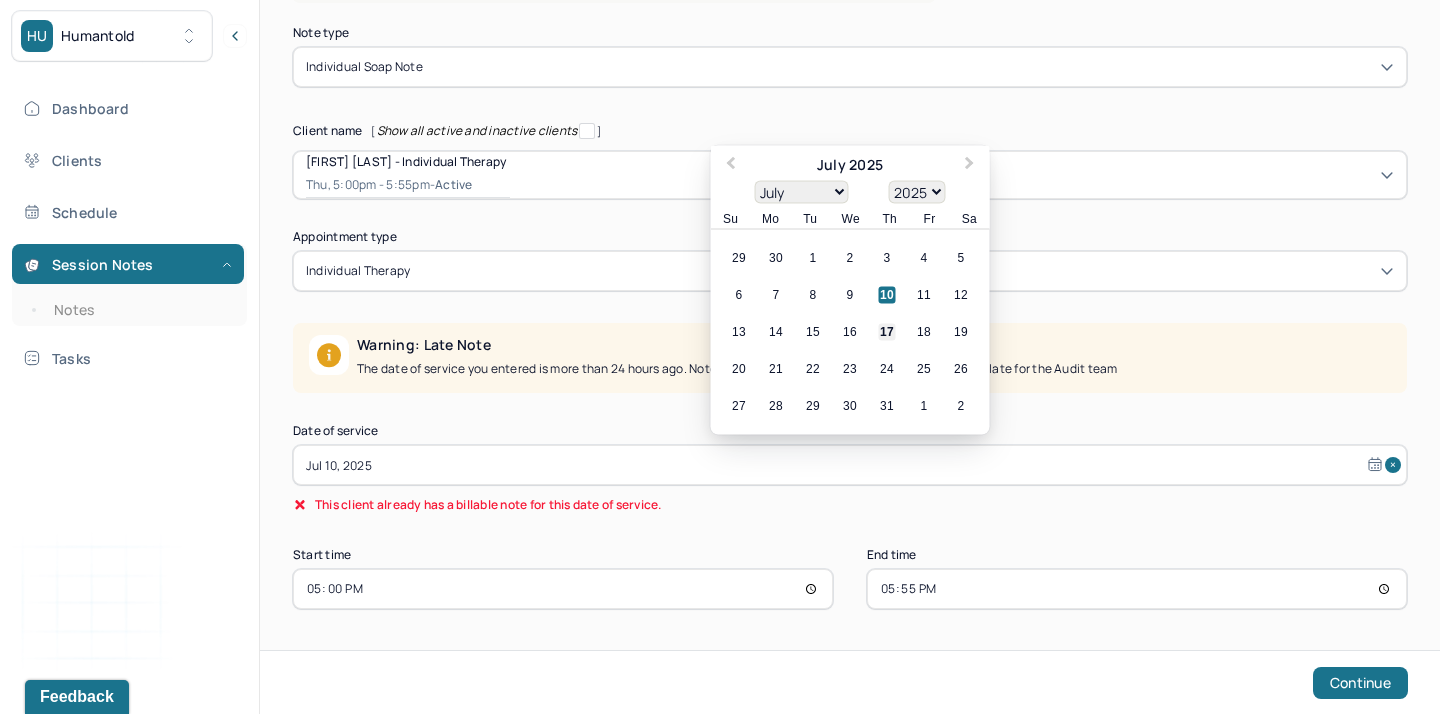 click on "17" at bounding box center [887, 332] 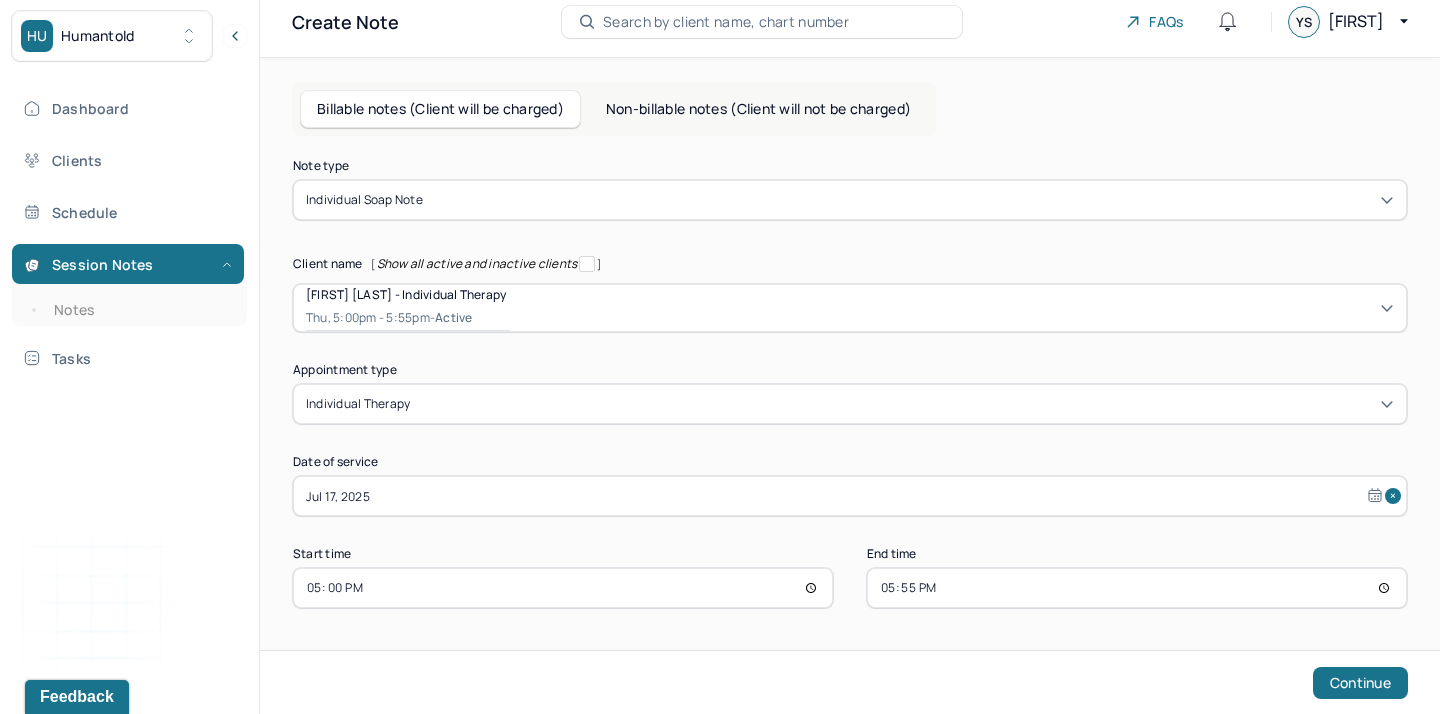 scroll, scrollTop: 13, scrollLeft: 0, axis: vertical 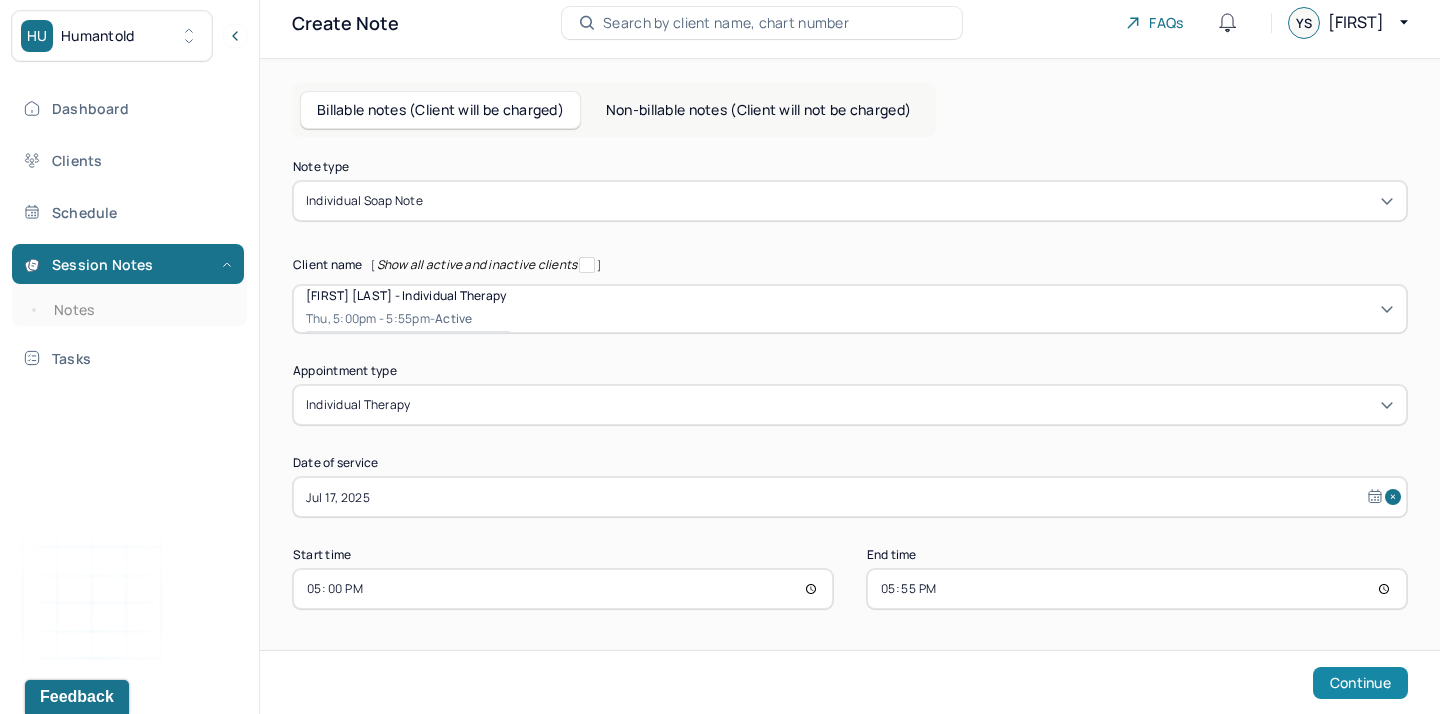 click on "Continue" at bounding box center (1360, 683) 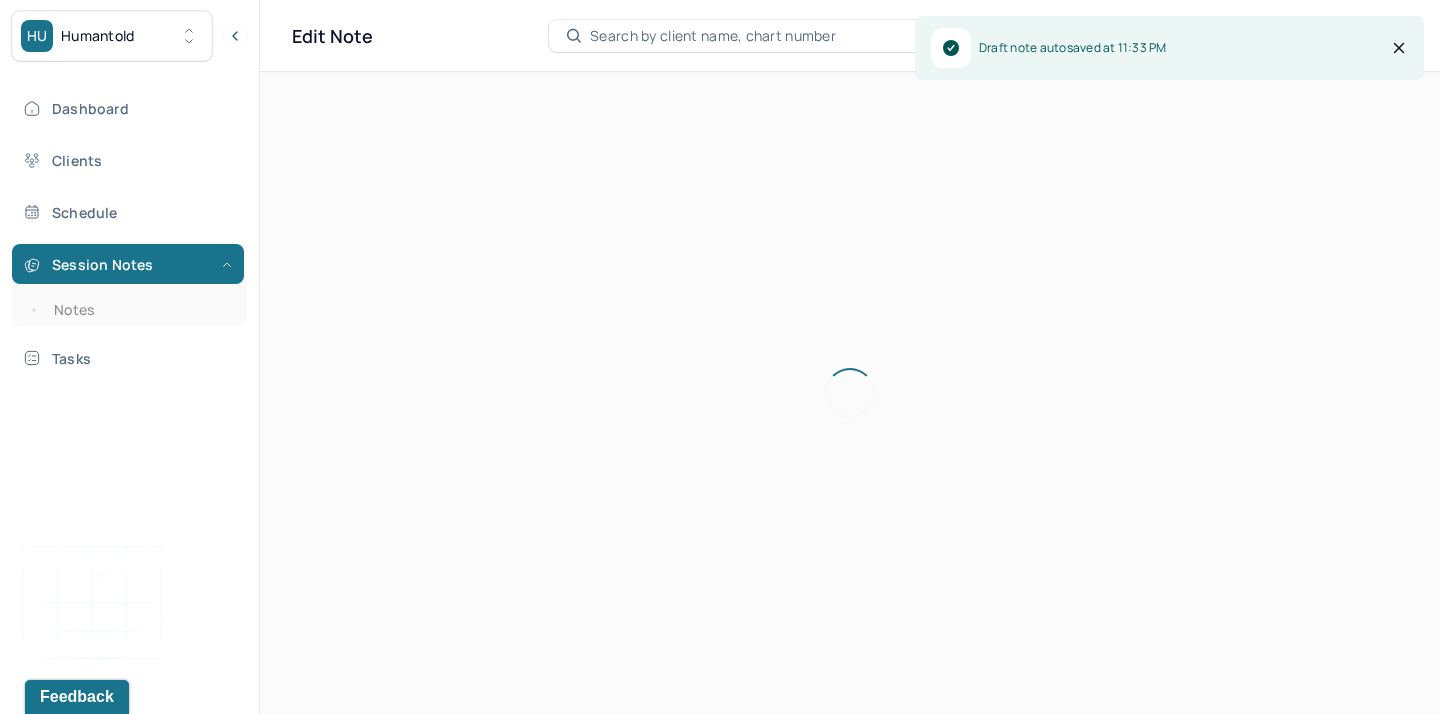 scroll, scrollTop: 0, scrollLeft: 0, axis: both 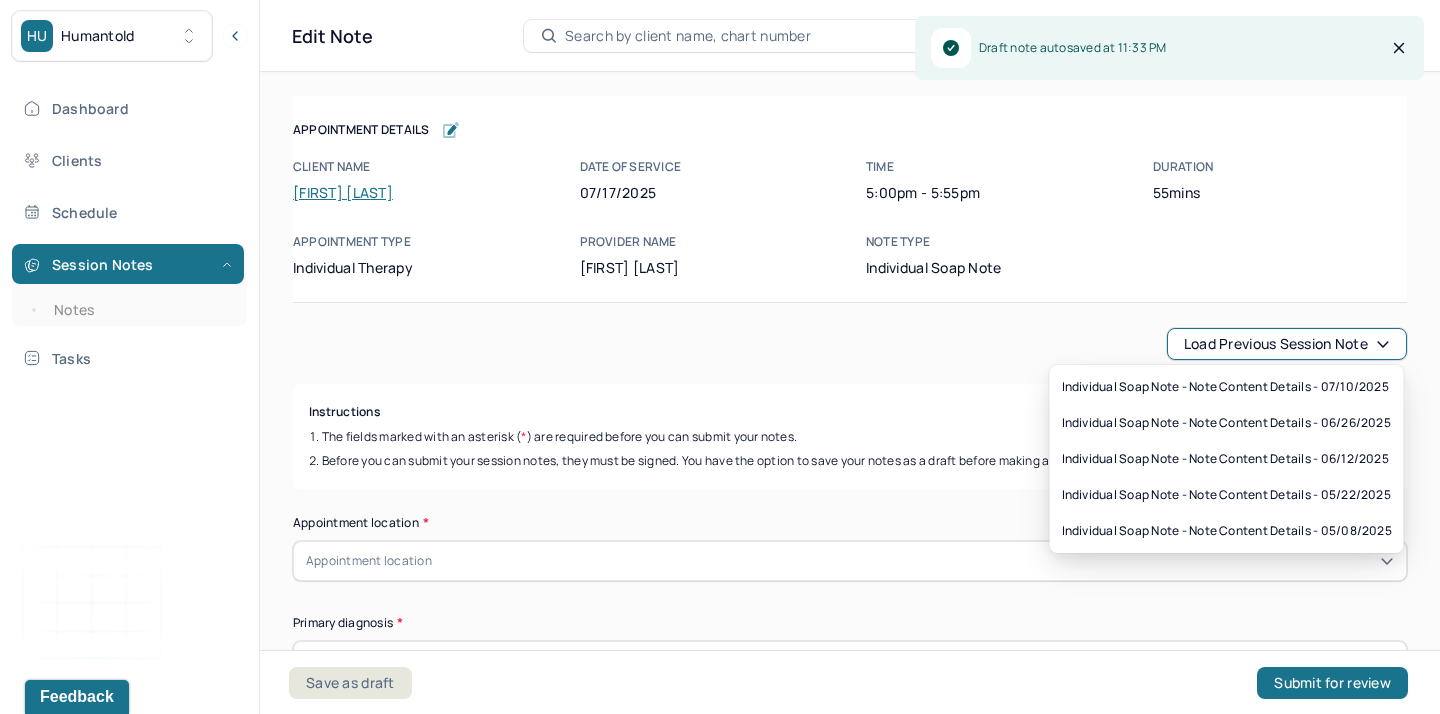 click on "Load previous session note" at bounding box center (1287, 344) 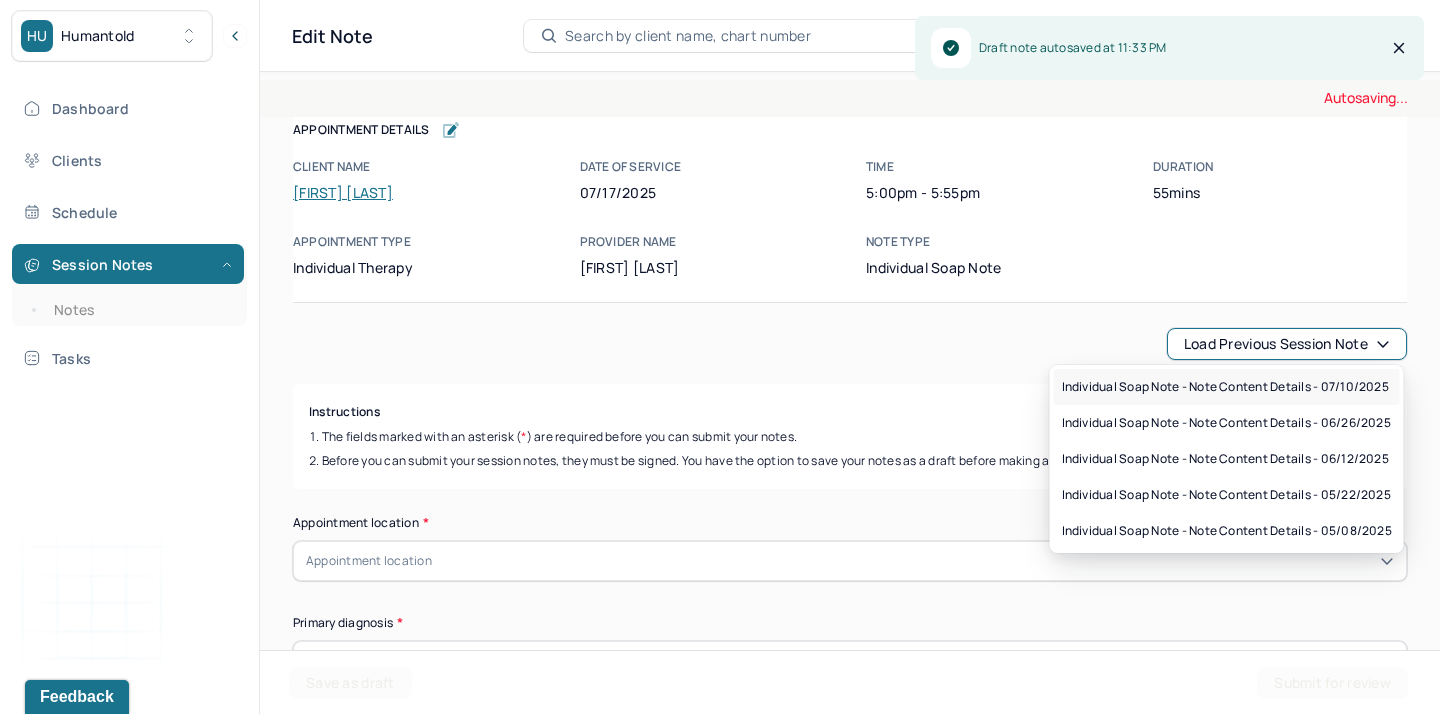 click on "Individual soap note   - Note content Details -   07/10/2025" at bounding box center (1225, 387) 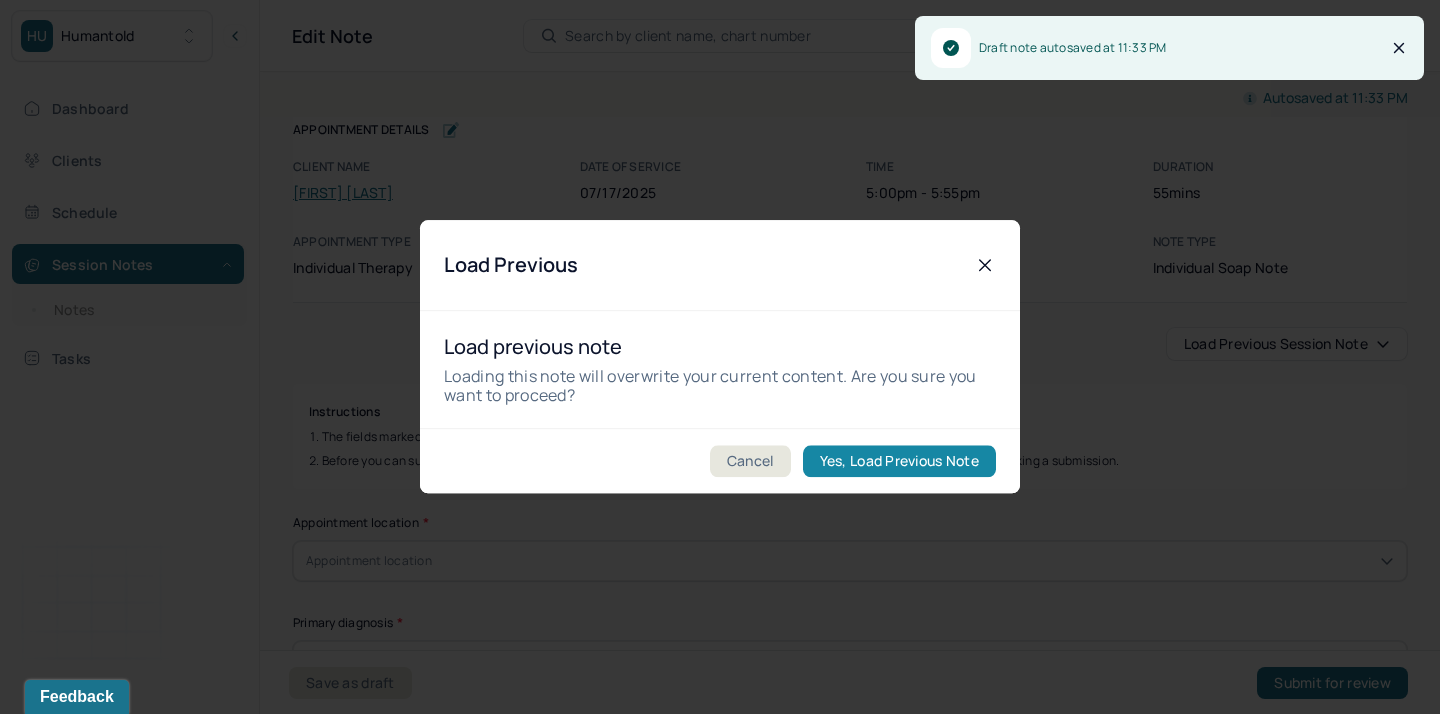 click on "Yes, Load Previous Note" at bounding box center [899, 462] 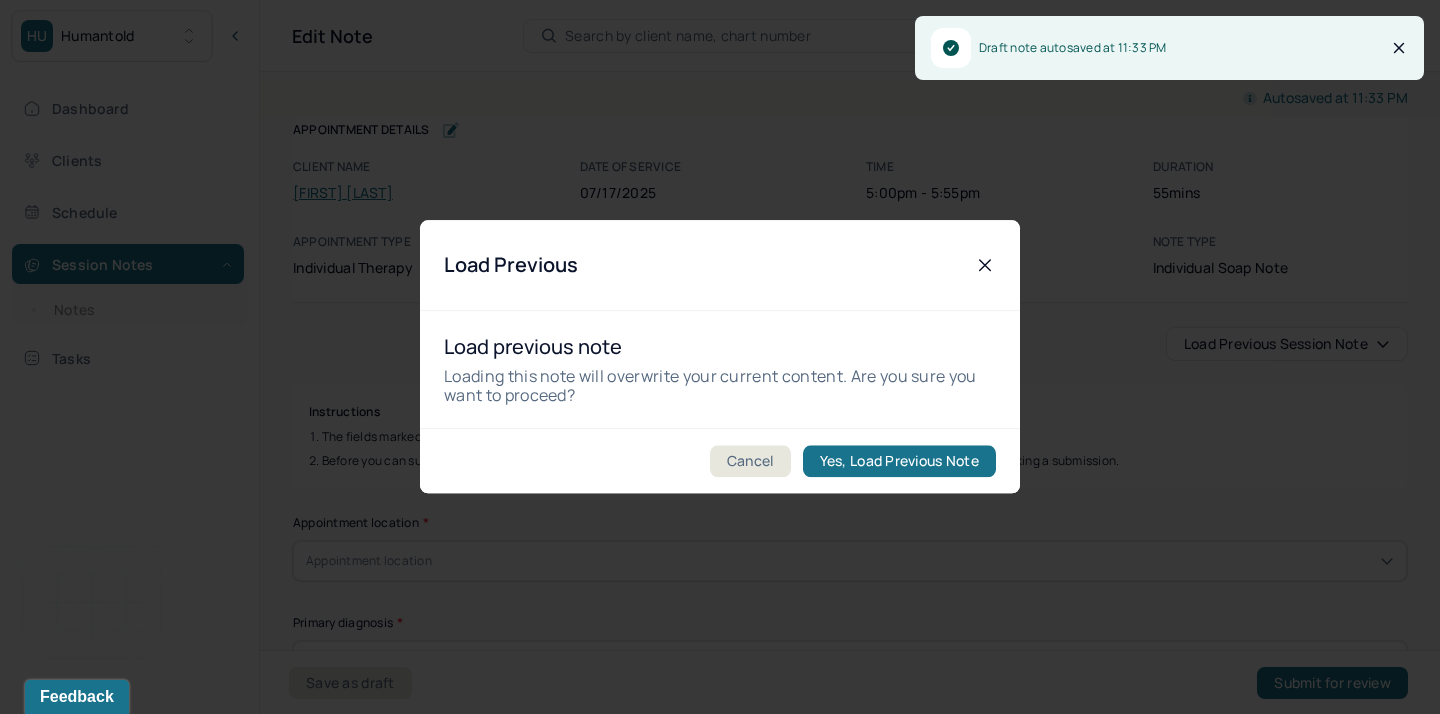 type on "stress/body image/internalized shame" 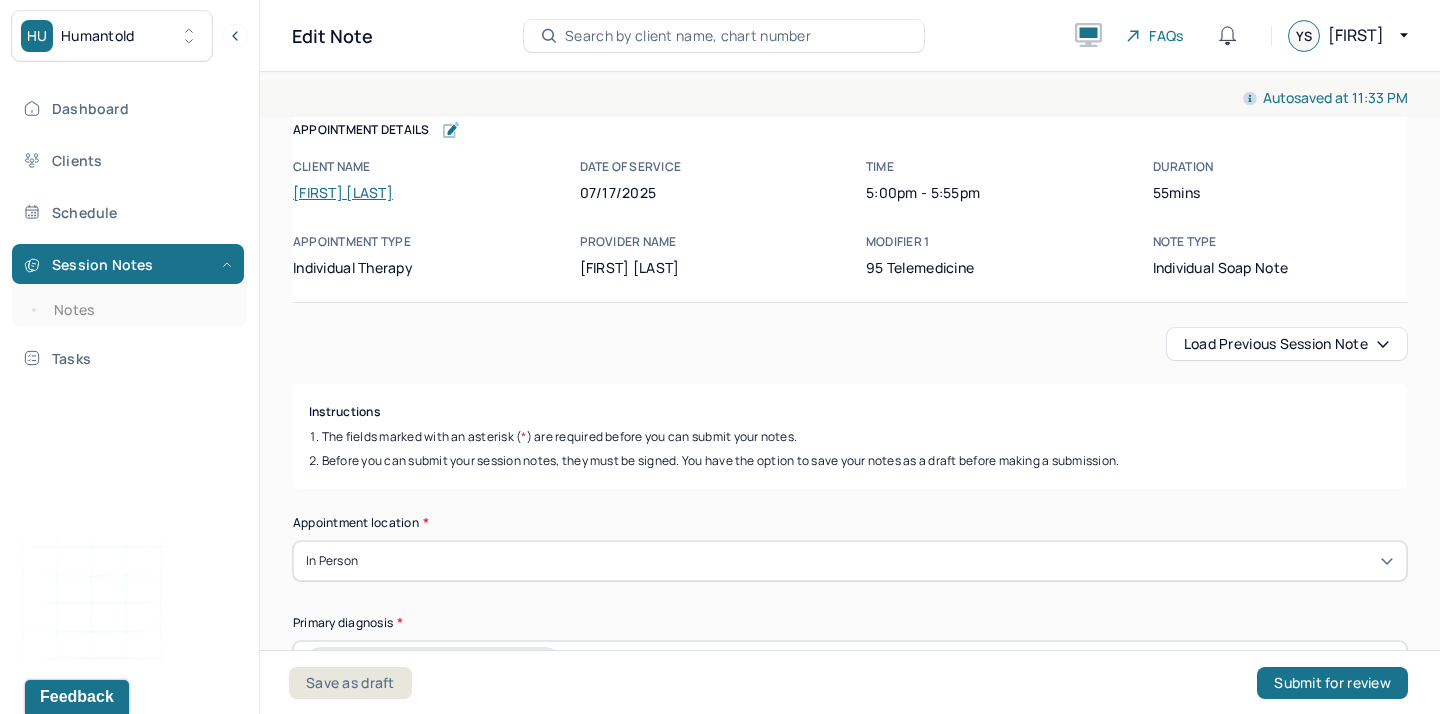 click on "Save as draft     Submit for review" at bounding box center (848, 682) 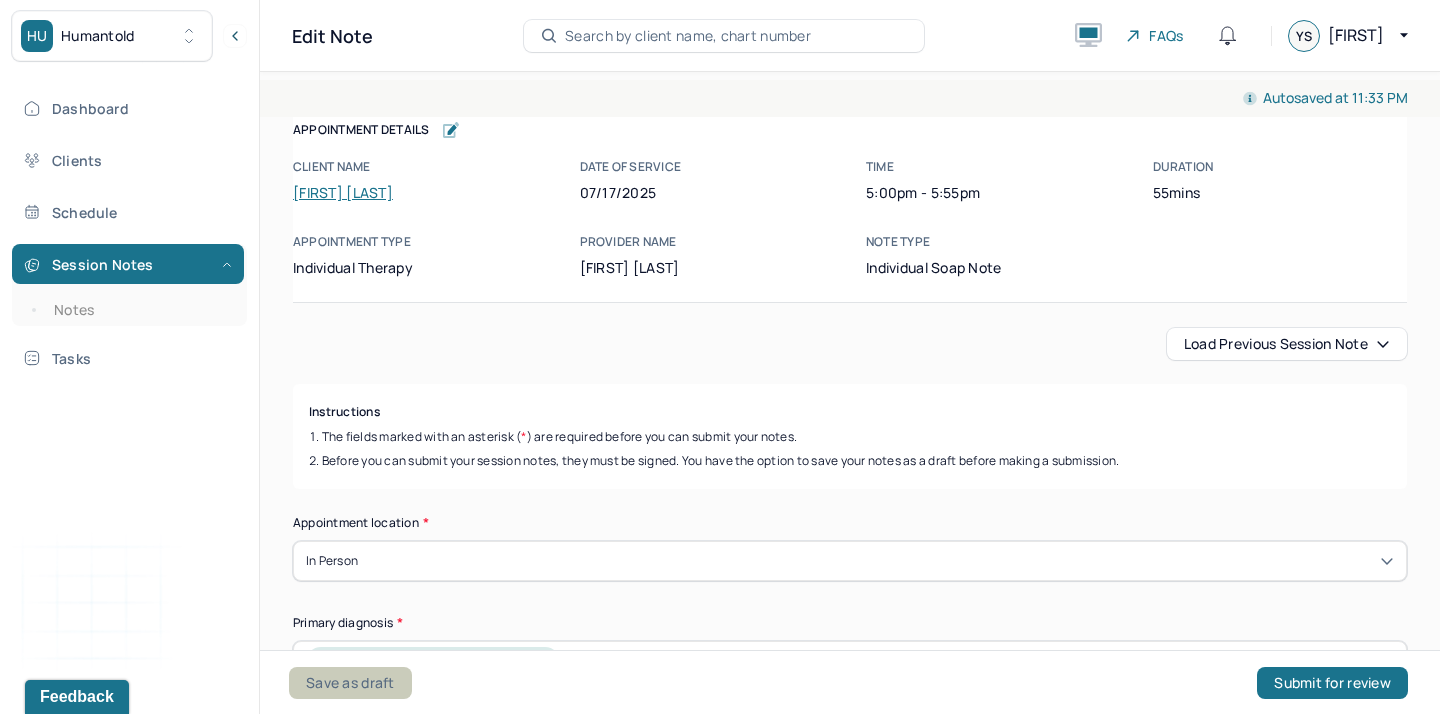 click on "Save as draft" at bounding box center (350, 683) 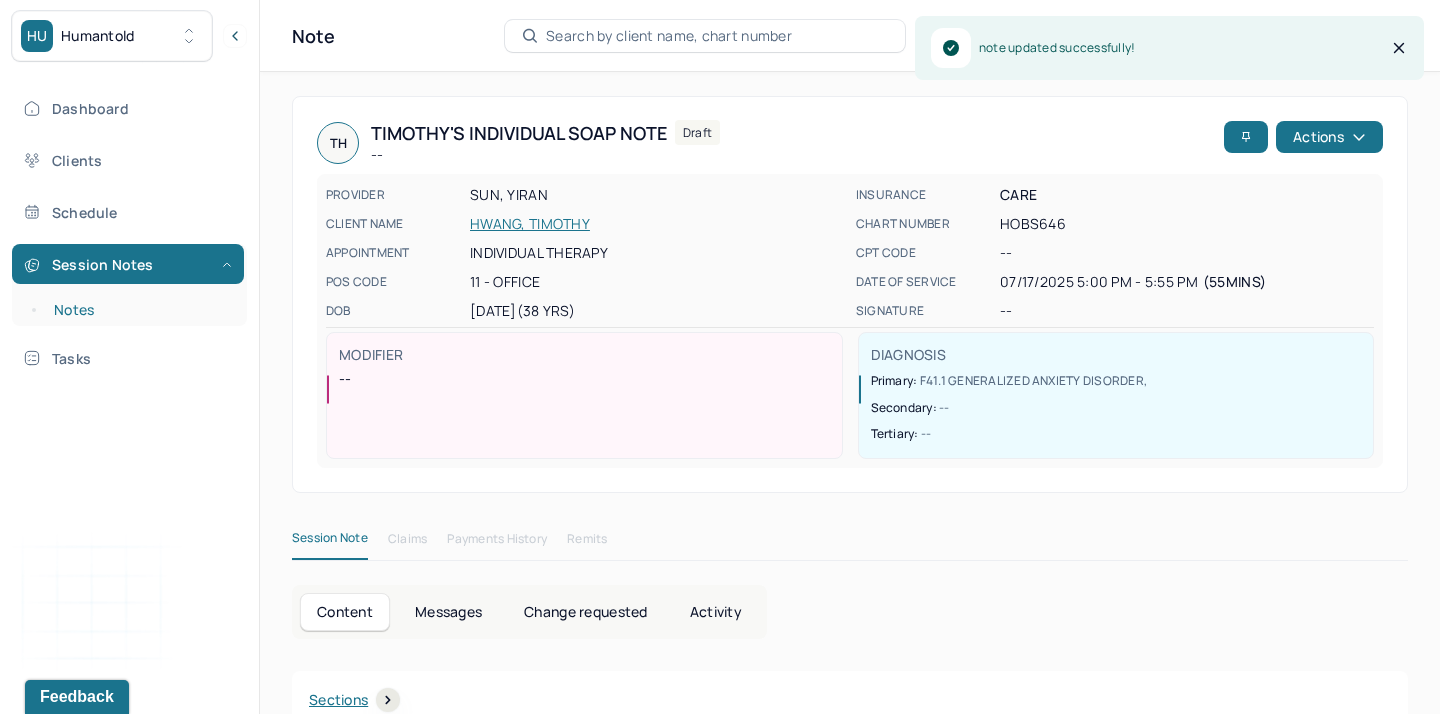 click on "Notes" at bounding box center [139, 310] 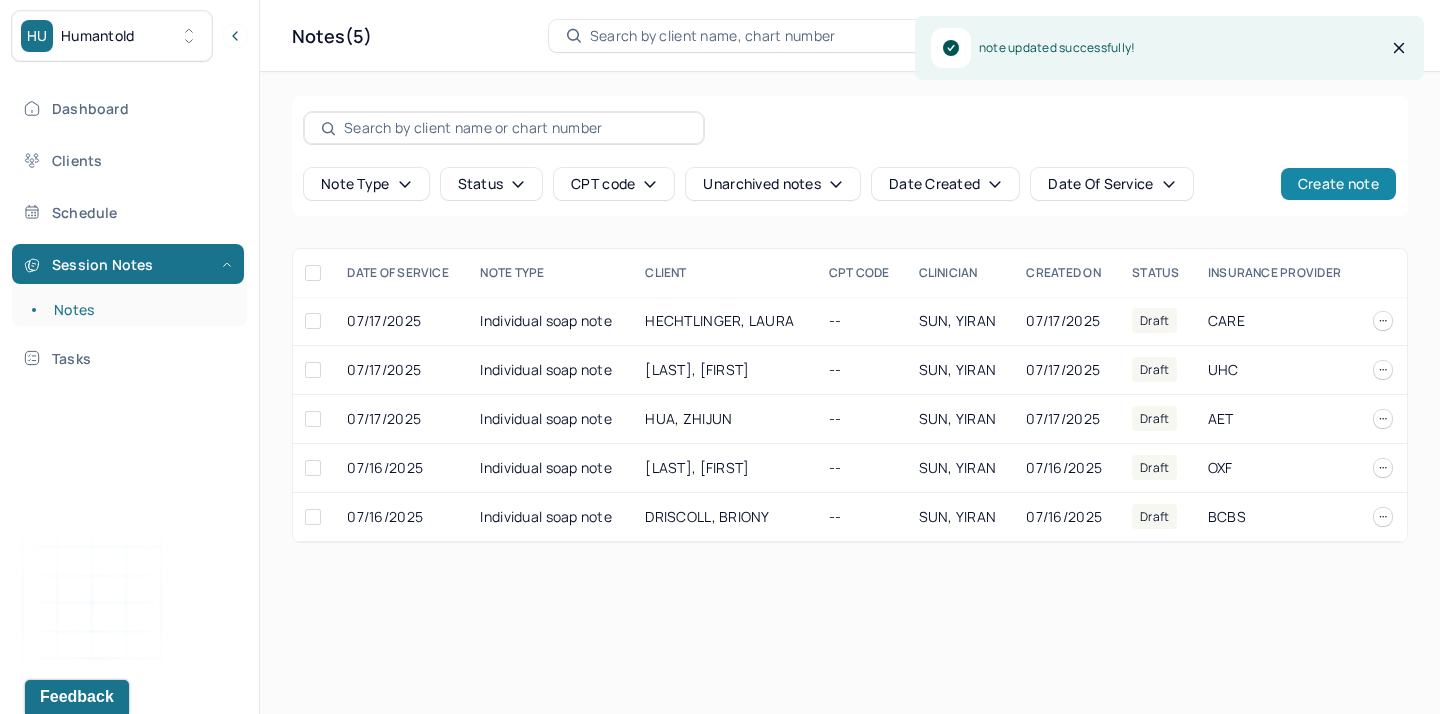 click on "Create note" at bounding box center (1338, 184) 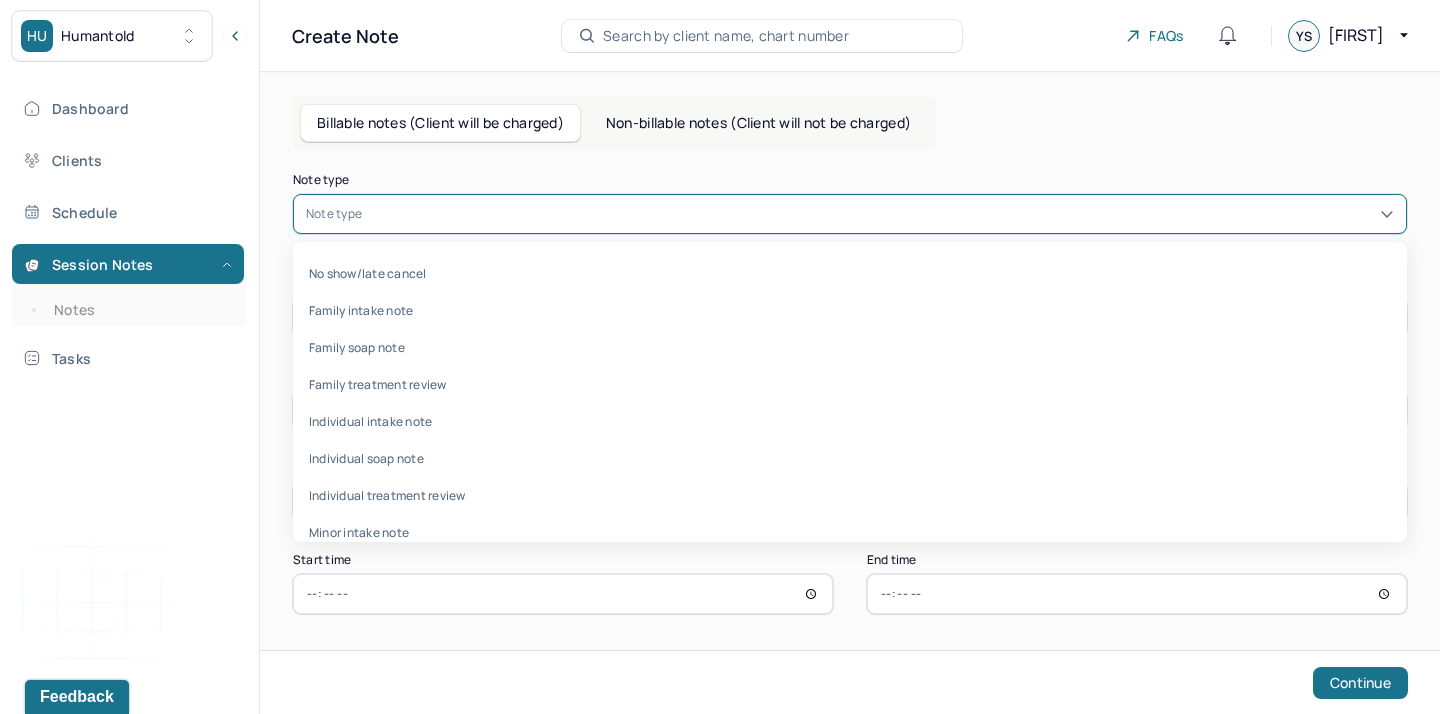 click at bounding box center (880, 214) 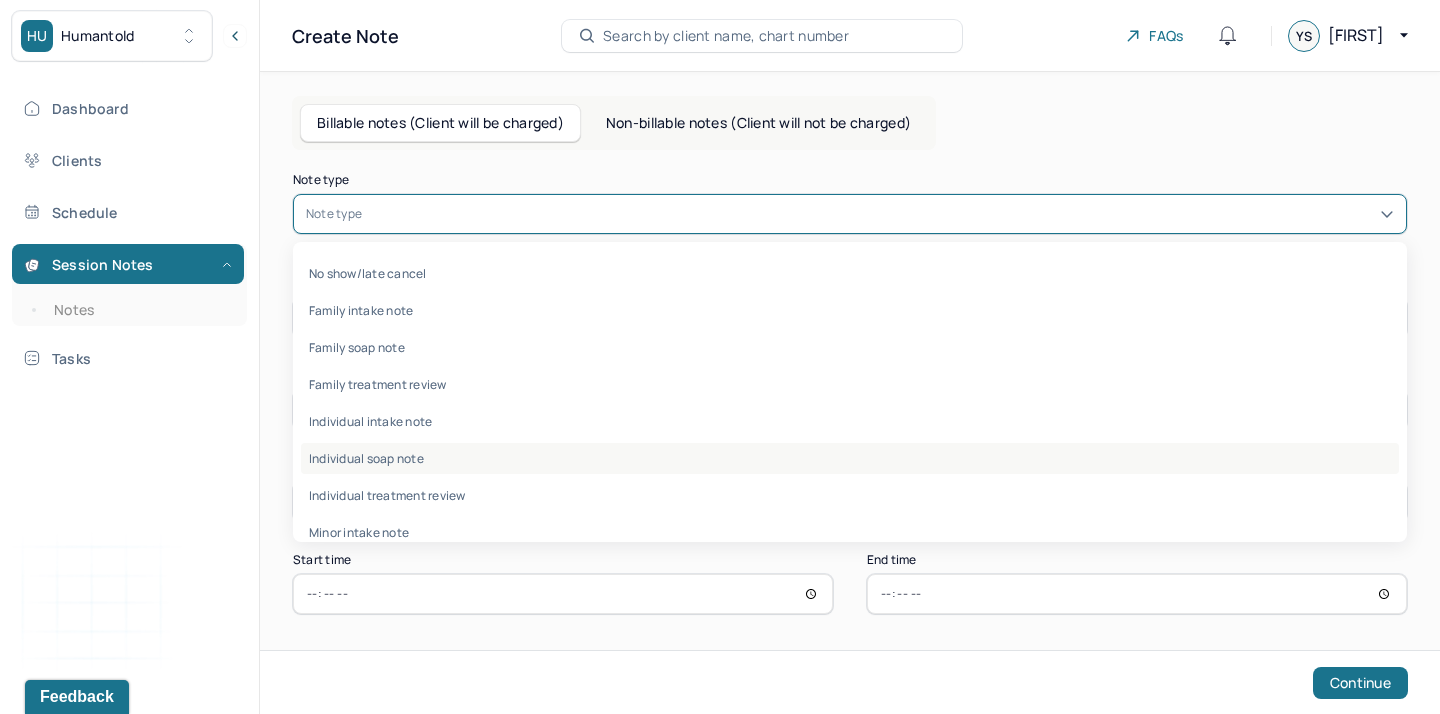 click on "Individual soap note" at bounding box center (850, 458) 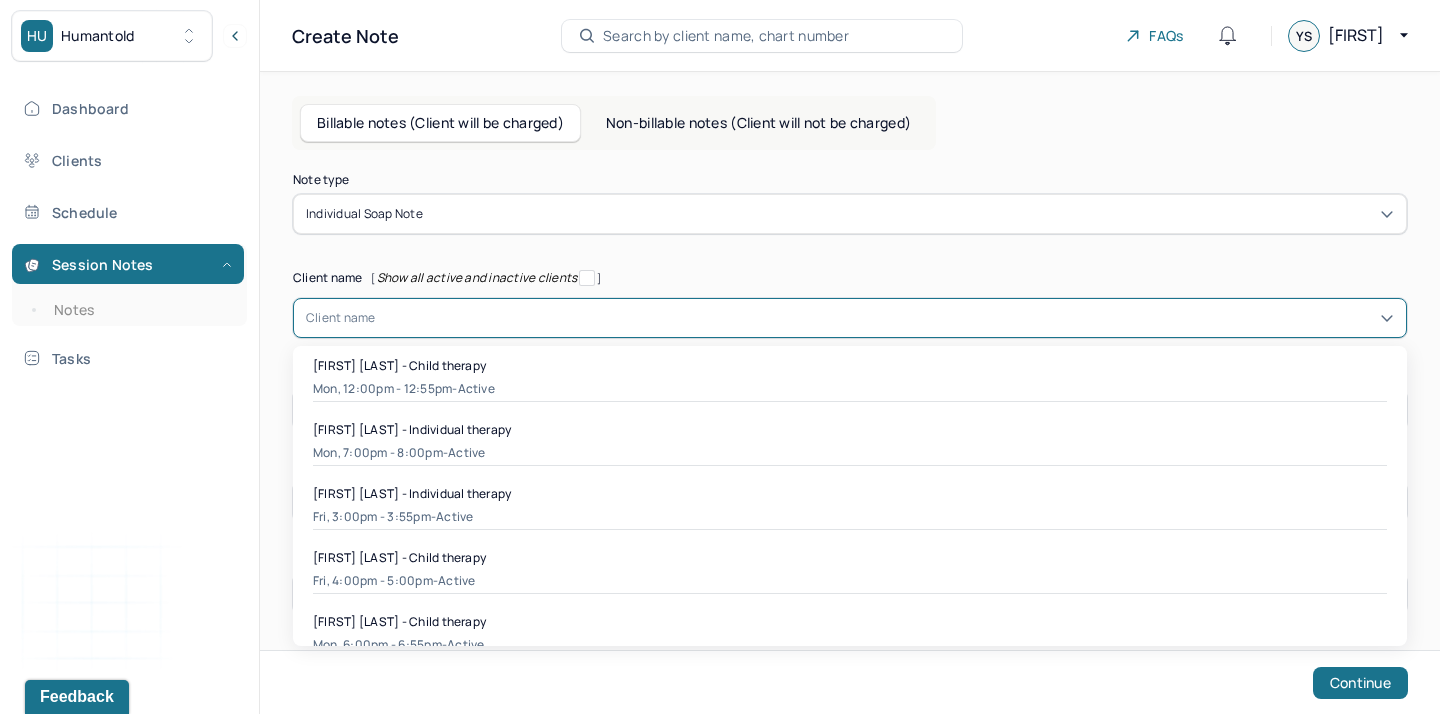 click at bounding box center (885, 318) 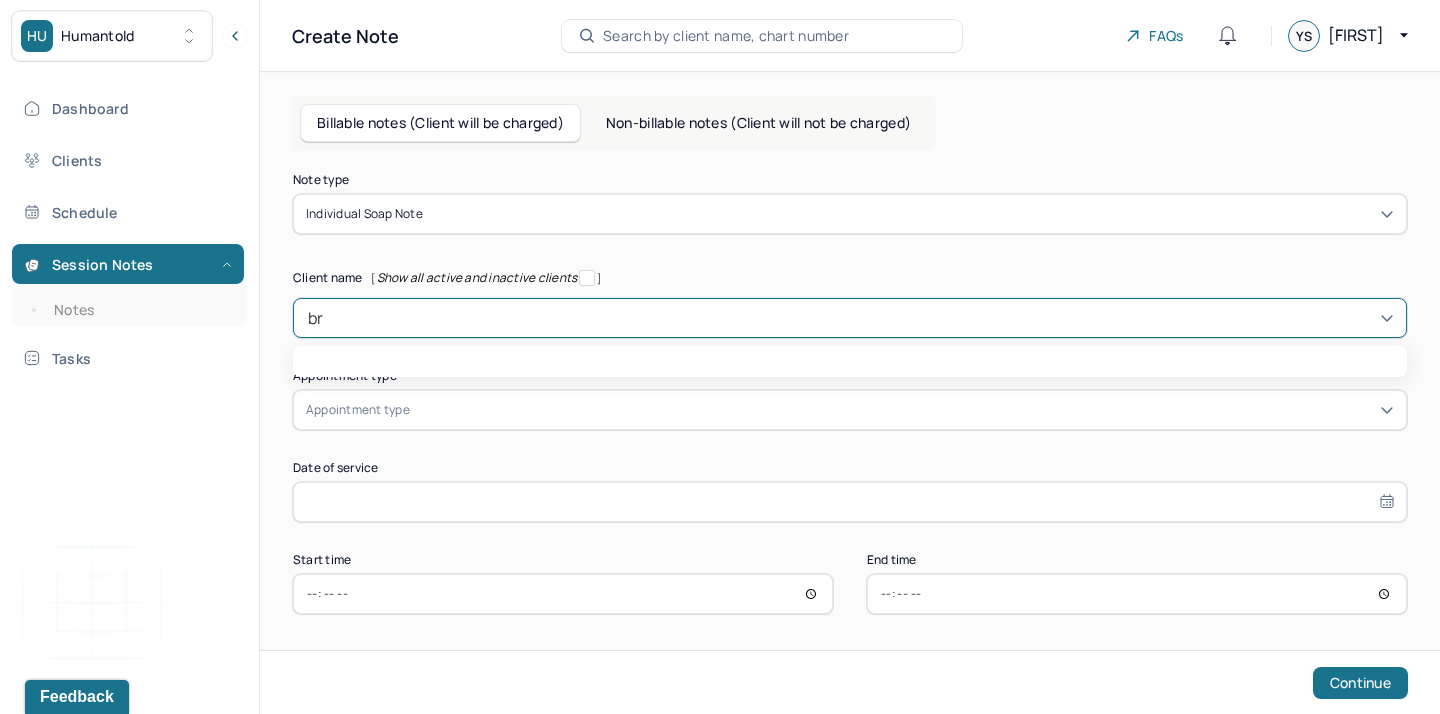 type on "bry" 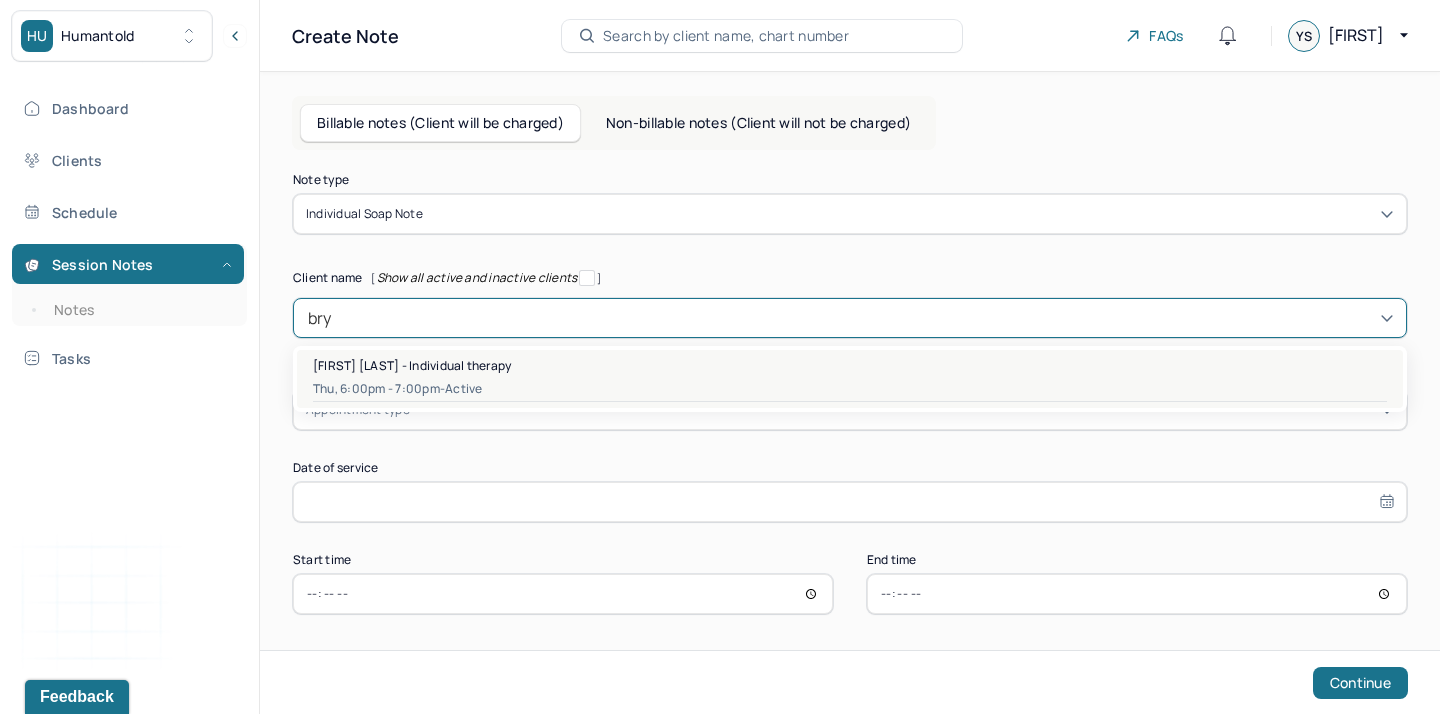 click on "Bryanna Nazario - Individual therapy" at bounding box center (412, 365) 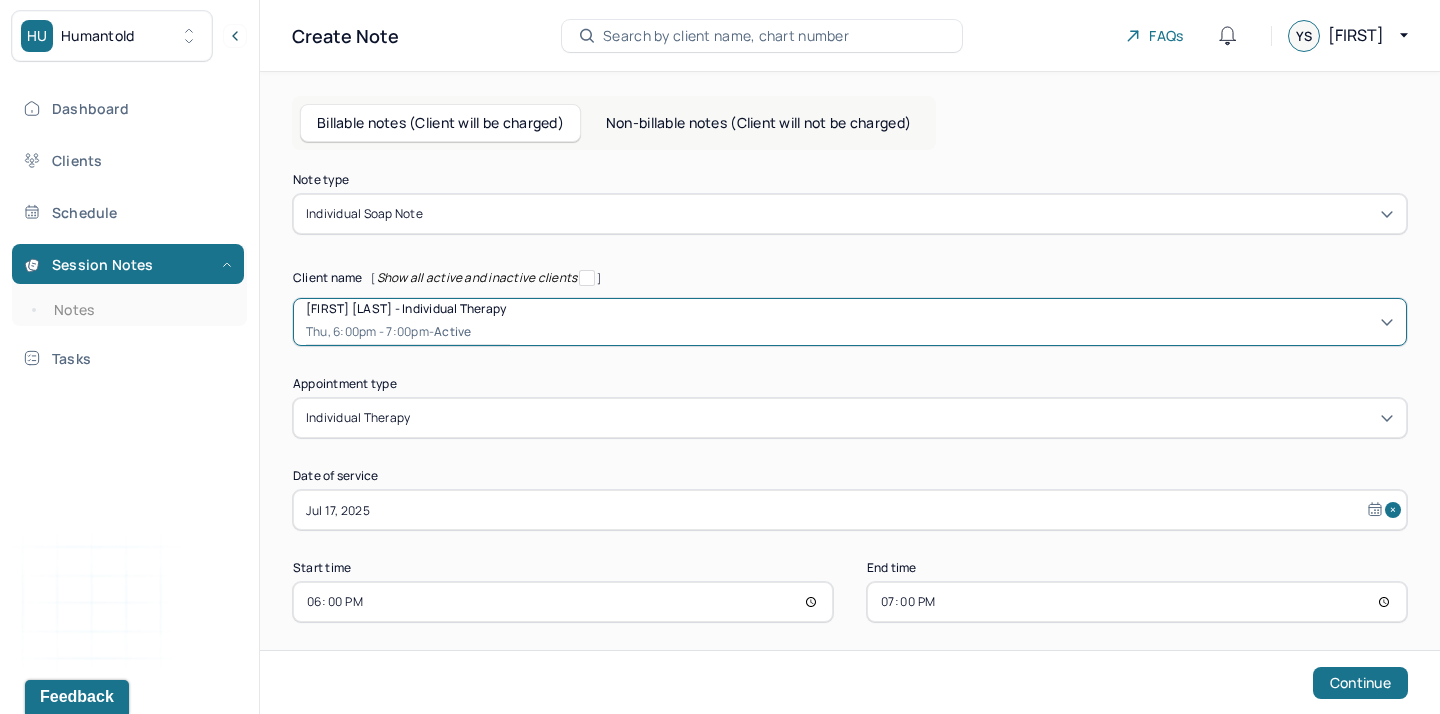 scroll, scrollTop: 13, scrollLeft: 0, axis: vertical 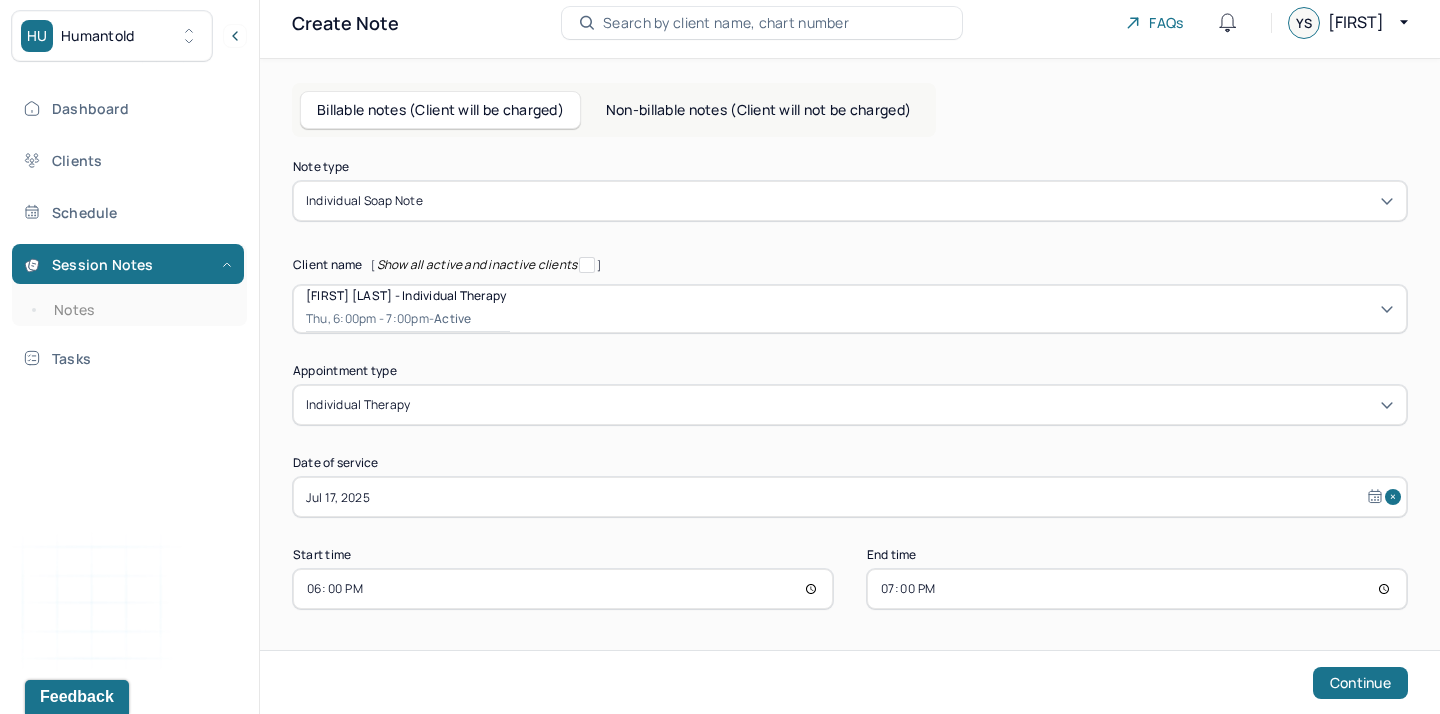 click on "19:00" at bounding box center [1137, 589] 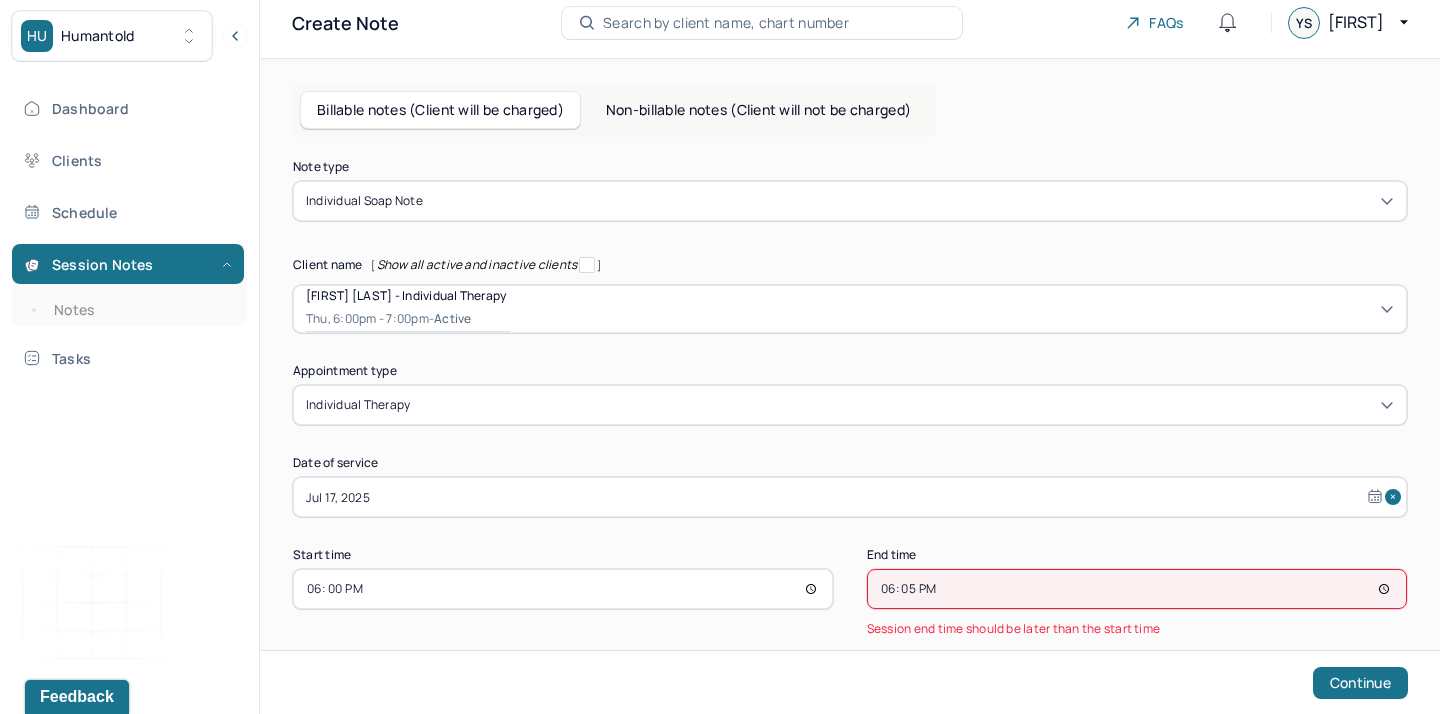 type on "18:55" 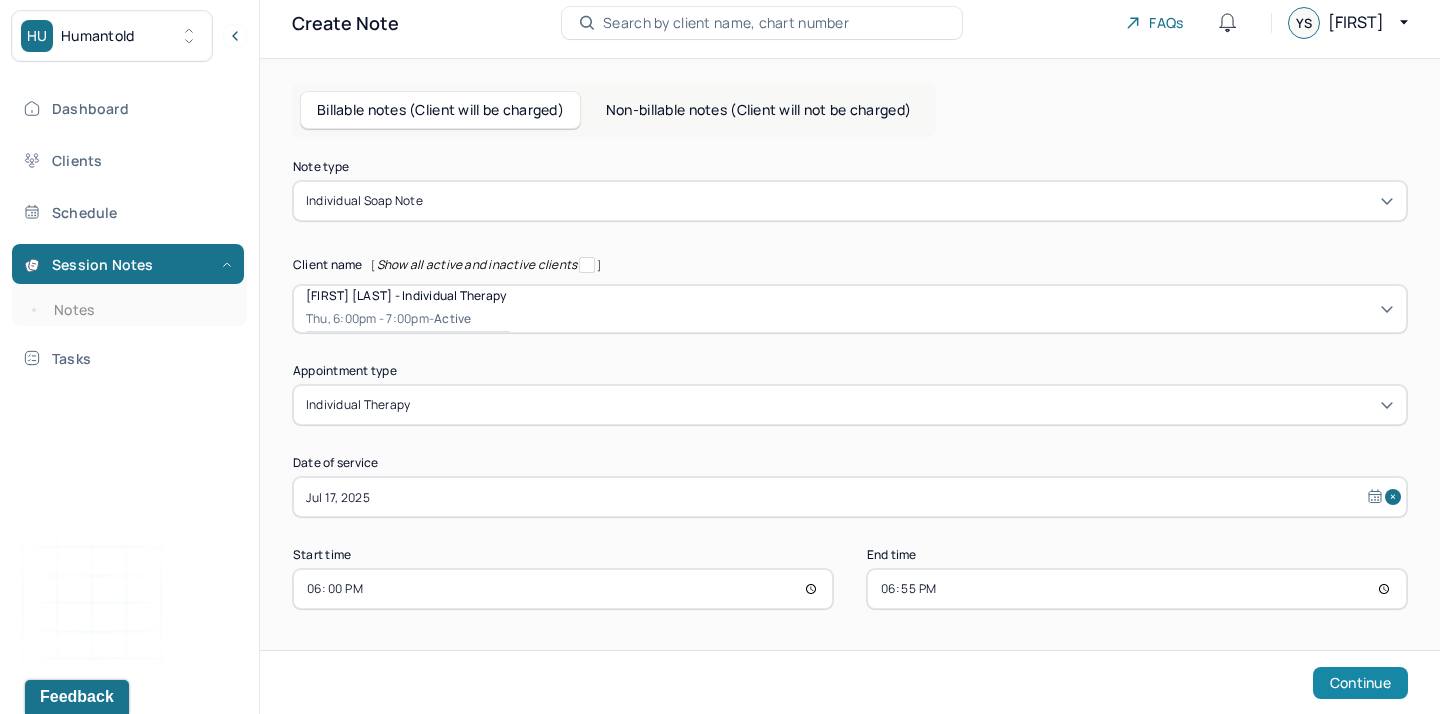 click on "Continue" at bounding box center (1360, 683) 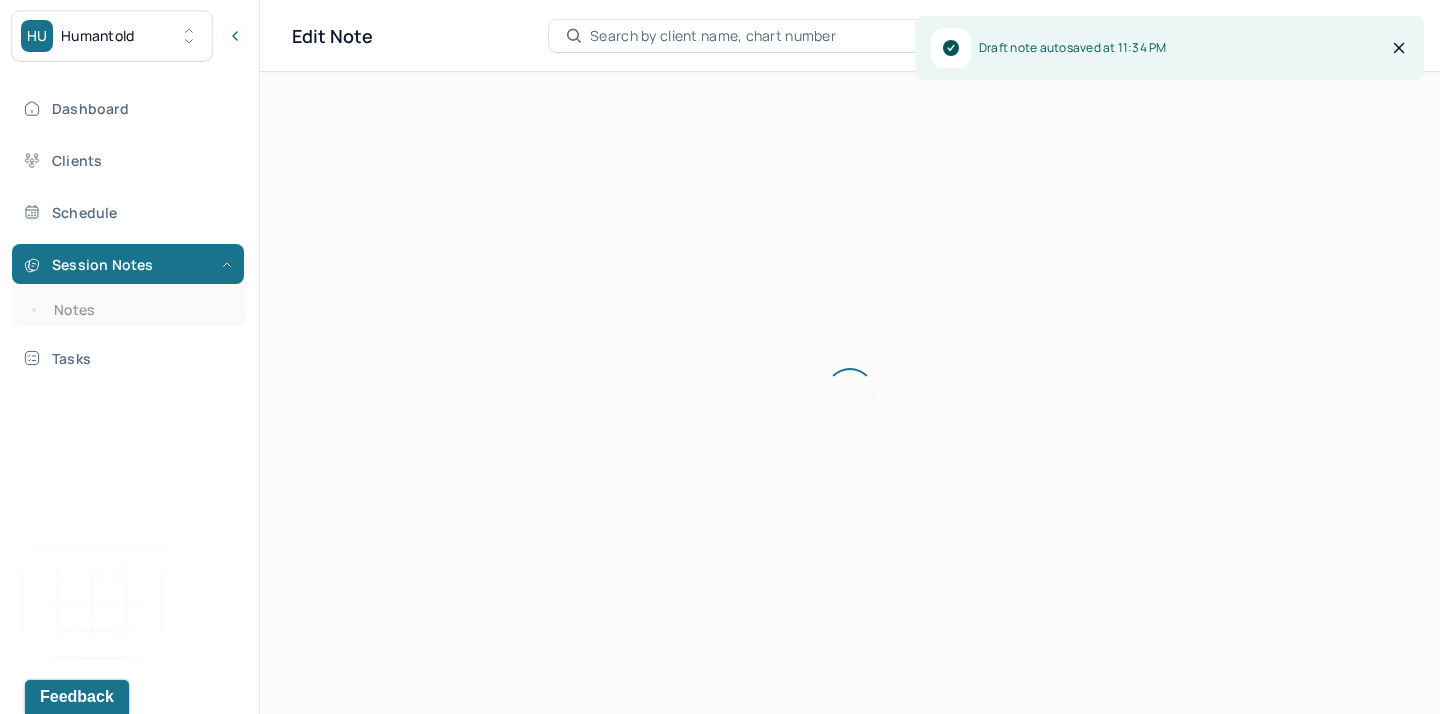 scroll, scrollTop: 0, scrollLeft: 0, axis: both 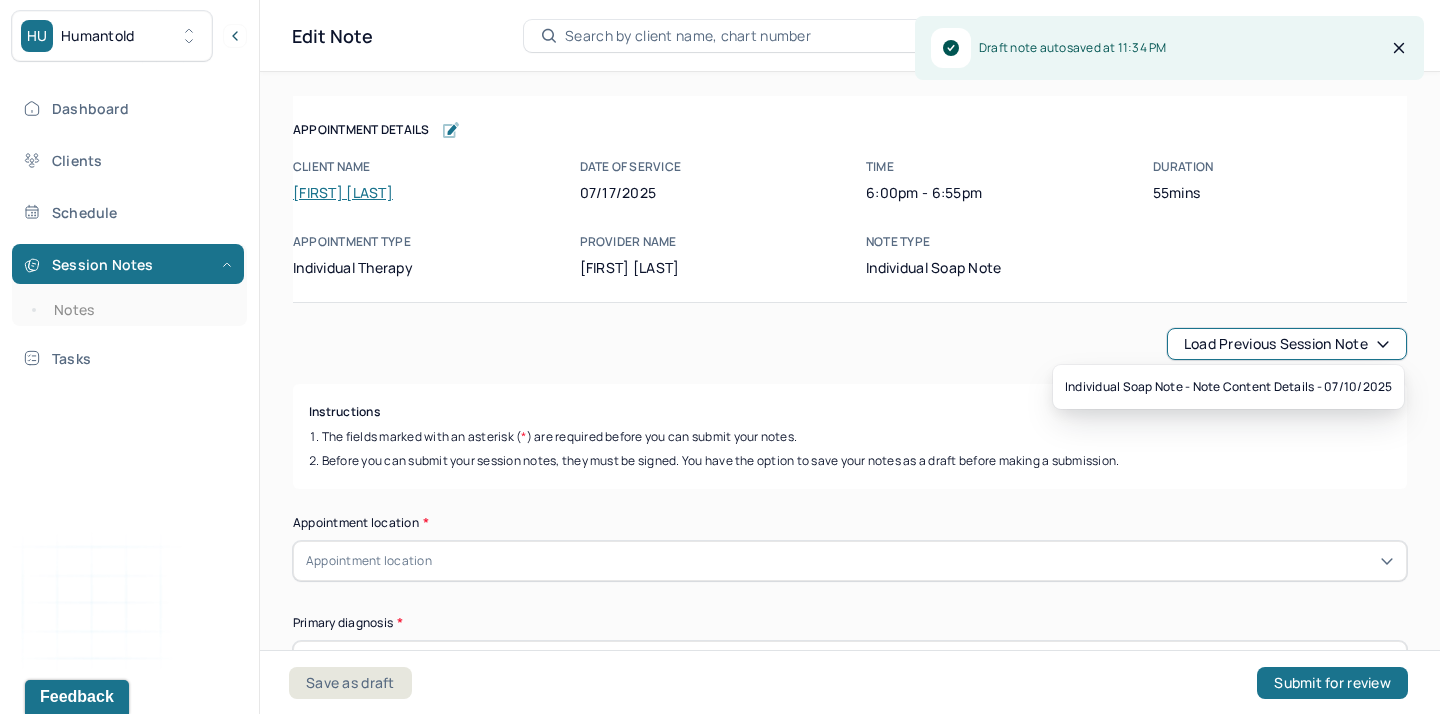 click on "Load previous session note" at bounding box center [1287, 344] 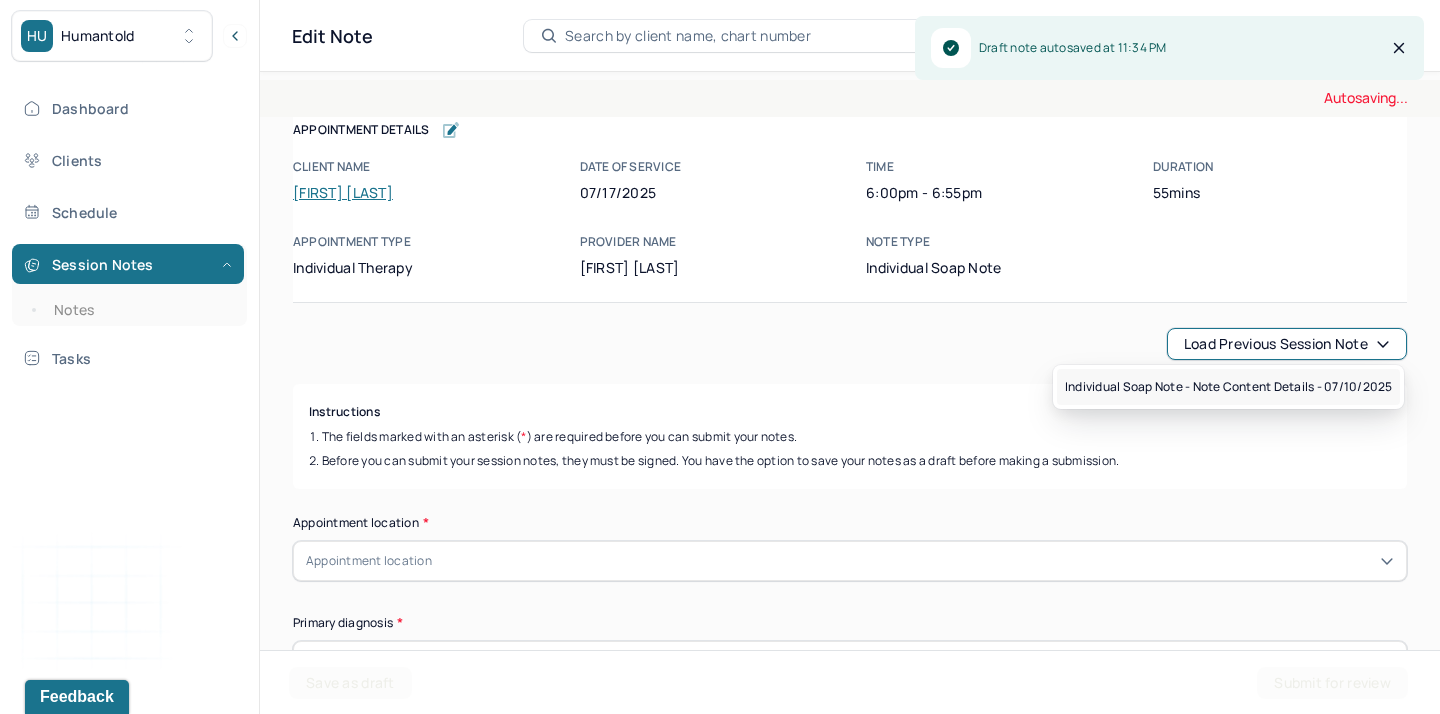 click on "Individual soap note   - Note content Details -   07/10/2025" at bounding box center [1228, 387] 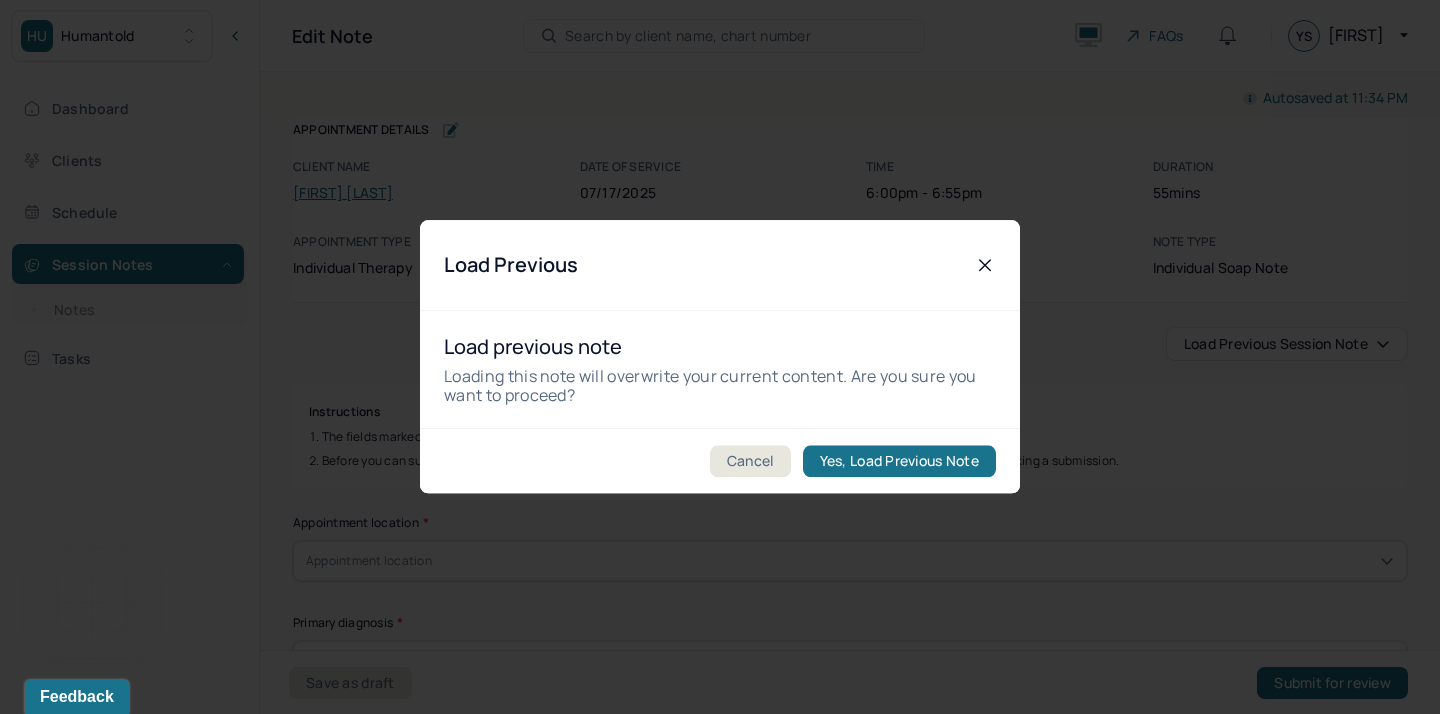 click on "Yes, Load Previous Note" at bounding box center [899, 462] 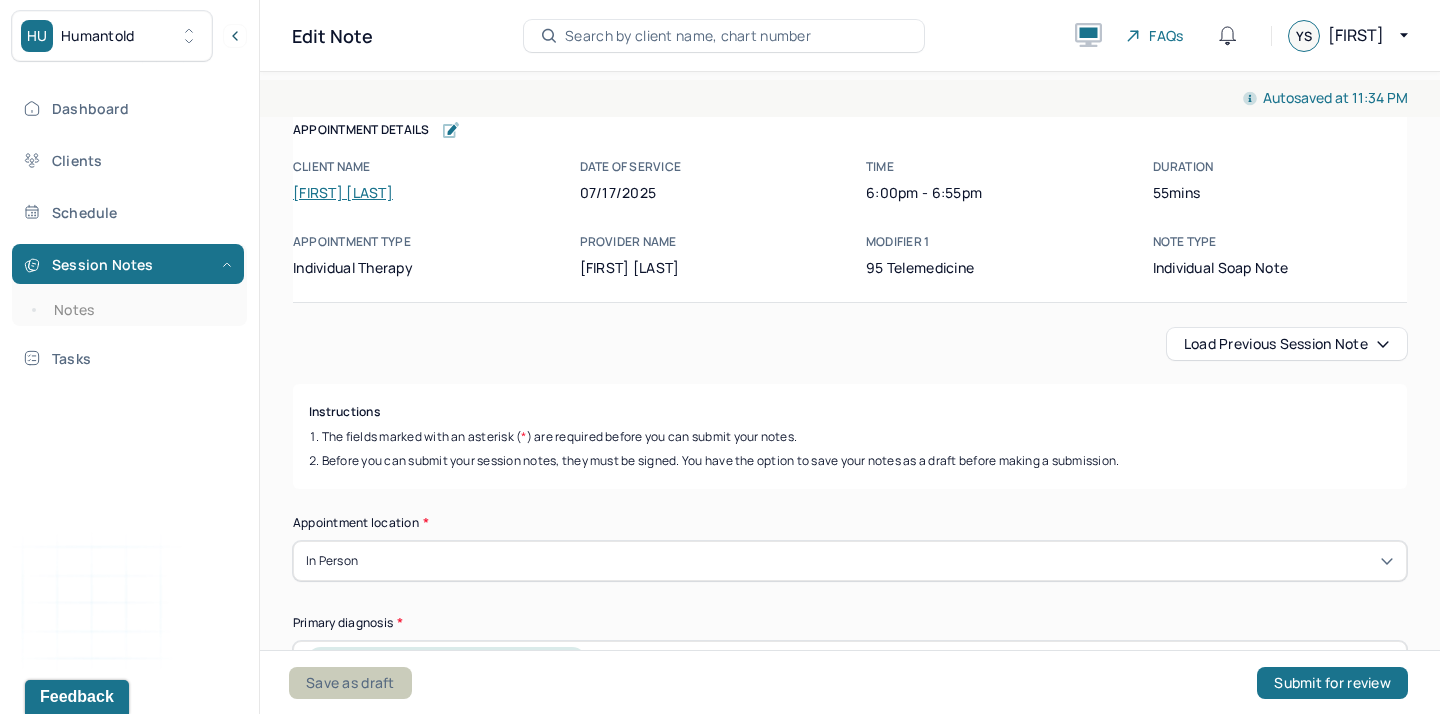click on "Save as draft" at bounding box center (350, 683) 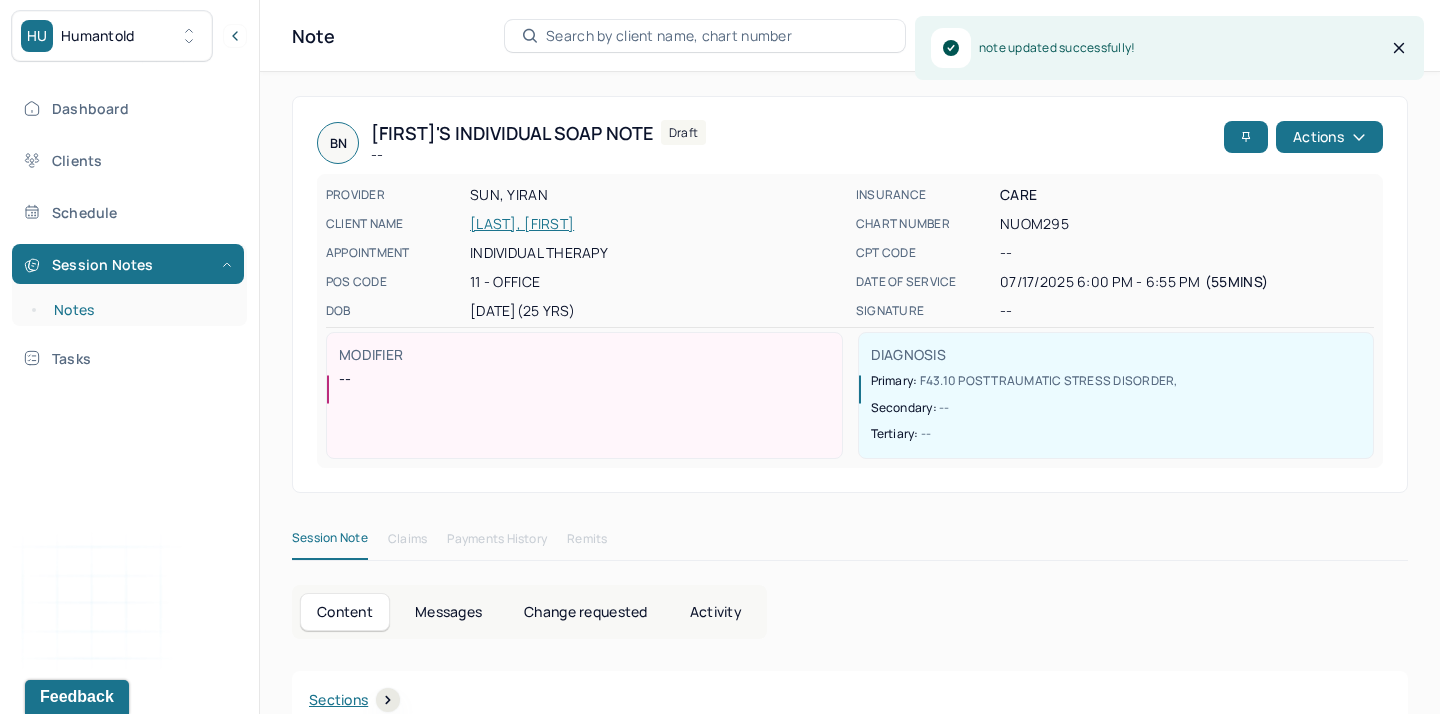 click on "Notes" at bounding box center (139, 310) 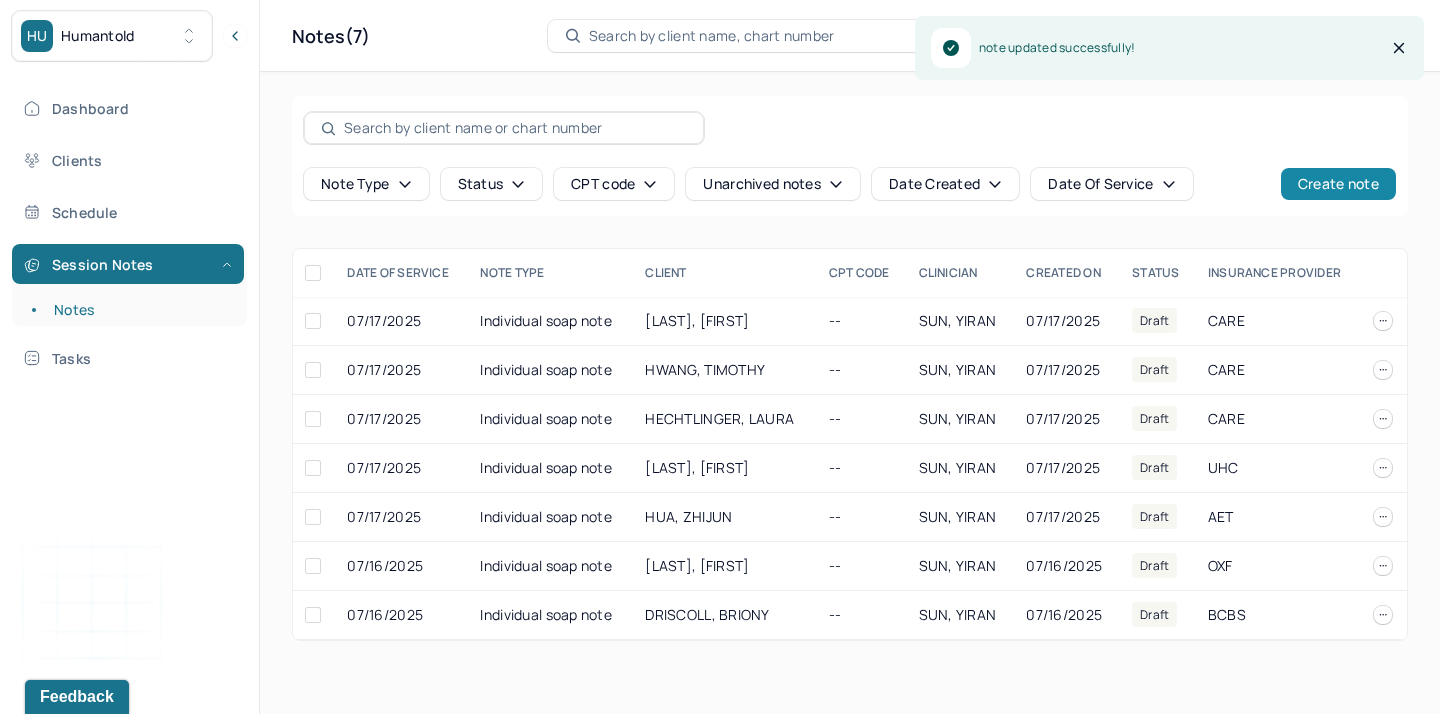 click on "Create note" at bounding box center [1338, 184] 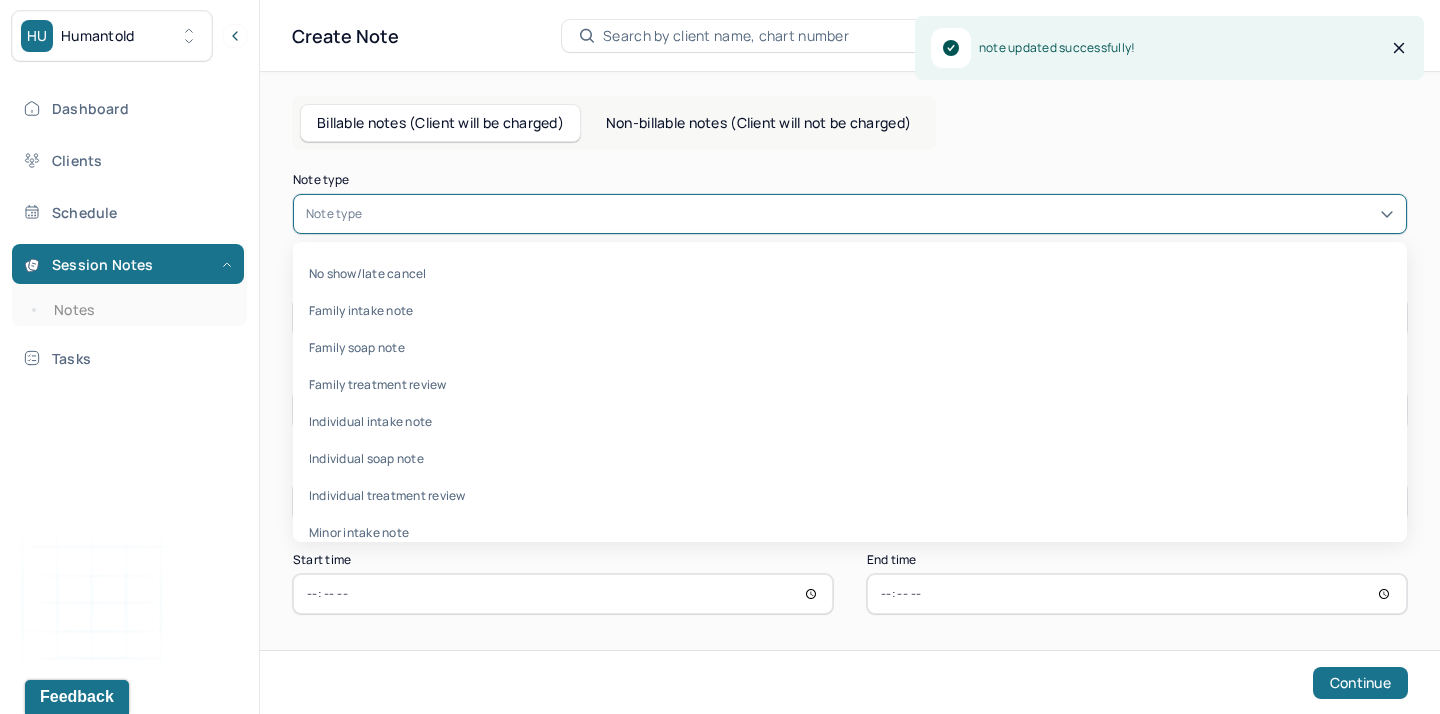 click at bounding box center [880, 214] 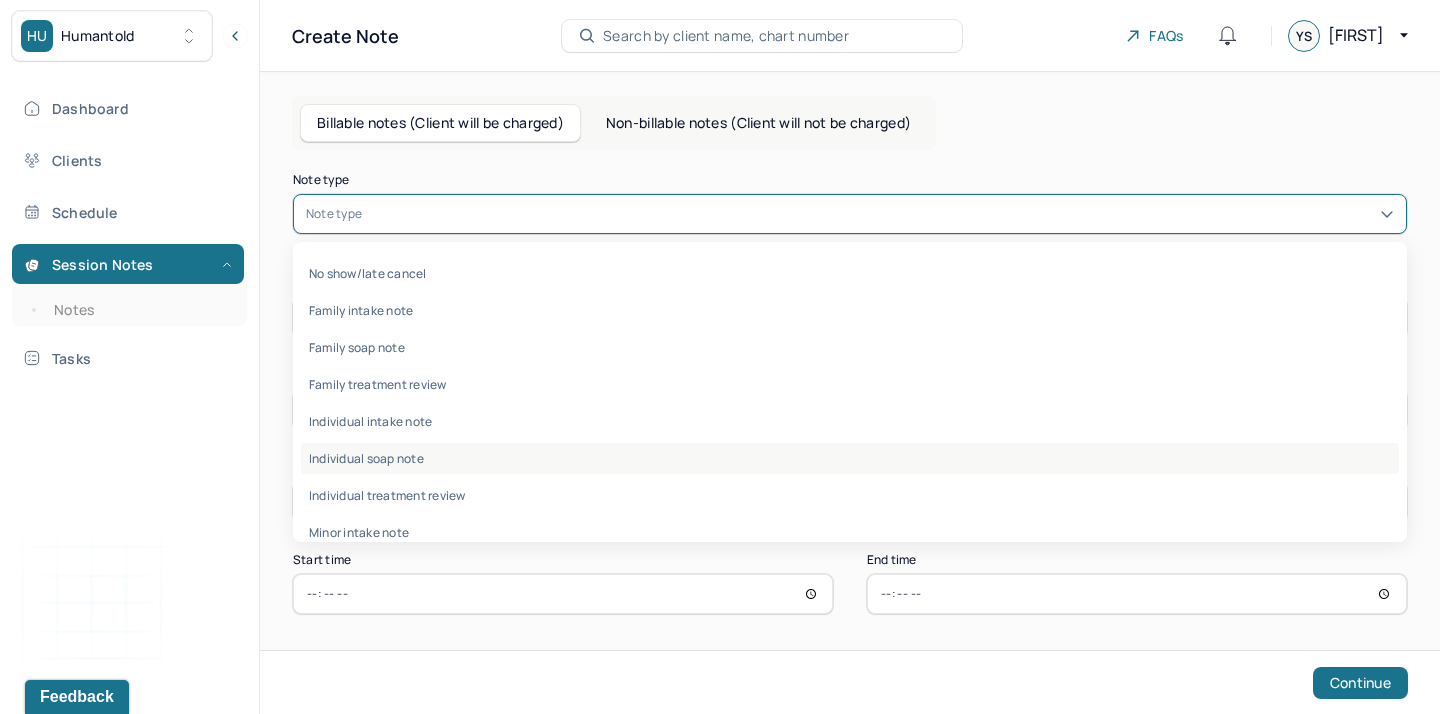click on "Individual soap note" at bounding box center (850, 458) 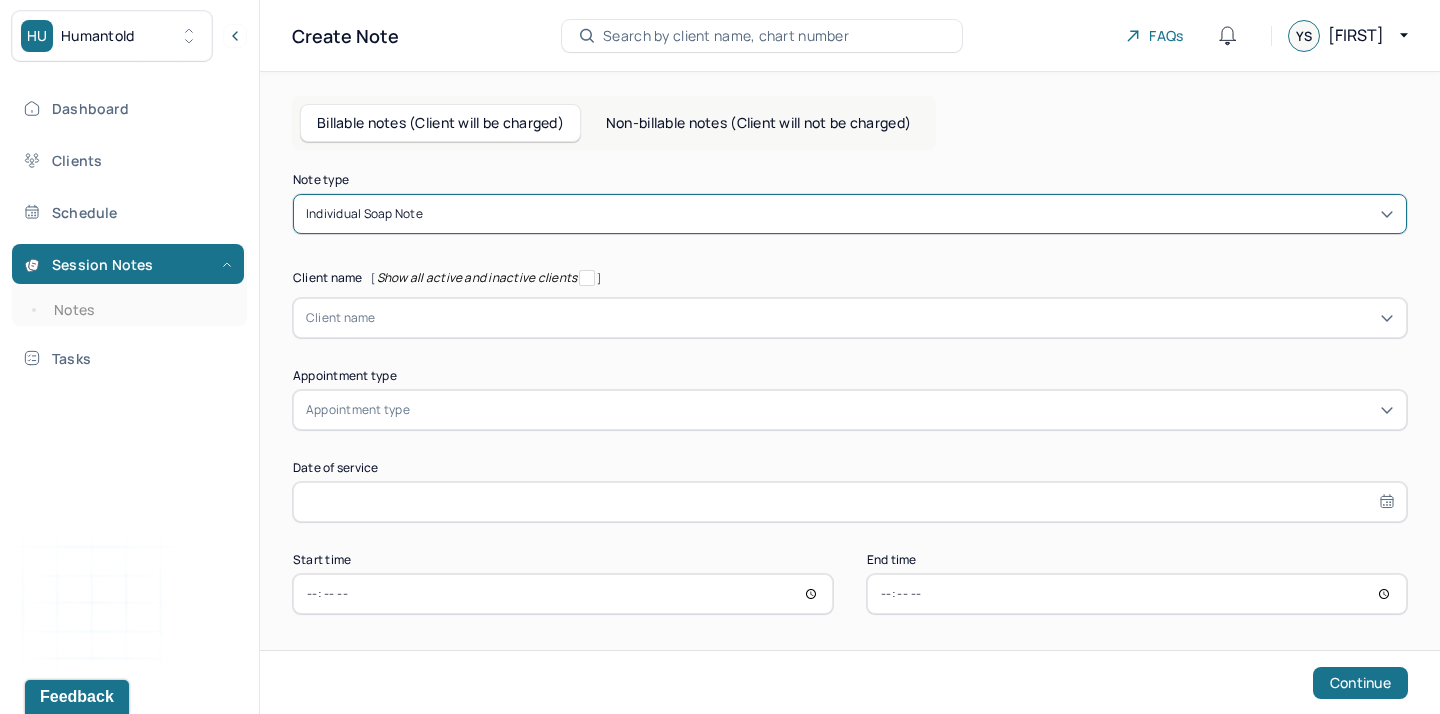 click at bounding box center (885, 318) 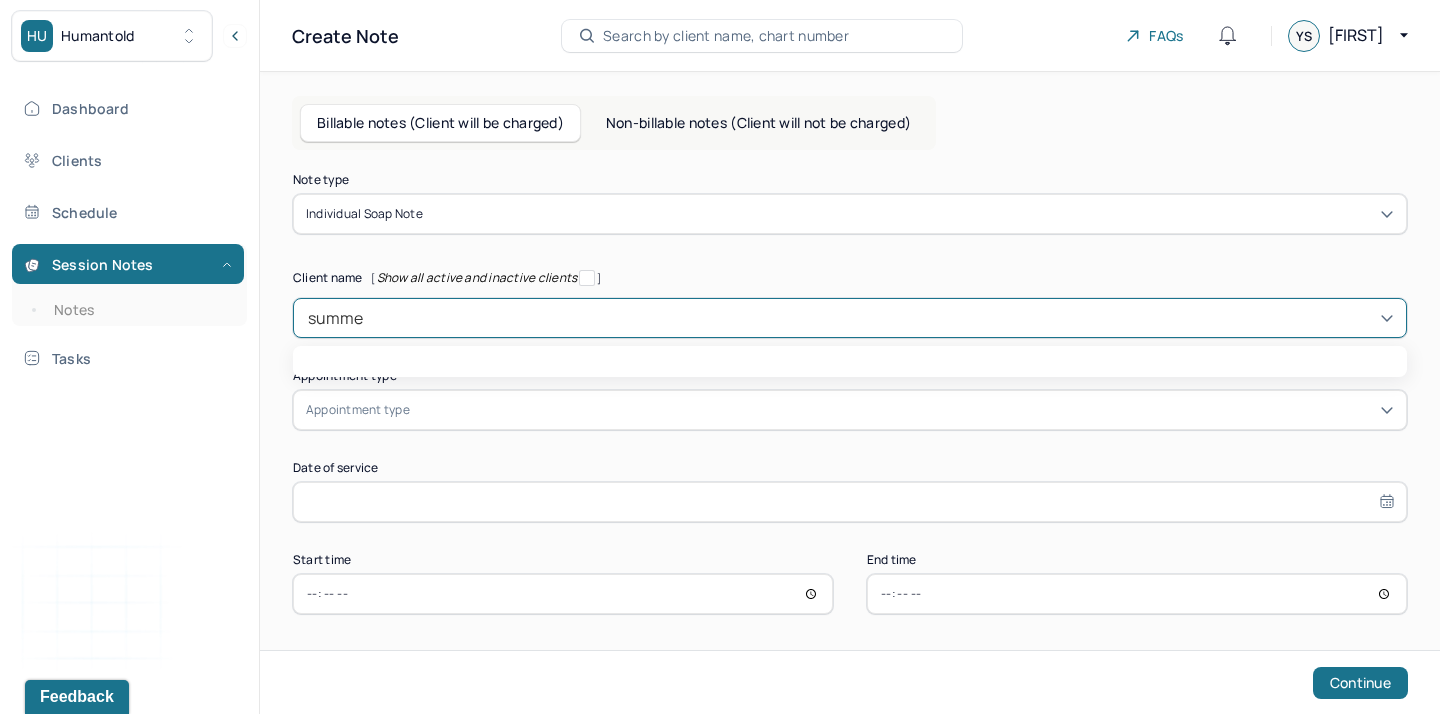 type on "summer" 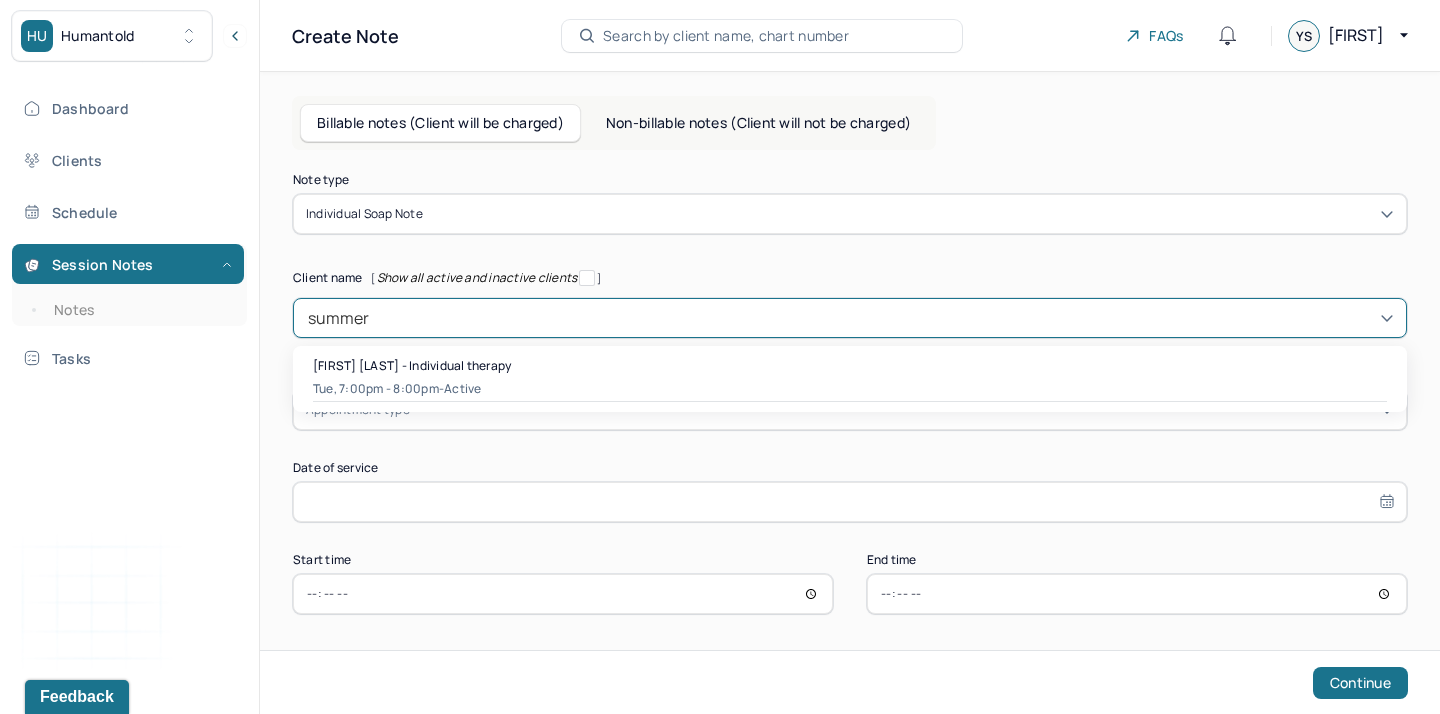 click on "Summer Smith - Individual therapy Tue, 7:00pm - 8:00pm  -  active" at bounding box center [850, 379] 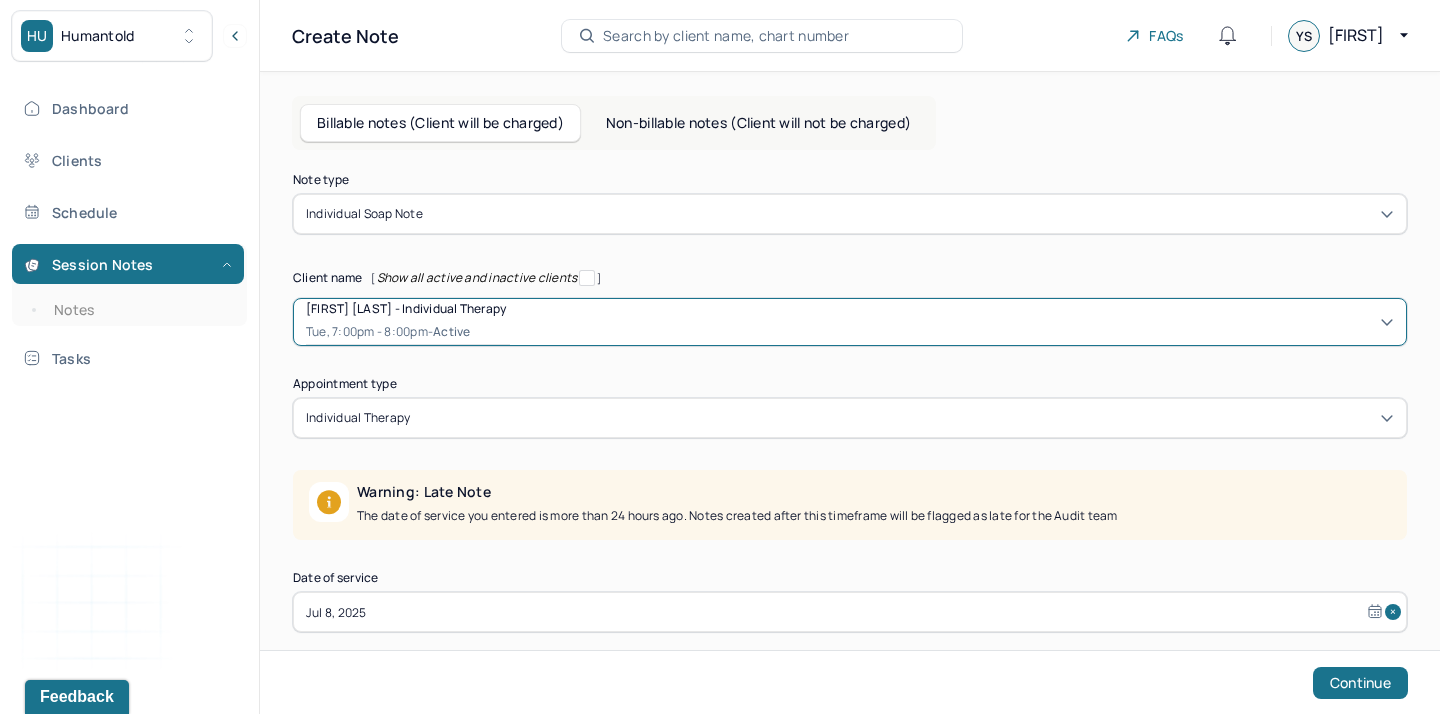 scroll, scrollTop: 115, scrollLeft: 0, axis: vertical 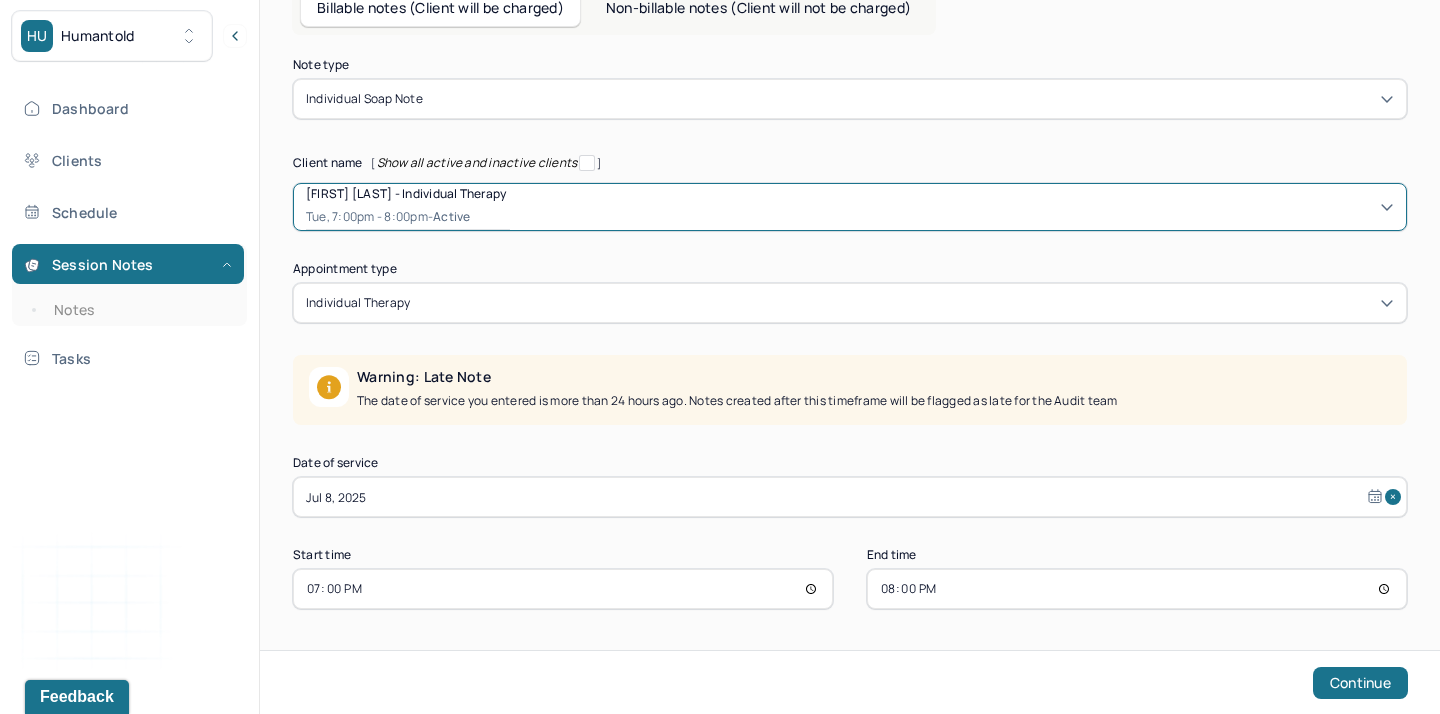 click on "Jul 8, 2025" at bounding box center (850, 497) 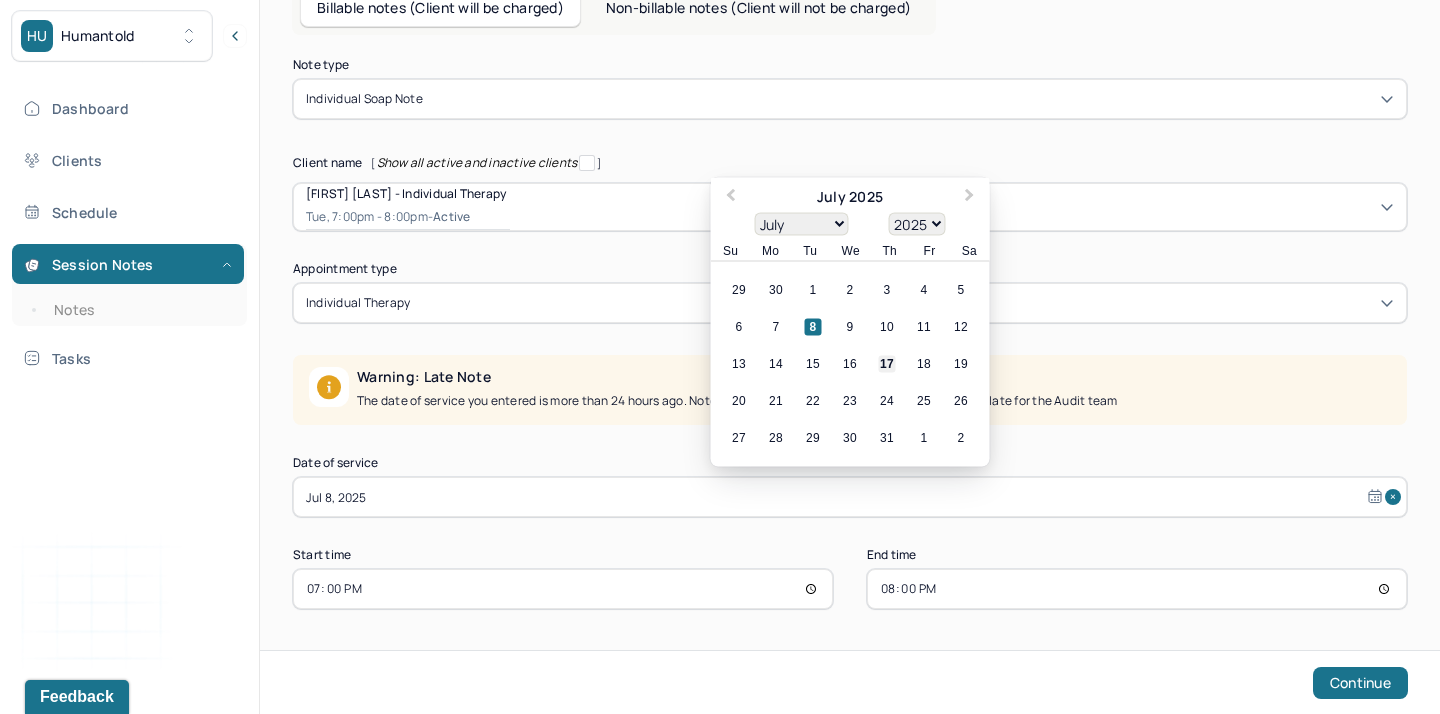 click on "17" at bounding box center (887, 364) 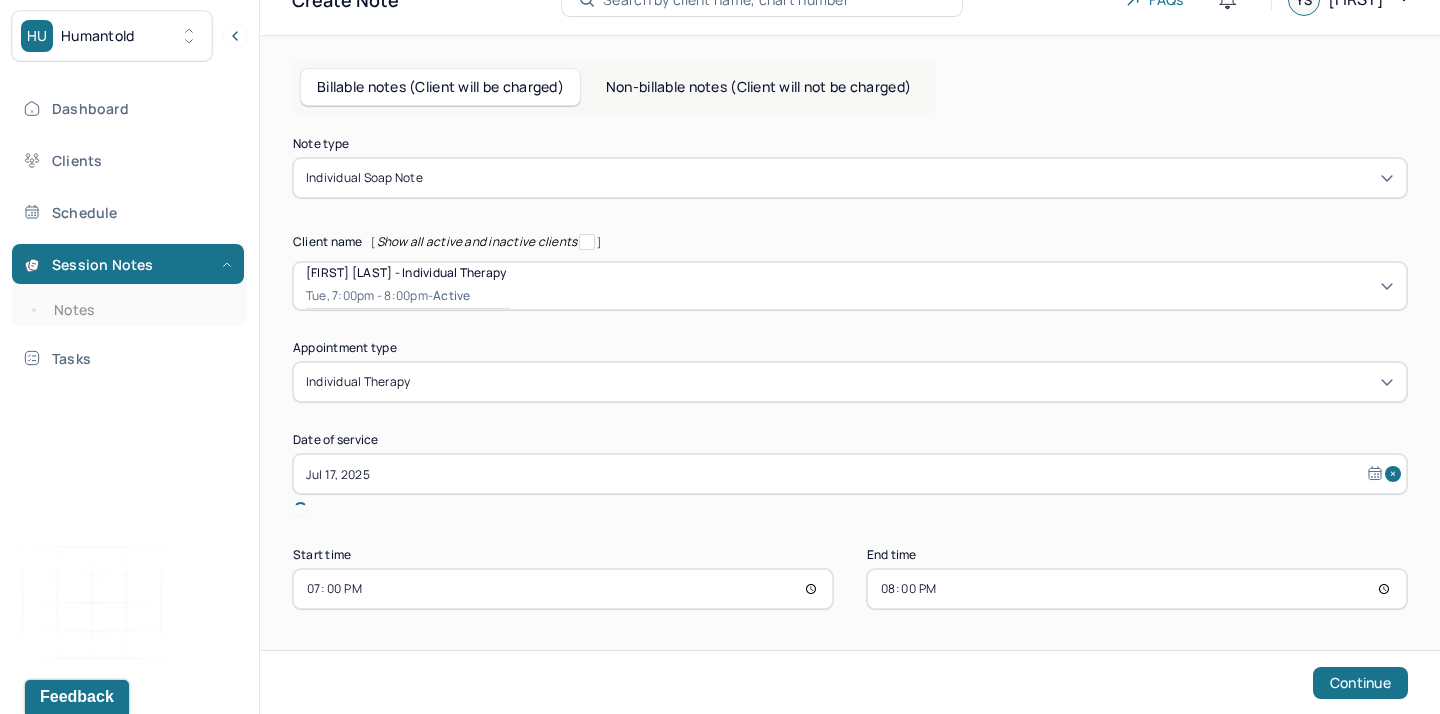 scroll, scrollTop: 13, scrollLeft: 0, axis: vertical 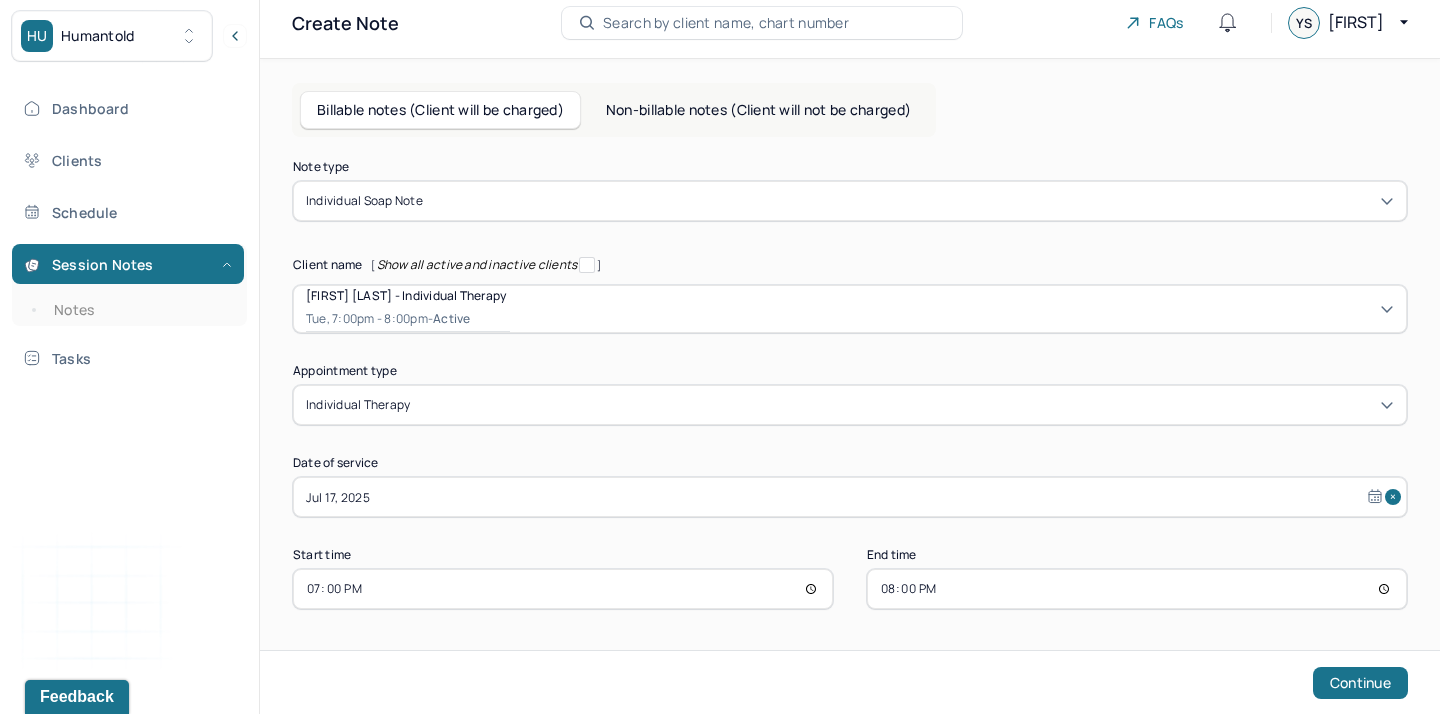 click on "20:00" at bounding box center (1137, 589) 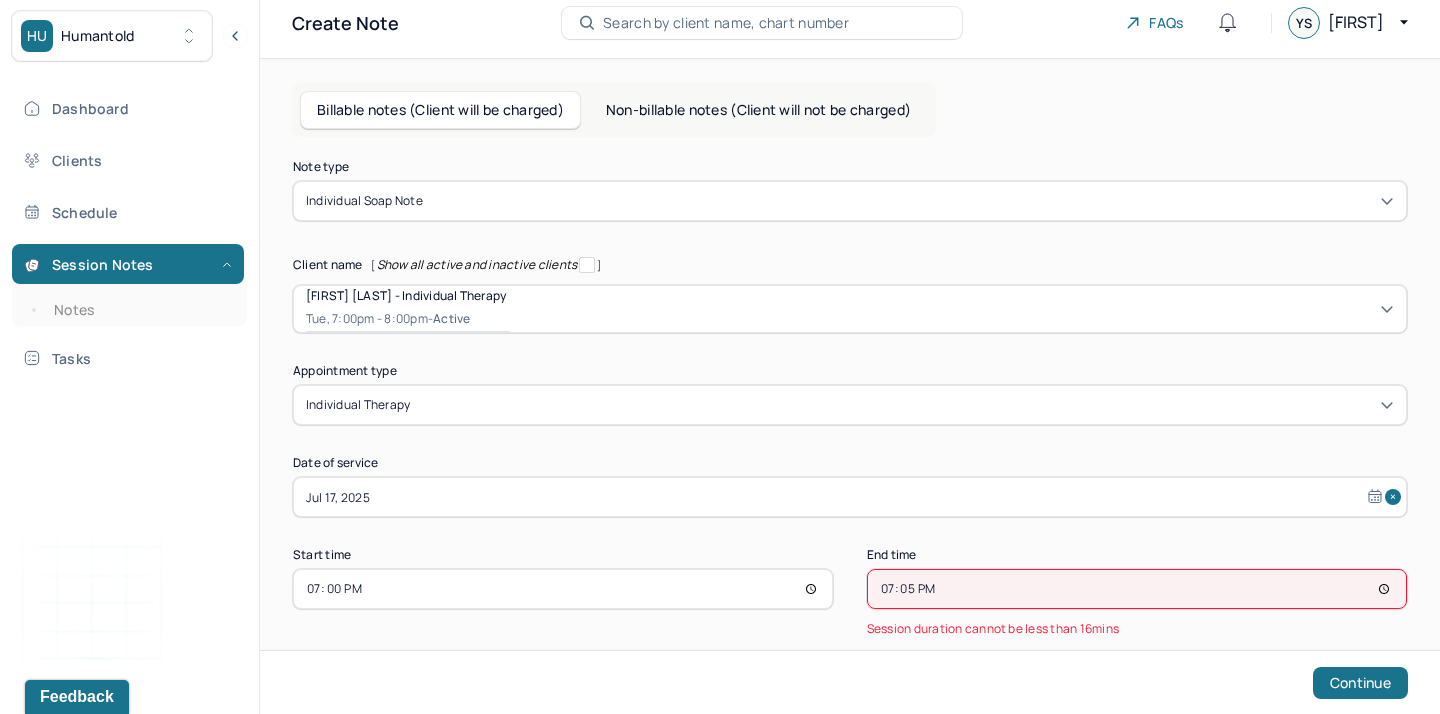 type on "19:55" 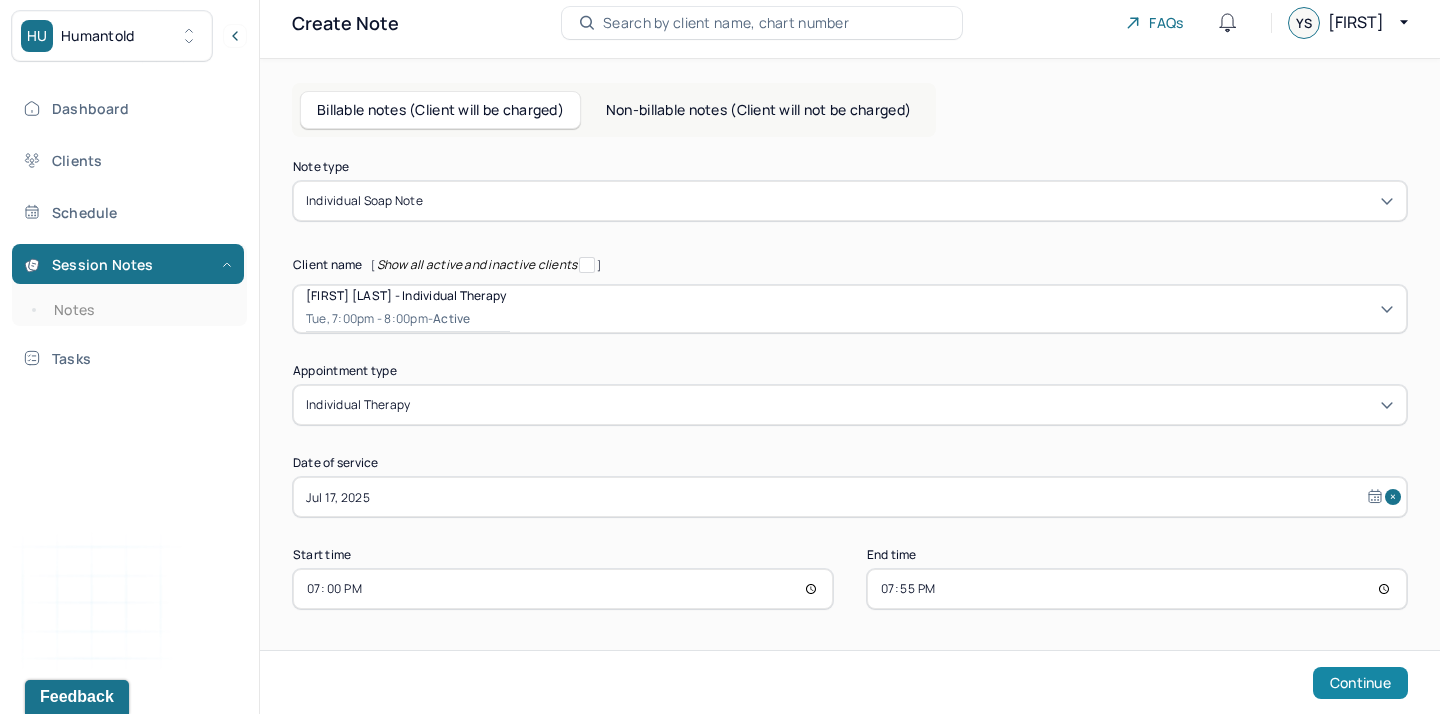 click on "Continue" at bounding box center [1360, 683] 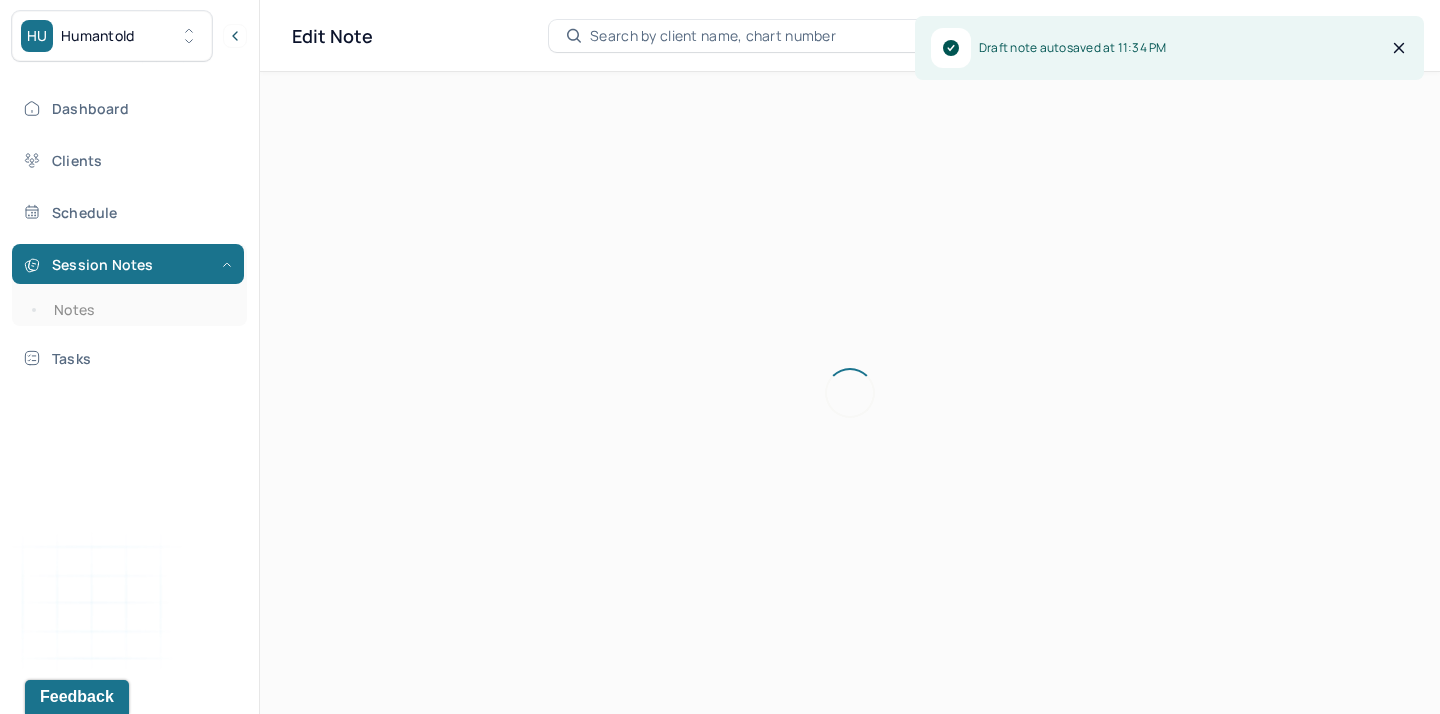 scroll, scrollTop: 0, scrollLeft: 0, axis: both 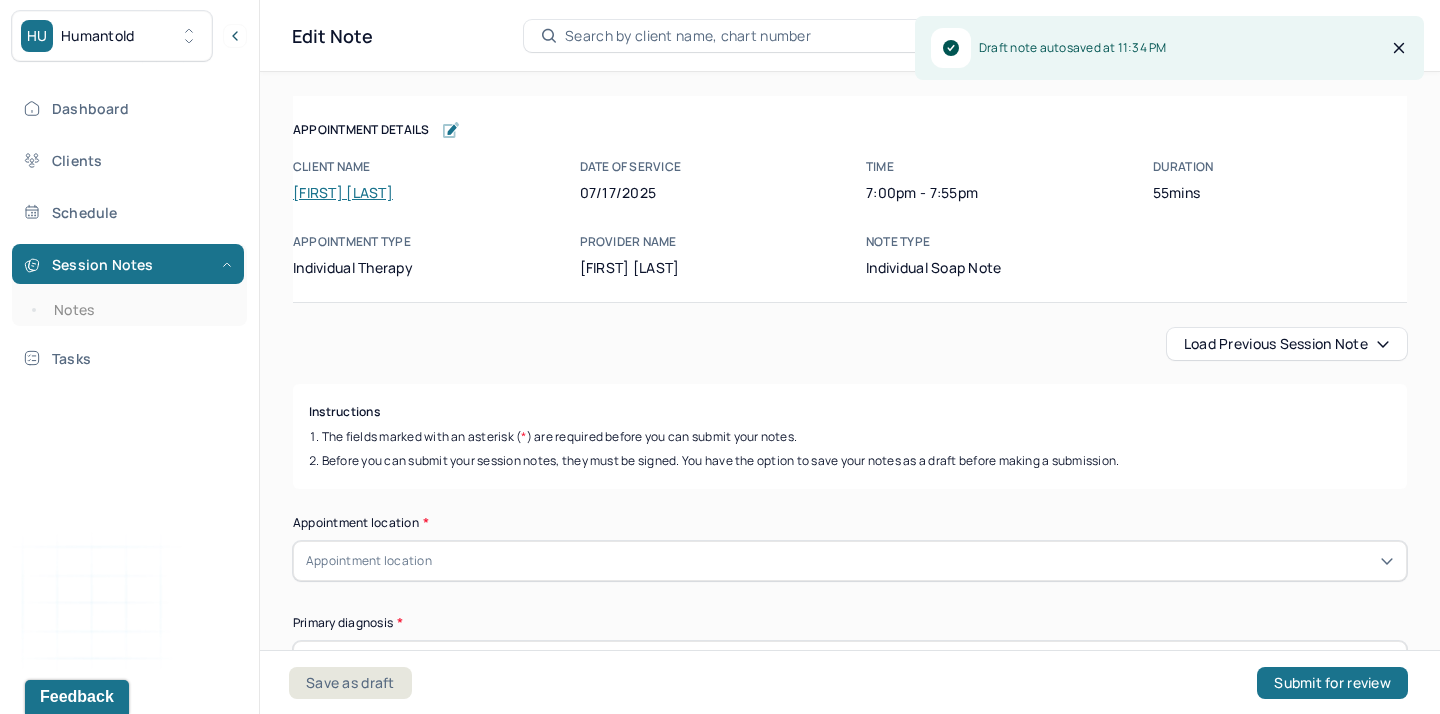 click on "Load previous session note" at bounding box center [1287, 344] 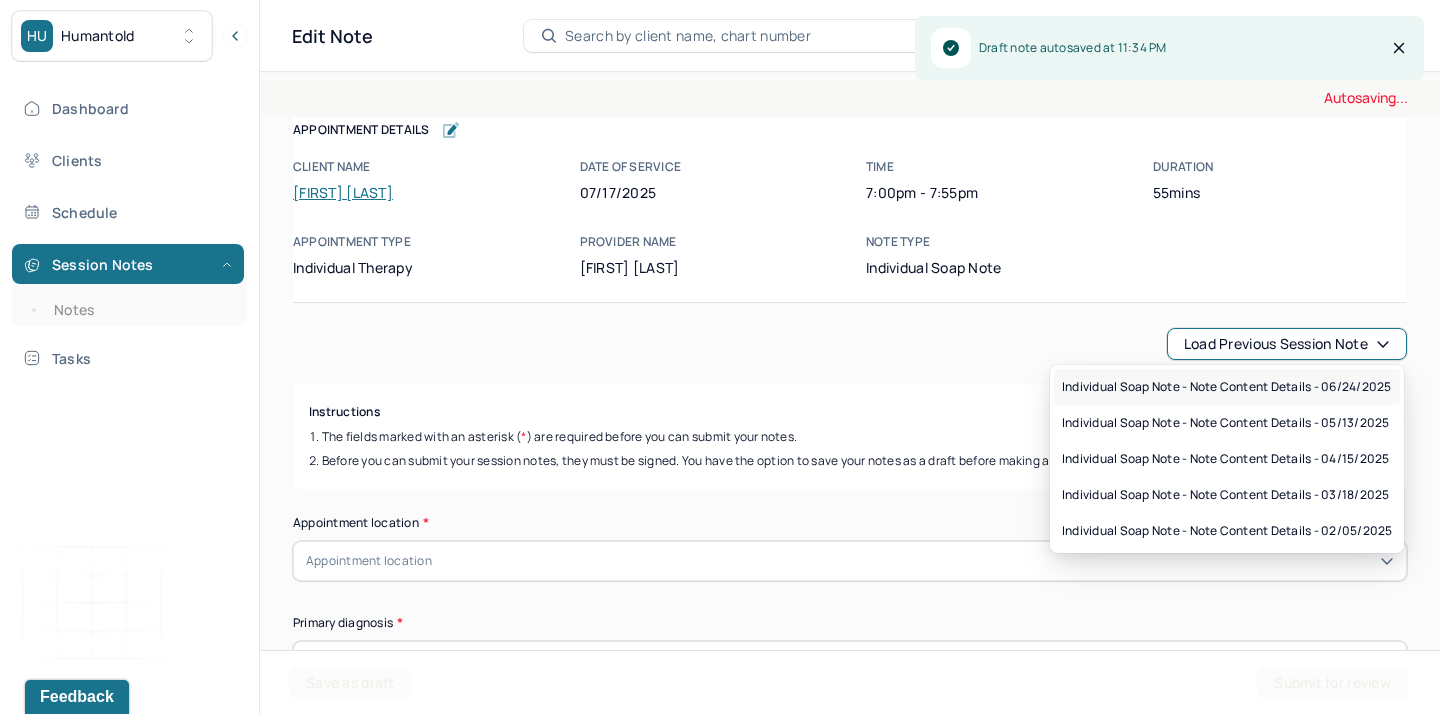 click on "Individual soap note   - Note content Details -   06/24/2025" at bounding box center (1226, 387) 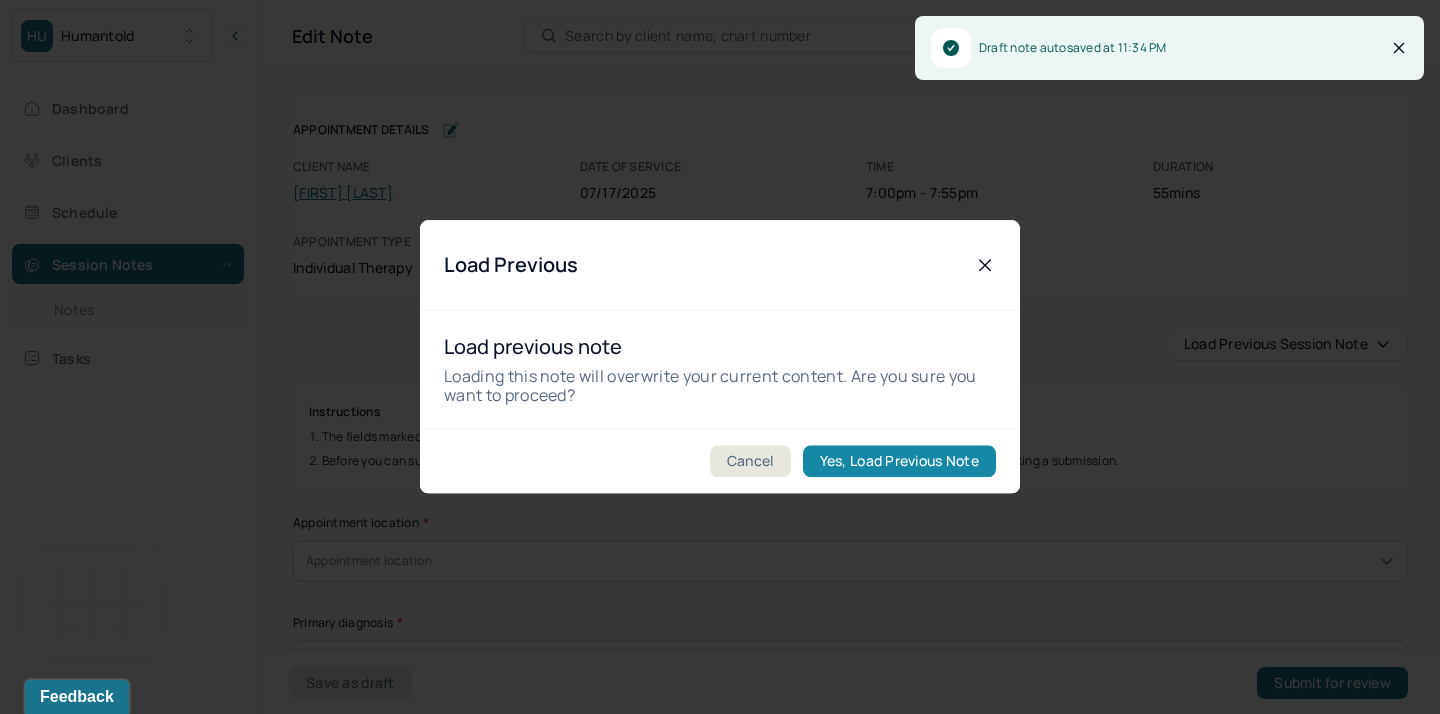 click on "Yes, Load Previous Note" at bounding box center (899, 462) 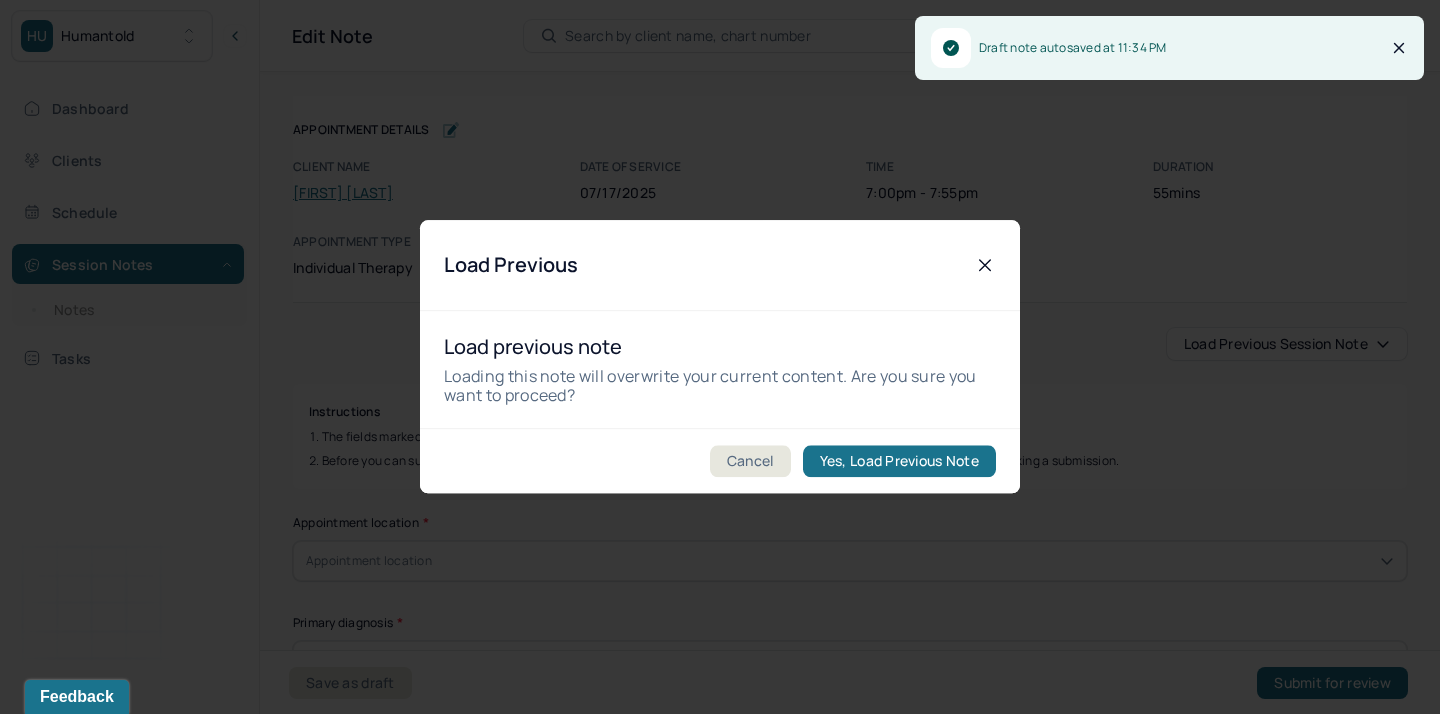 type on "lonely/grief/stress" 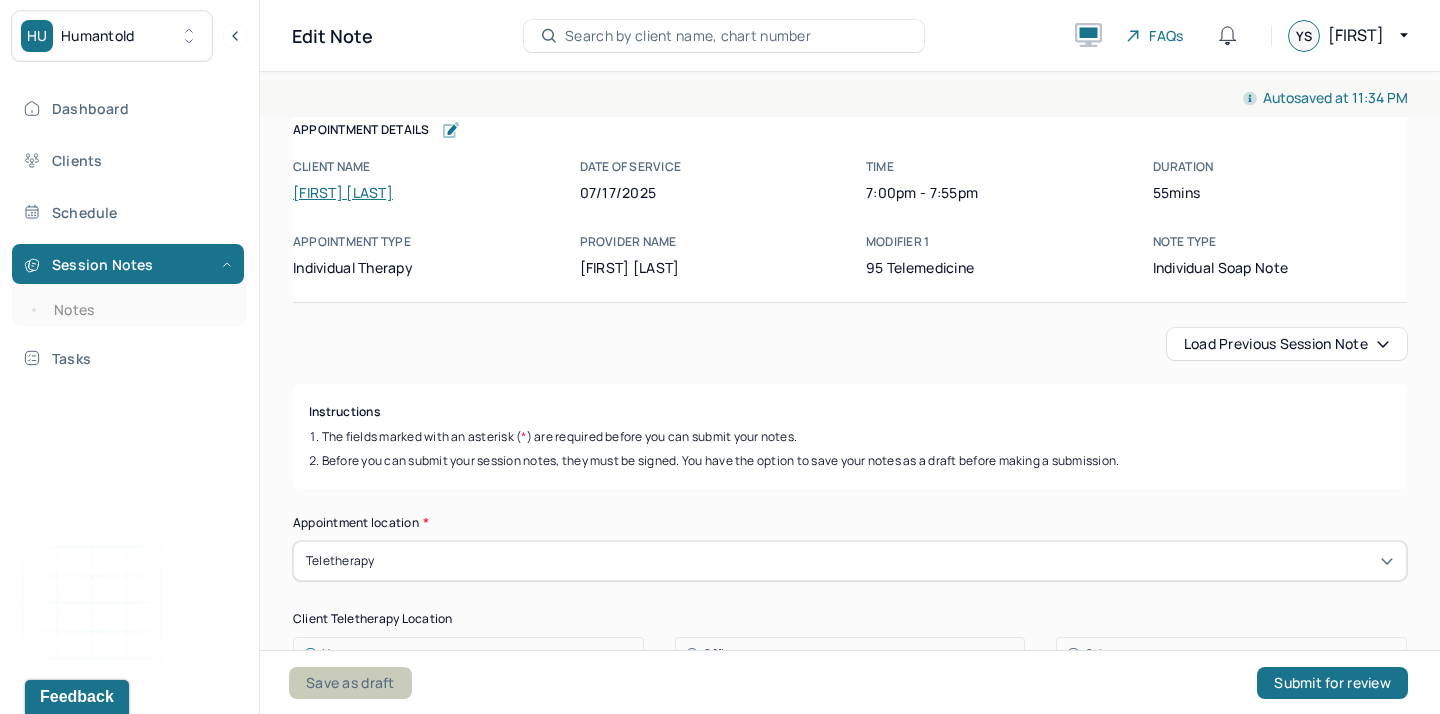 click on "Save as draft" at bounding box center (350, 683) 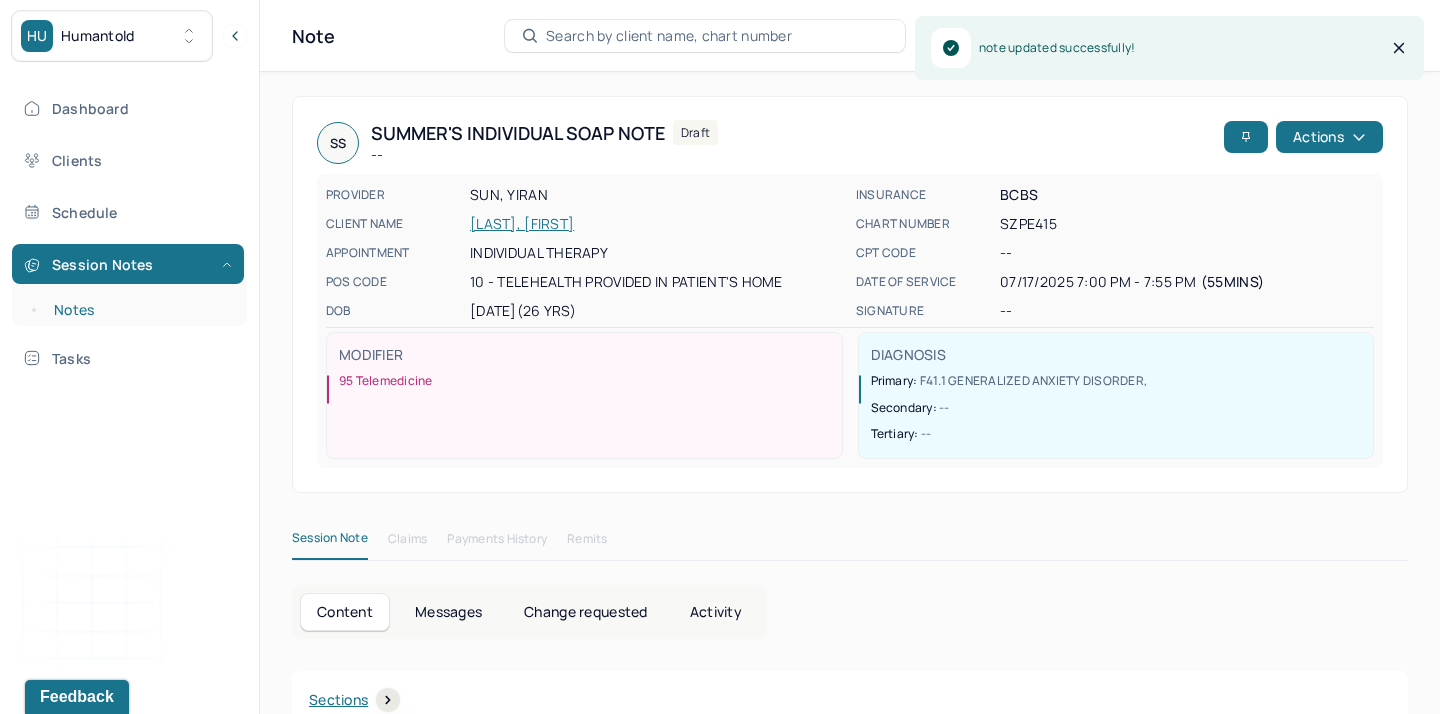 click on "Notes" at bounding box center [139, 310] 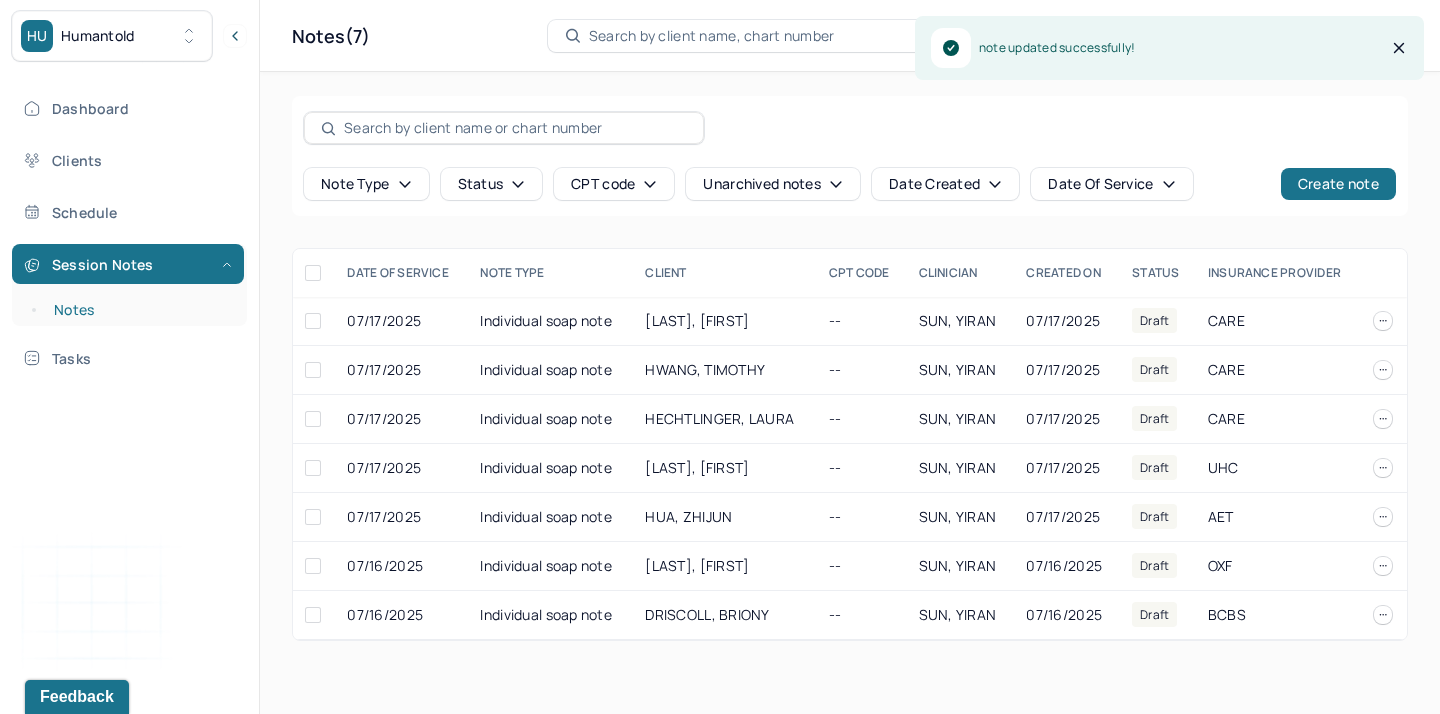 click on "Notes" at bounding box center (139, 310) 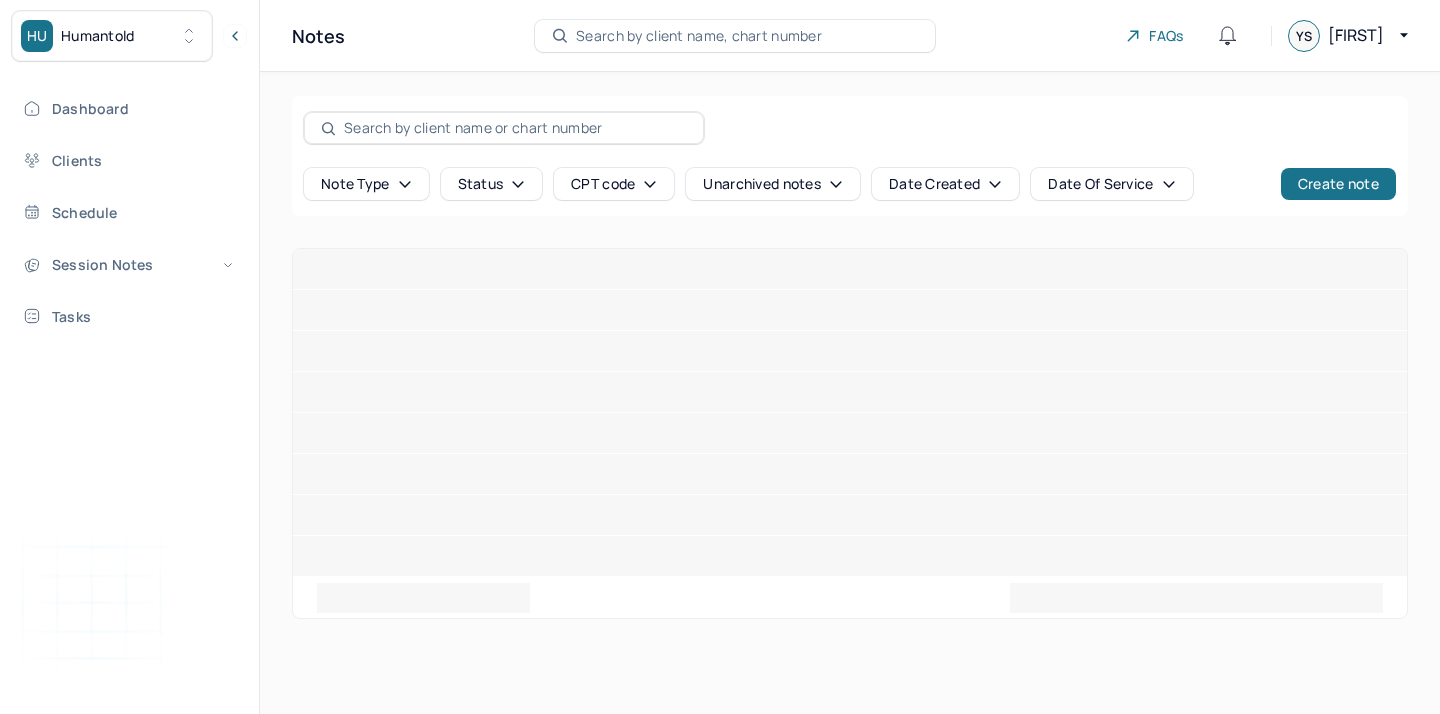scroll, scrollTop: 0, scrollLeft: 0, axis: both 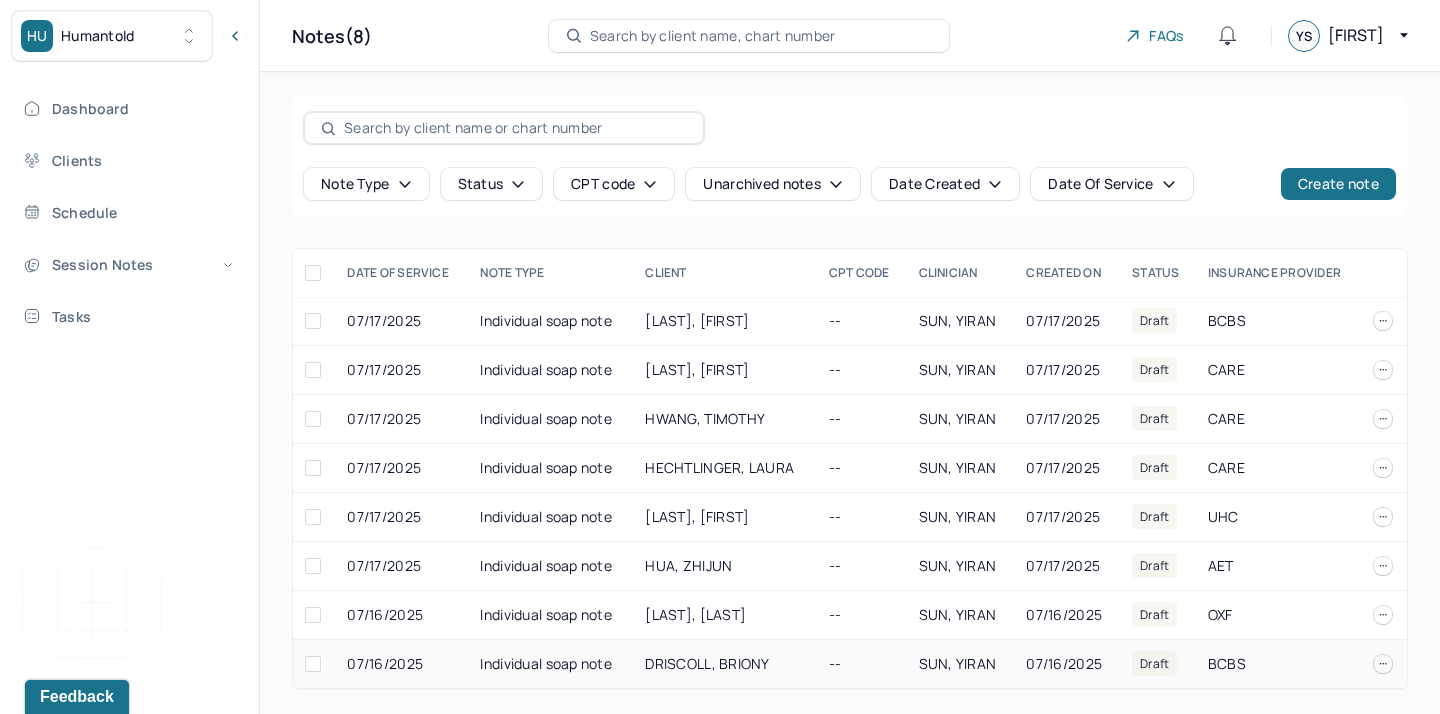 click on "Individual soap note" at bounding box center (550, 664) 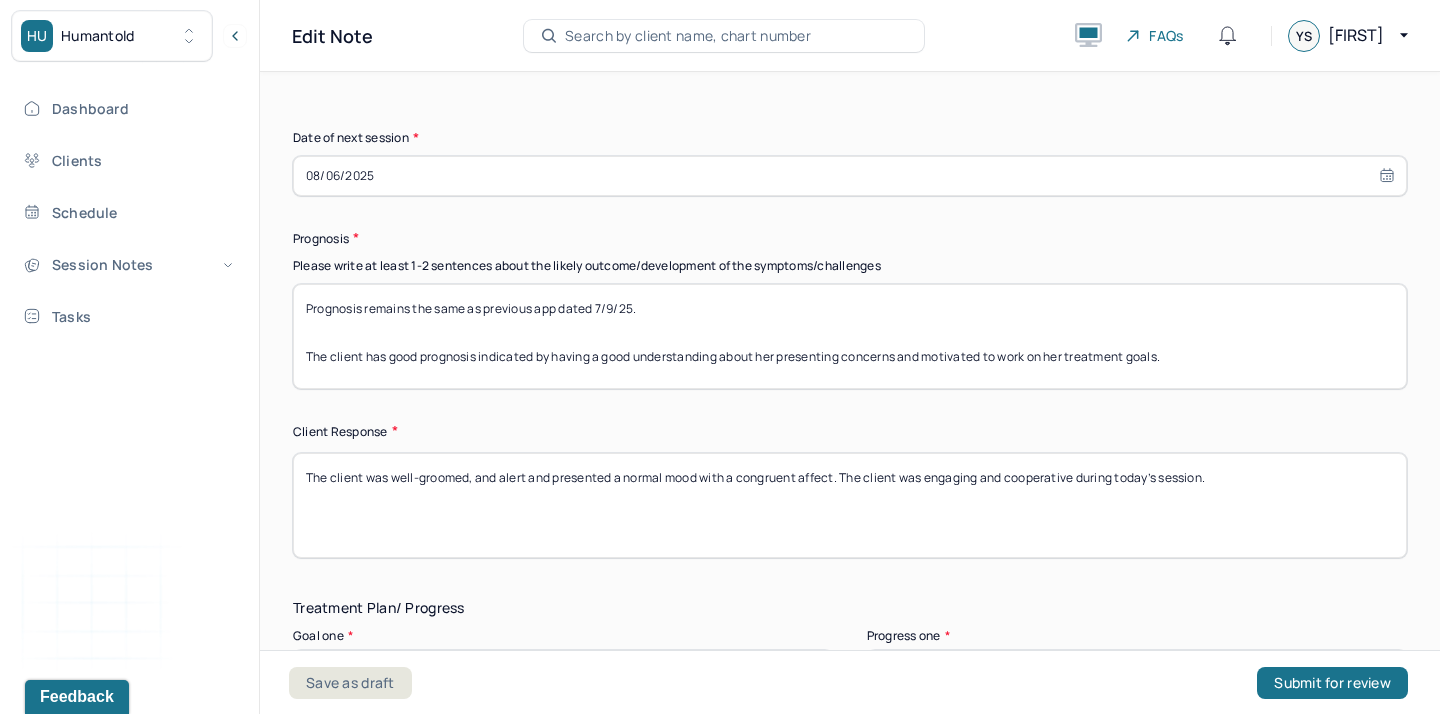 scroll, scrollTop: 2609, scrollLeft: 0, axis: vertical 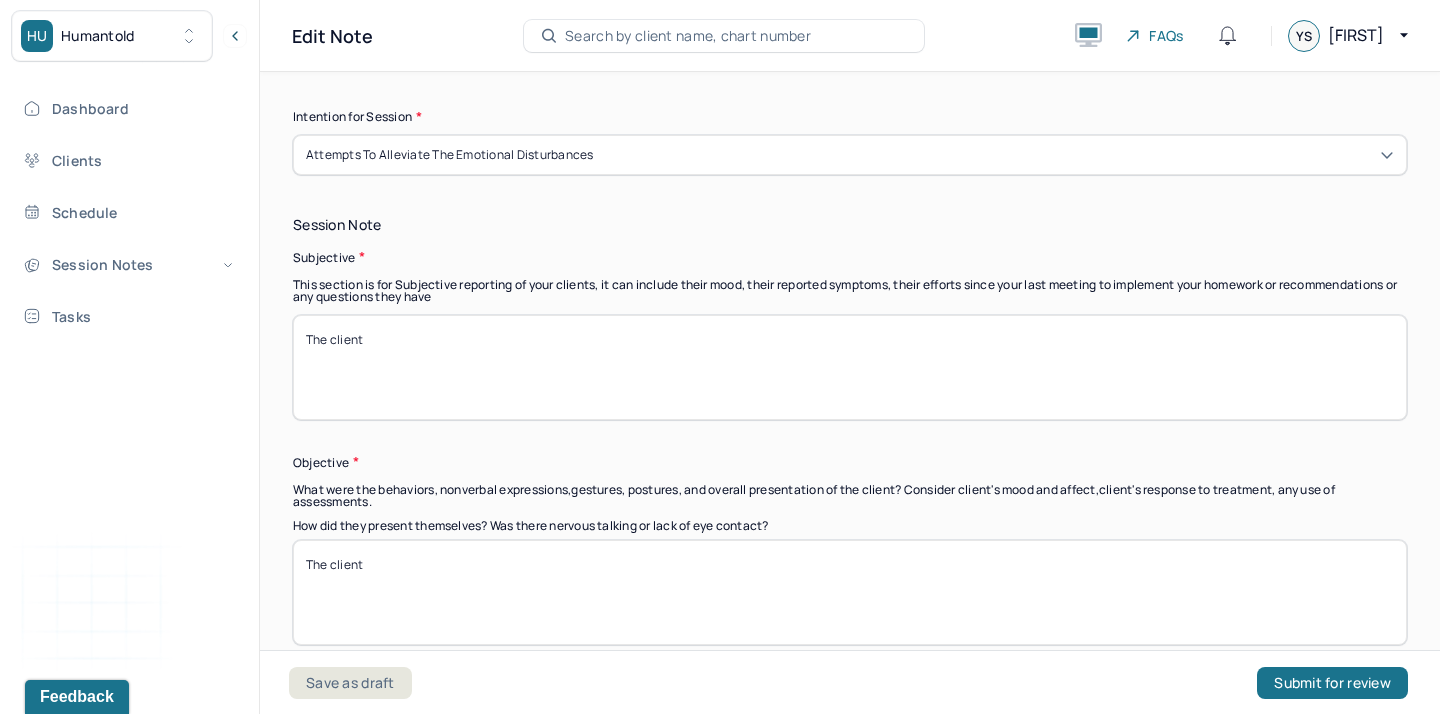 click on "The client" at bounding box center [850, 367] 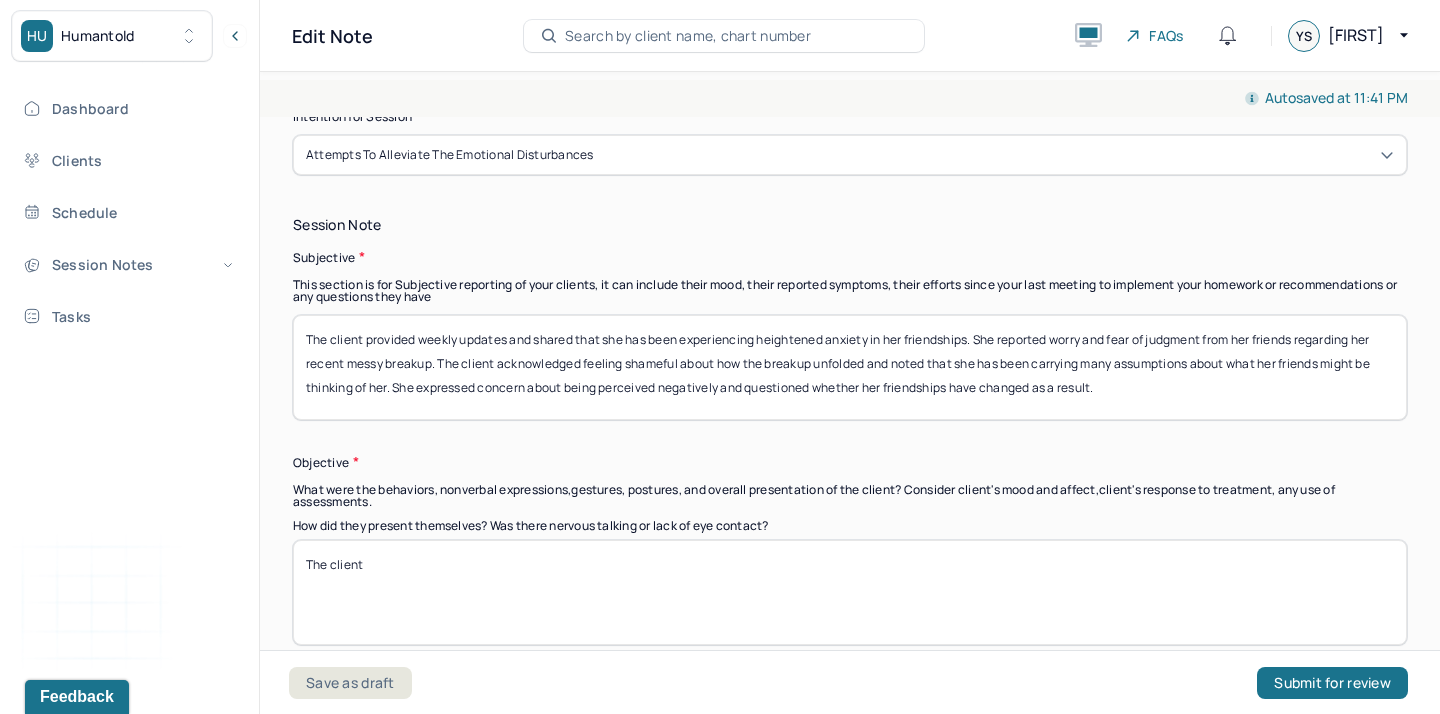 type on "The client provided weekly updates and shared that she has been experiencing heightened anxiety in her friendships. She reported worry and fear of judgment from her friends regarding her recent messy breakup. The client acknowledged feeling shameful about how the breakup unfolded and noted that she has been carrying many assumptions about what her friends might be thinking of her. She expressed concern about being perceived negatively and questioned whether her friendships have changed as a result." 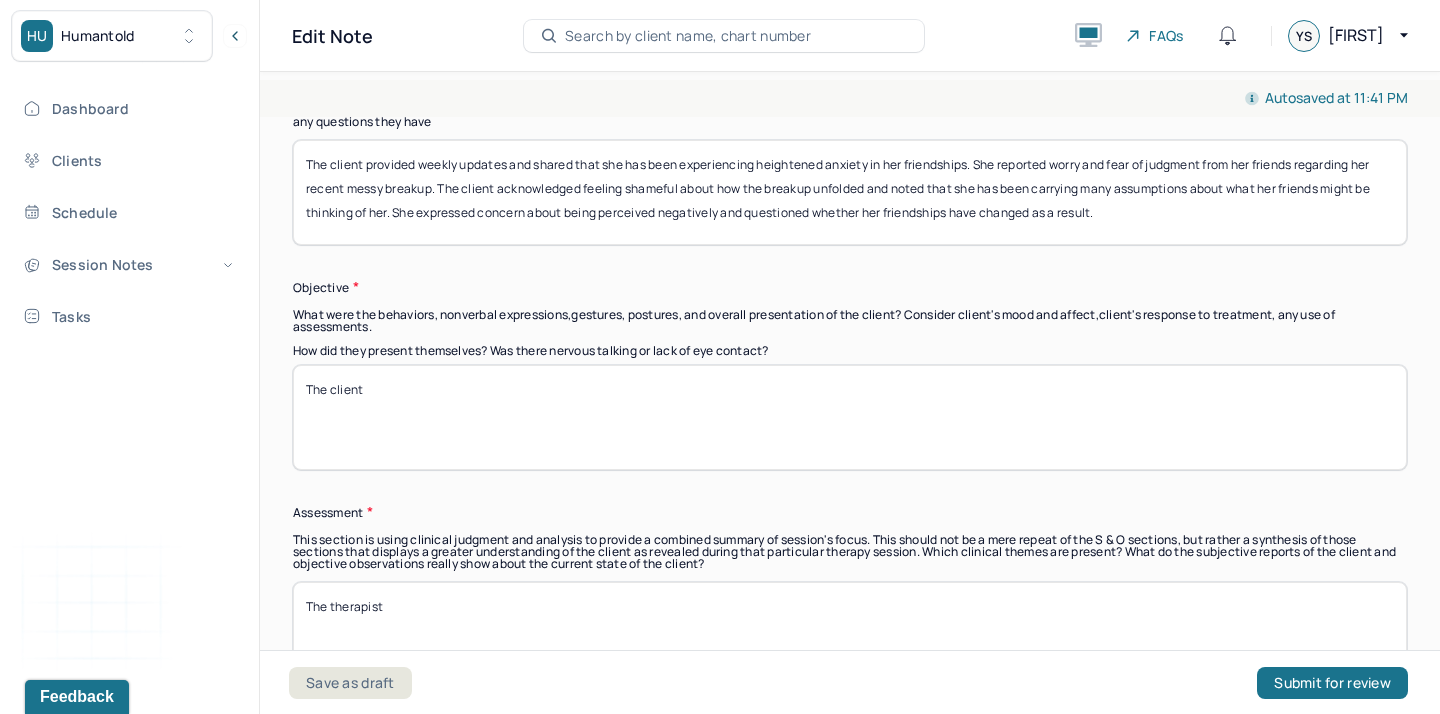 scroll, scrollTop: 1243, scrollLeft: 0, axis: vertical 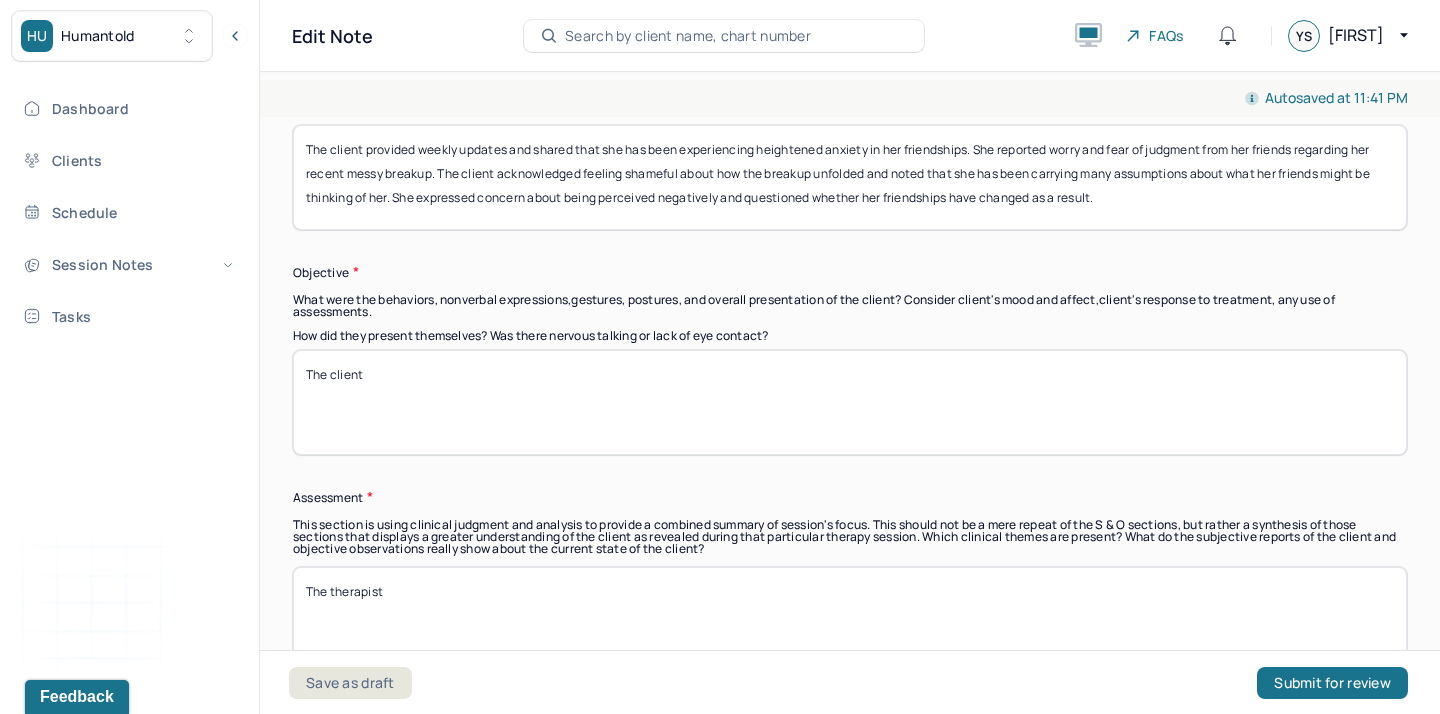 click on "The client" at bounding box center [850, 402] 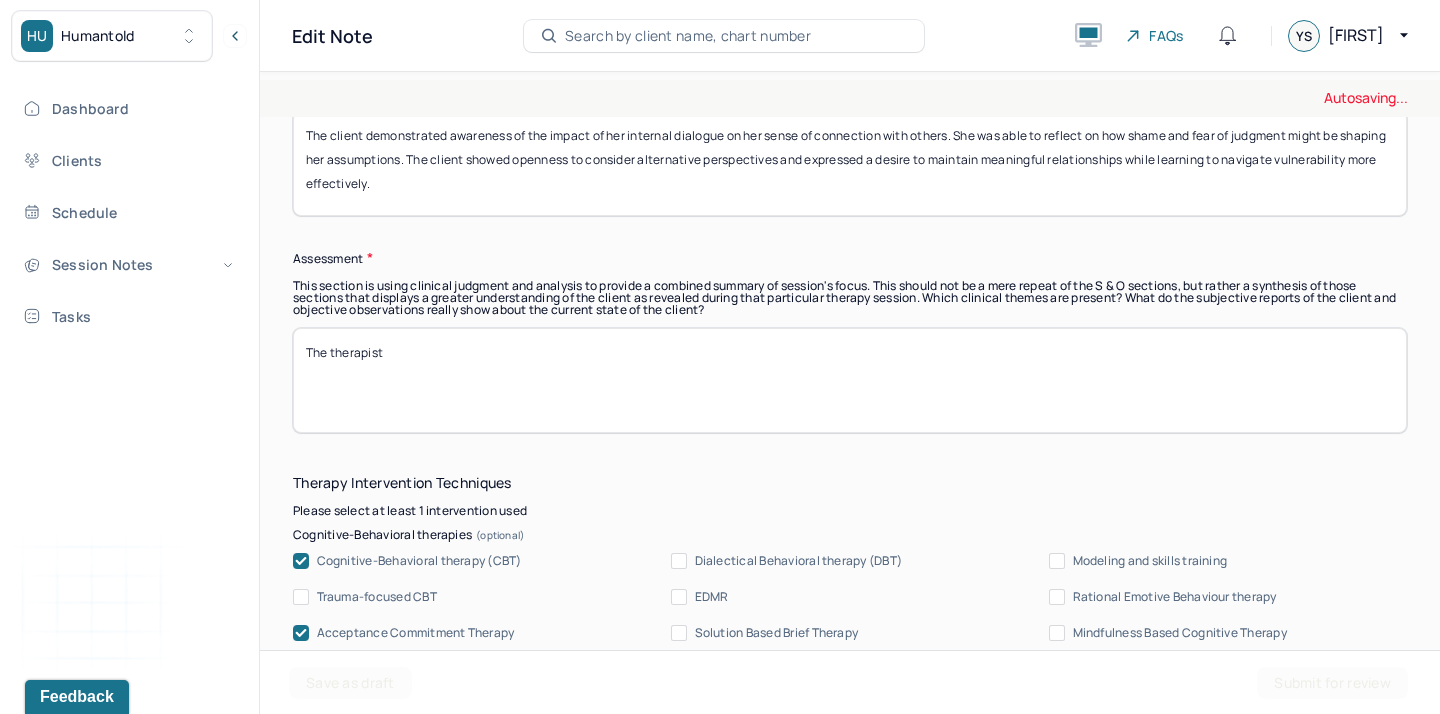 type on "The client demonstrated awareness of the impact of her internal dialogue on her sense of connection with others. She was able to reflect on how shame and fear of judgment might be shaping her assumptions. The client showed openness to consider alternative perspectives and expressed a desire to maintain meaningful relationships while learning to navigate vulnerability more effectively." 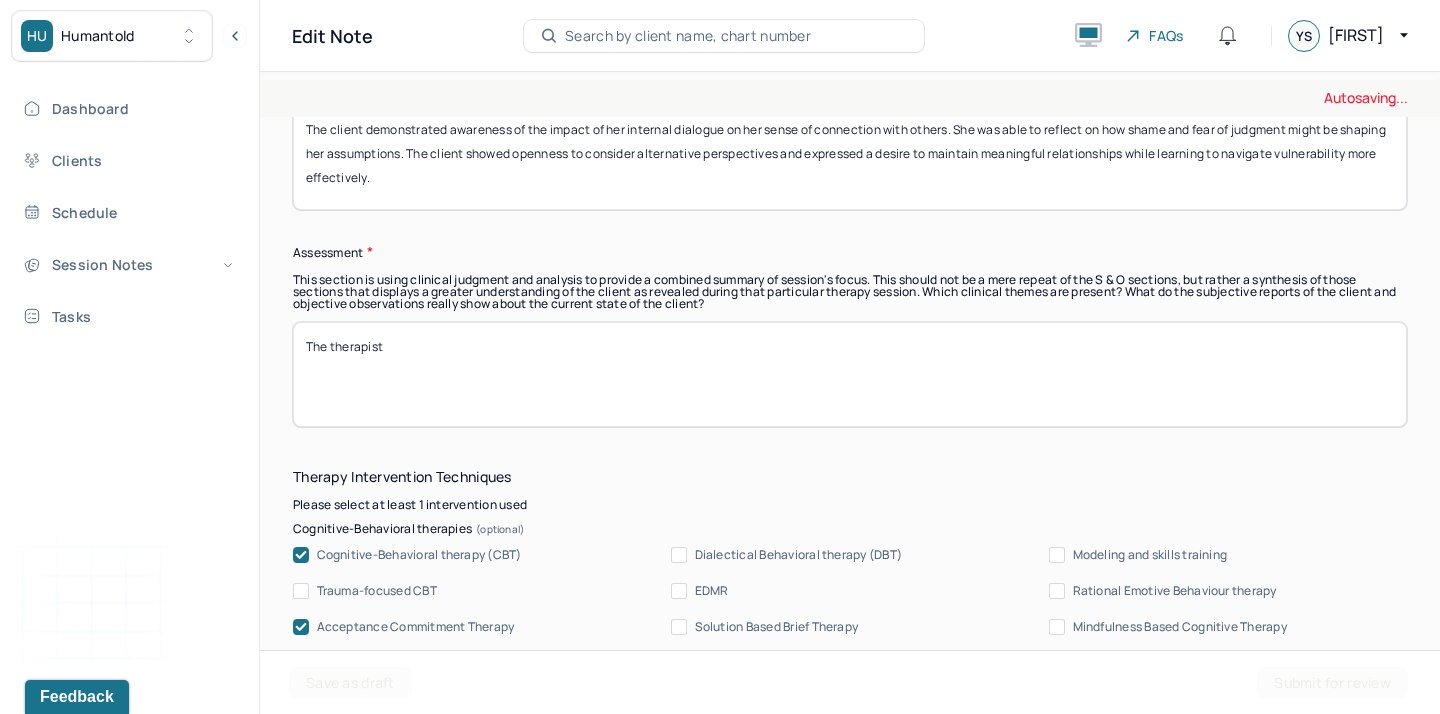 click on "The therapist" at bounding box center [850, 374] 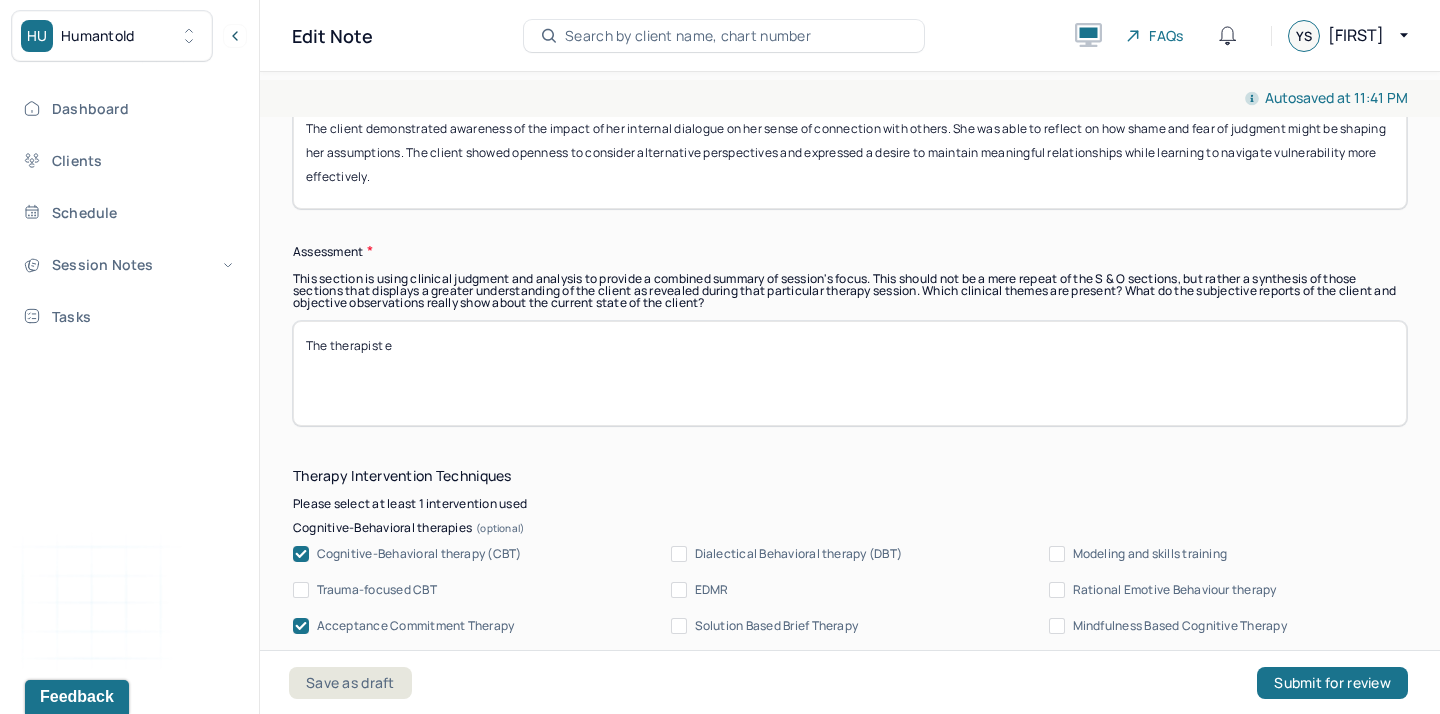 paste on "ngaged in cognitive restructuring techniques to challenge self-critical thoughts and reframe perceived judgment." 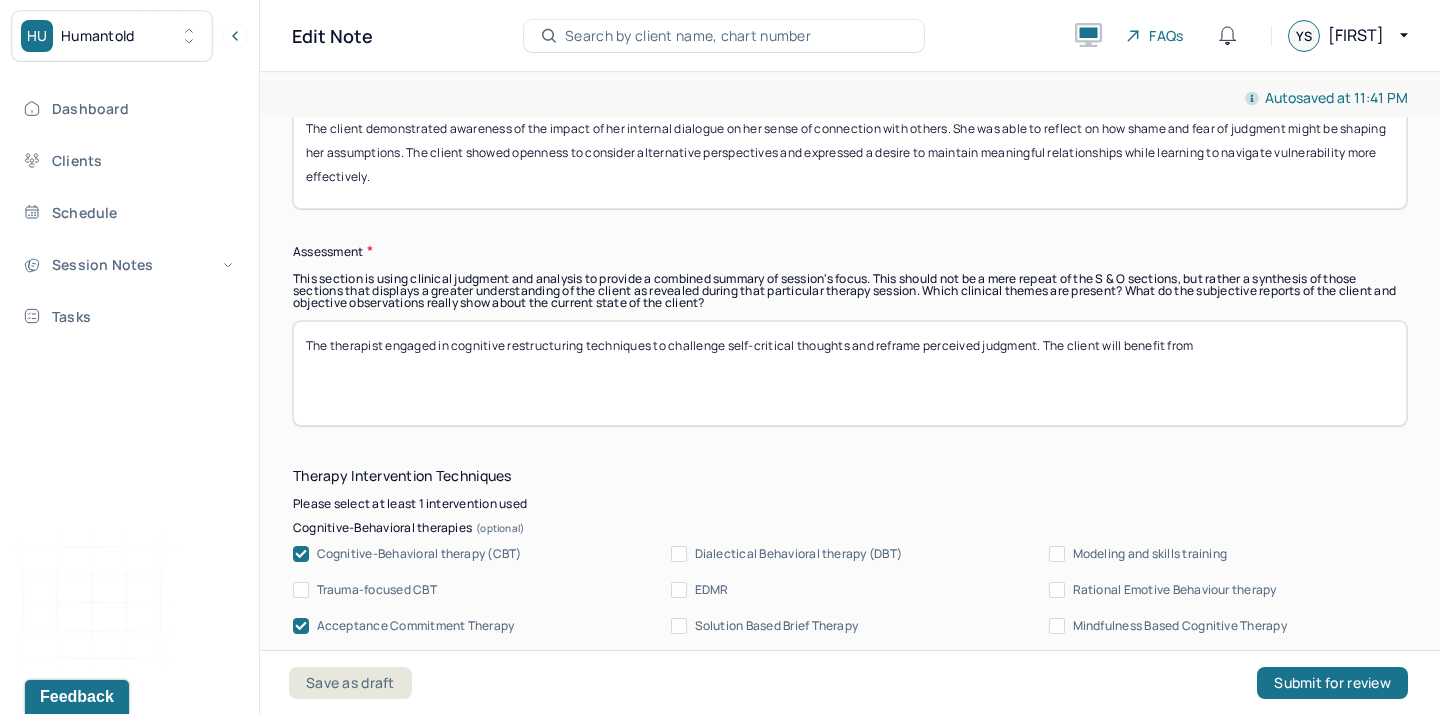 paste on "working on identifying and challenging cognitive distortions related to self-worth and friendship." 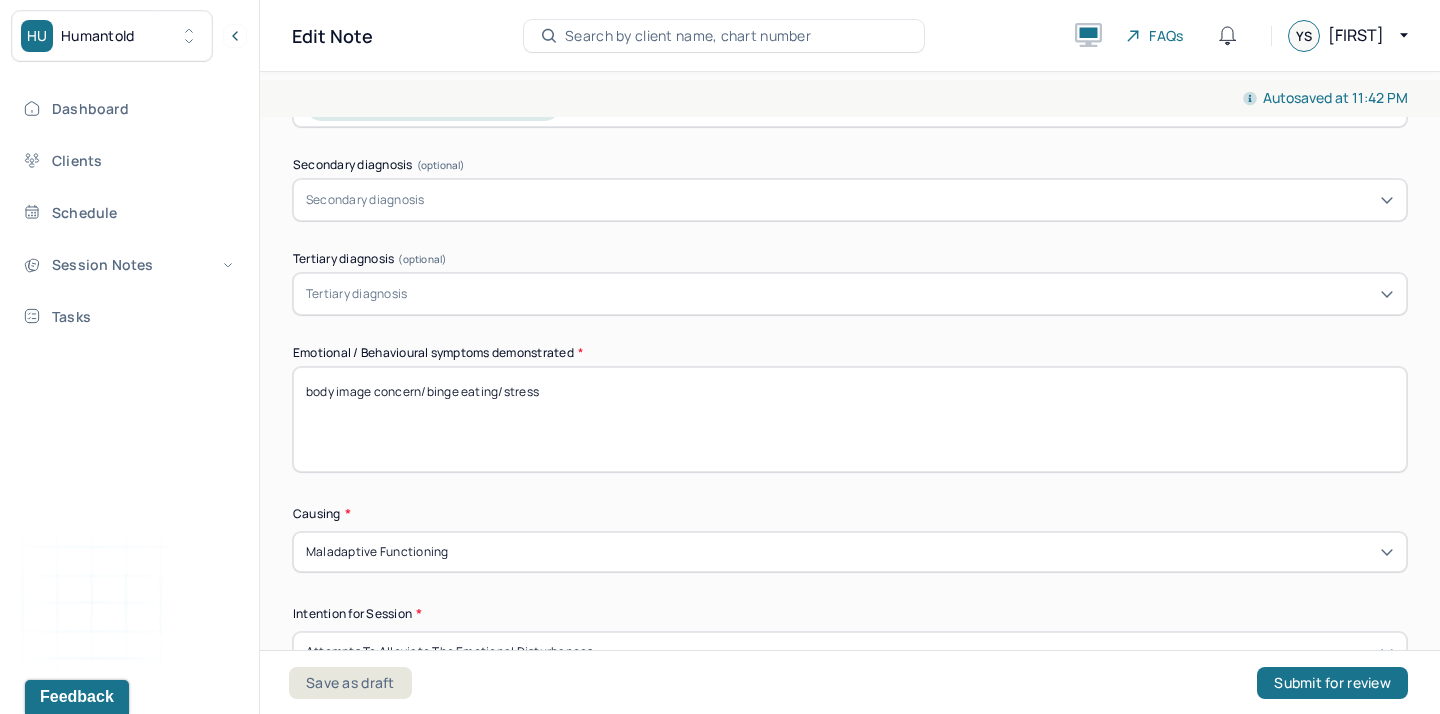 scroll, scrollTop: 555, scrollLeft: 0, axis: vertical 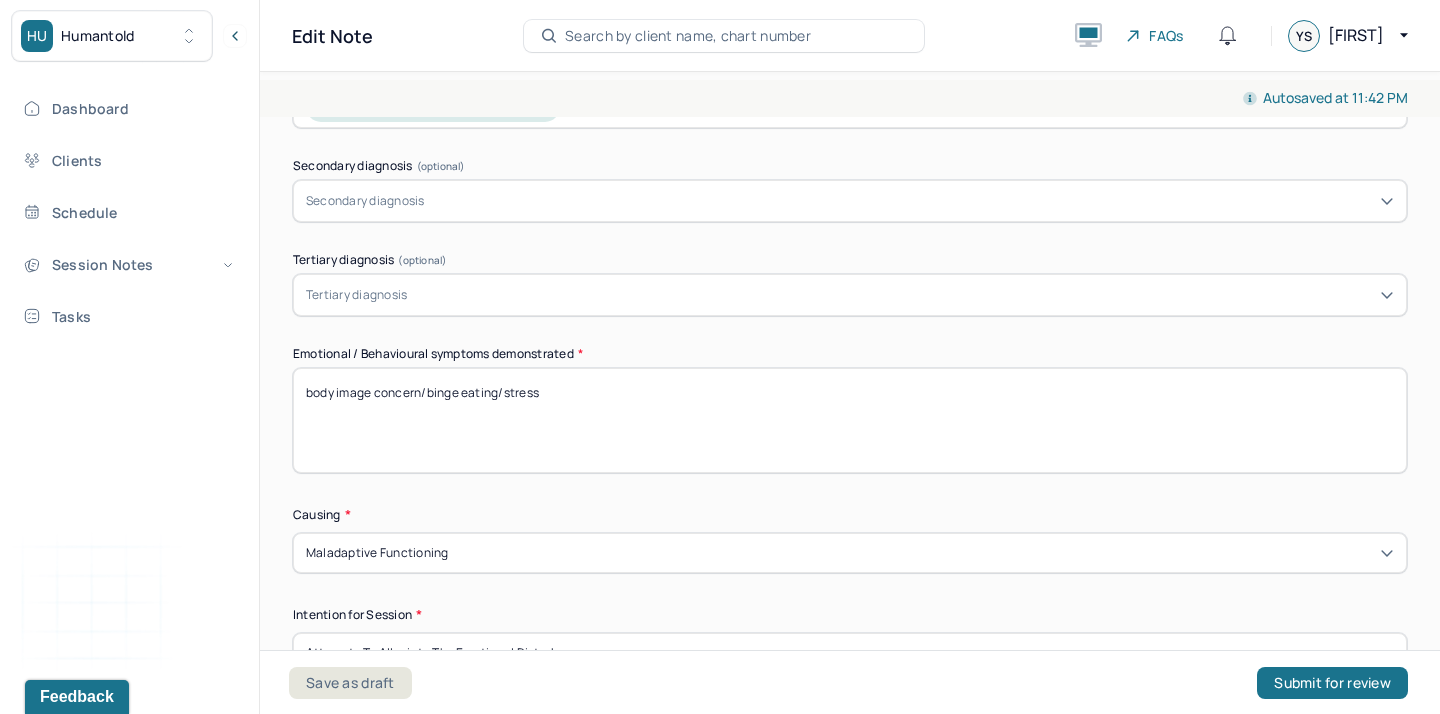 type on "The therapist engaged in cognitive restructuring techniques to challenge self-critical thoughts and reframe perceived judgment. The client will benefit from working on identifying and challenging cognitive distortions related to self-worth and friendship." 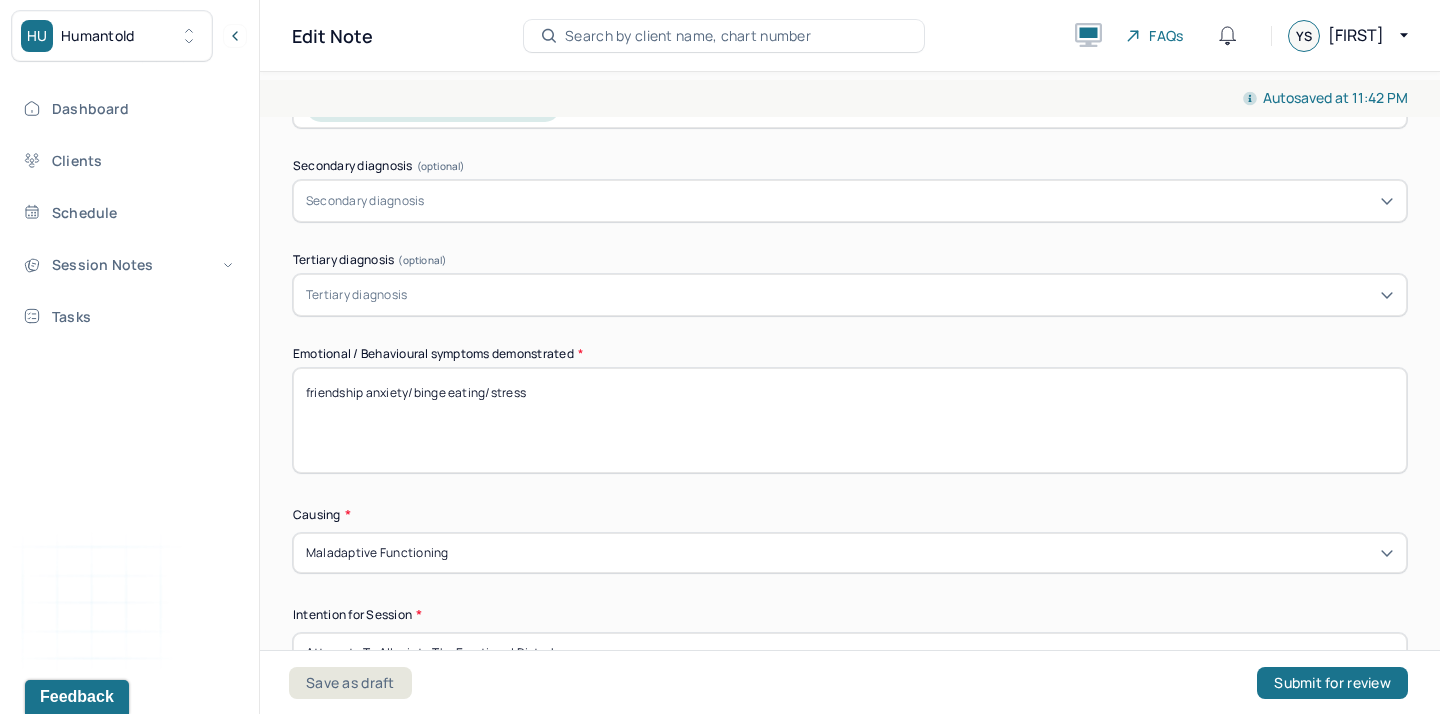 drag, startPoint x: 485, startPoint y: 393, endPoint x: 413, endPoint y: 395, distance: 72.02777 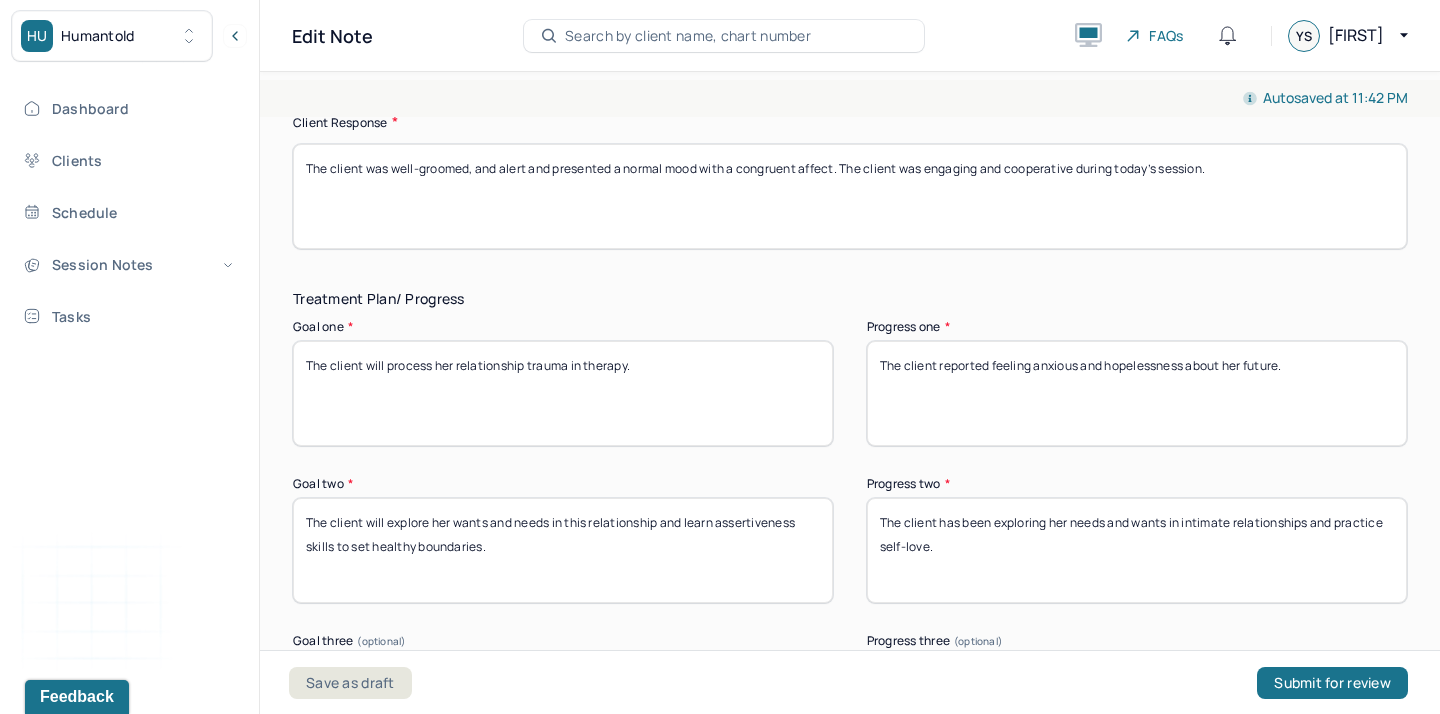 scroll, scrollTop: 3692, scrollLeft: 0, axis: vertical 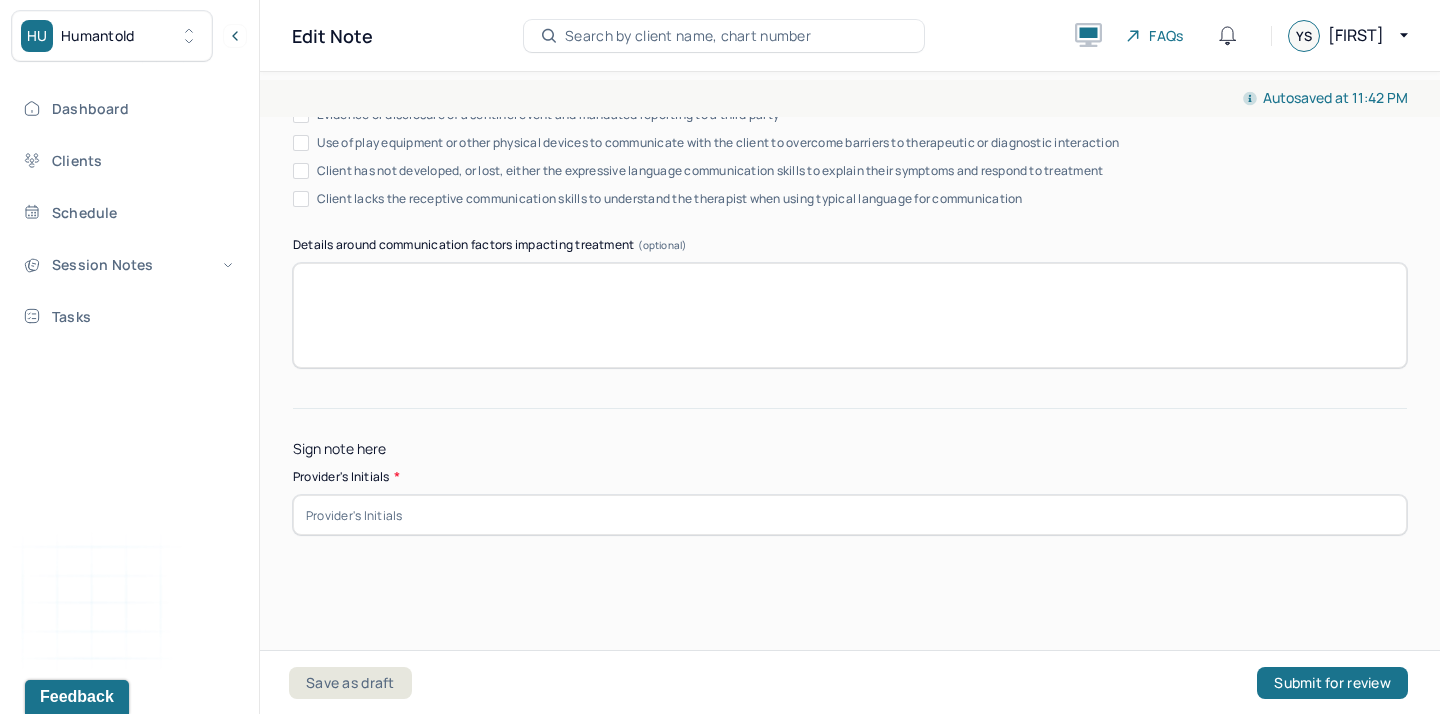 type on "friendship anxiety/shame/stress" 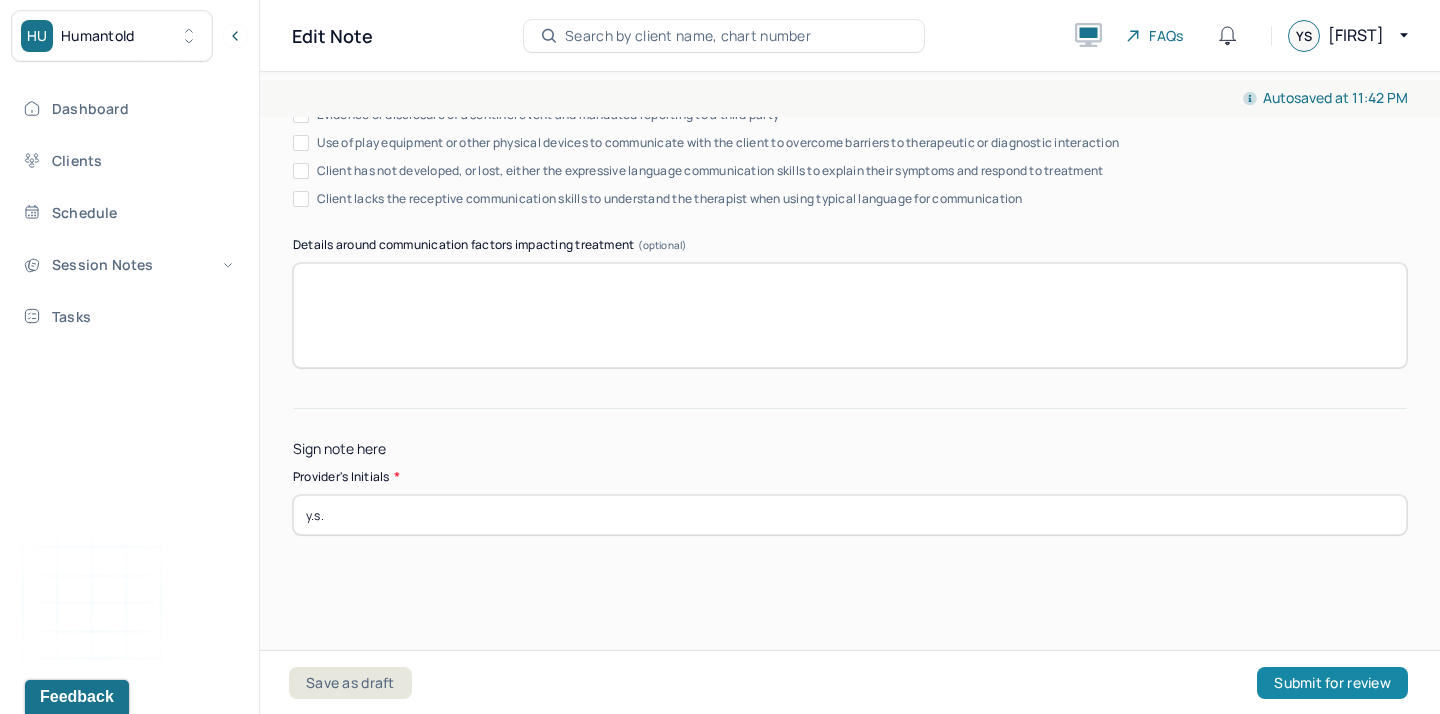 type on "y.s." 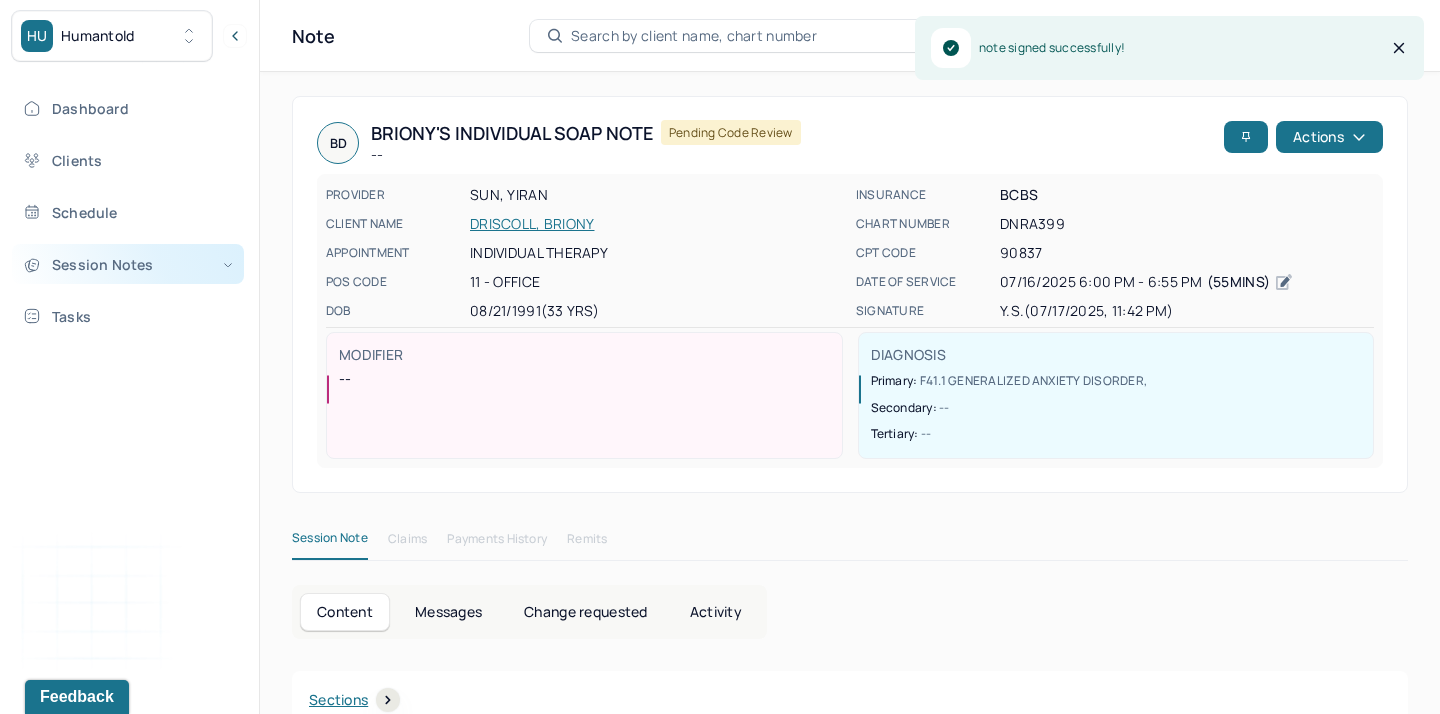click on "Session Notes" at bounding box center (128, 264) 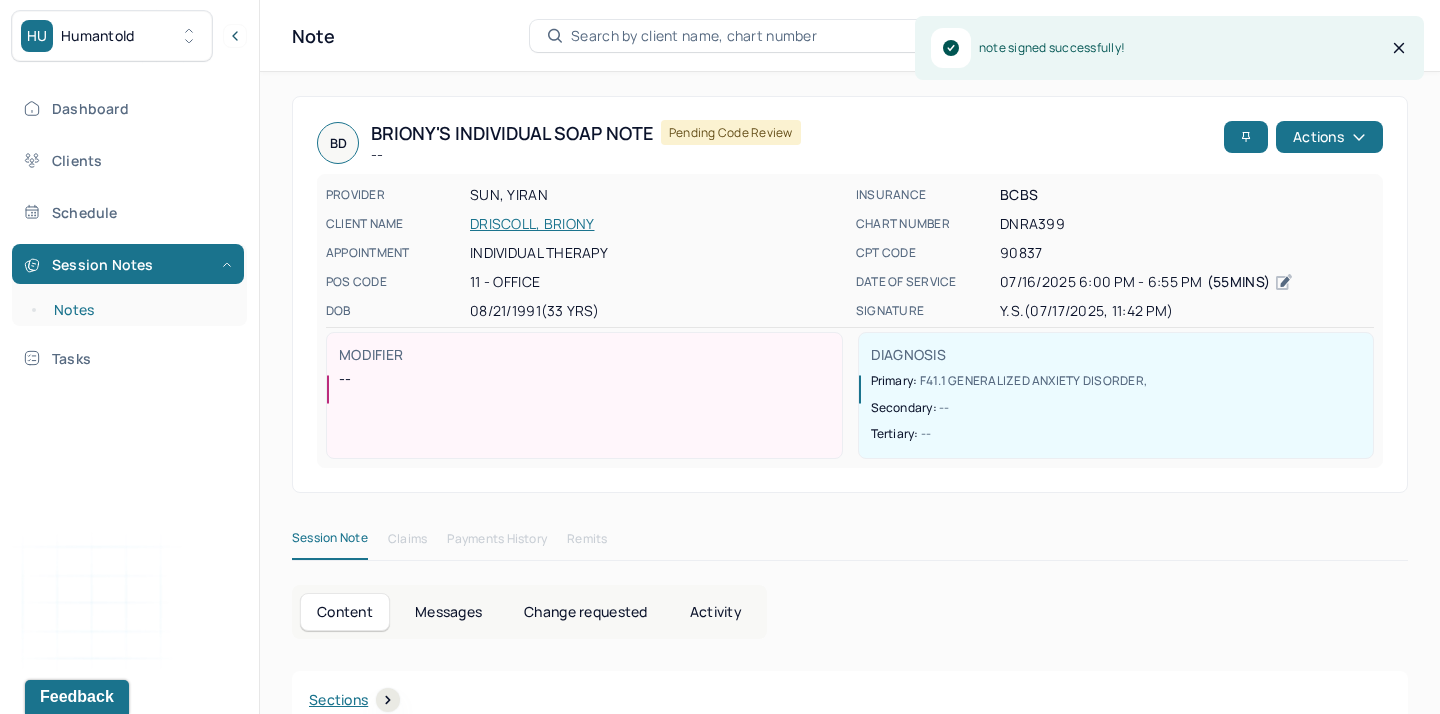 click on "Notes" at bounding box center [139, 310] 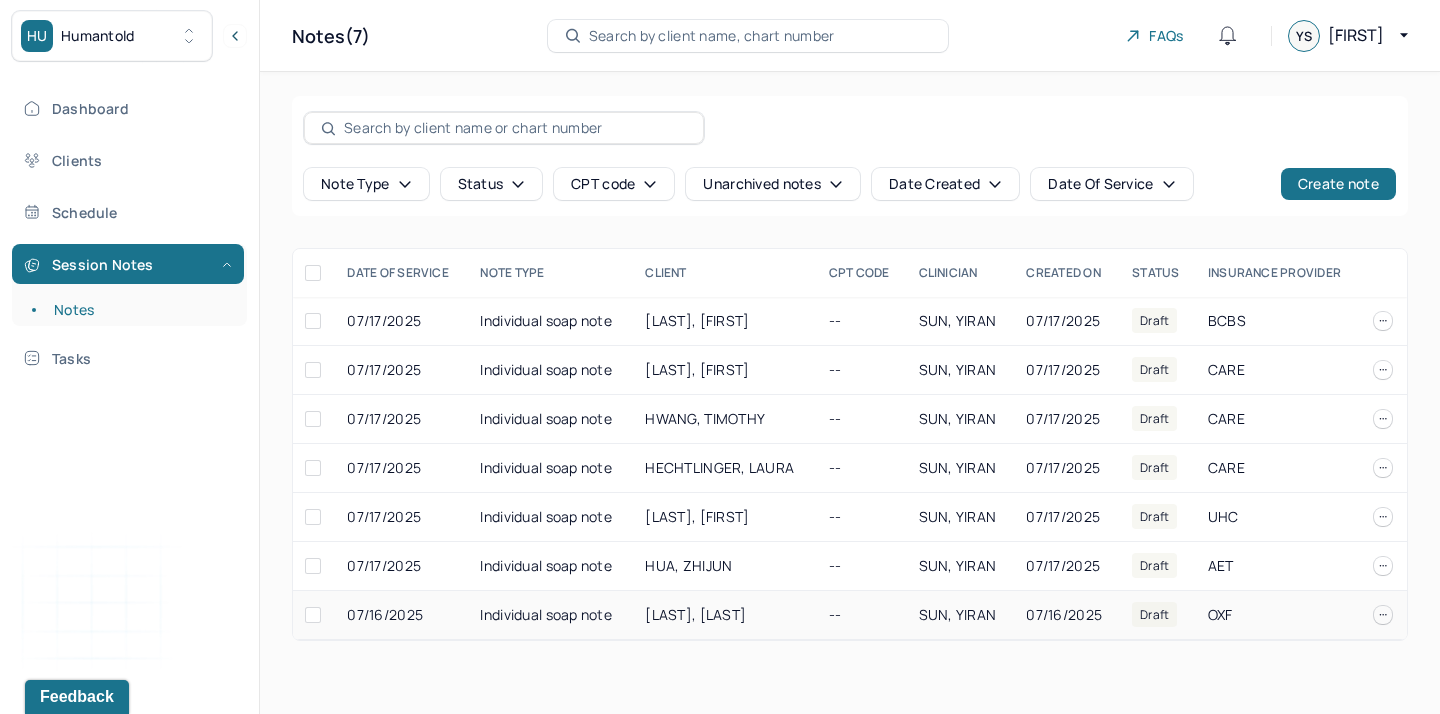 click on "Individual soap note" at bounding box center [550, 615] 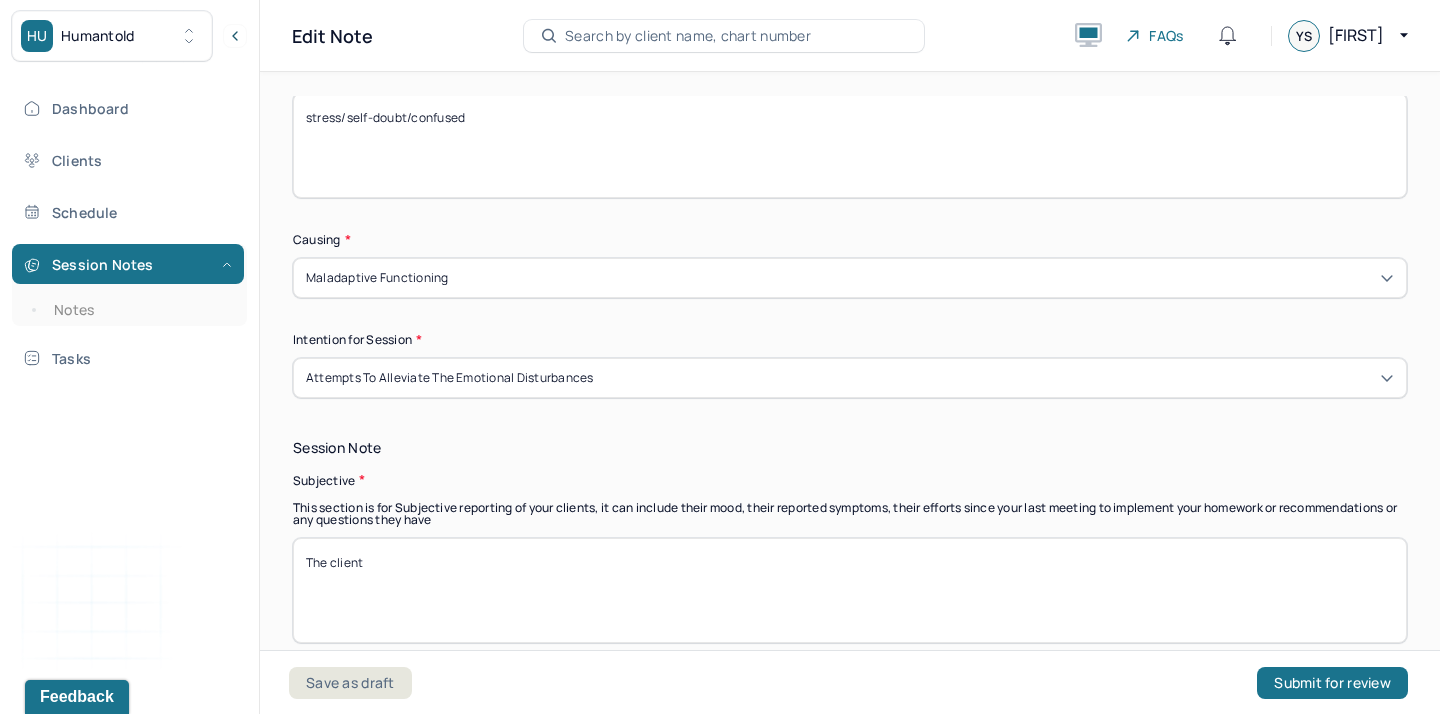 scroll, scrollTop: 817, scrollLeft: 0, axis: vertical 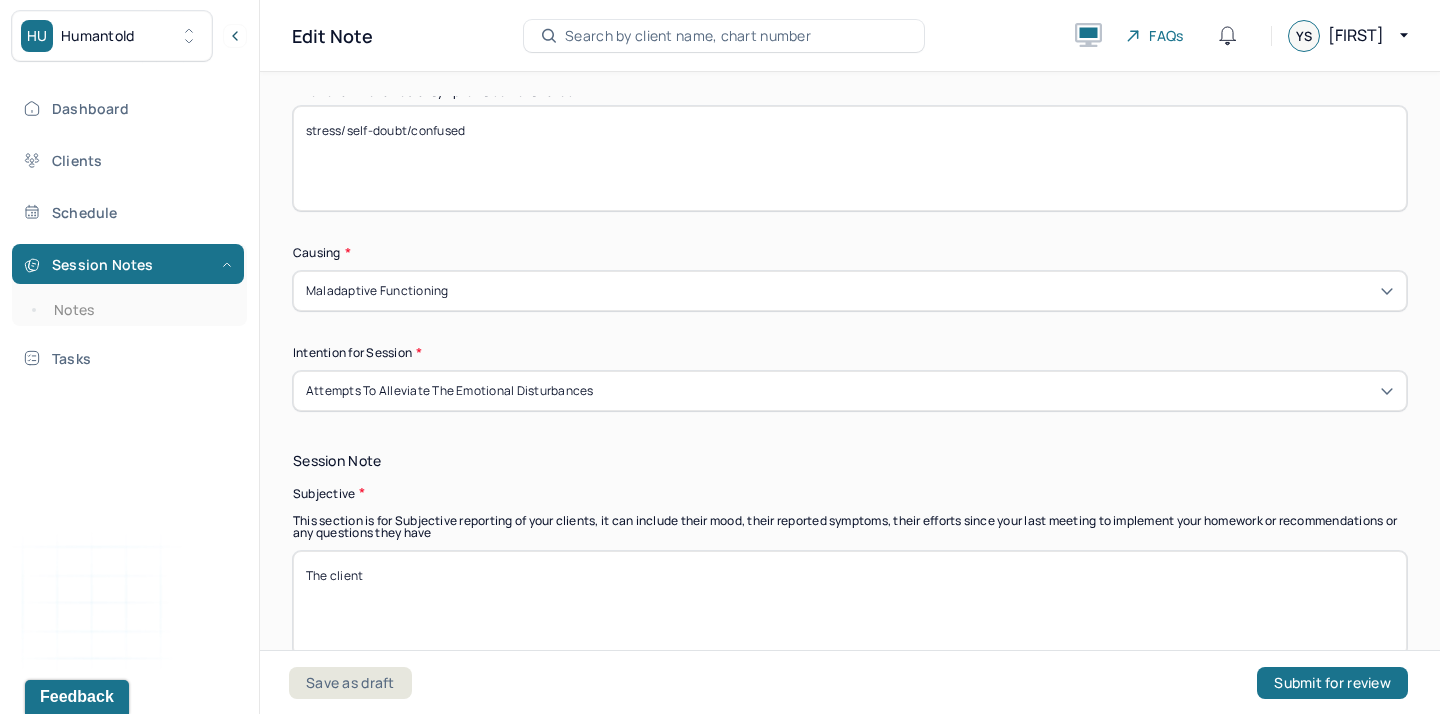 click on "This section is for Subjective reporting of your clients, it can include their mood, their reported symptoms, their efforts since your last meeting to implement your homework or recommendations or any questions they have" at bounding box center (850, 527) 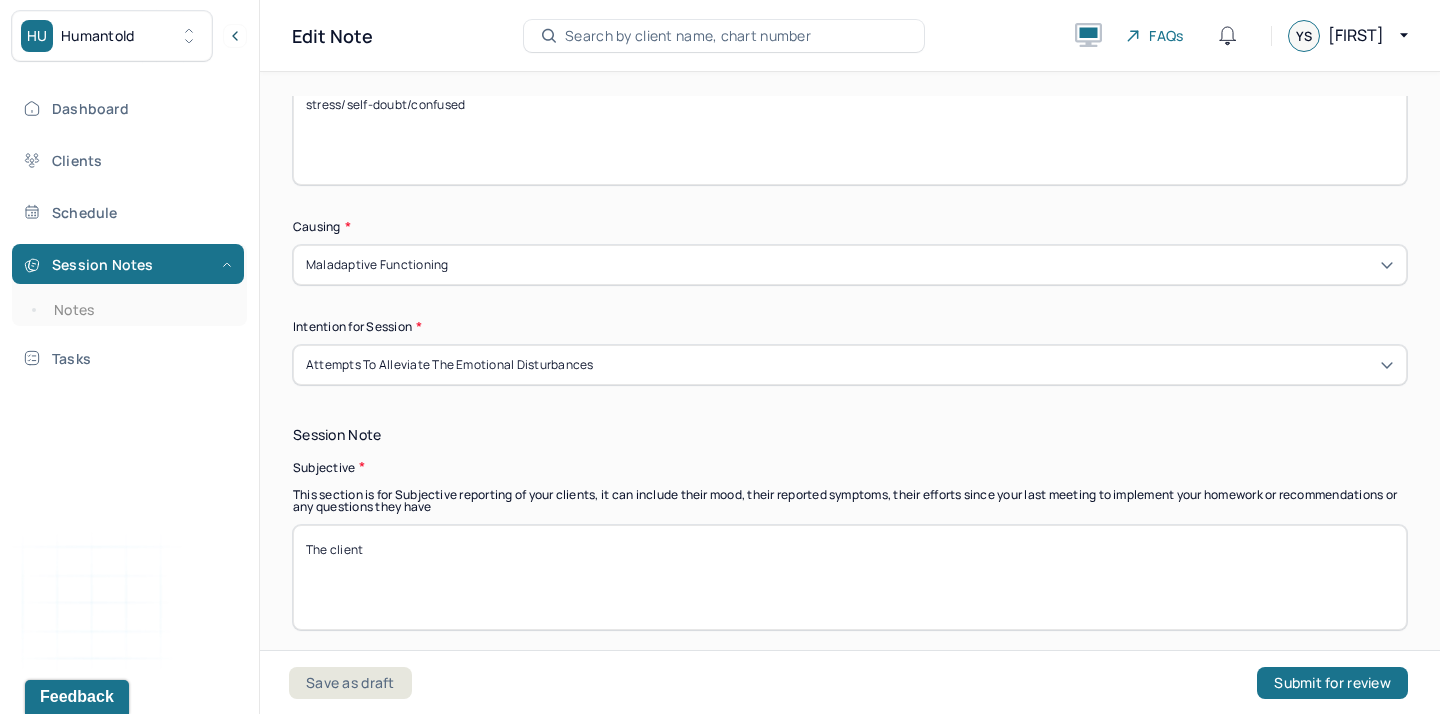 scroll, scrollTop: 1043, scrollLeft: 0, axis: vertical 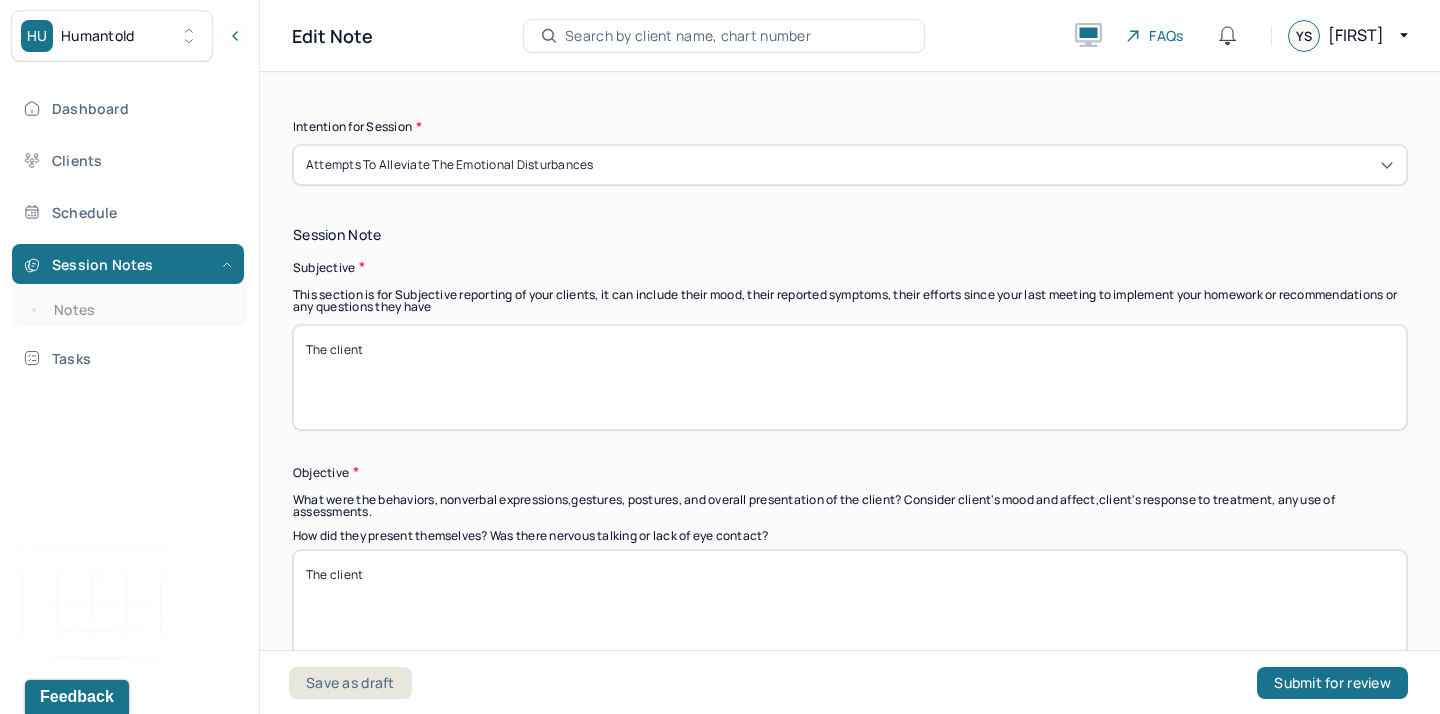click on "The client" at bounding box center (850, 377) 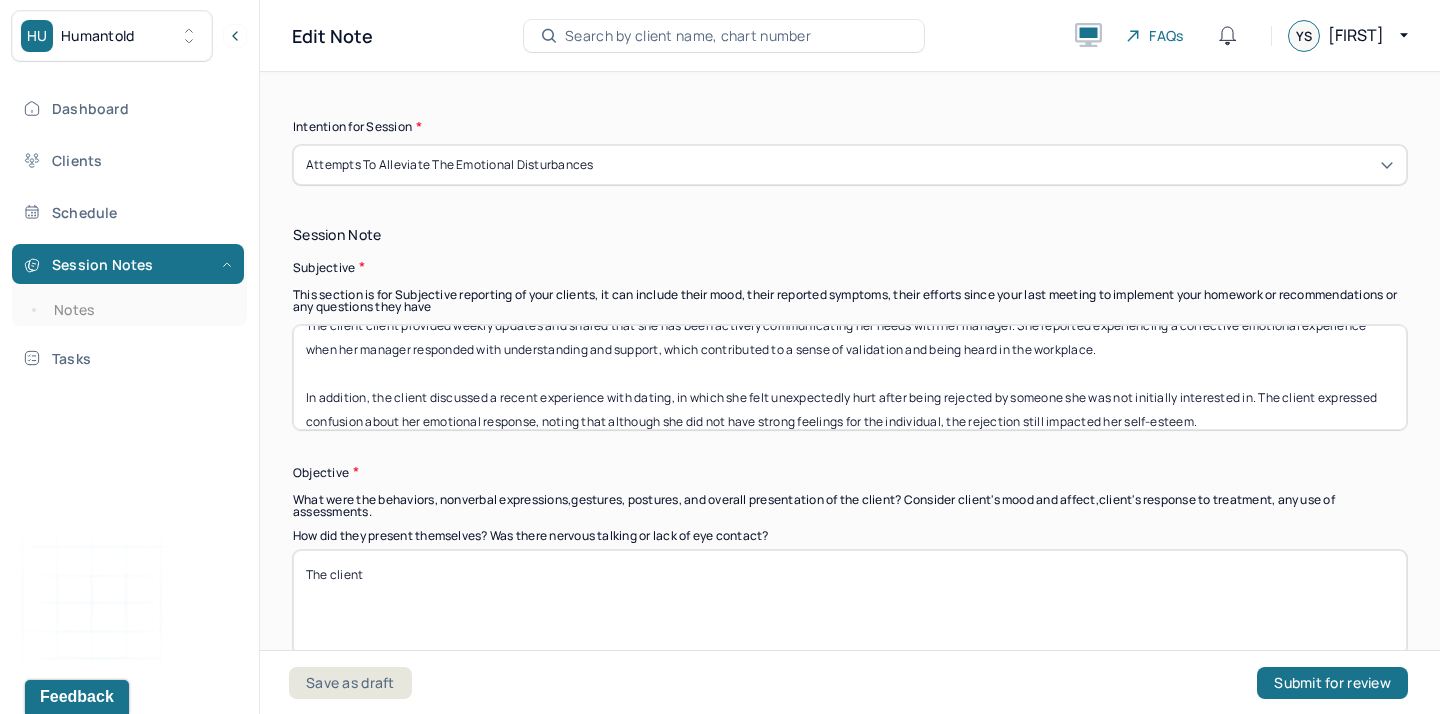 scroll, scrollTop: 0, scrollLeft: 0, axis: both 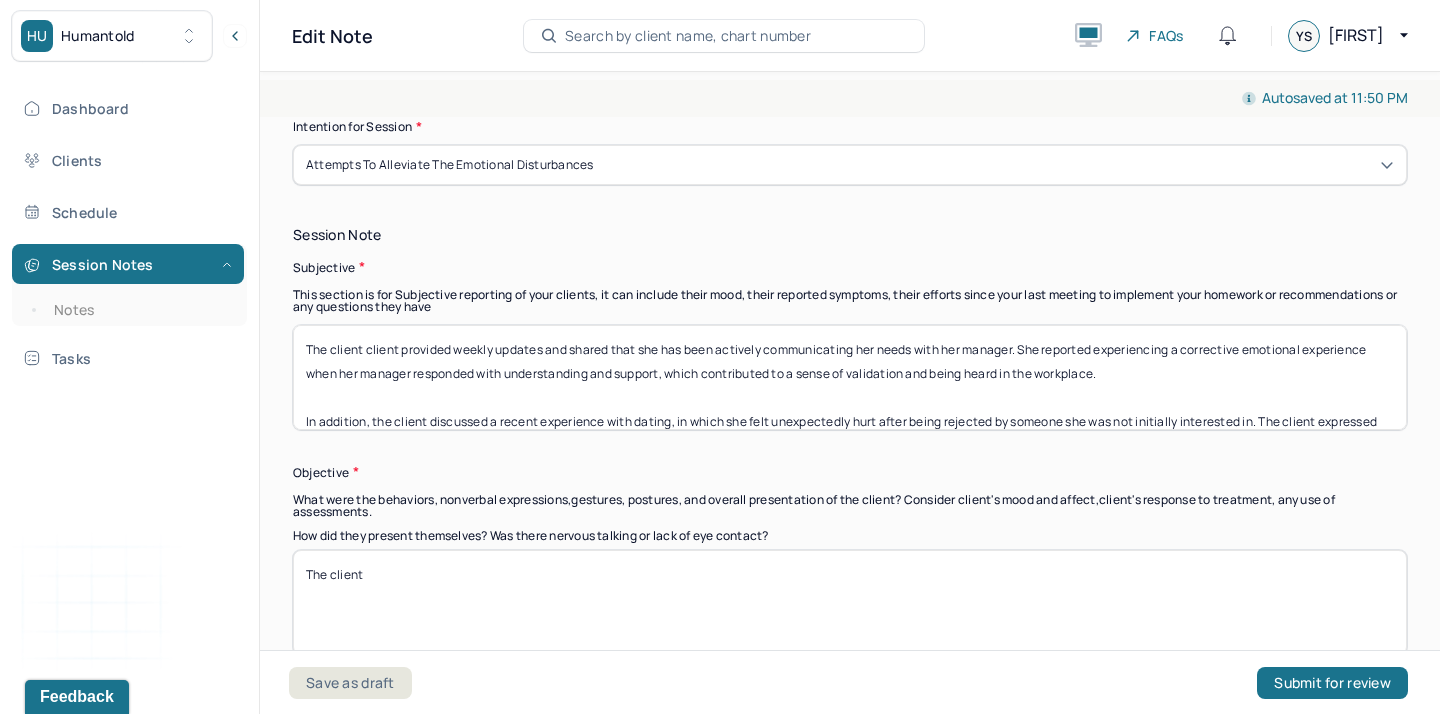 drag, startPoint x: 362, startPoint y: 346, endPoint x: 398, endPoint y: 346, distance: 36 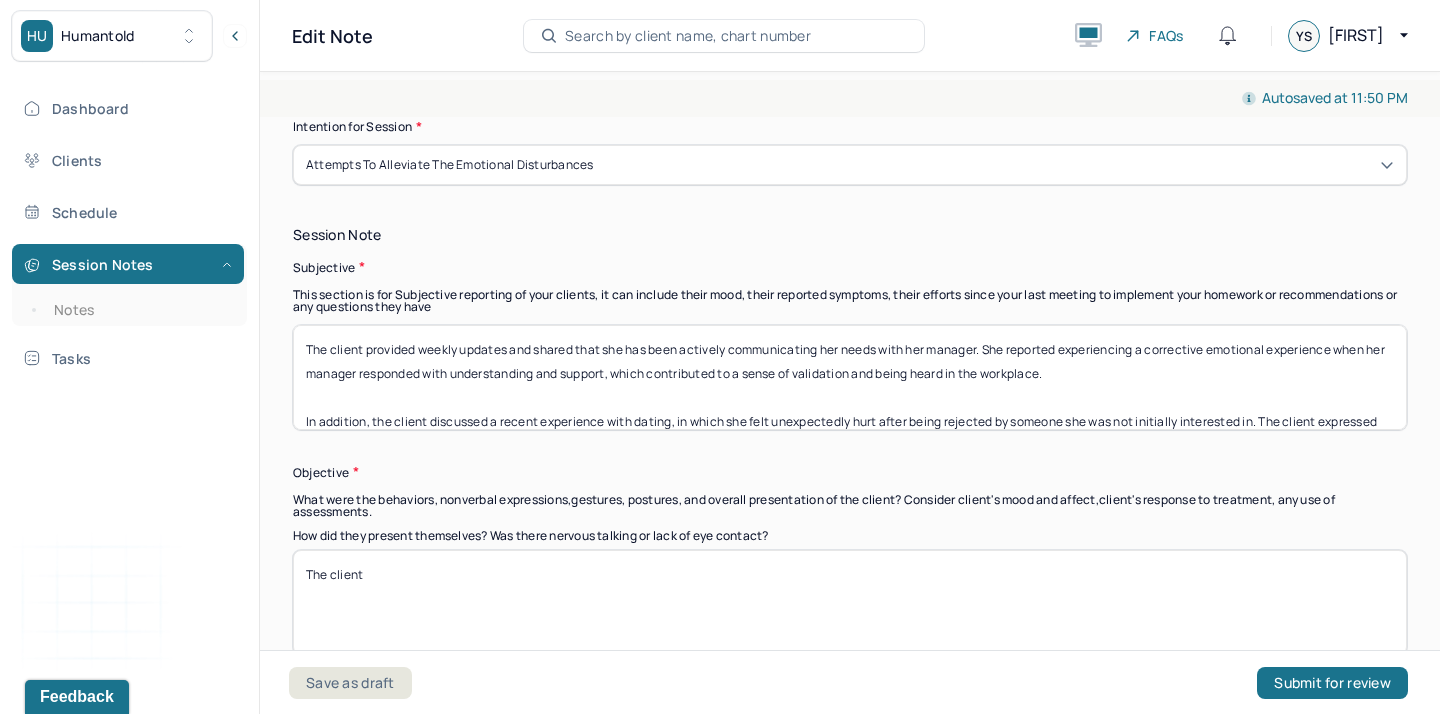 click on "The client provided weekly updates and shared that she has been actively communicating her needs with her manager. She reported experiencing a corrective emotional experience when her manager responded with understanding and support, which contributed to a sense of validation and being heard in the workplace.
In addition, the client discussed a recent experience with dating, in which she felt unexpectedly hurt after being rejected by someone she was not initially interested in. The client expressed confusion about her emotional response, noting that although she did not have strong feelings for the individual, the rejection still impacted her self-esteem." at bounding box center [850, 377] 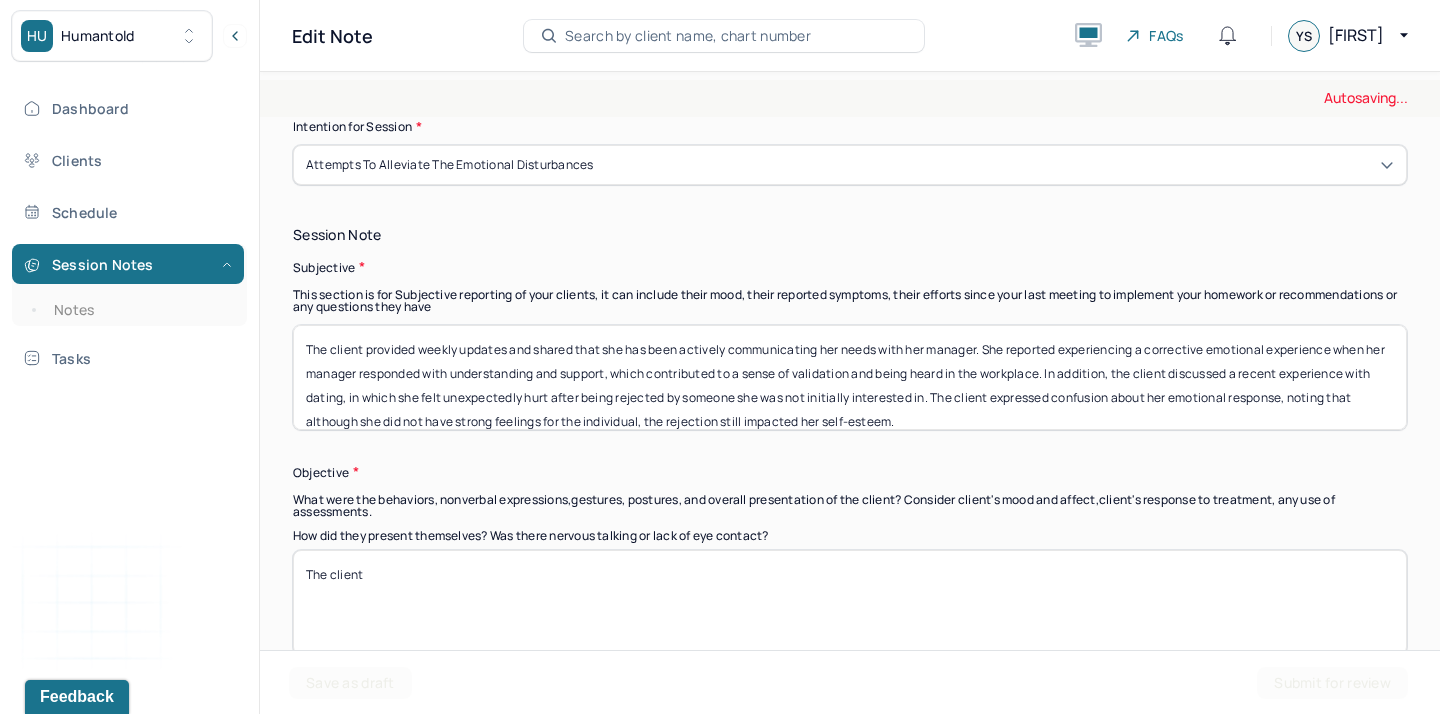 scroll, scrollTop: 16, scrollLeft: 0, axis: vertical 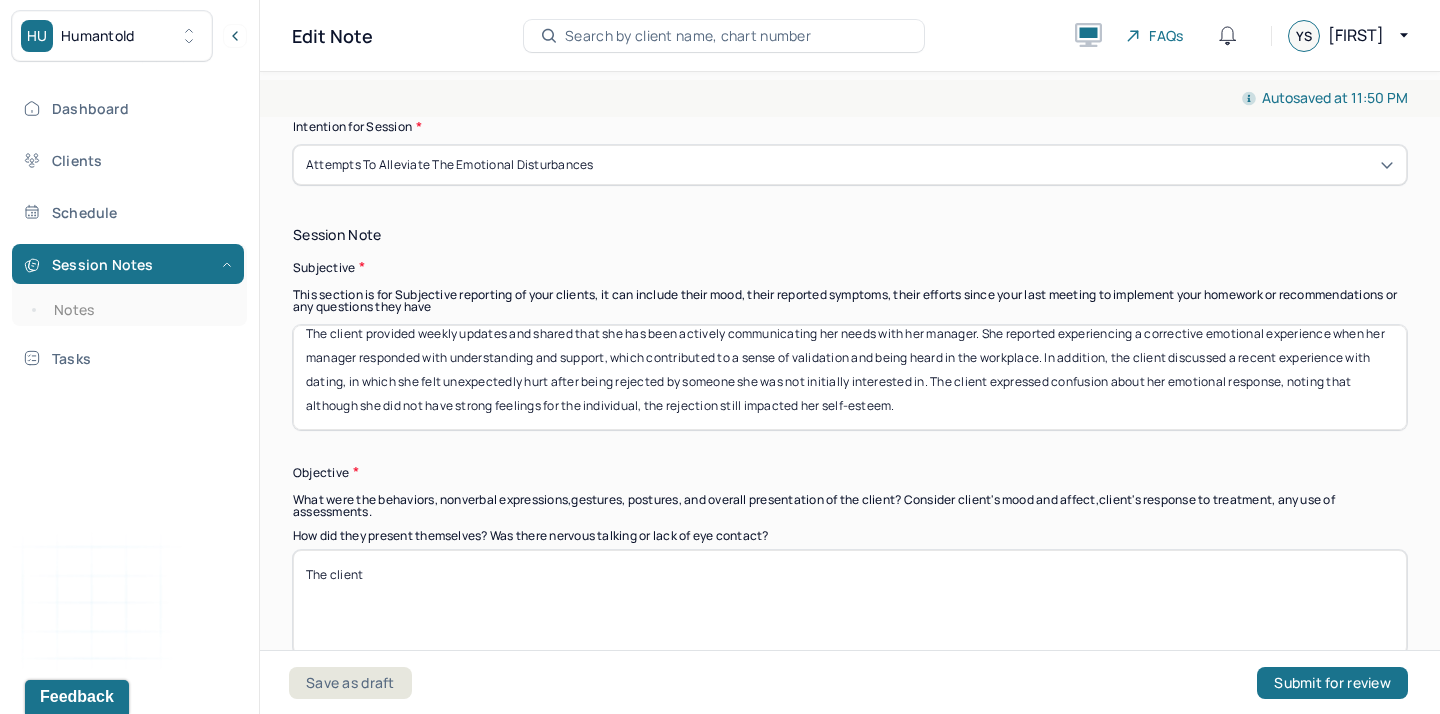 type on "The client provided weekly updates and shared that she has been actively communicating her needs with her manager. She reported experiencing a corrective emotional experience when her manager responded with understanding and support, which contributed to a sense of validation and being heard in the workplace. In addition, the client discussed a recent experience with dating, in which she felt unexpectedly hurt after being rejected by someone she was not initially interested in. The client expressed confusion about her emotional response, noting that although she did not have strong feelings for the individual, the rejection still impacted her self-esteem." 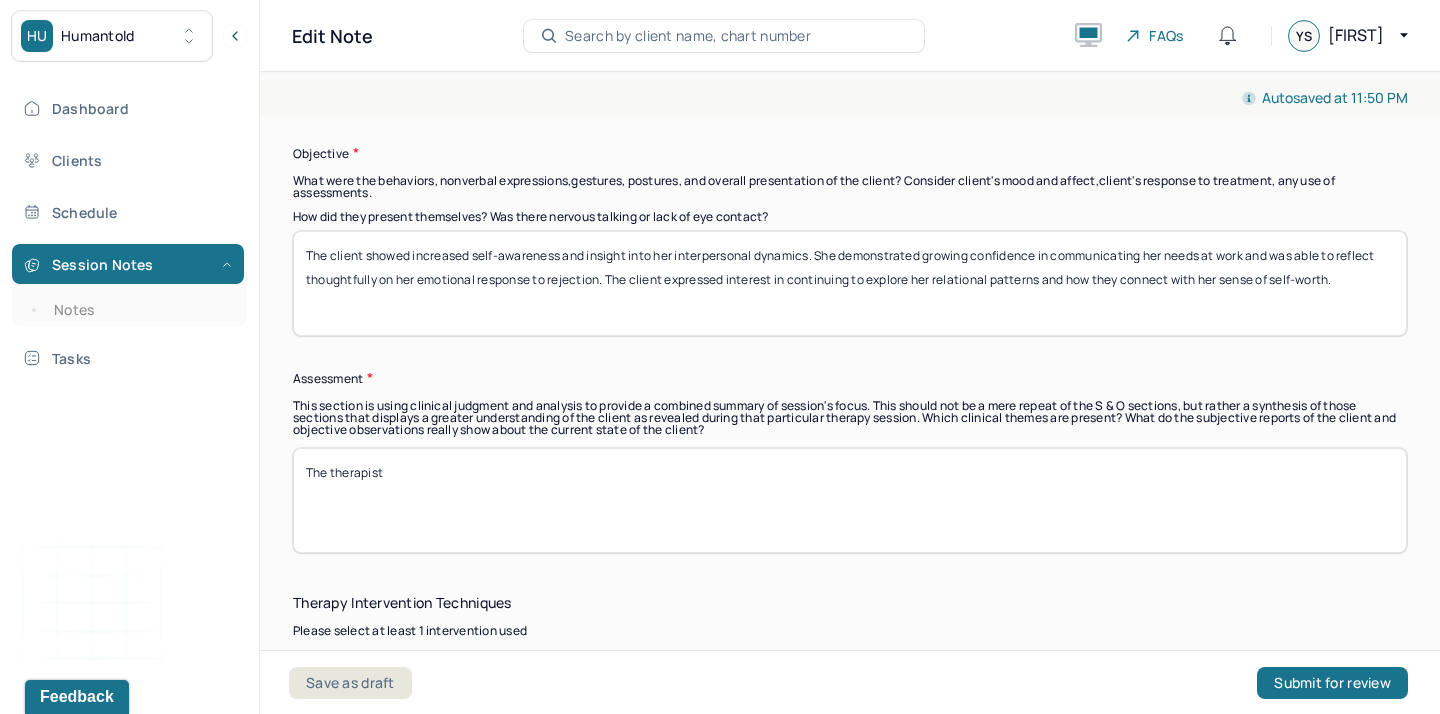 scroll, scrollTop: 1366, scrollLeft: 0, axis: vertical 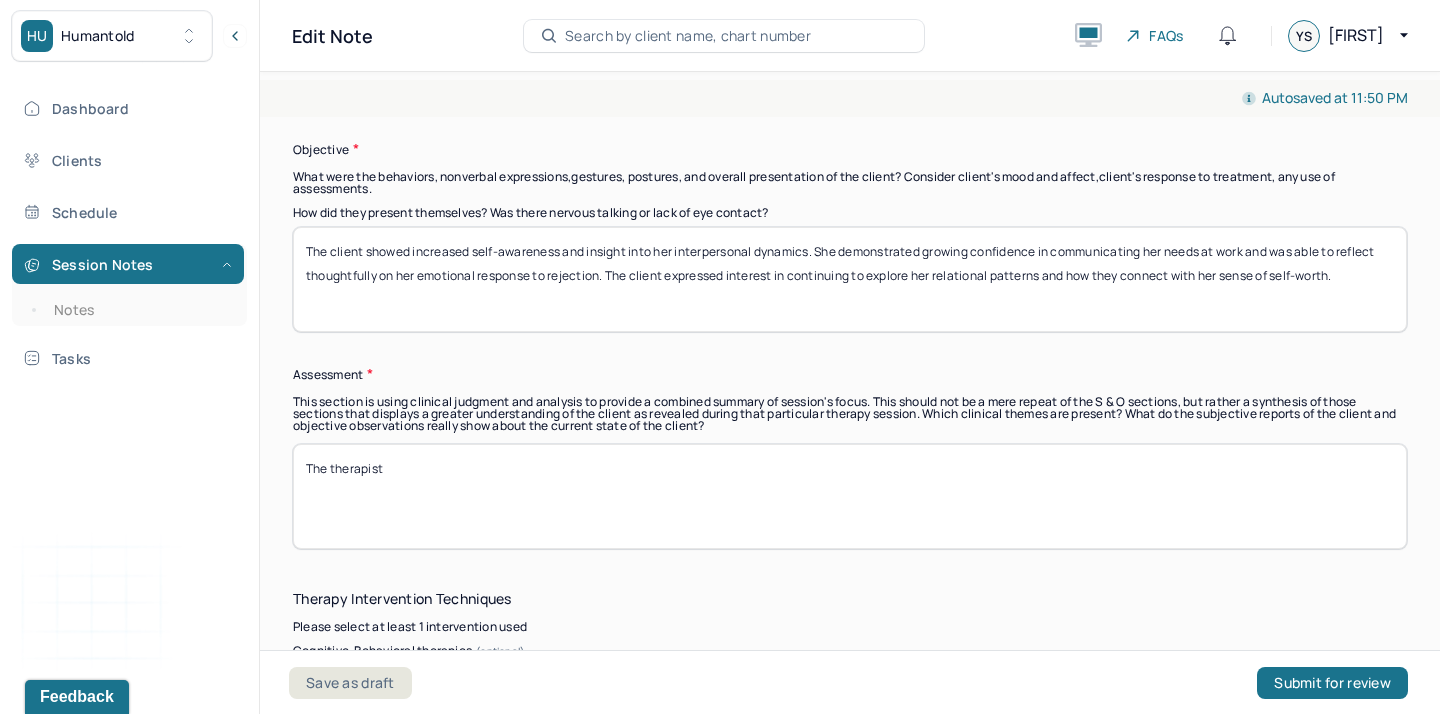 type on "The client showed increased self-awareness and insight into her interpersonal dynamics. She demonstrated growing confidence in communicating her needs at work and was able to reflect thoughtfully on her emotional response to rejection. The client expressed interest in continuing to explore her relational patterns and how they connect with her sense of self-worth." 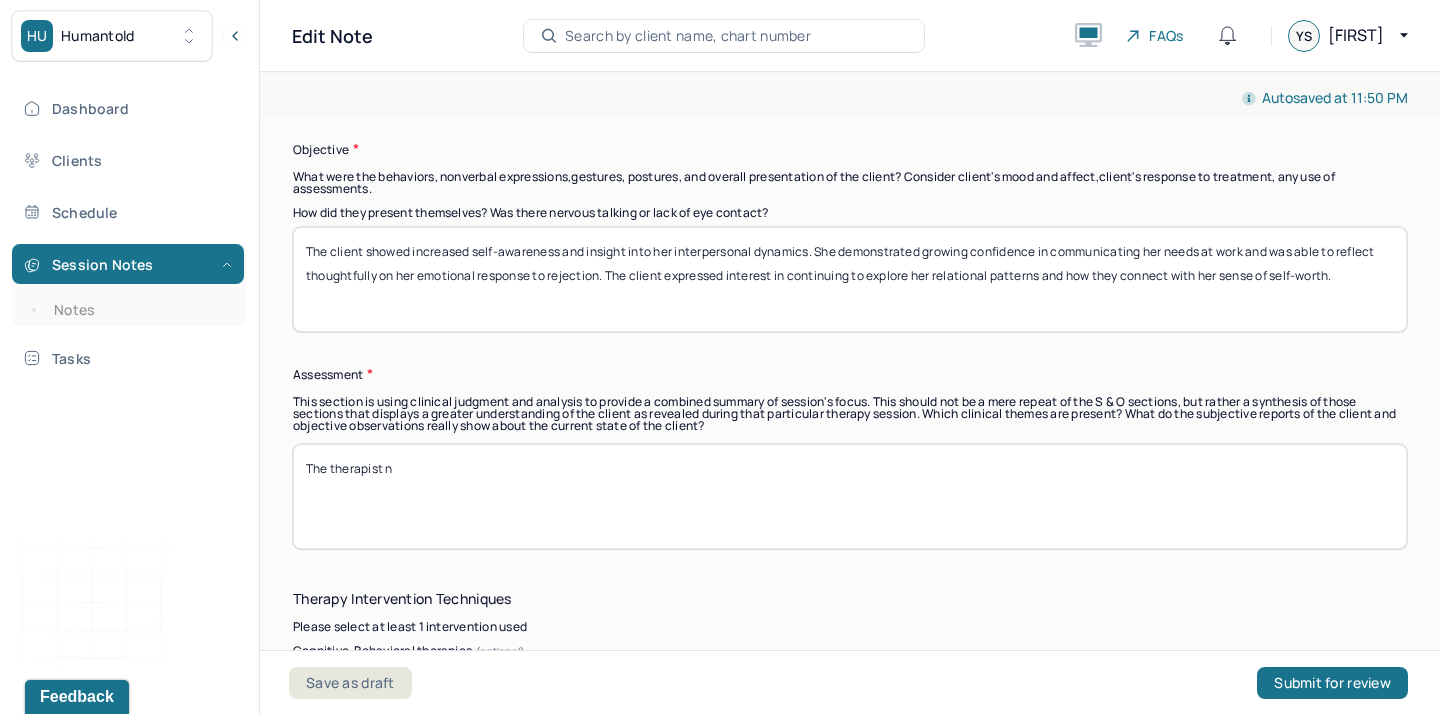 paste on "ormalized the complexity of emotional responses to rejection and explored the client’s internalized narratives around worth and desirability." 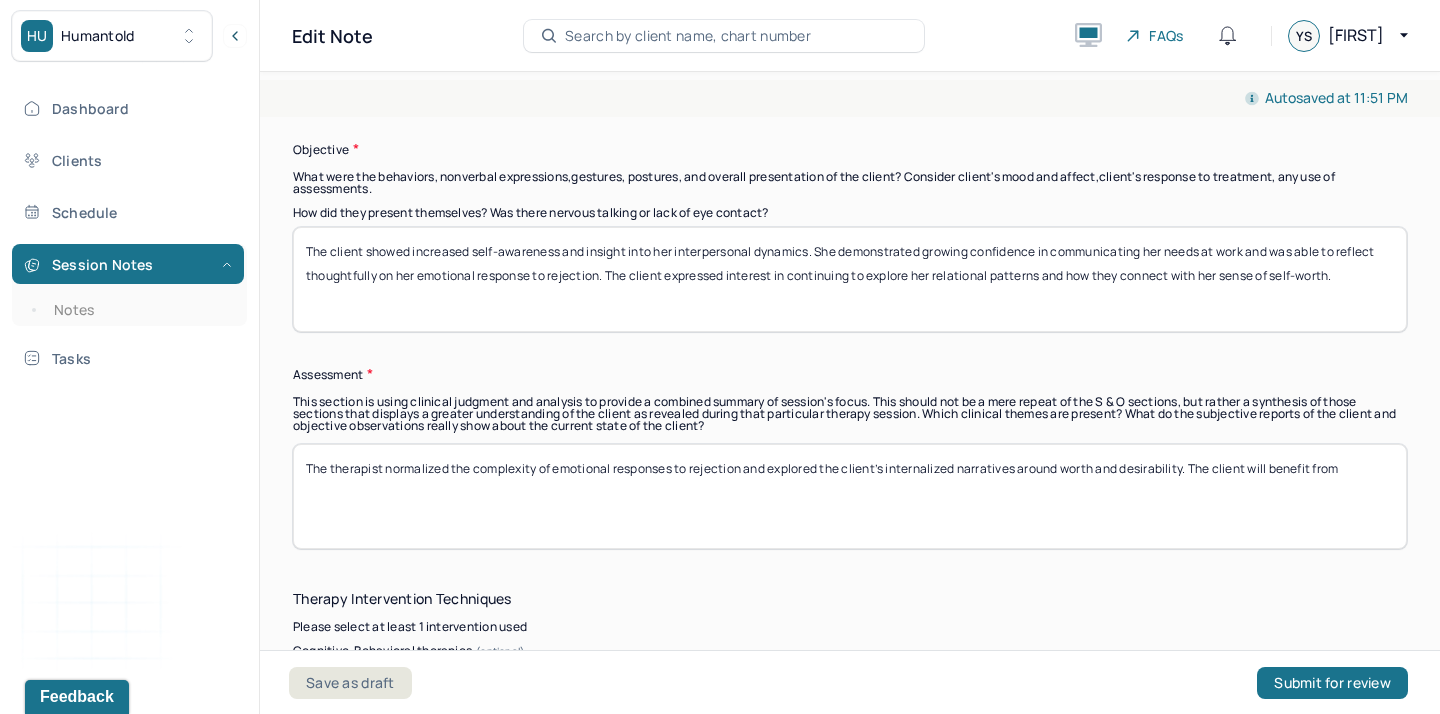 paste on "explore emotional responses in dating and the underlying beliefs that may influence her experiences." 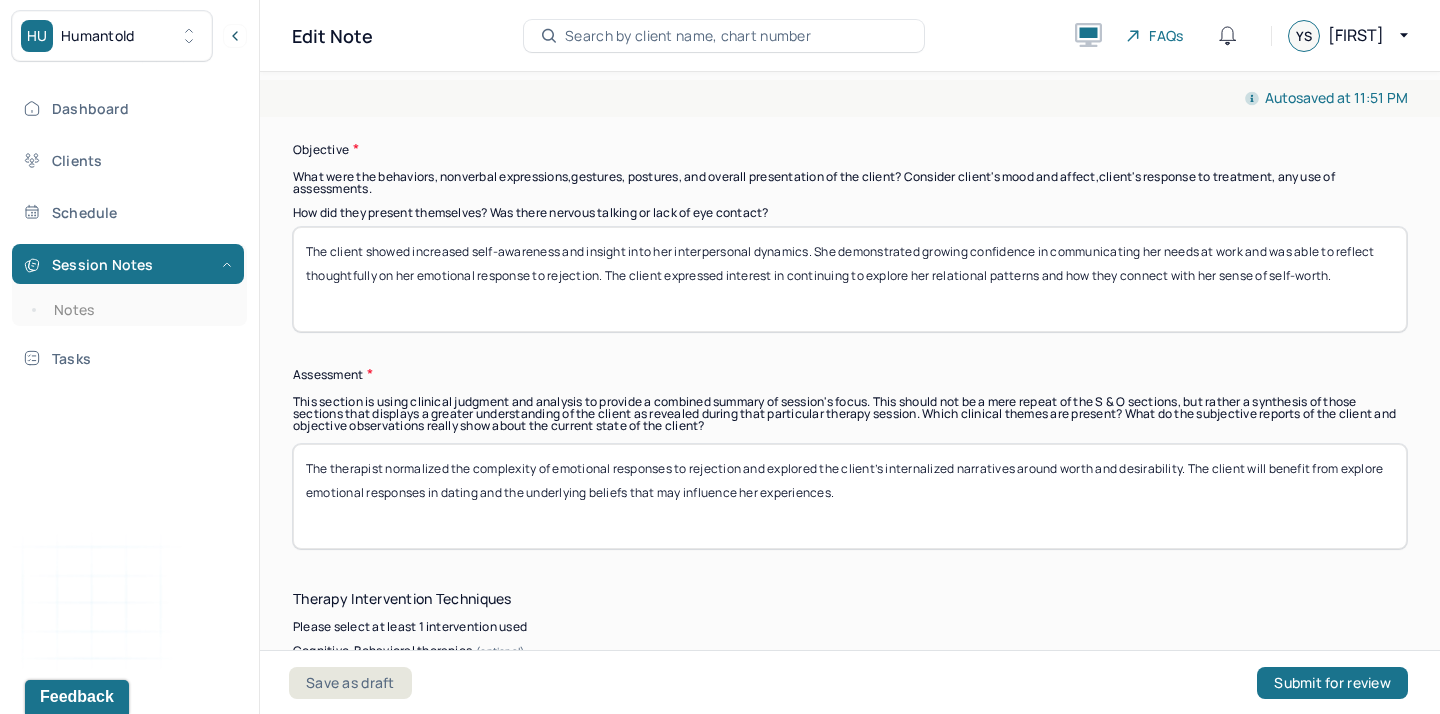 click on "The therapist normalized the complexity of emotional responses to rejection and explored the client’s internalized narratives around worth and desirability. The client will benefit from explore emotional responses in dating and the underlying beliefs that may influence her experiences." at bounding box center [850, 496] 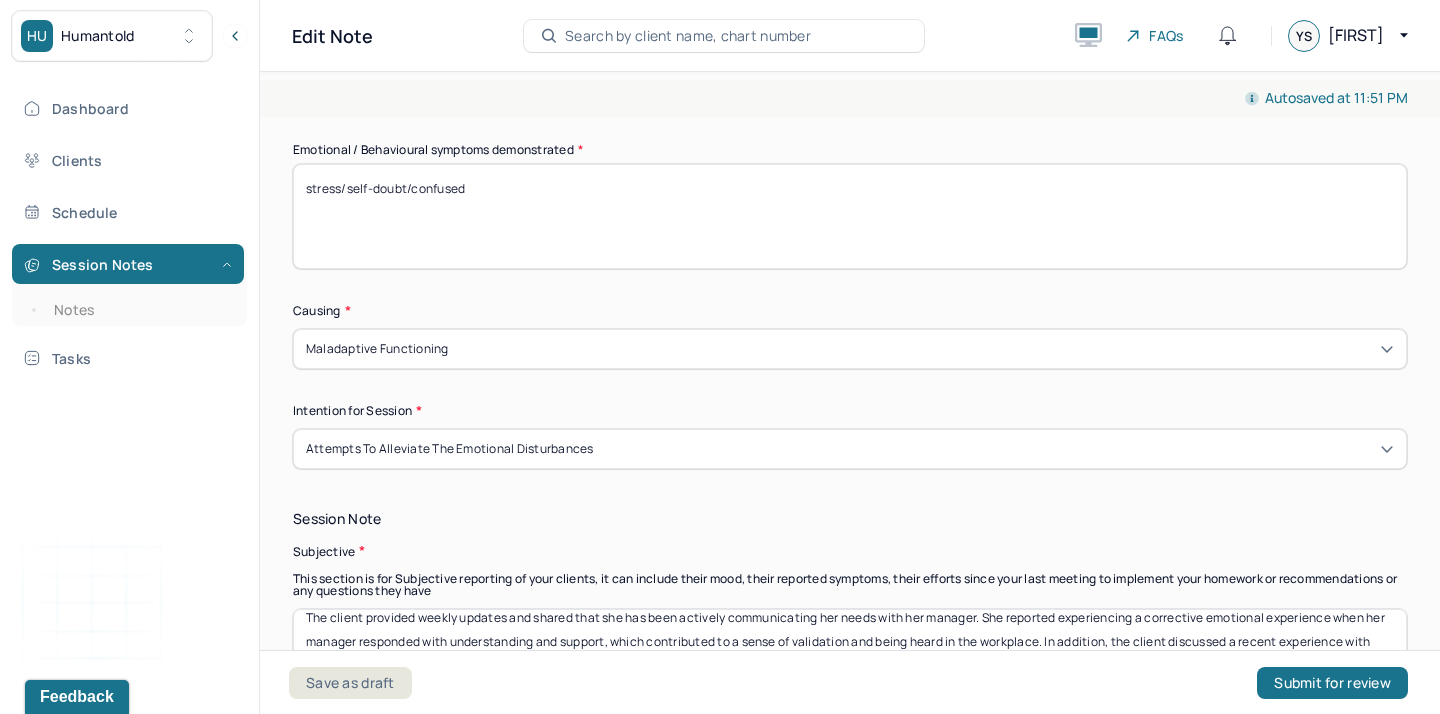 scroll, scrollTop: 763, scrollLeft: 0, axis: vertical 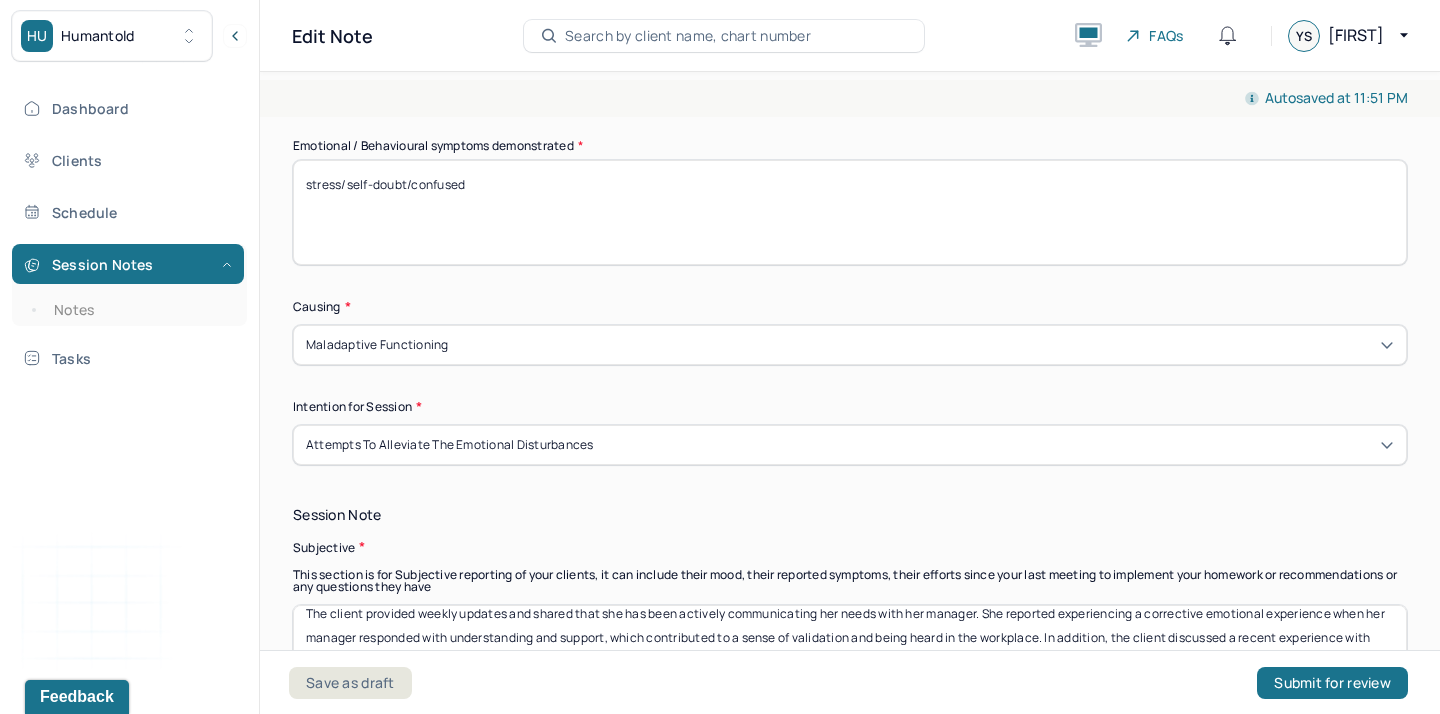 type on "The therapist normalized the complexity of emotional responses to rejection and explored the client’s internalized narratives around worth and desirability. The client will benefit from exploring emotional responses in dating and the underlying beliefs that may influence her experiences." 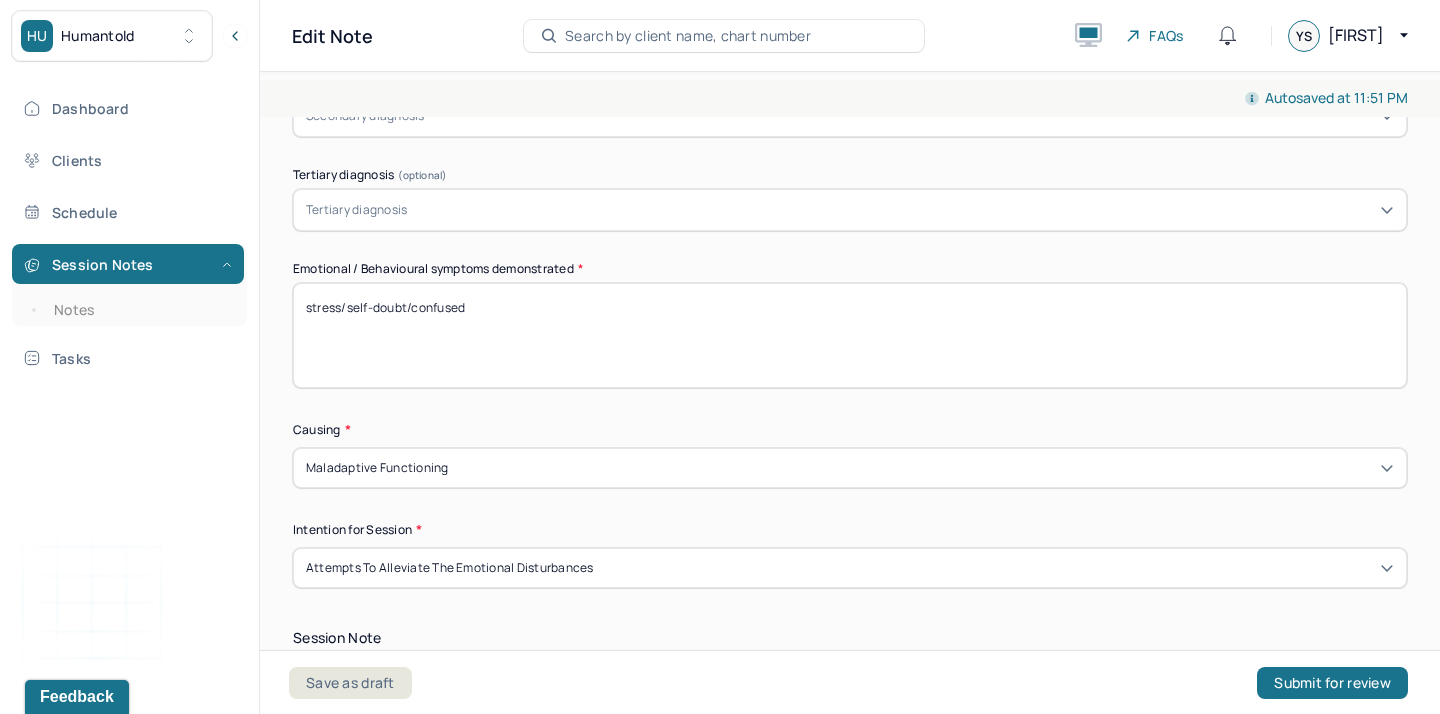 scroll, scrollTop: 634, scrollLeft: 0, axis: vertical 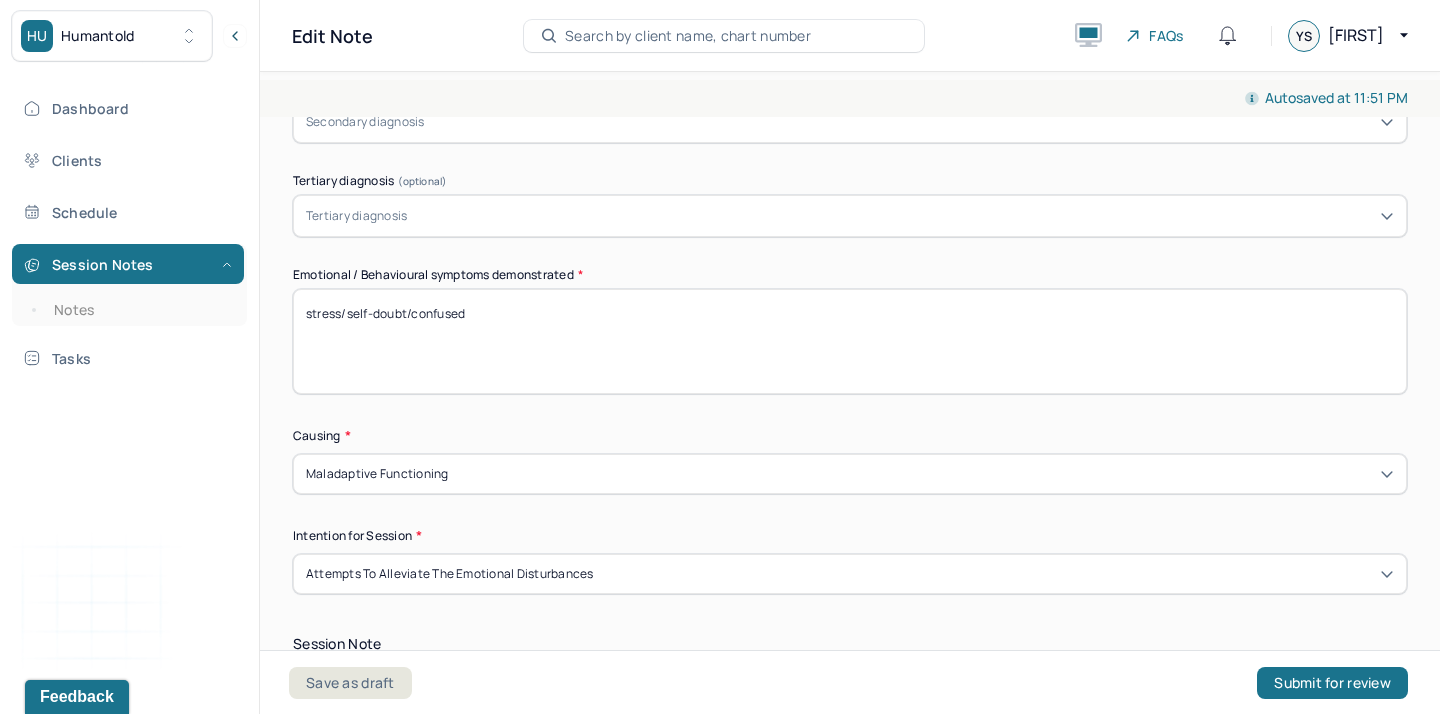 click on "stress/self-doubt/confused" at bounding box center (850, 341) 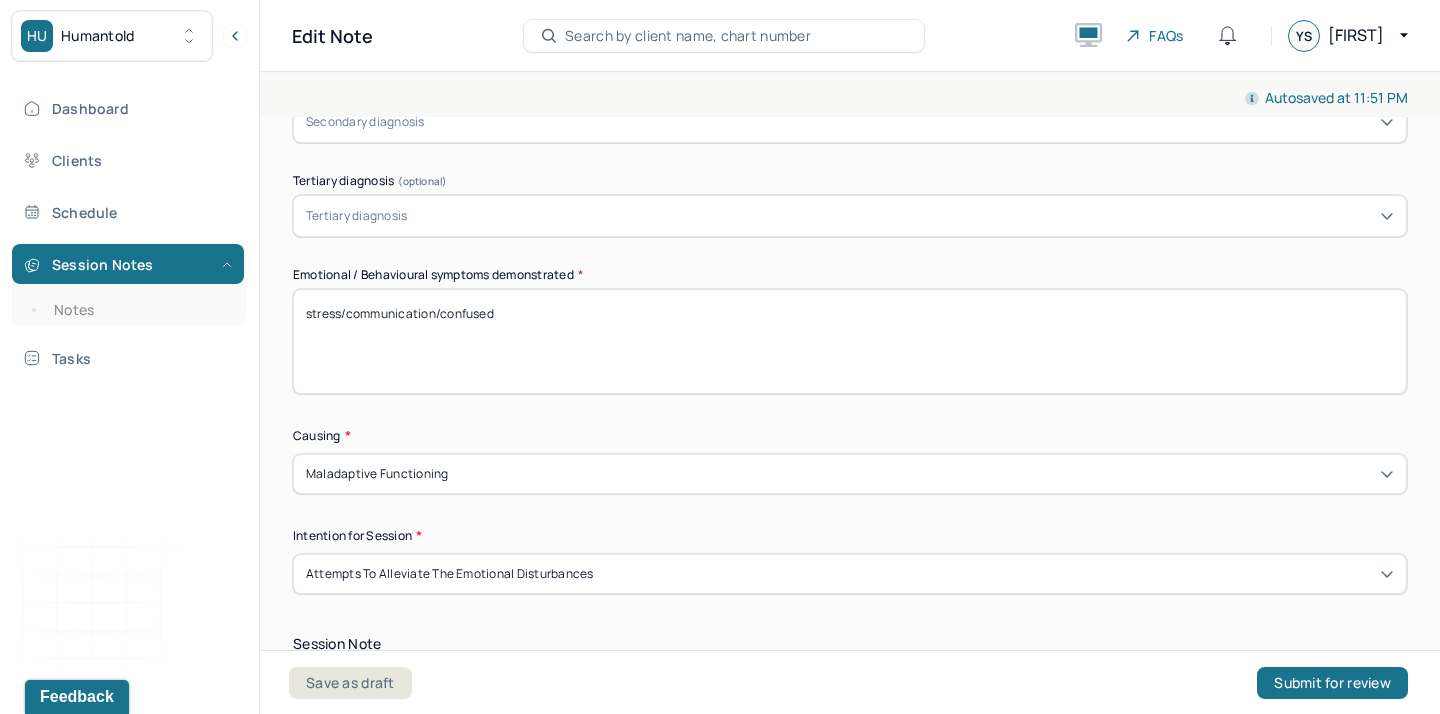drag, startPoint x: 540, startPoint y: 312, endPoint x: 441, endPoint y: 312, distance: 99 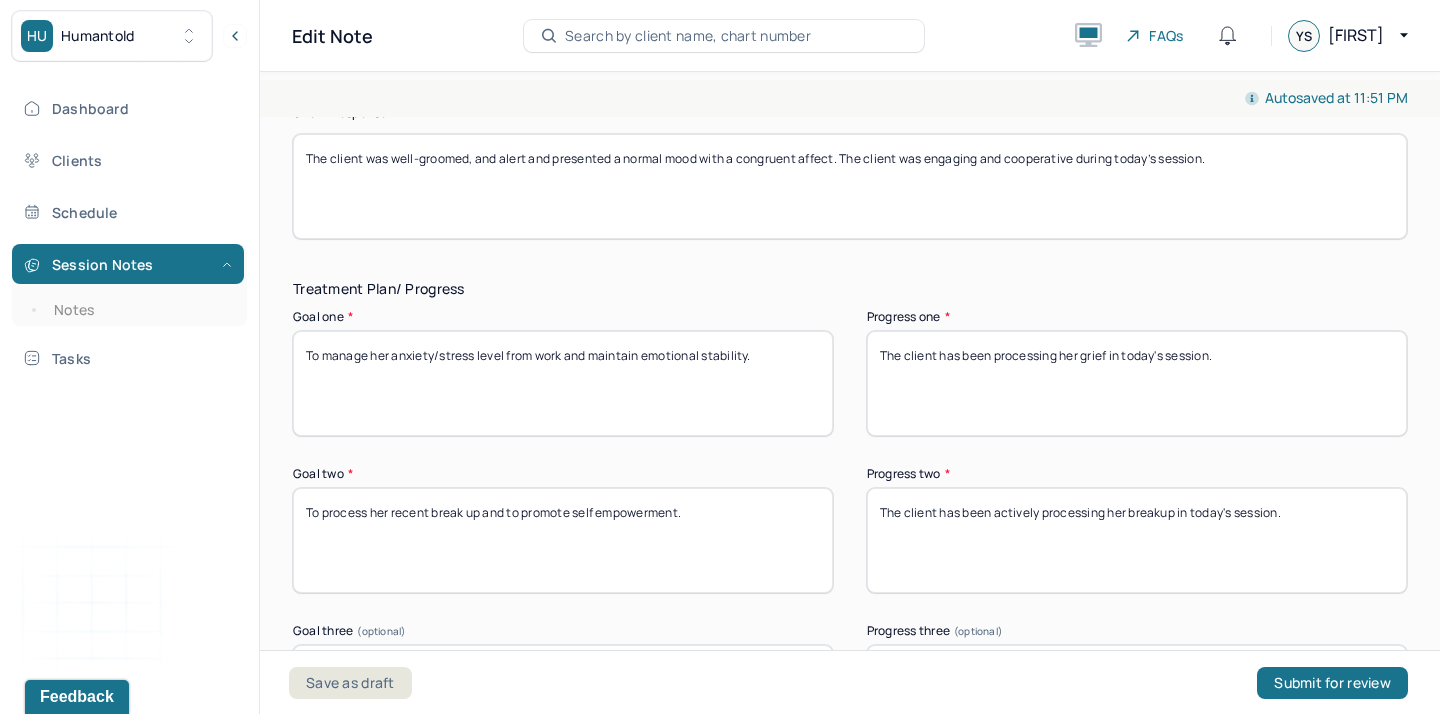scroll, scrollTop: 3692, scrollLeft: 0, axis: vertical 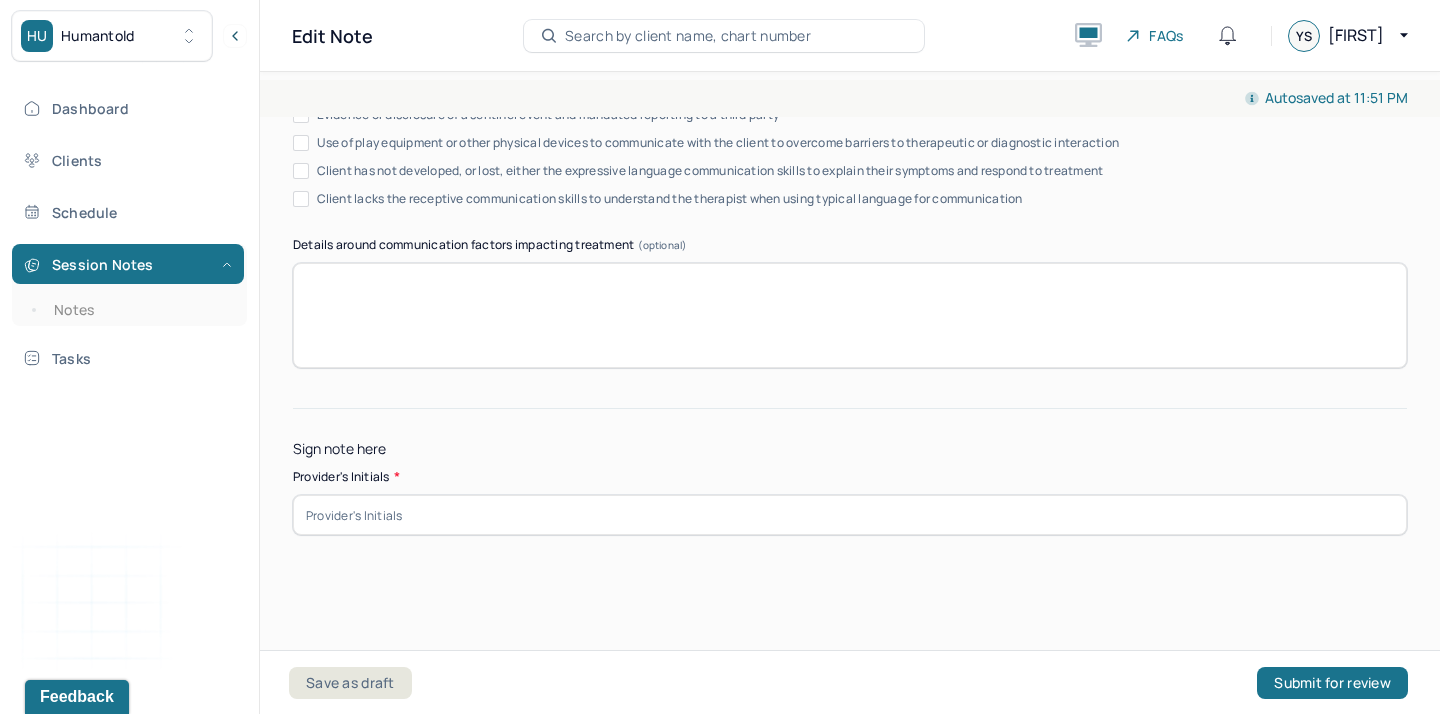 type on "stress/communication/rejection" 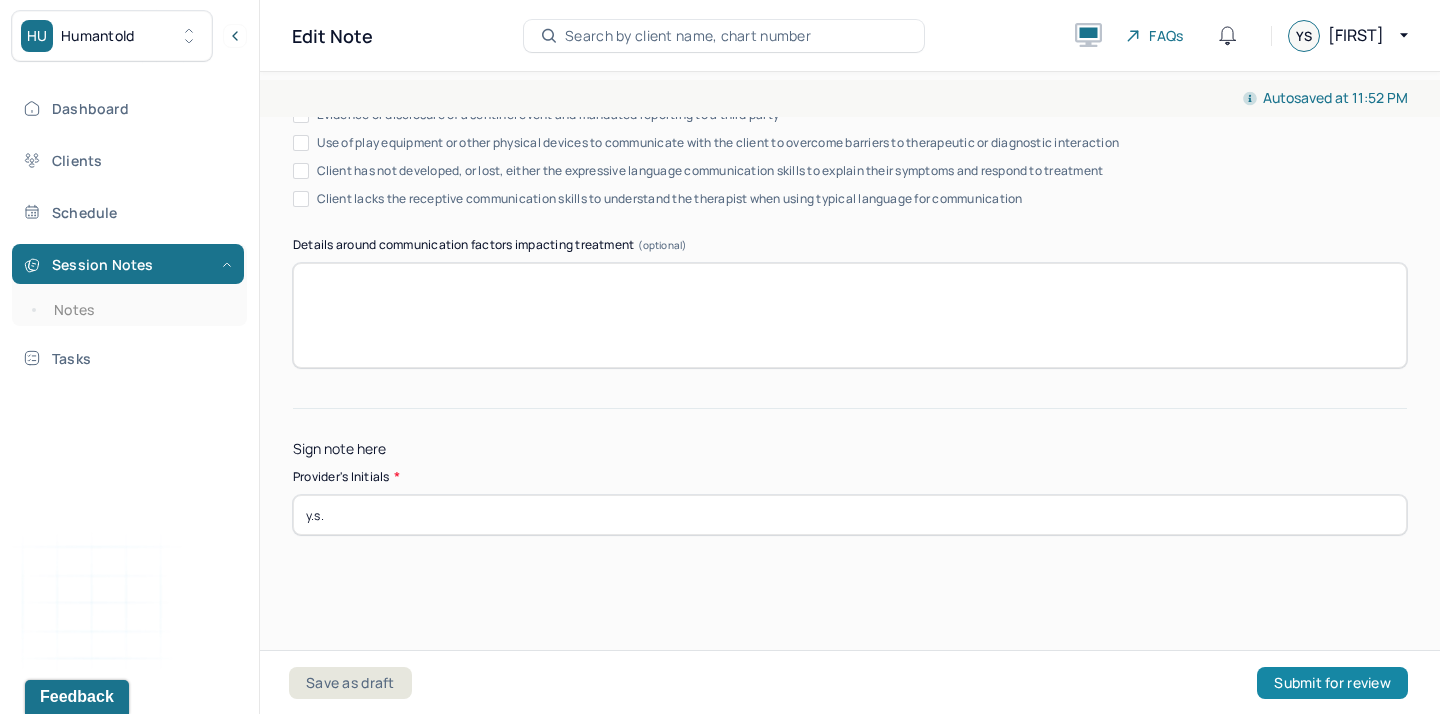 type on "y.s." 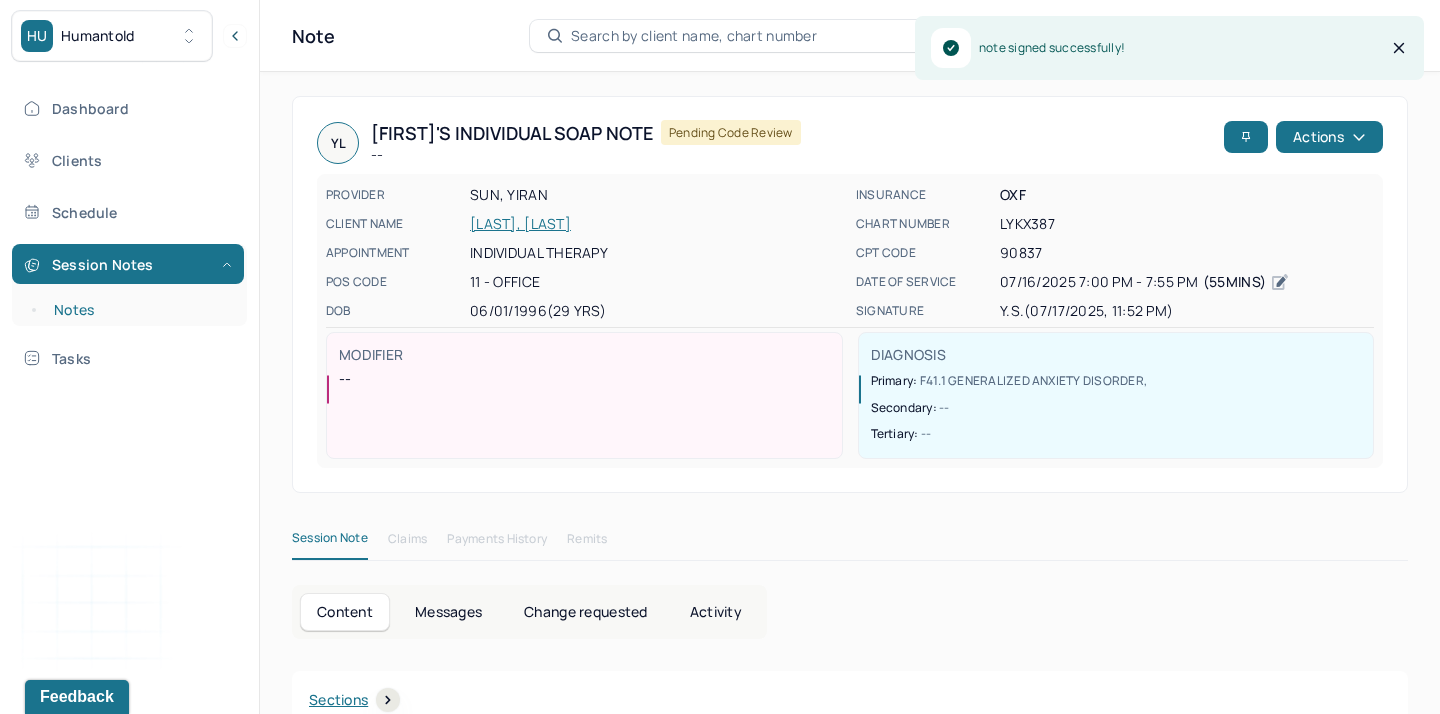 click on "Notes" at bounding box center (139, 310) 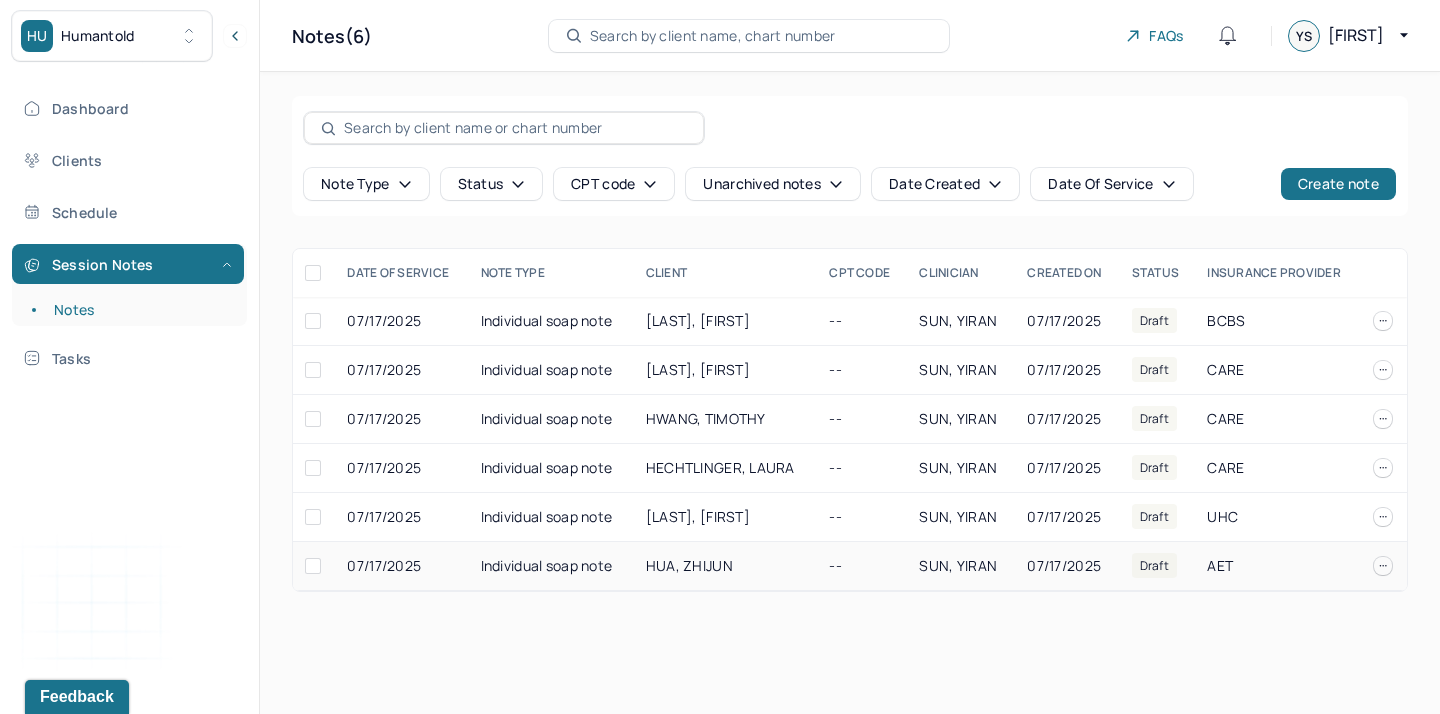click on "HUA, ZHIJUN" at bounding box center [689, 565] 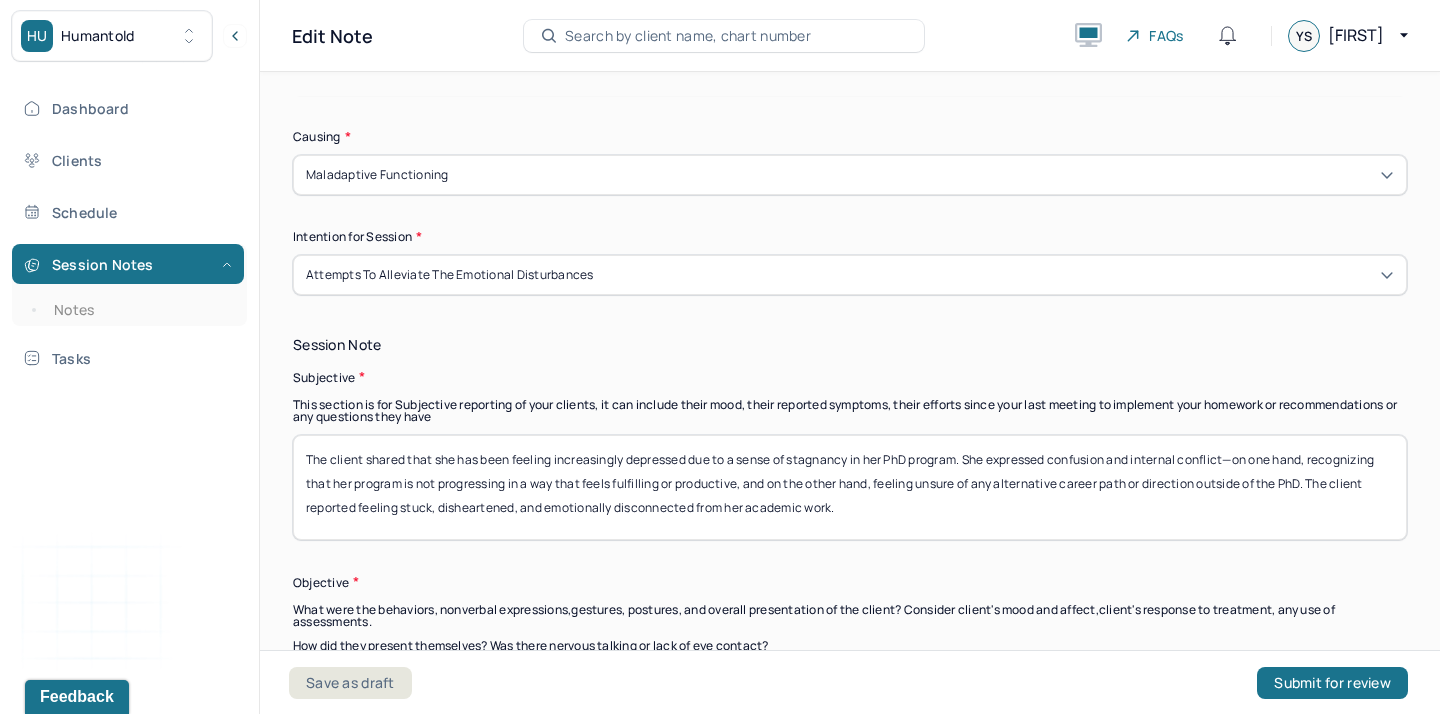 scroll, scrollTop: 1206, scrollLeft: 0, axis: vertical 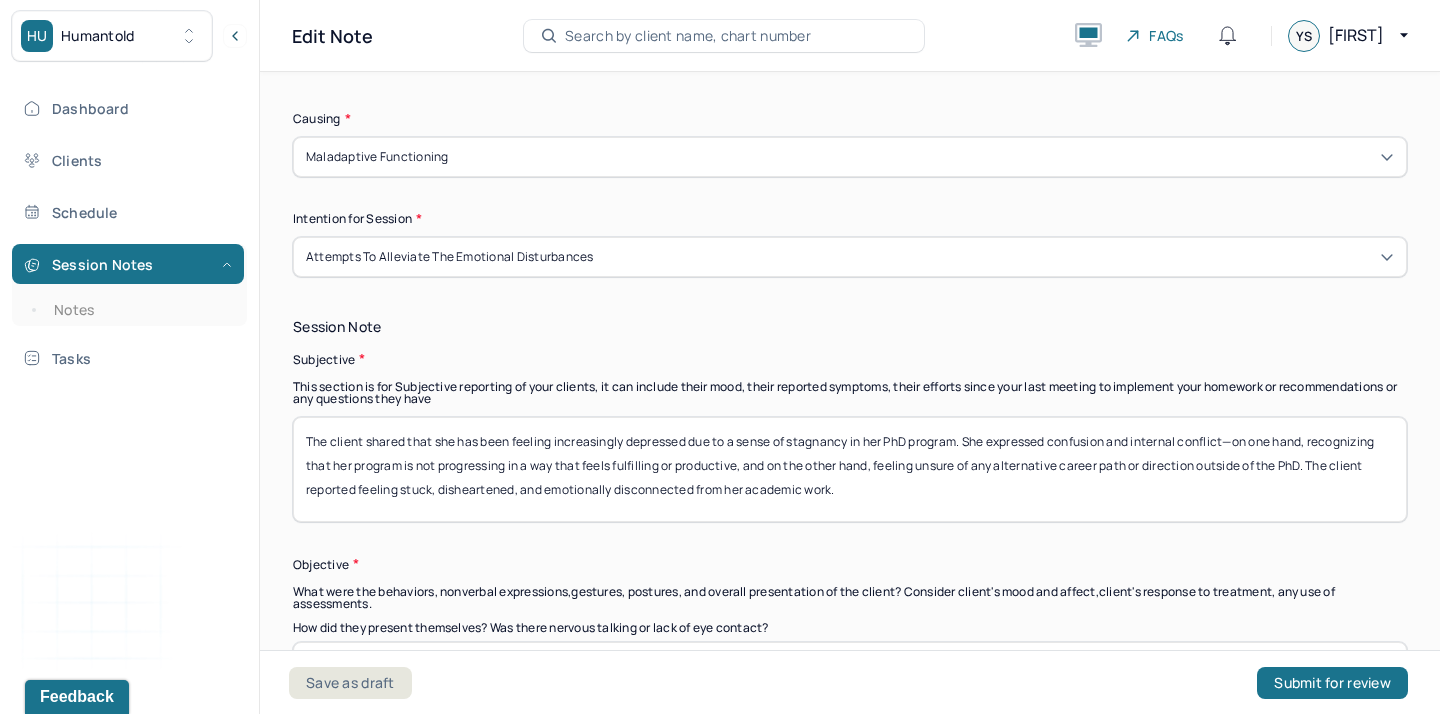 drag, startPoint x: 874, startPoint y: 492, endPoint x: 367, endPoint y: 427, distance: 511.1497 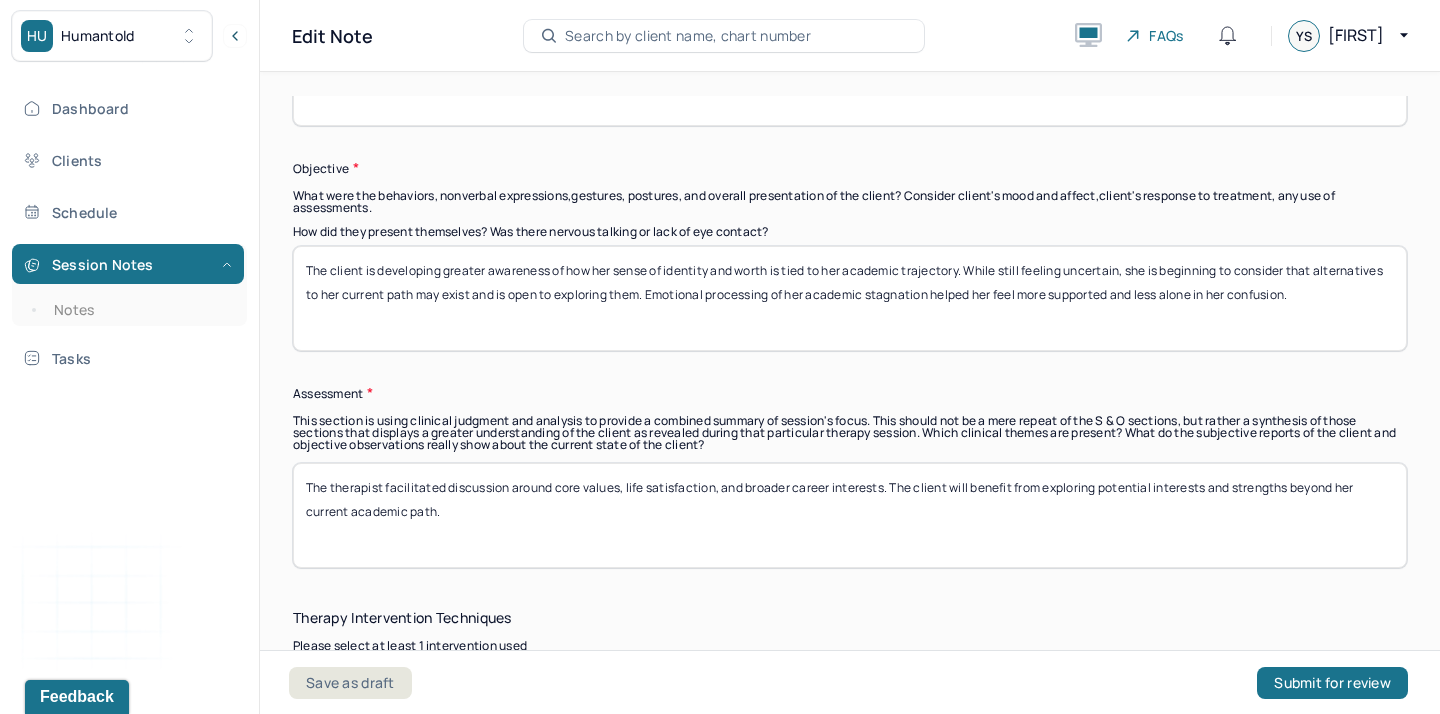 scroll, scrollTop: 1604, scrollLeft: 0, axis: vertical 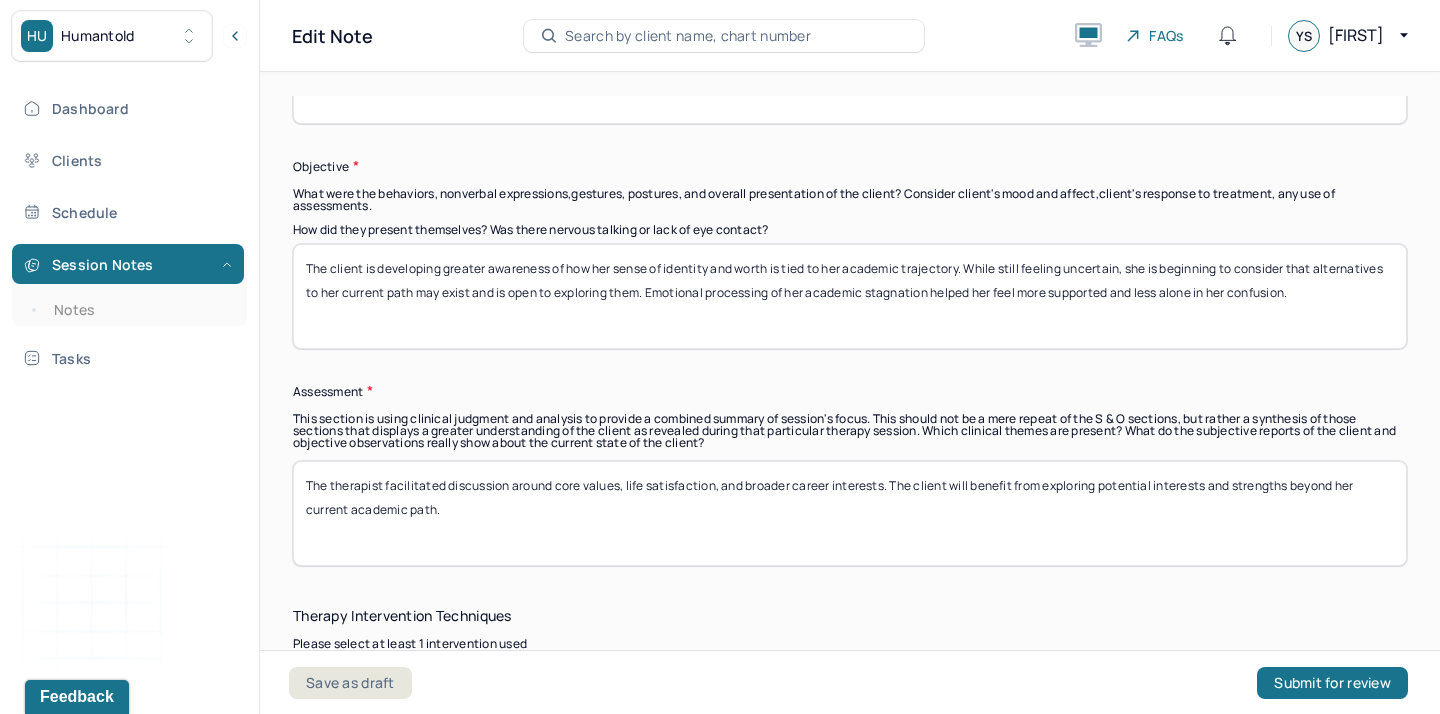 type on "The client" 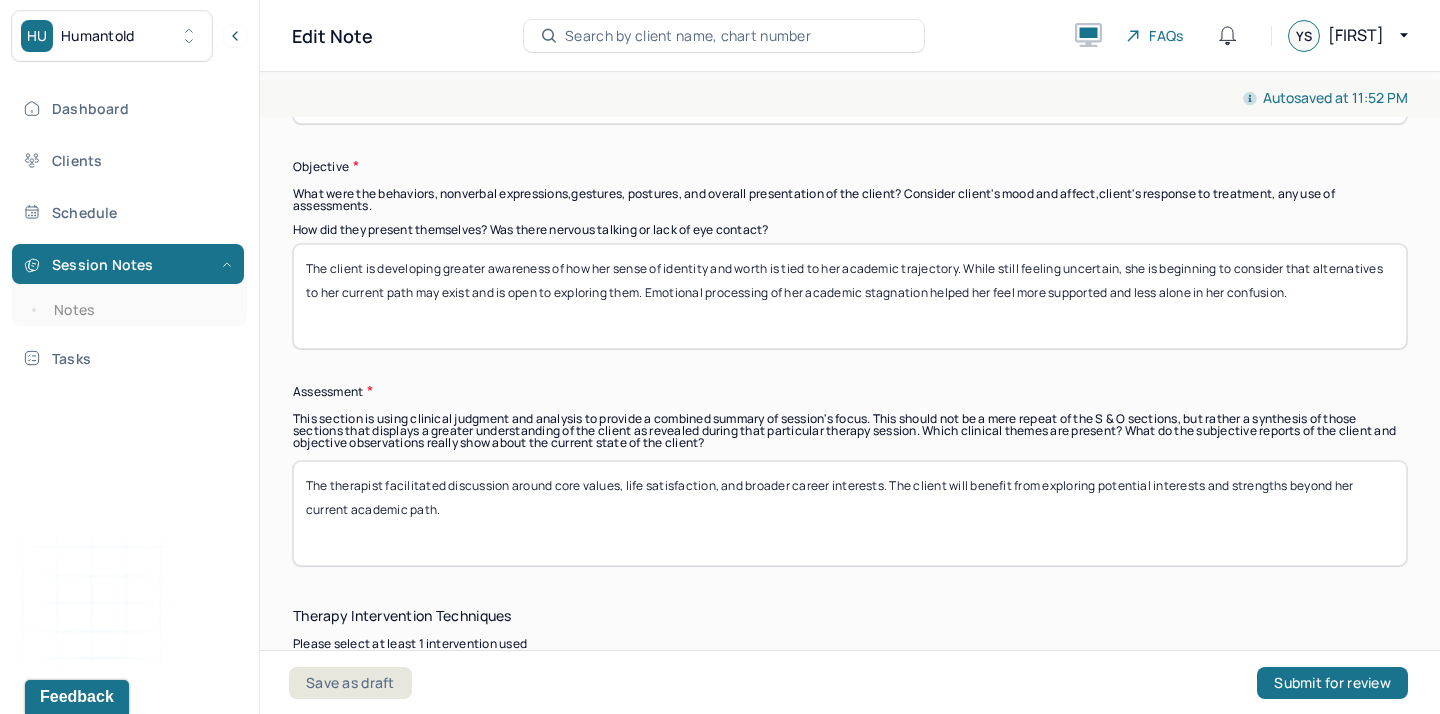drag, startPoint x: 510, startPoint y: 332, endPoint x: 361, endPoint y: 271, distance: 161.00311 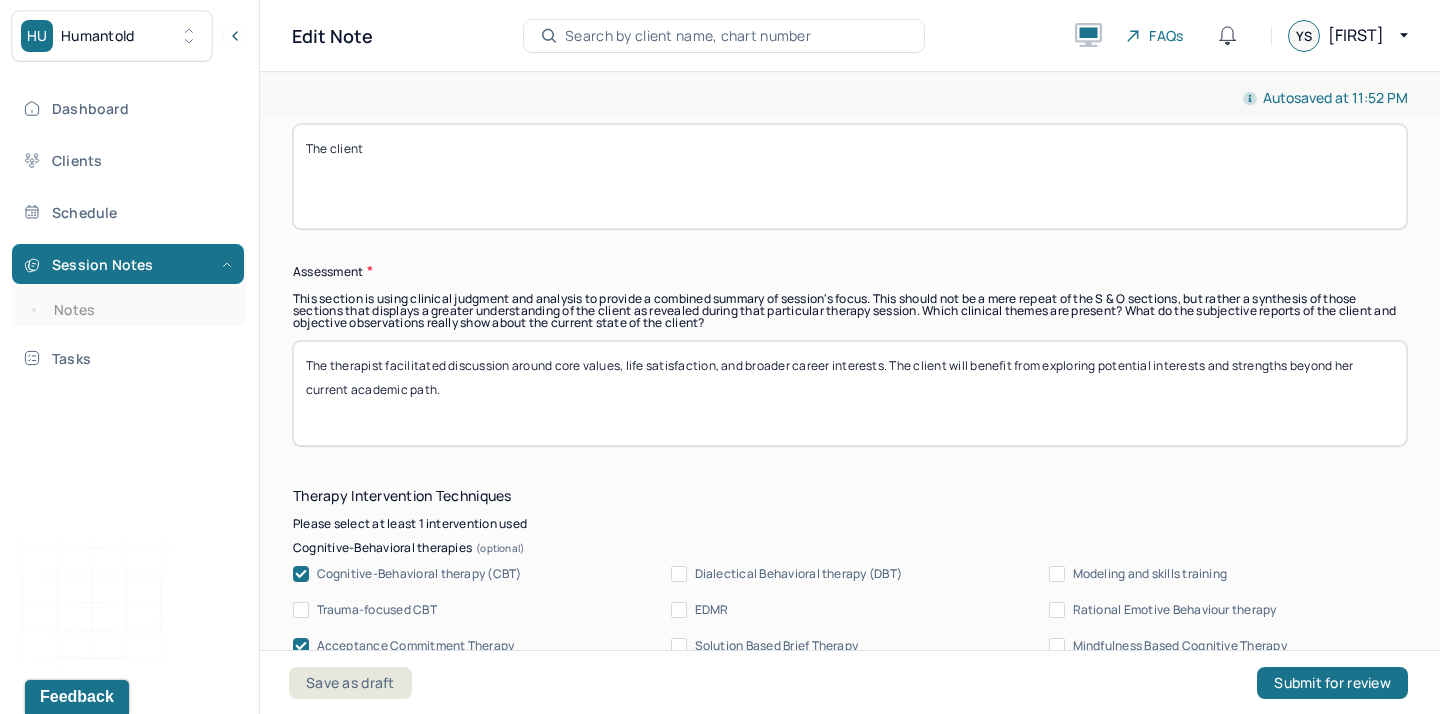 scroll, scrollTop: 1752, scrollLeft: 0, axis: vertical 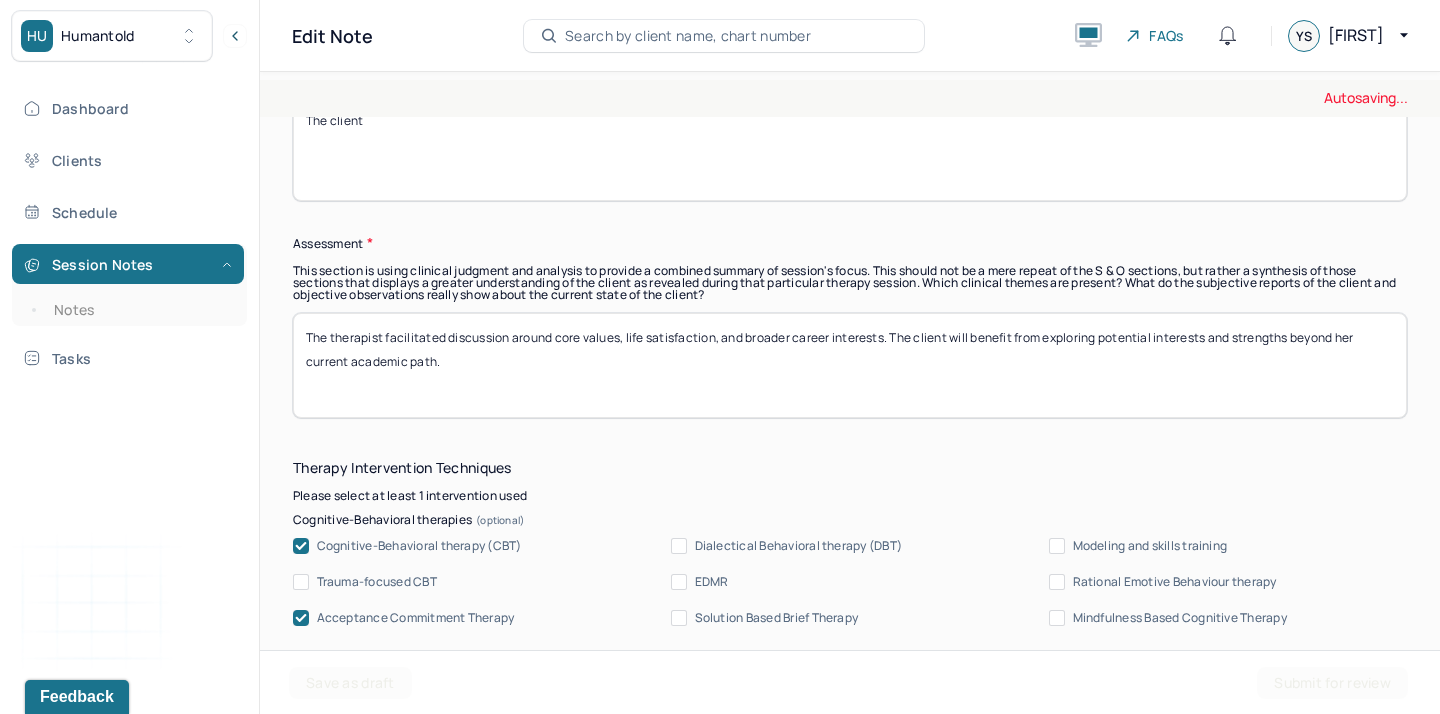 type on "The client" 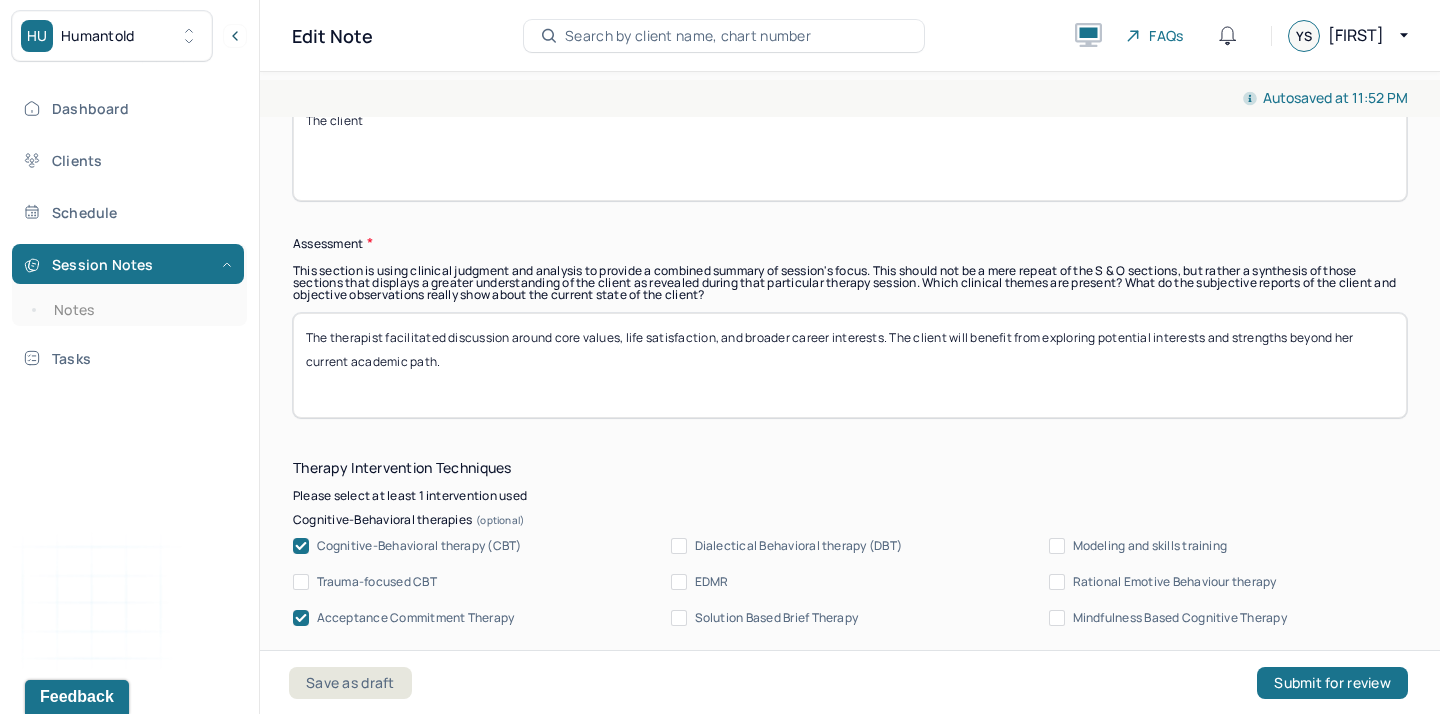 drag, startPoint x: 472, startPoint y: 362, endPoint x: 386, endPoint y: 341, distance: 88.52683 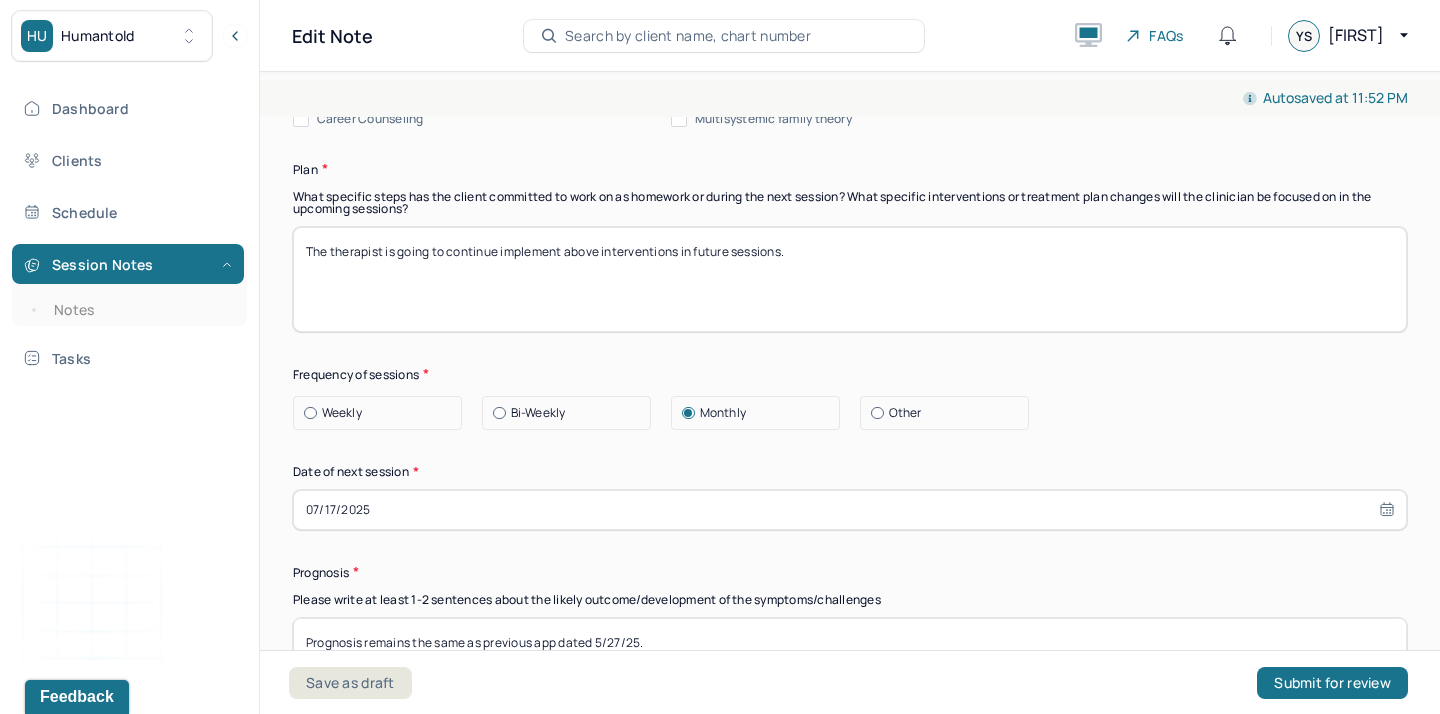 scroll, scrollTop: 2569, scrollLeft: 0, axis: vertical 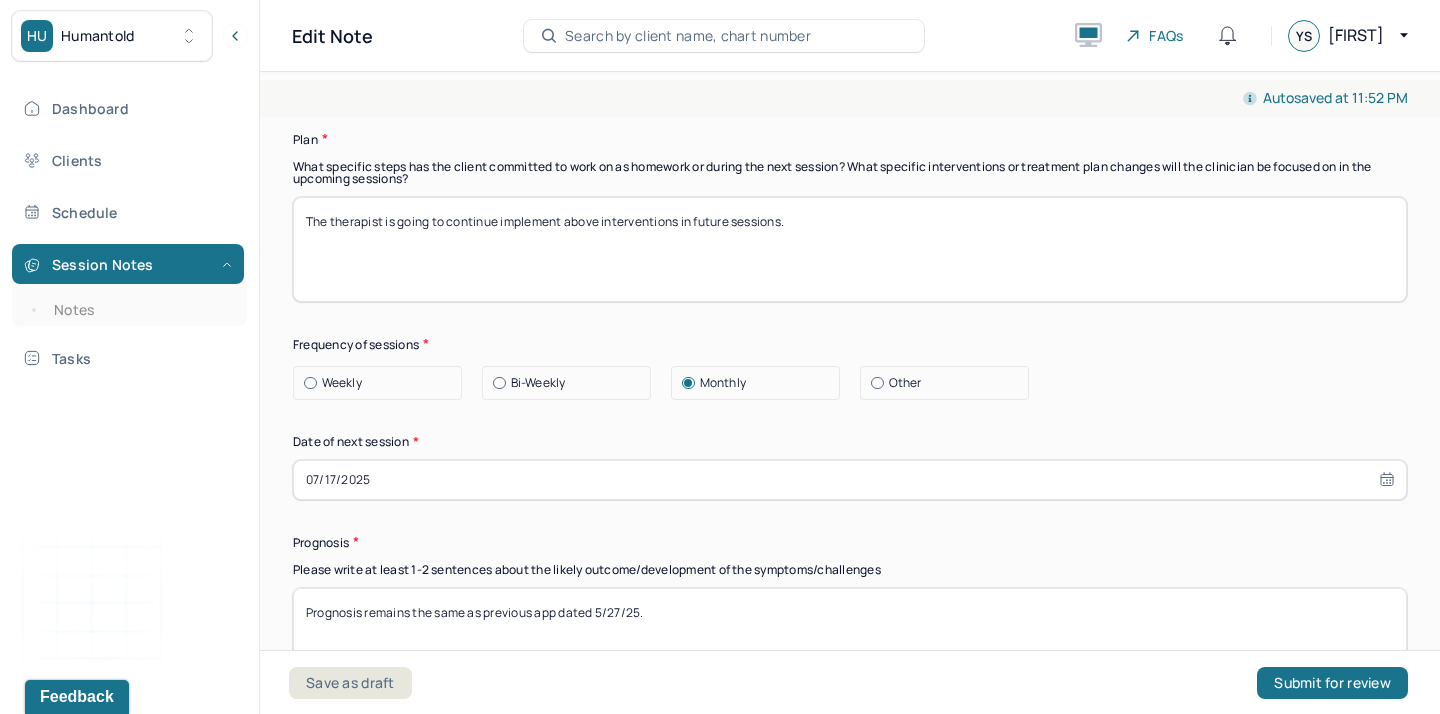 type on "The therapist" 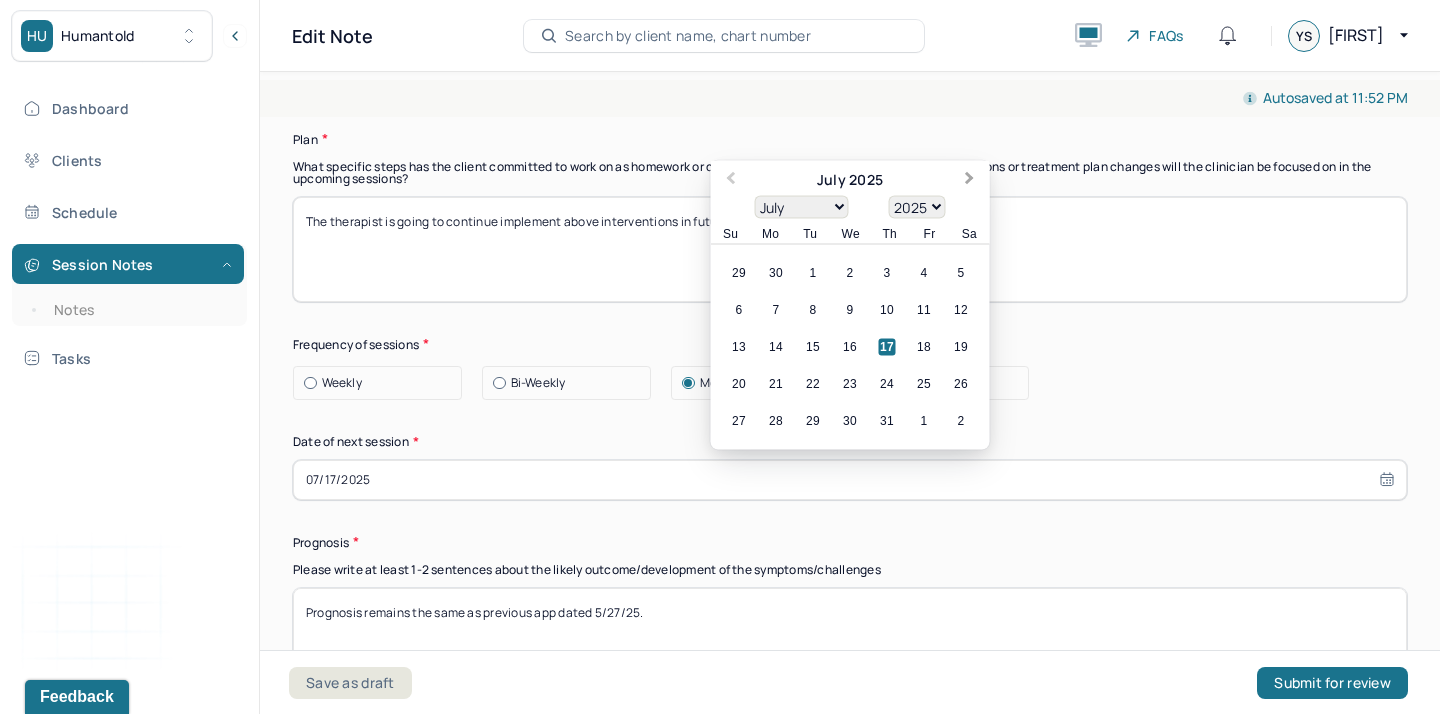 click on "Next Month" at bounding box center [972, 181] 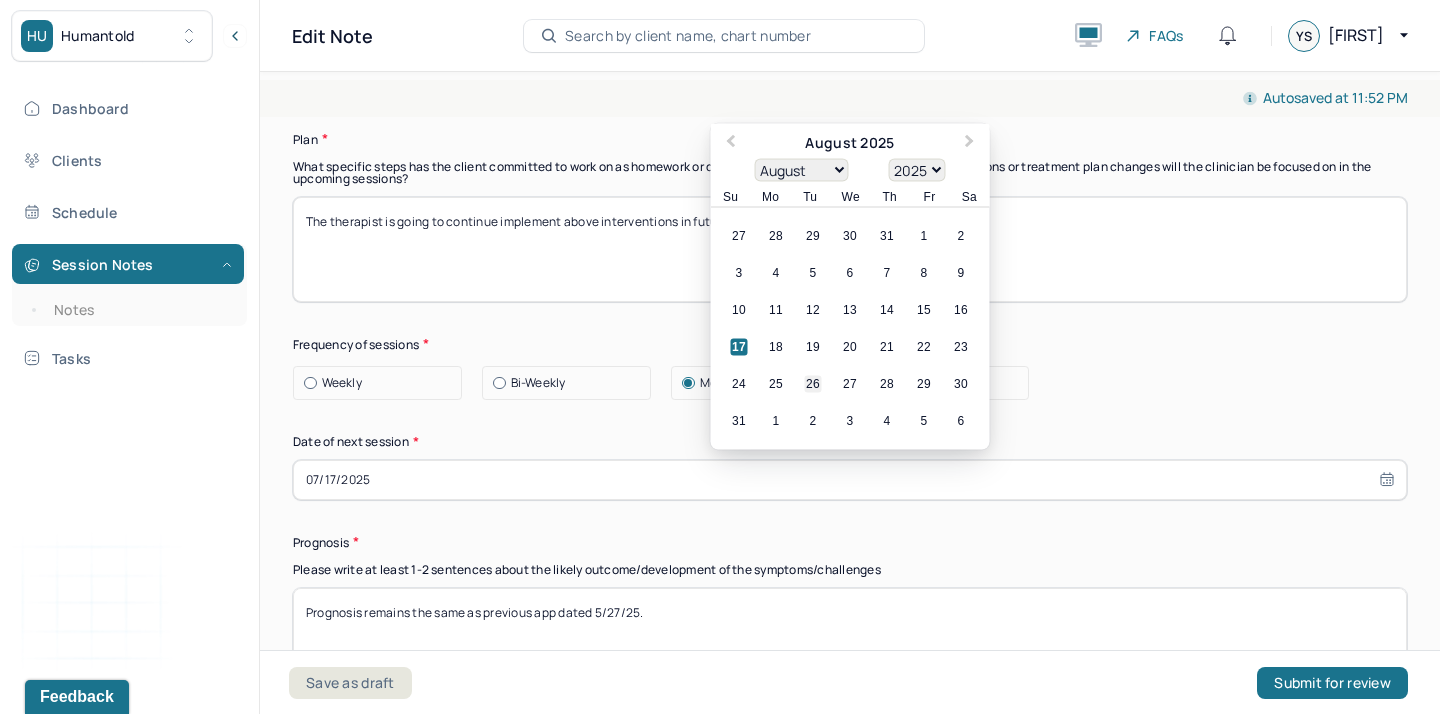 click on "26" at bounding box center [813, 383] 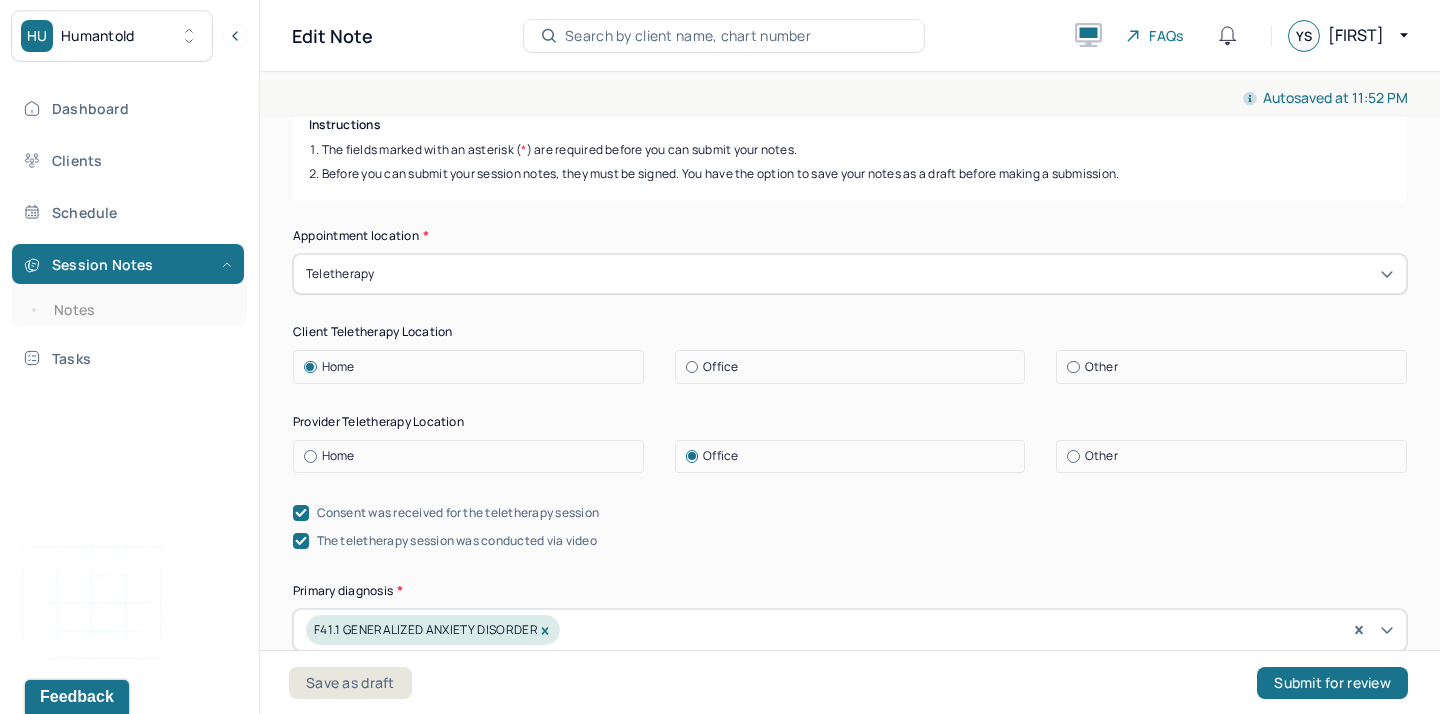 scroll, scrollTop: 0, scrollLeft: 0, axis: both 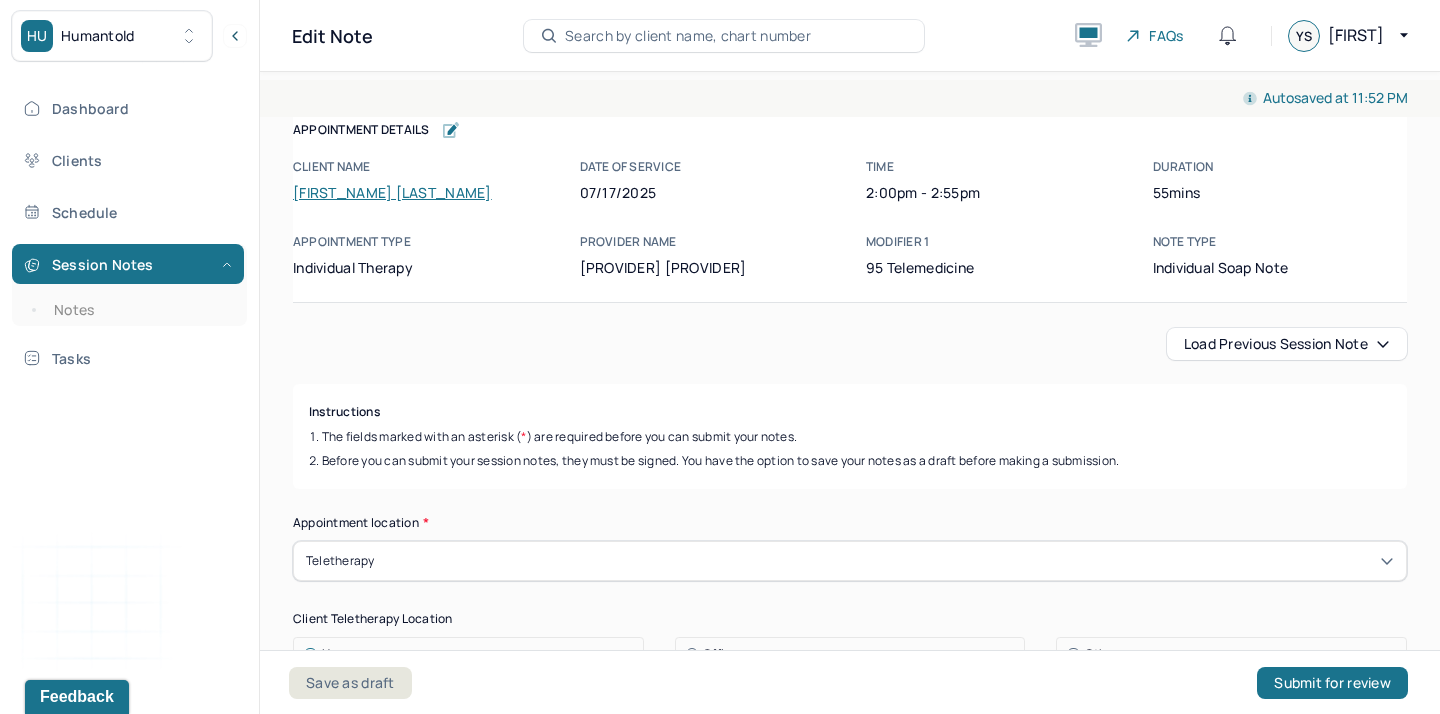 click on "Load previous session note" at bounding box center [1287, 344] 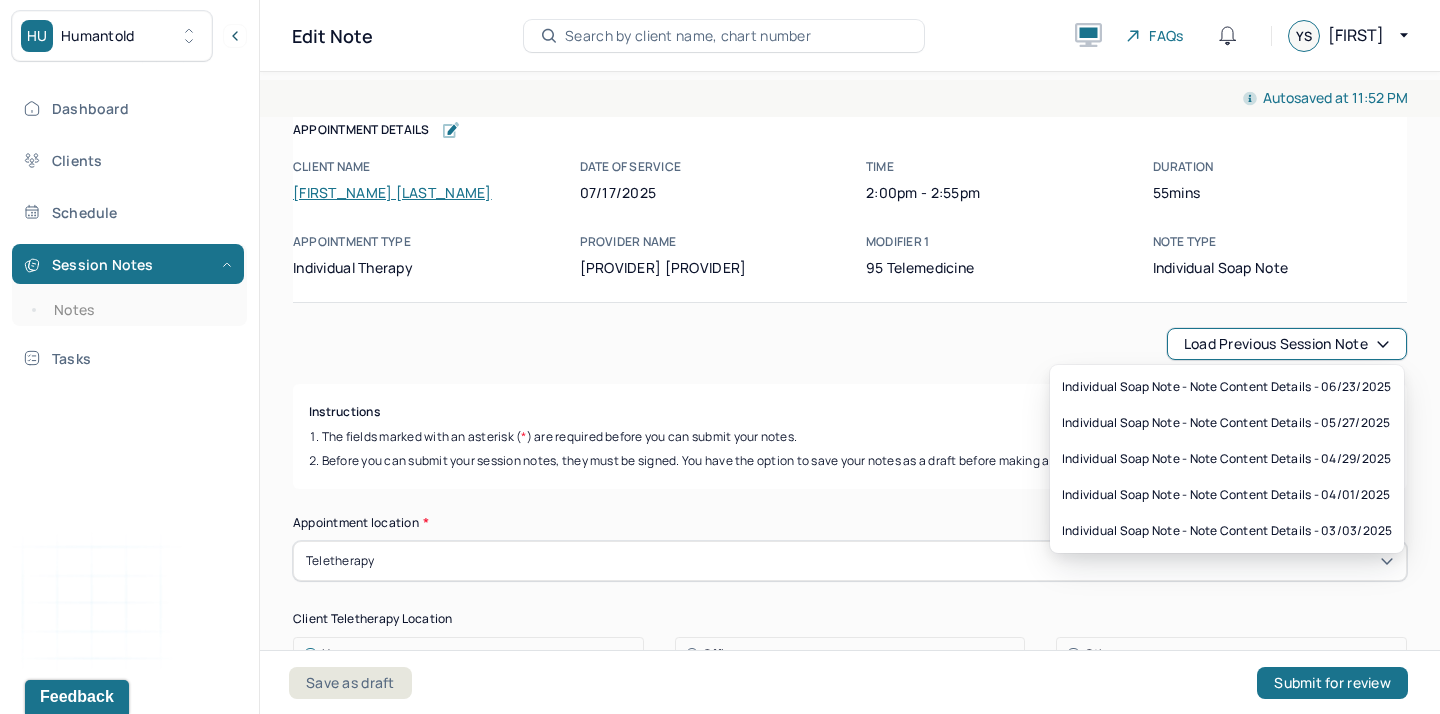 click on "Individual soap note" at bounding box center [1280, 267] 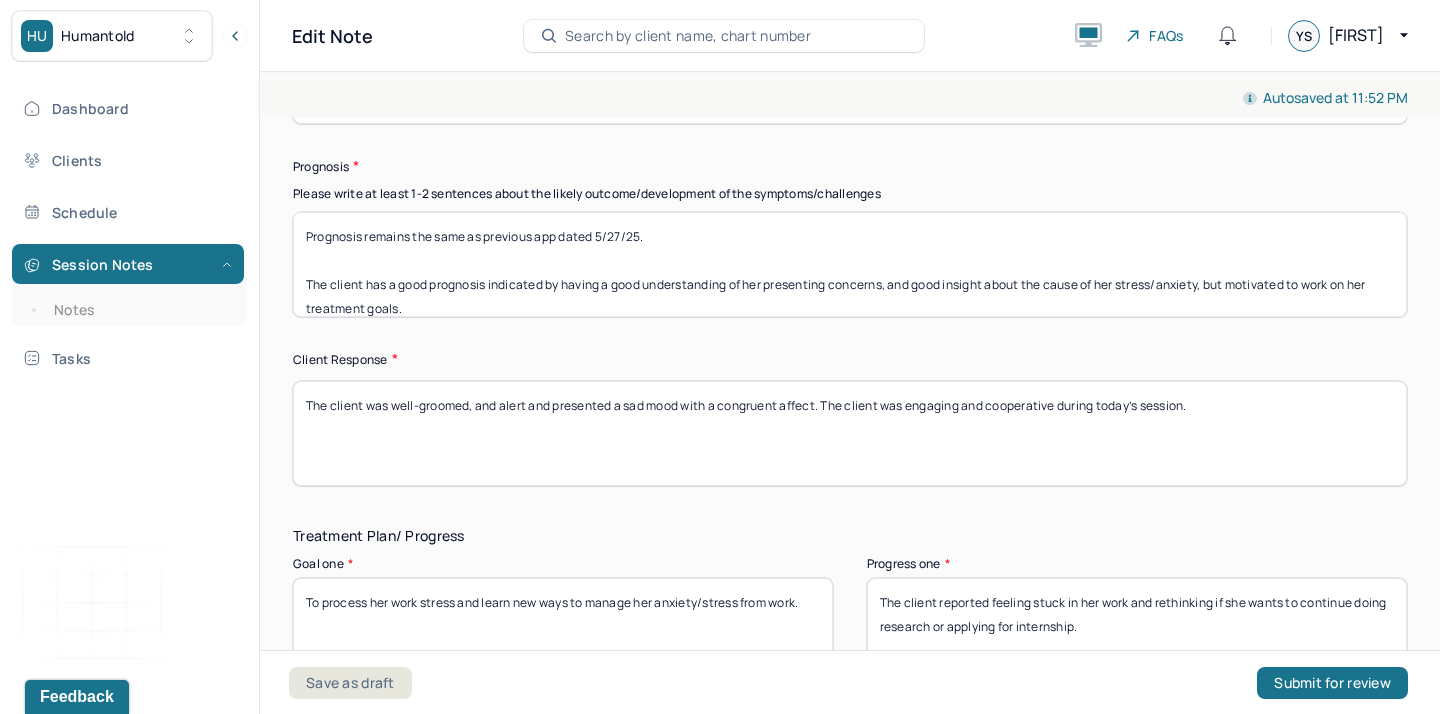 scroll, scrollTop: 2941, scrollLeft: 0, axis: vertical 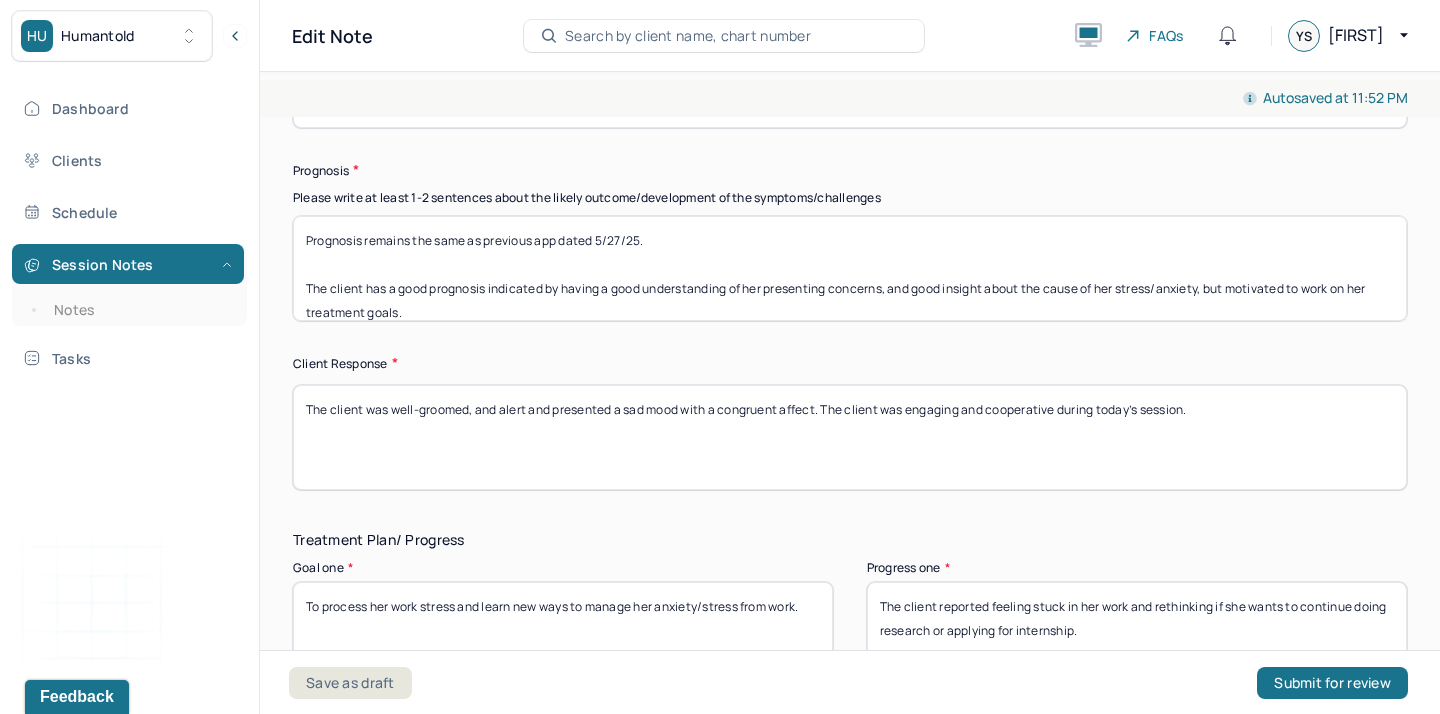 click on "Prognosis remains the same as previous app dated 5/27/25.
The client has a good prognosis indicated by having a good understanding of her presenting concerns, and good insight about the cause of her stress/anxiety, but motivated to work on her treatment goals." at bounding box center (850, 268) 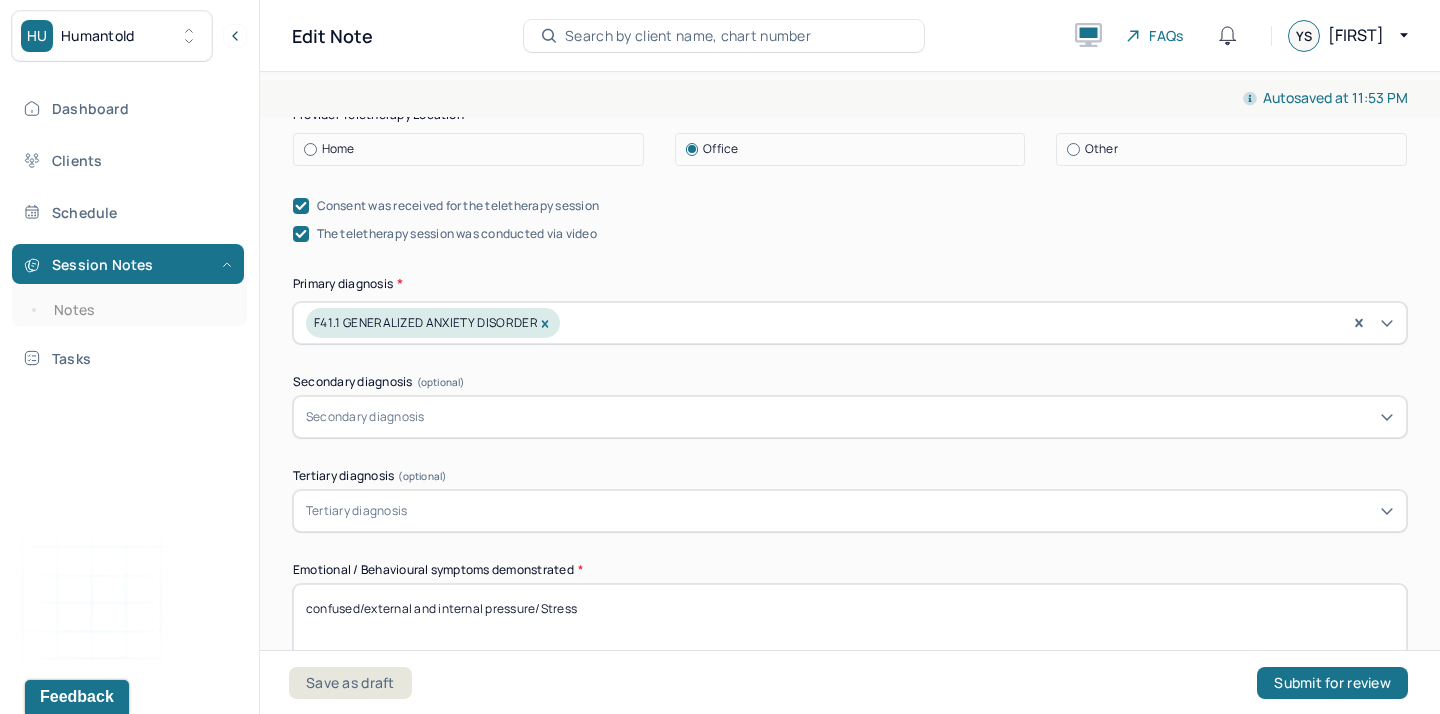 scroll, scrollTop: 595, scrollLeft: 0, axis: vertical 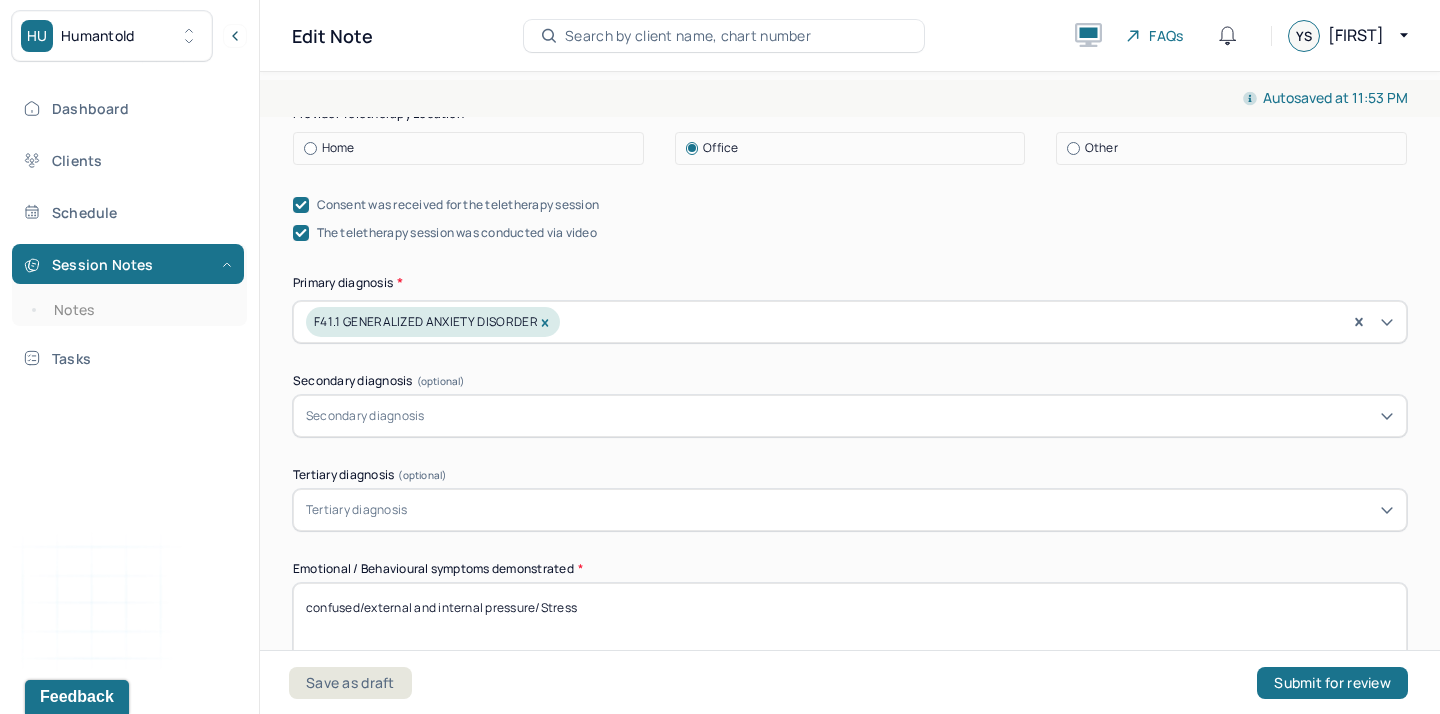 type on "Prognosis remains the same as previous app dated [DATE].
The client has a good prognosis indicated by having a good understanding of her presenting concerns, and good insight about the cause of her stress/anxiety, but motivated to work on her treatment goals." 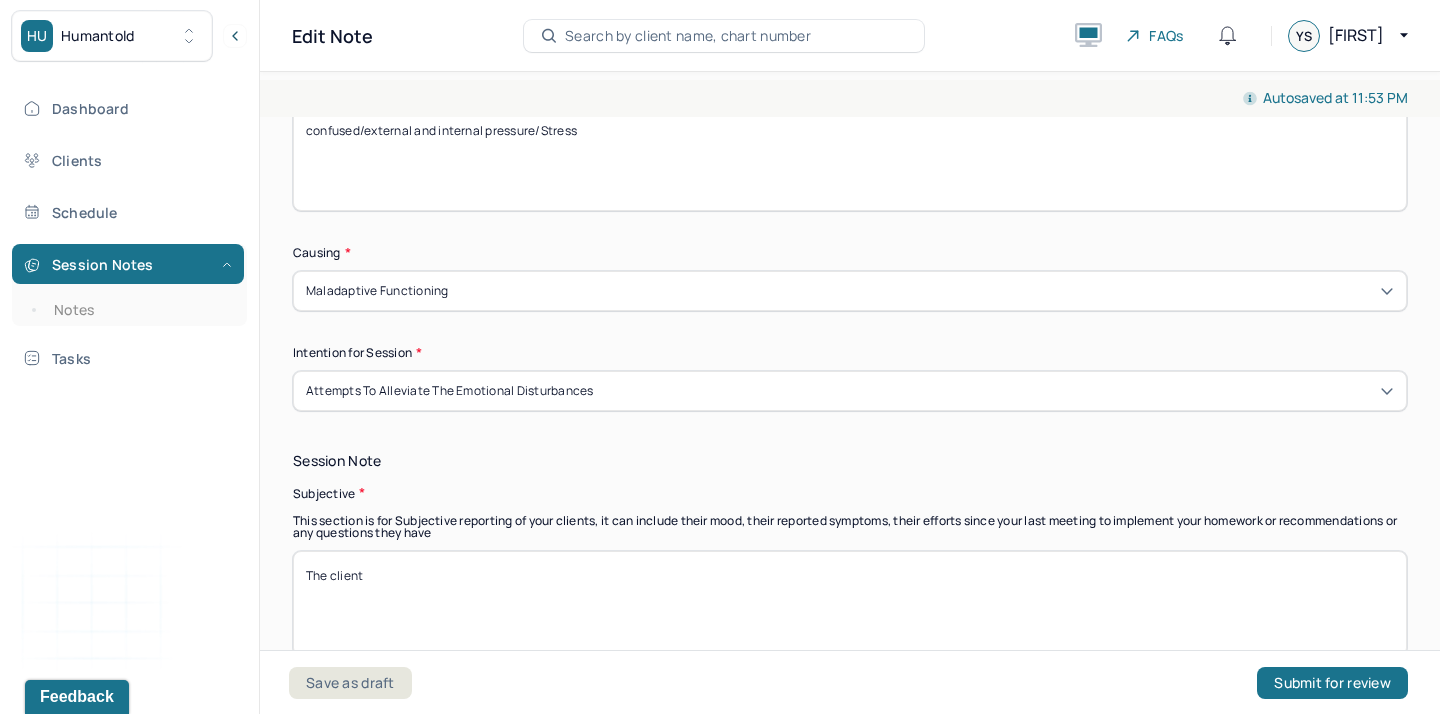 scroll, scrollTop: 1140, scrollLeft: 0, axis: vertical 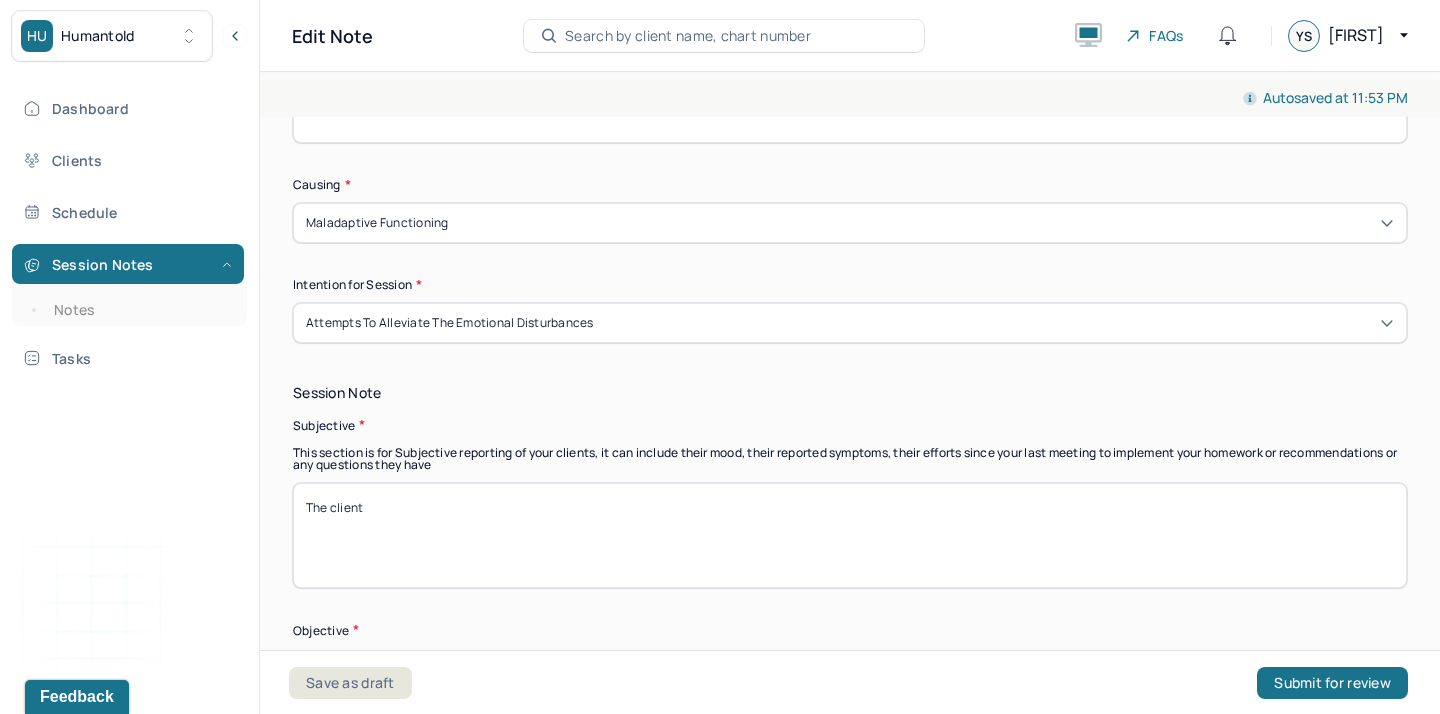 click on "The client" at bounding box center [850, 535] 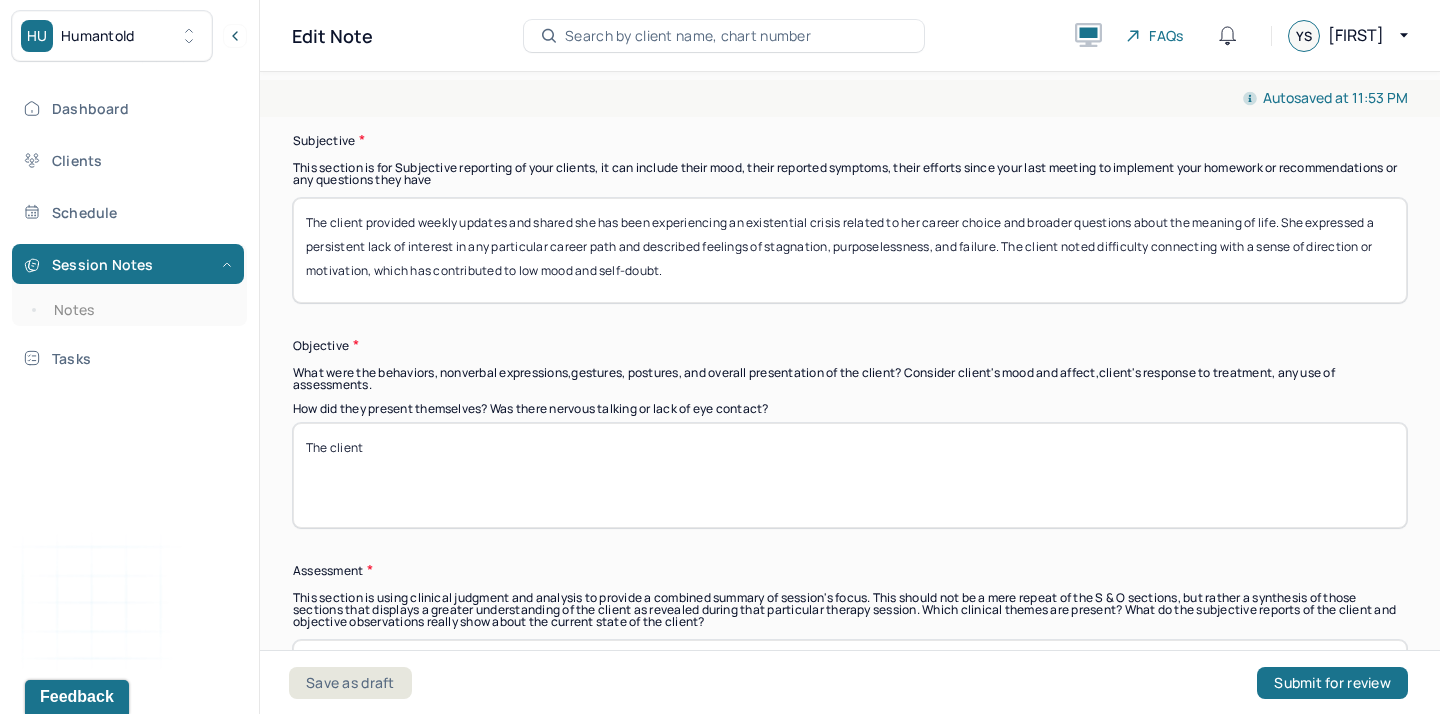 scroll, scrollTop: 1429, scrollLeft: 0, axis: vertical 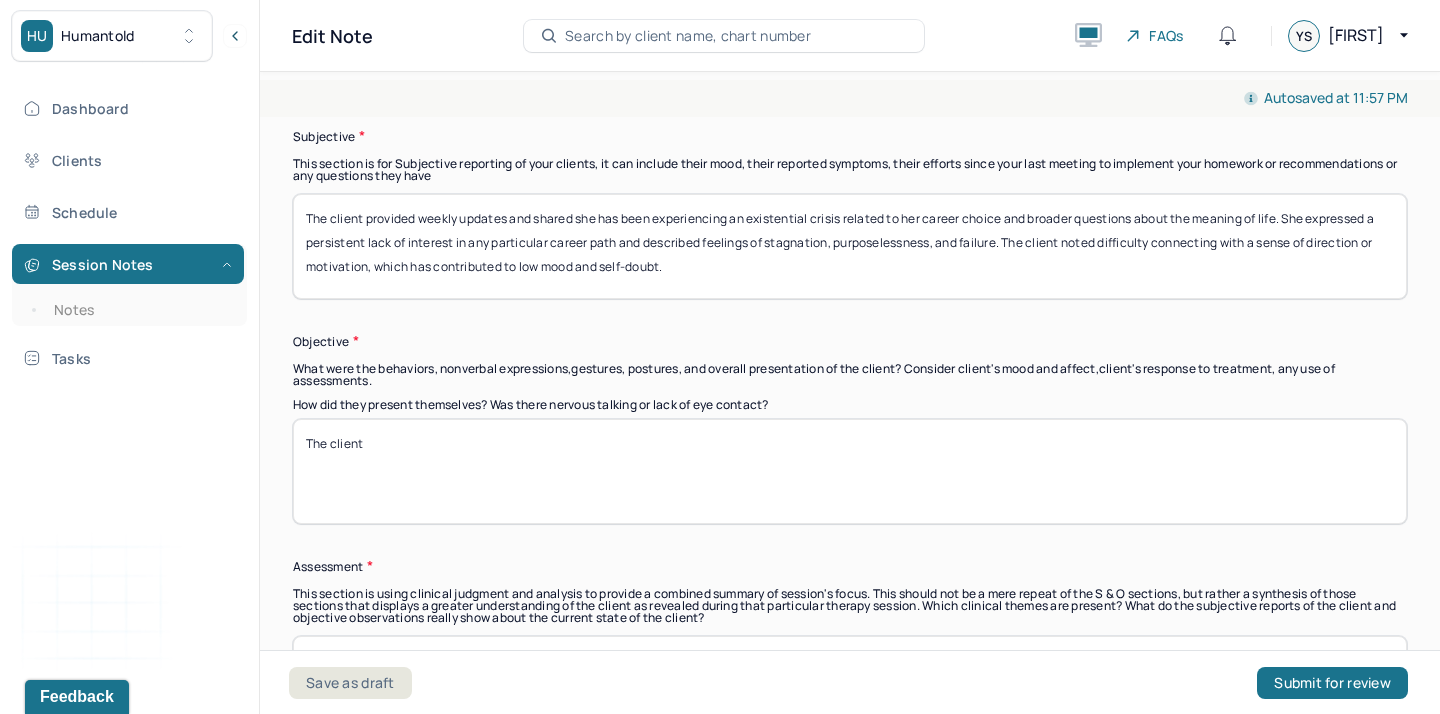 type on "The client provided weekly updates and shared she has been experiencing an existential crisis related to her career choice and broader questions about the meaning of life. She expressed a persistent lack of interest in any particular career path and described feelings of stagnation, purposelessness, and failure. The client noted difficulty connecting with a sense of direction or motivation, which has contributed to low mood and self-doubt." 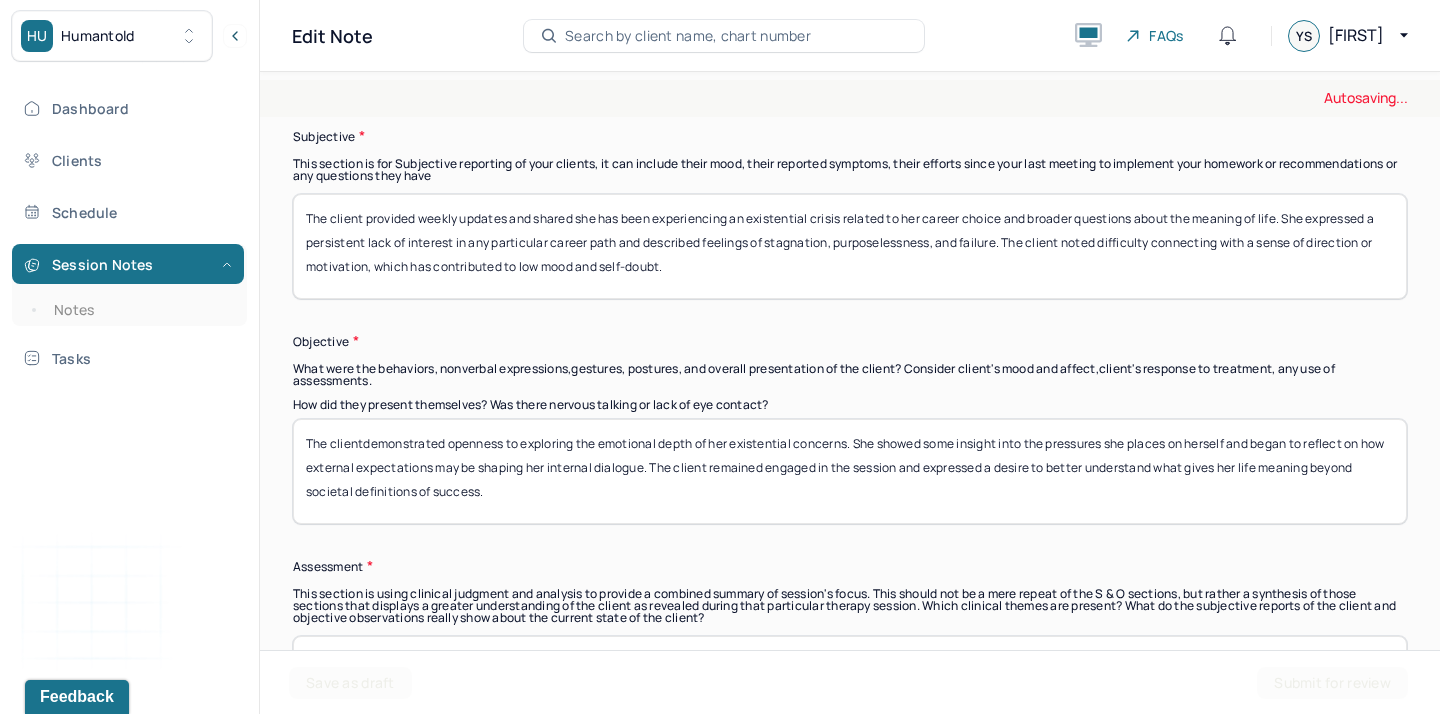 click on "The client" at bounding box center (850, 471) 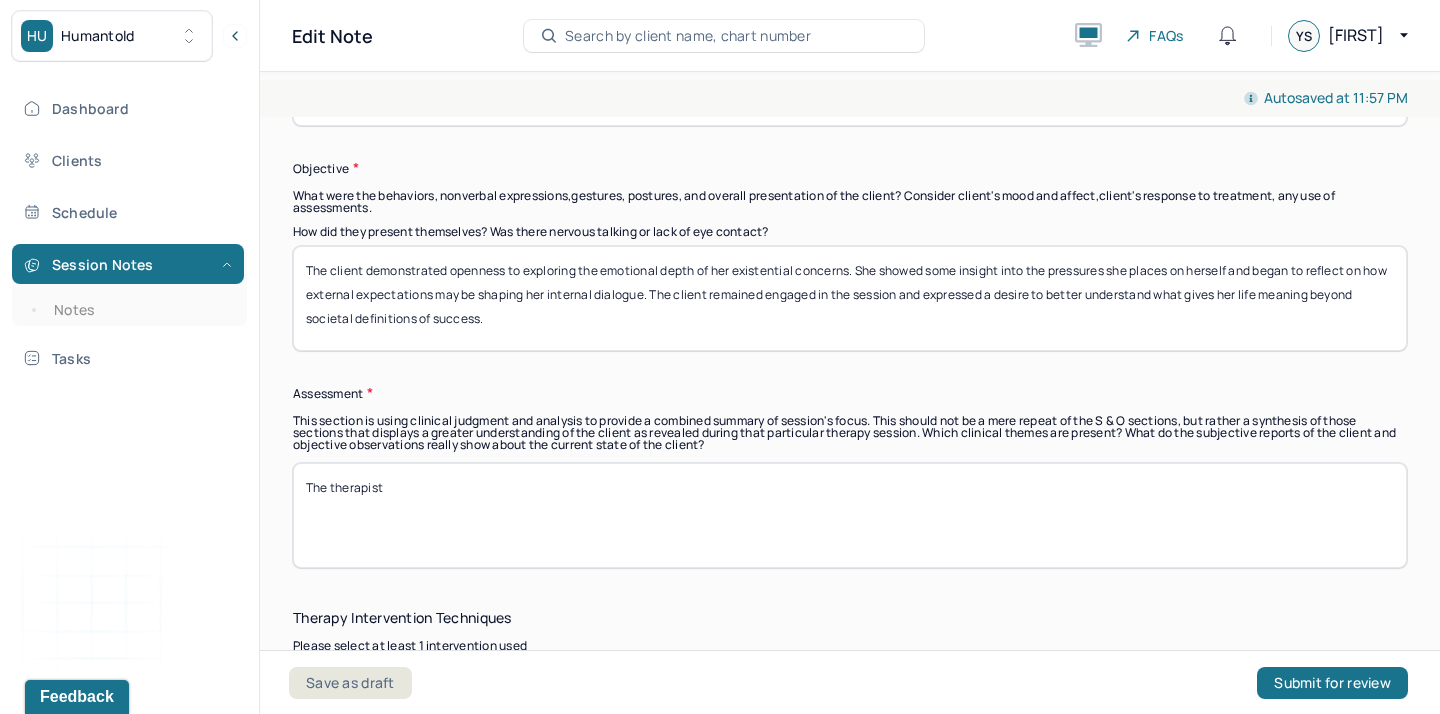 scroll, scrollTop: 1603, scrollLeft: 0, axis: vertical 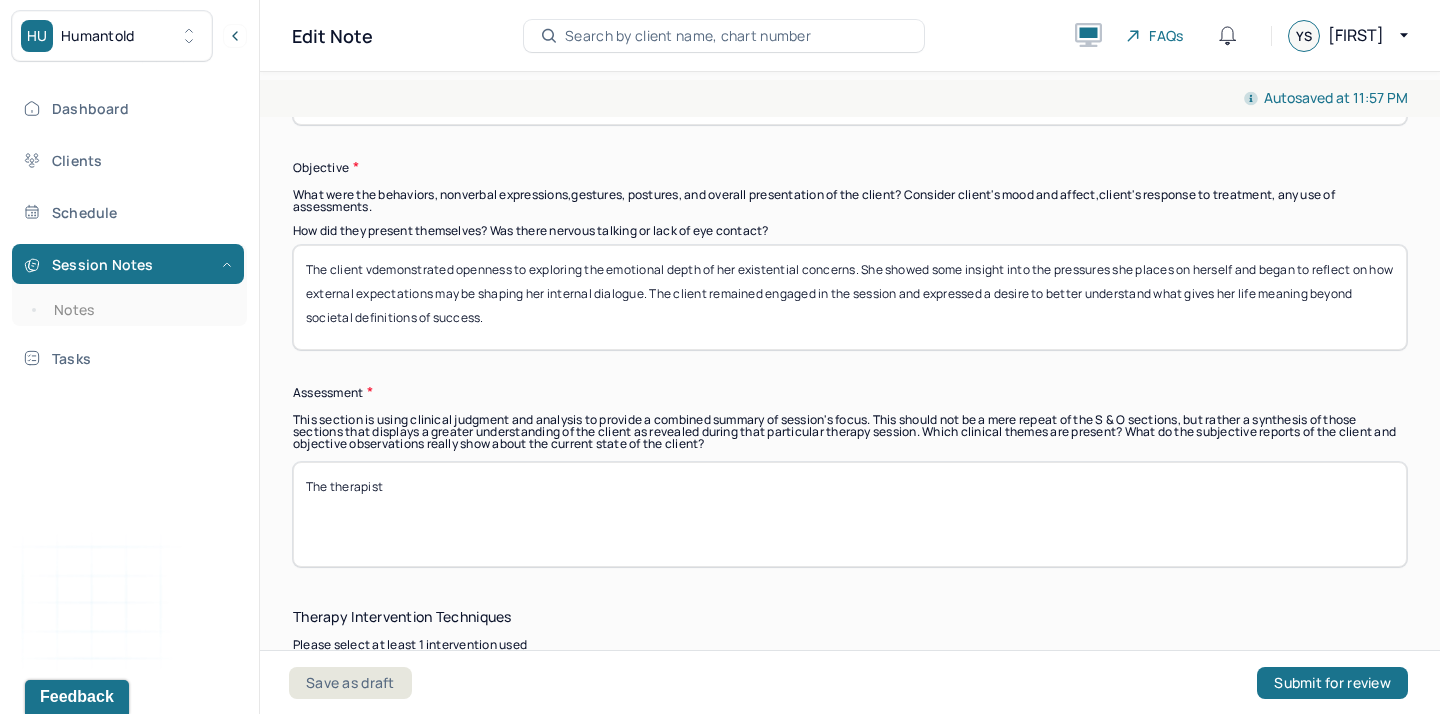 type on "The client demonstrated openness to exploring the emotional depth of her existential concerns. She showed some insight into the pressures she places on herself and began to reflect on how external expectations may be shaping her internal dialogue. The client remained engaged in the session and expressed a desire to better understand what gives her life meaning beyond societal definitions of success." 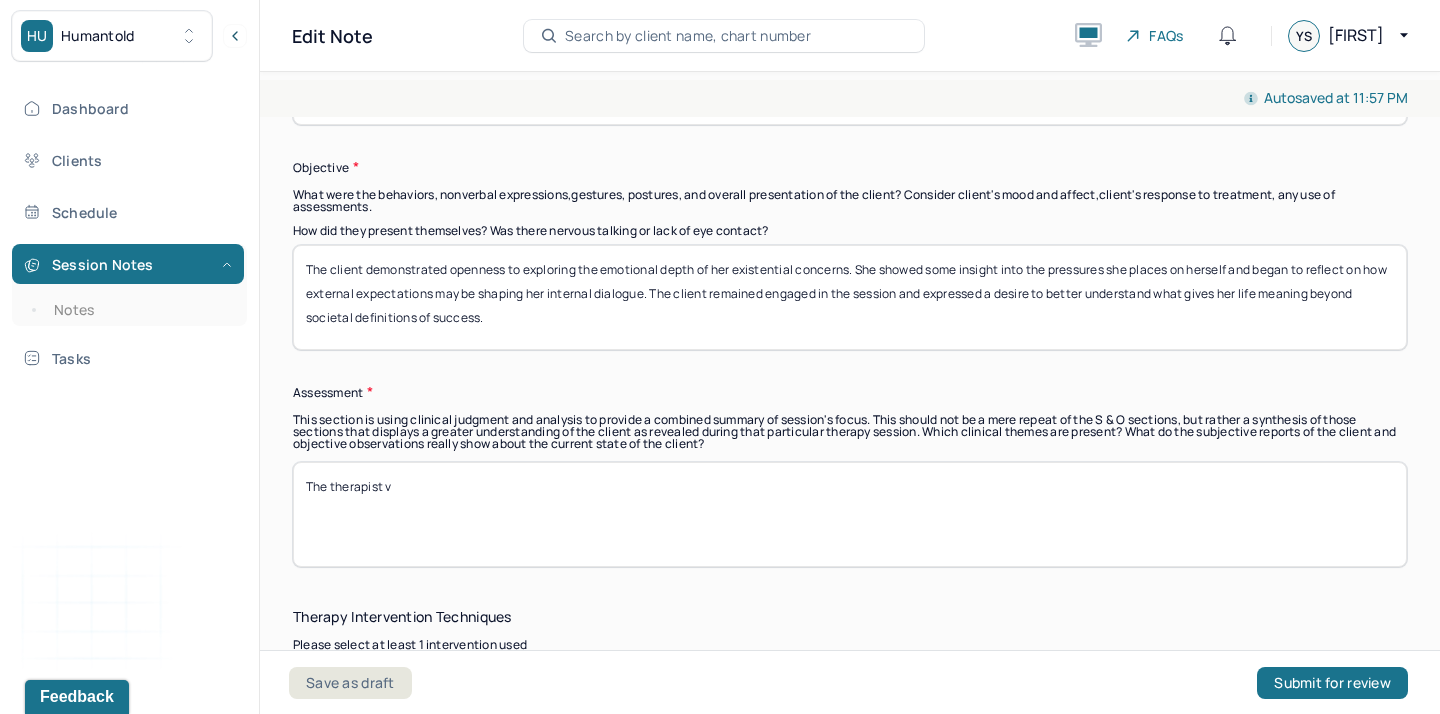 click on "The therapist" at bounding box center (850, 514) 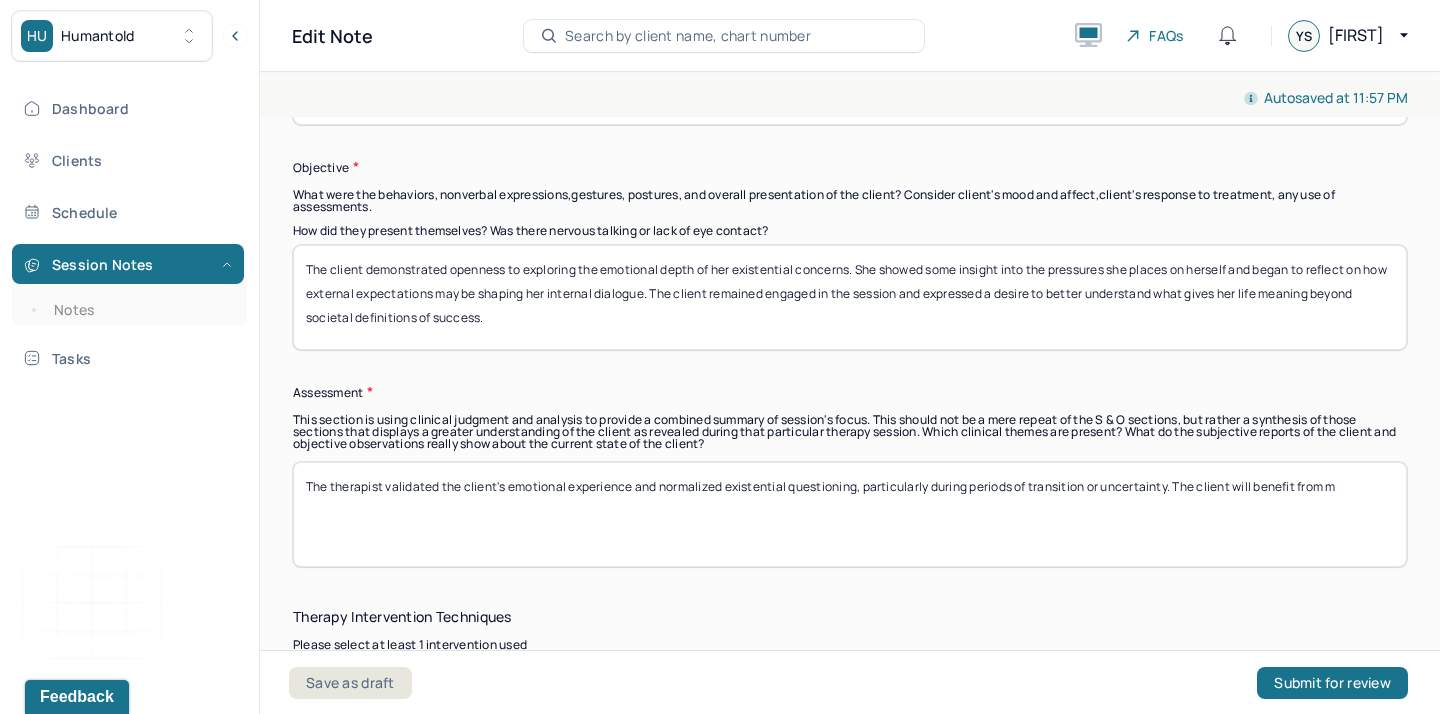 paste on "onitor for symptoms of depression or further loss of motivation; assess the need for additional clinical support if symptoms worsen." 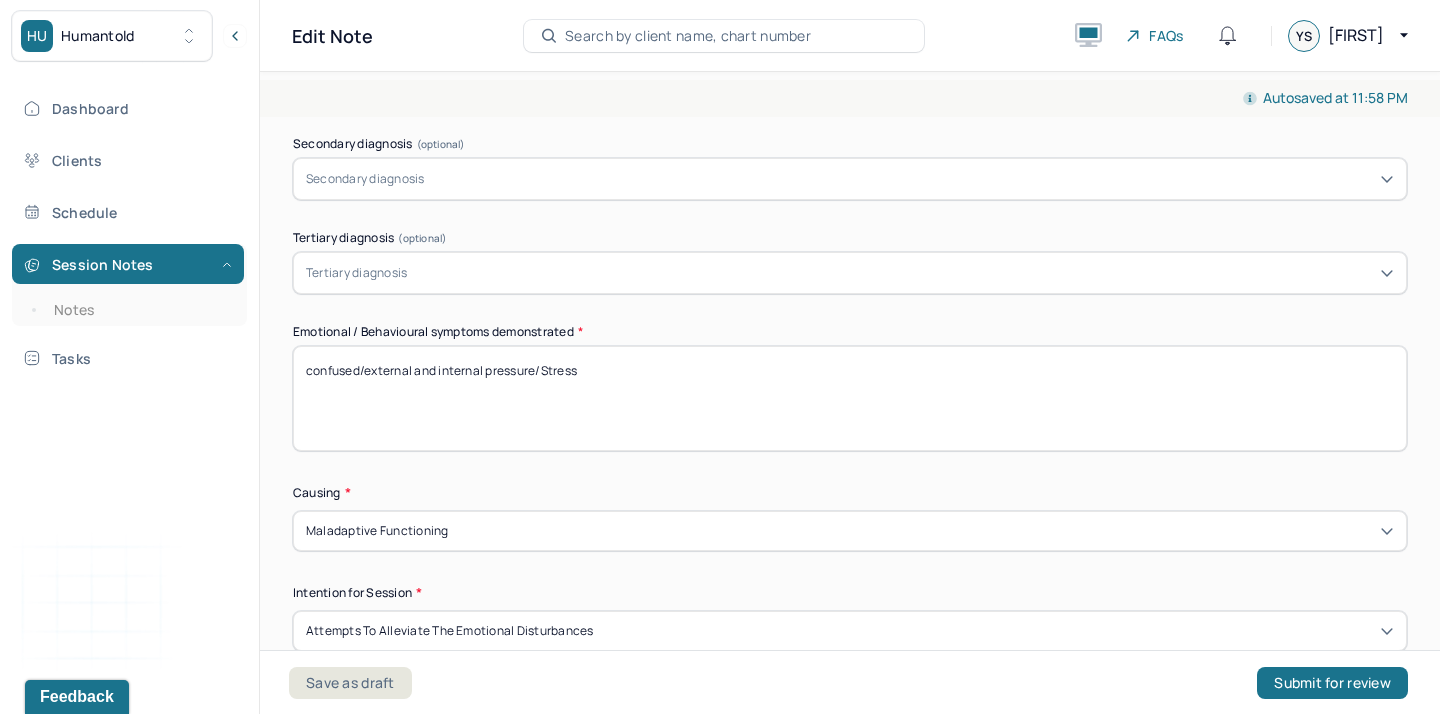 scroll, scrollTop: 847, scrollLeft: 0, axis: vertical 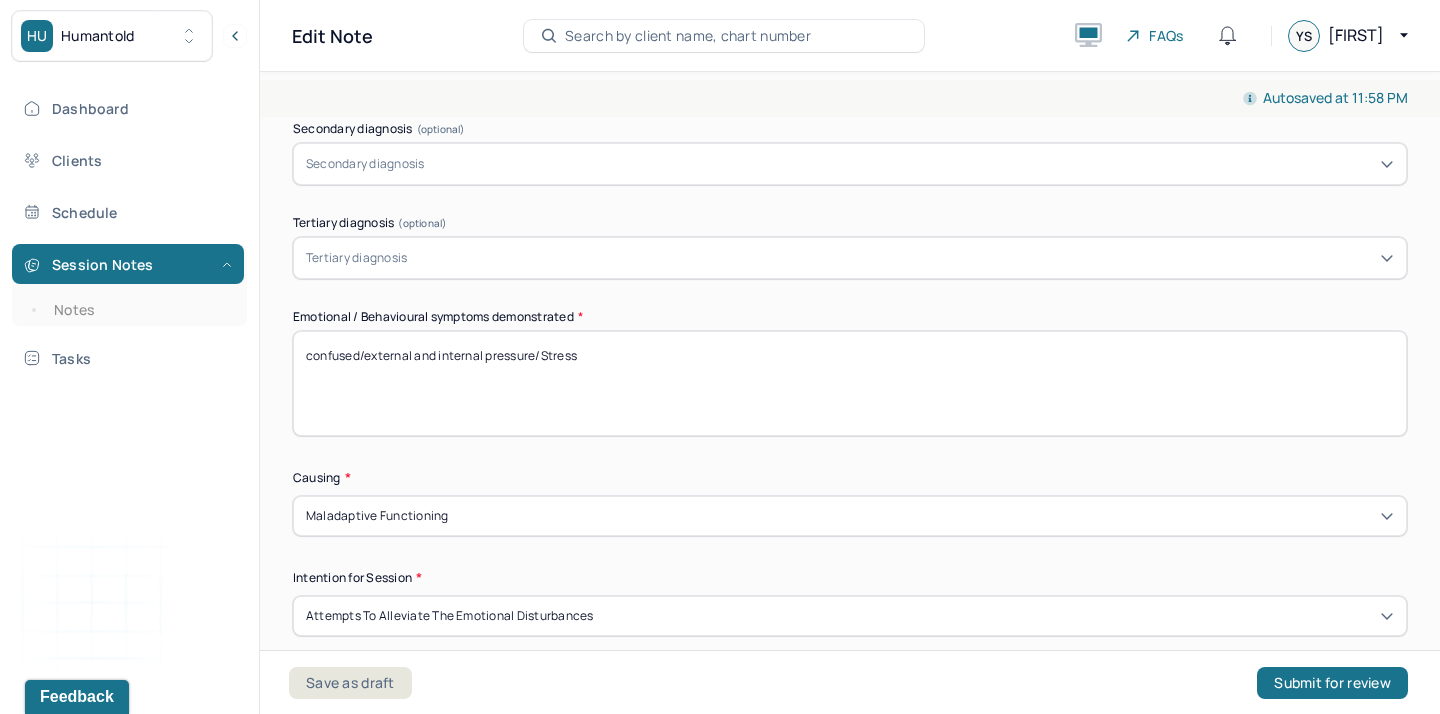 type on "The therapist validated the client's emotional experience and normalized existential questioning, particularly during periods of transition or uncertainty. The client will benefit from monitor for symptoms of depression or further loss of motivation; assess the need for additional clinical support if symptoms worsen." 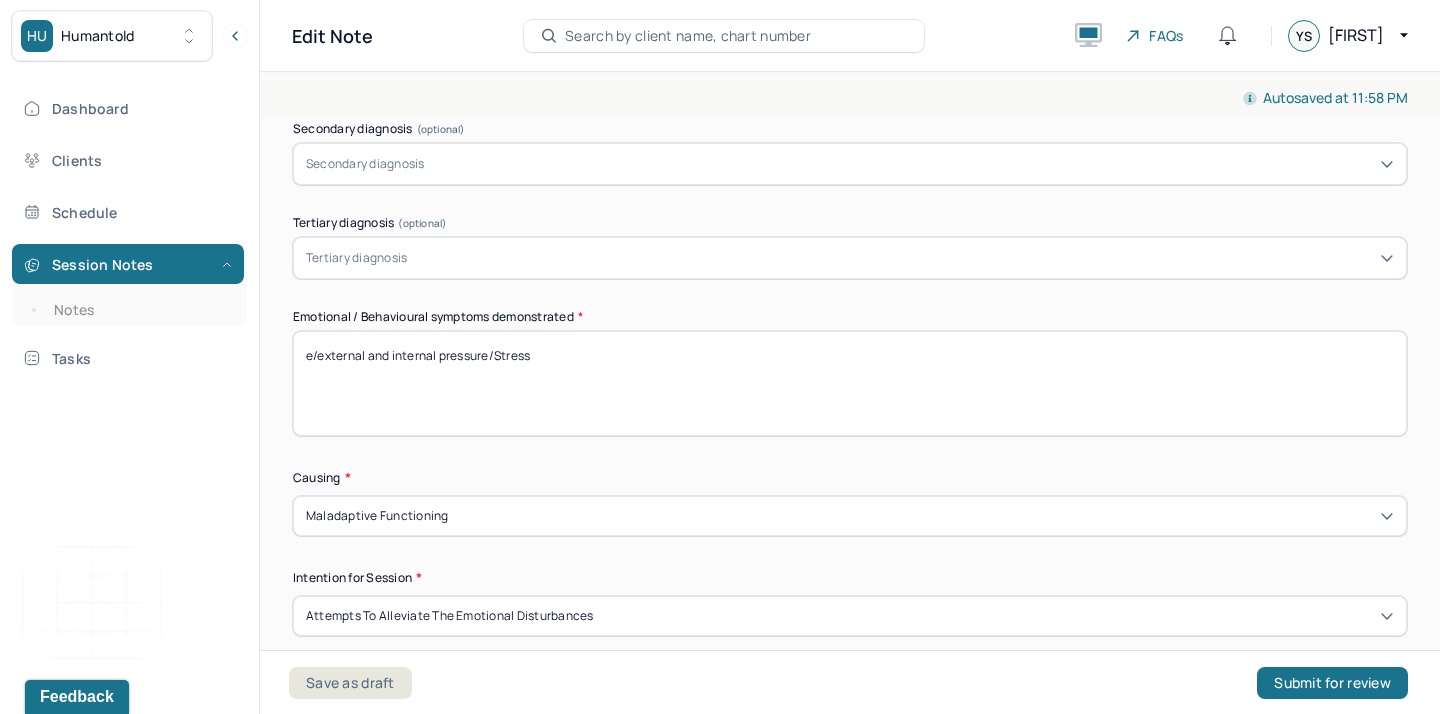 paste on "xistential concerns" 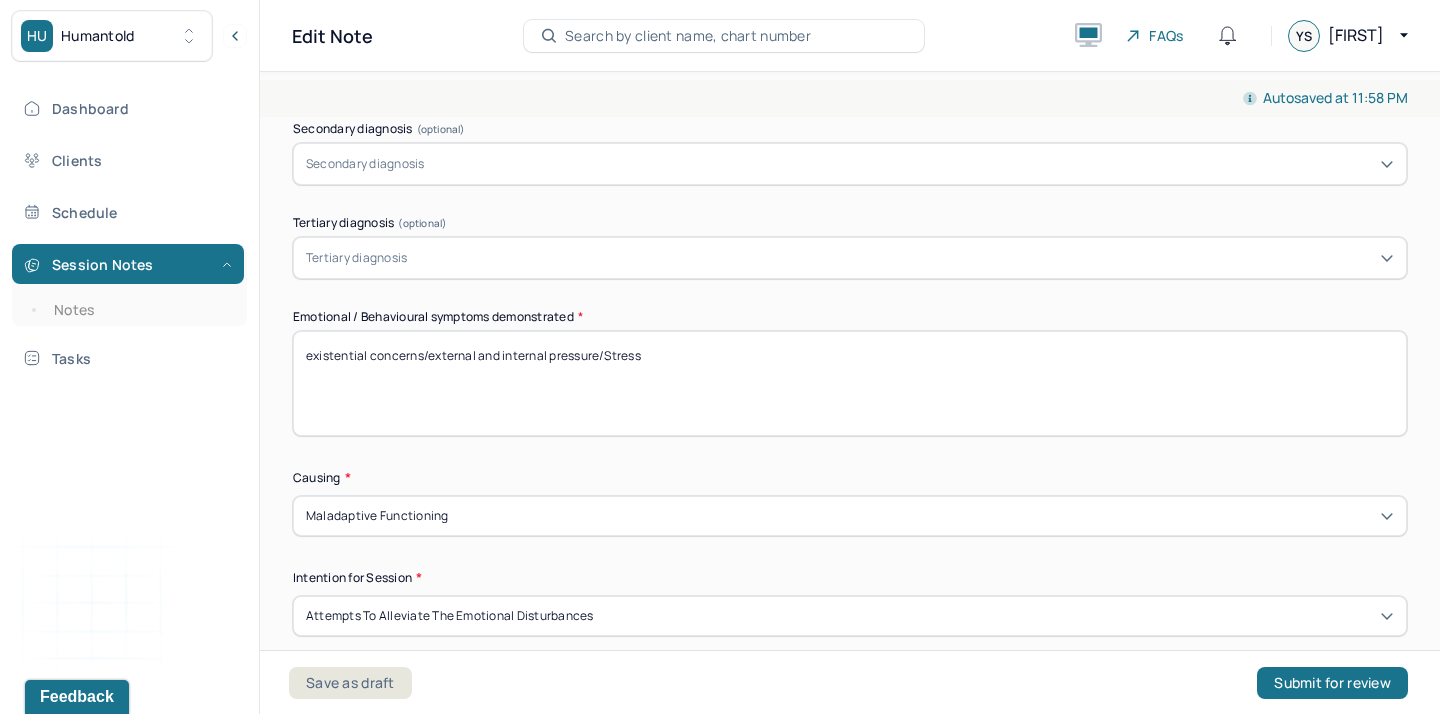 drag, startPoint x: 426, startPoint y: 353, endPoint x: 598, endPoint y: 349, distance: 172.04651 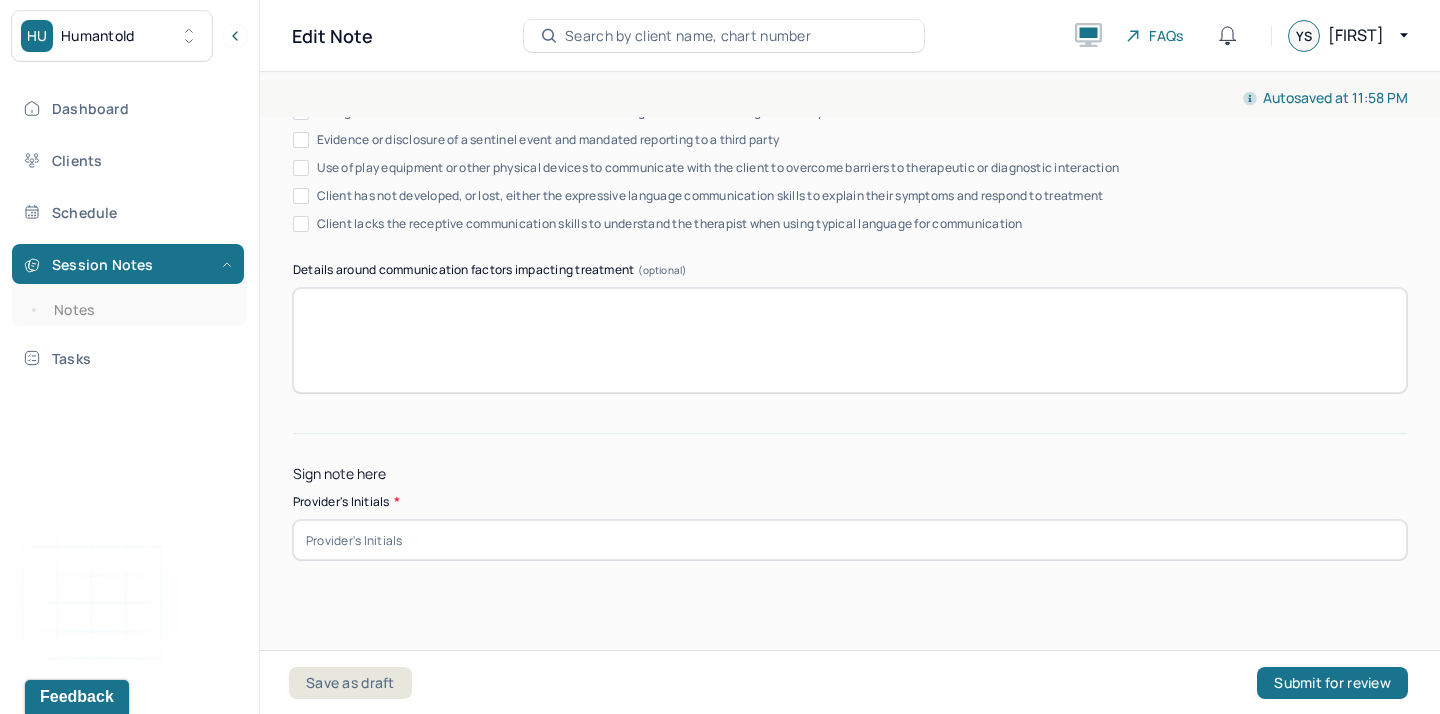 scroll, scrollTop: 3945, scrollLeft: 0, axis: vertical 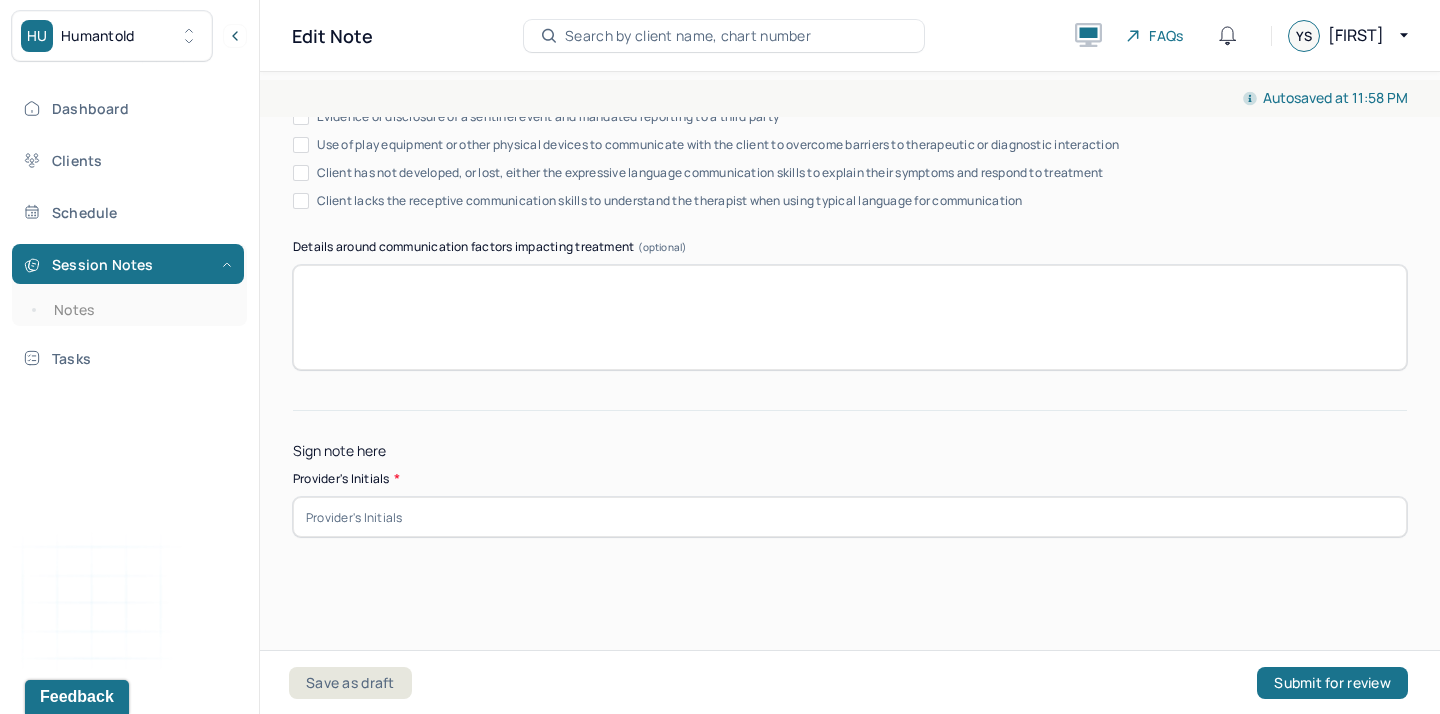 type on "existential concerns/career uncertainty/Stress" 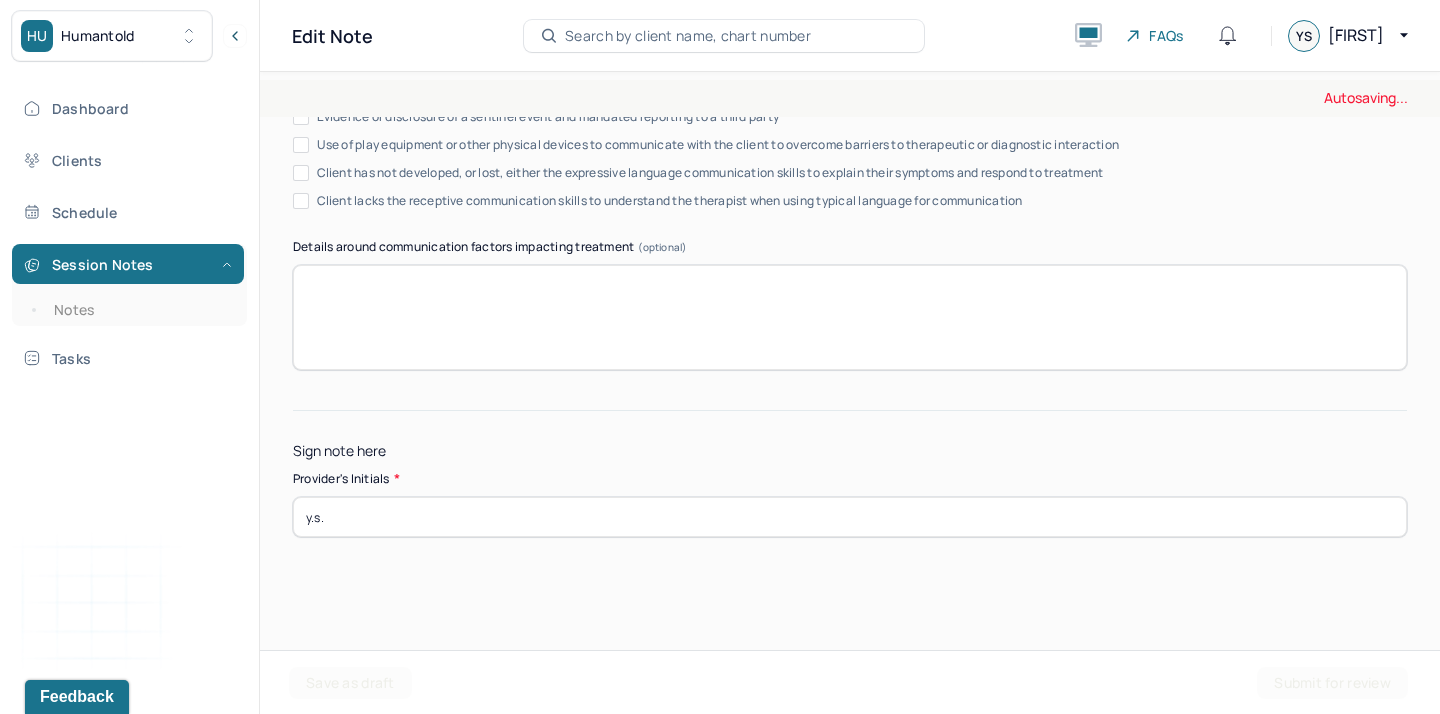 type on "y.s." 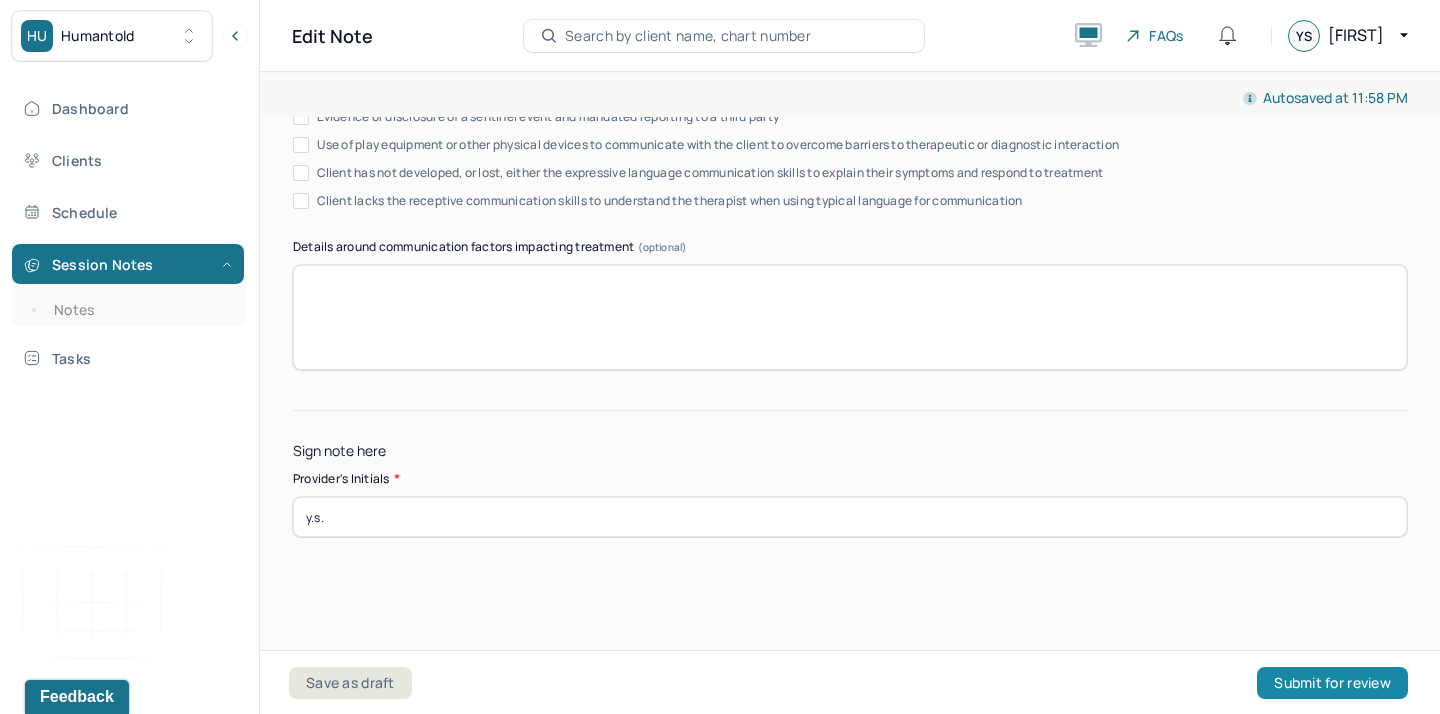 click on "Submit for review" at bounding box center [1332, 683] 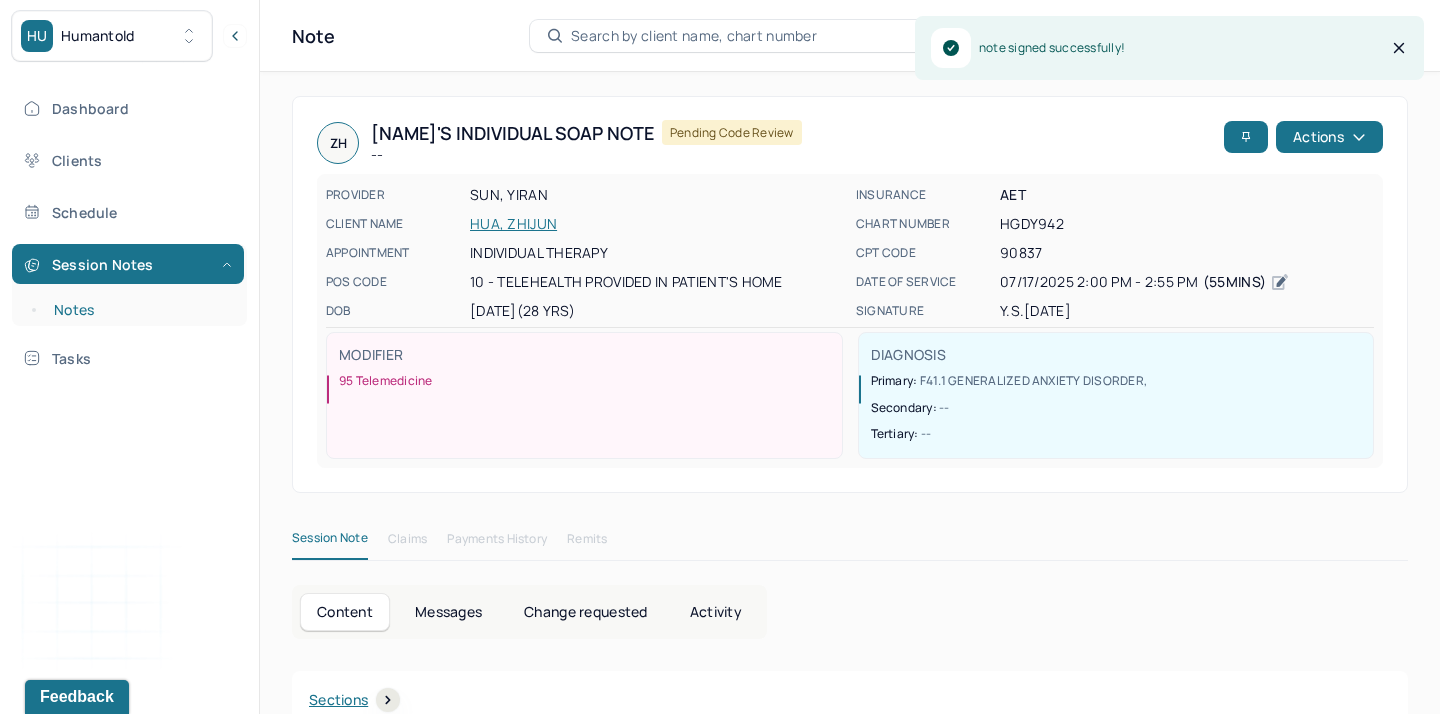 click on "Notes" at bounding box center [139, 310] 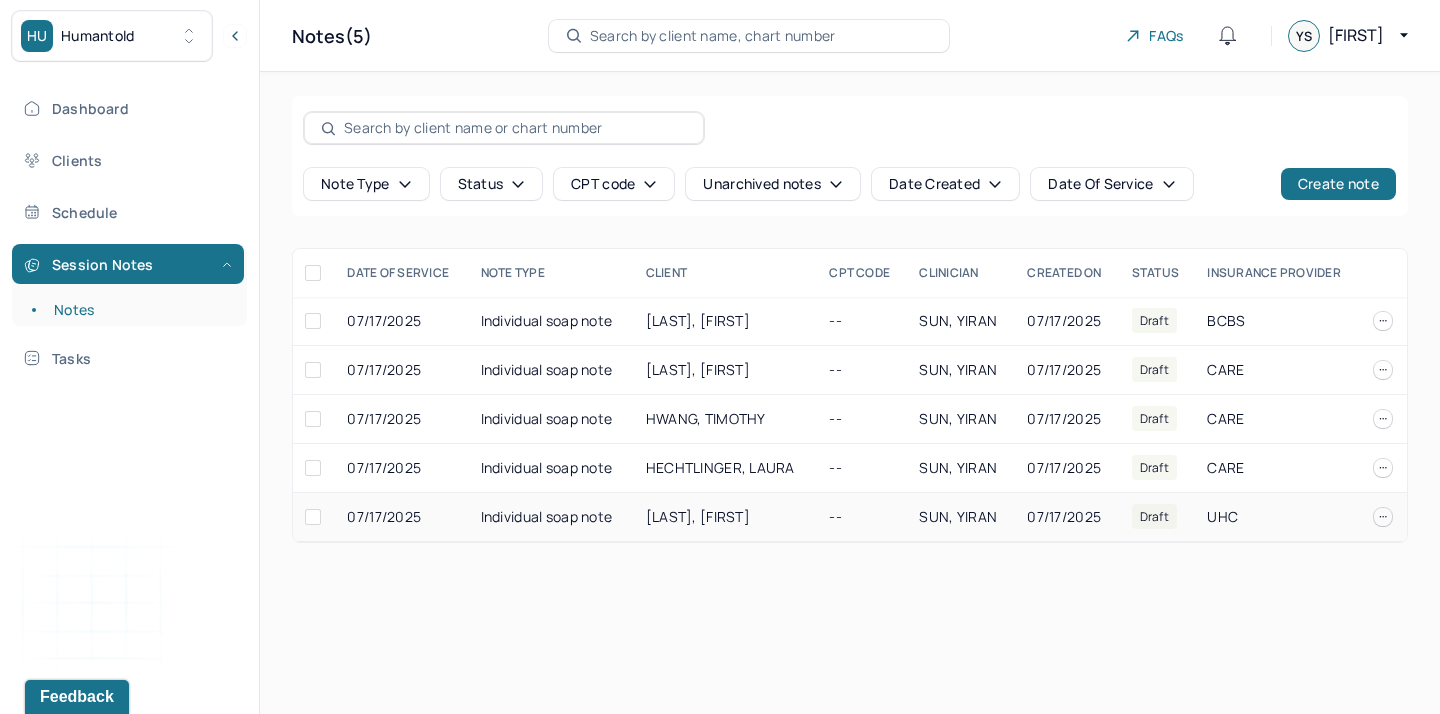 click on "[LAST], [FIRST]" at bounding box center [698, 516] 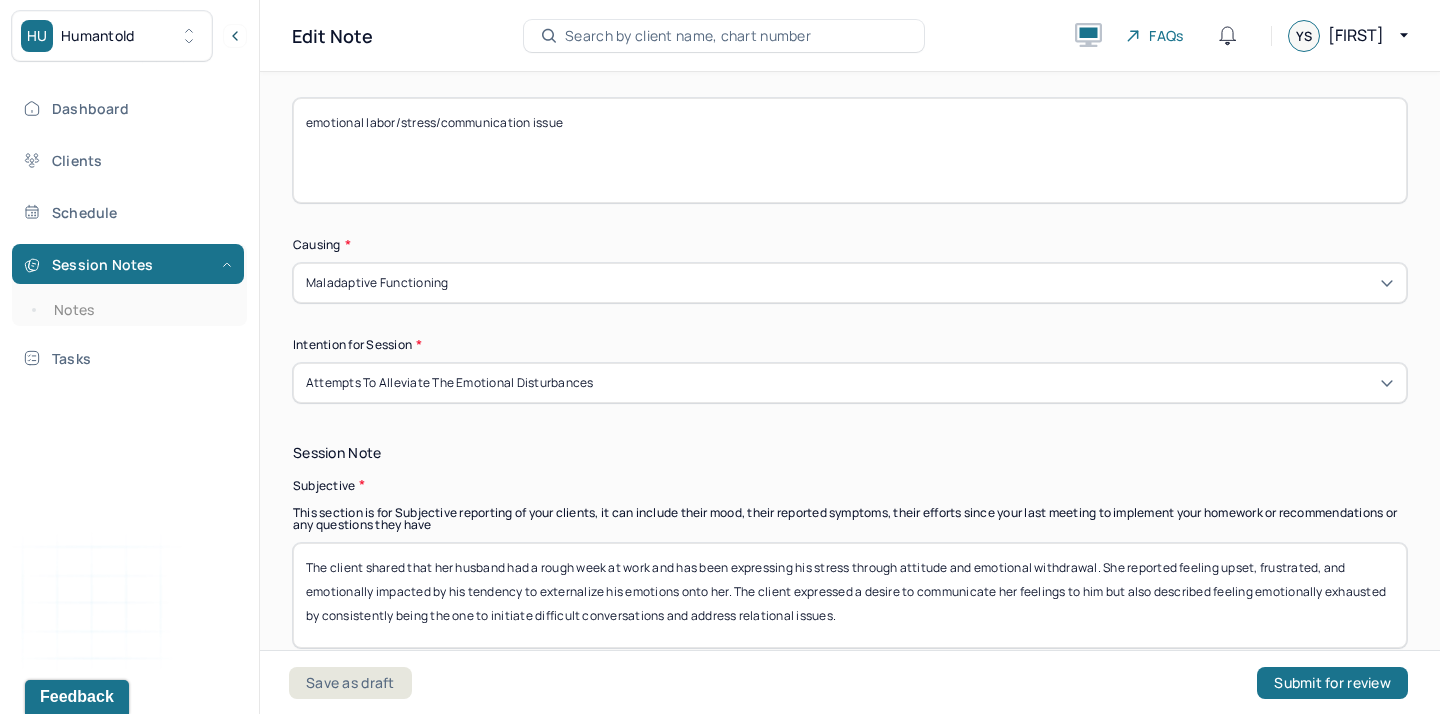 scroll, scrollTop: 1210, scrollLeft: 0, axis: vertical 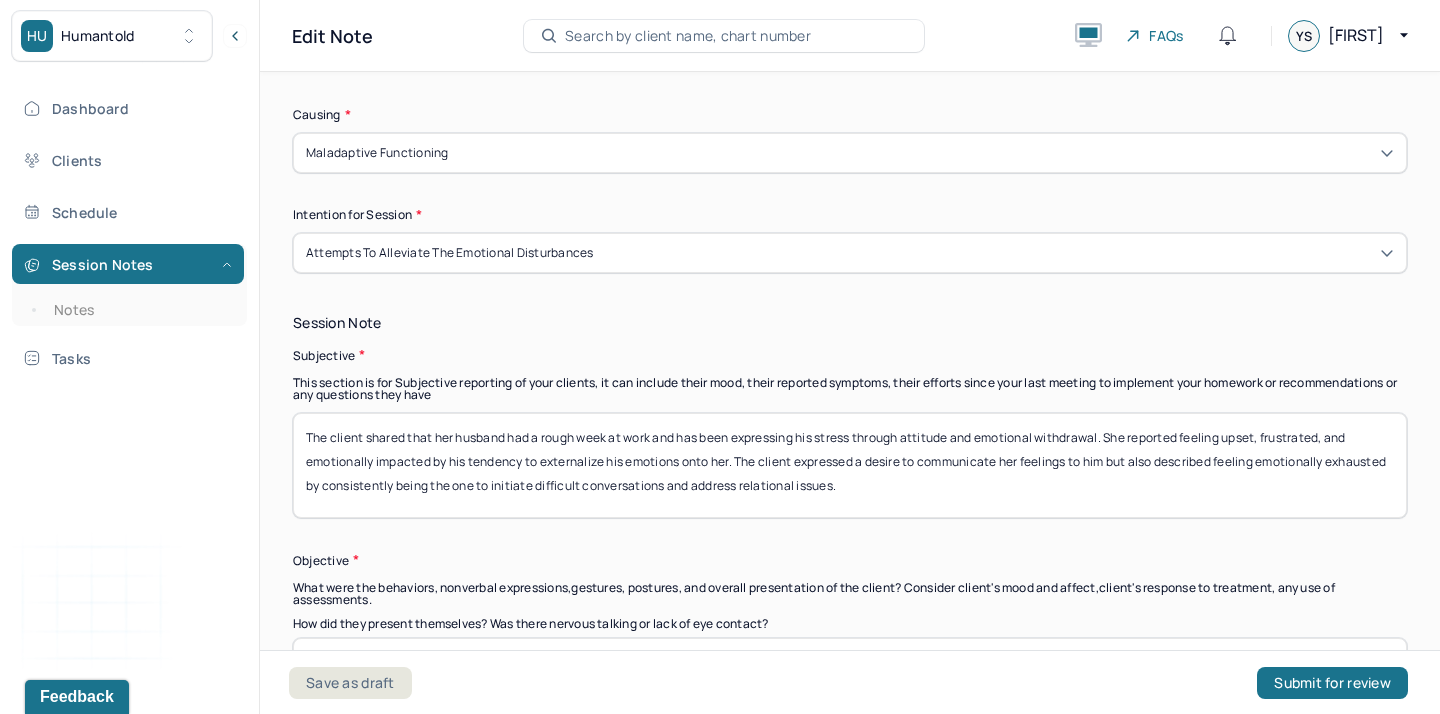 drag, startPoint x: 859, startPoint y: 489, endPoint x: 367, endPoint y: 423, distance: 496.4071 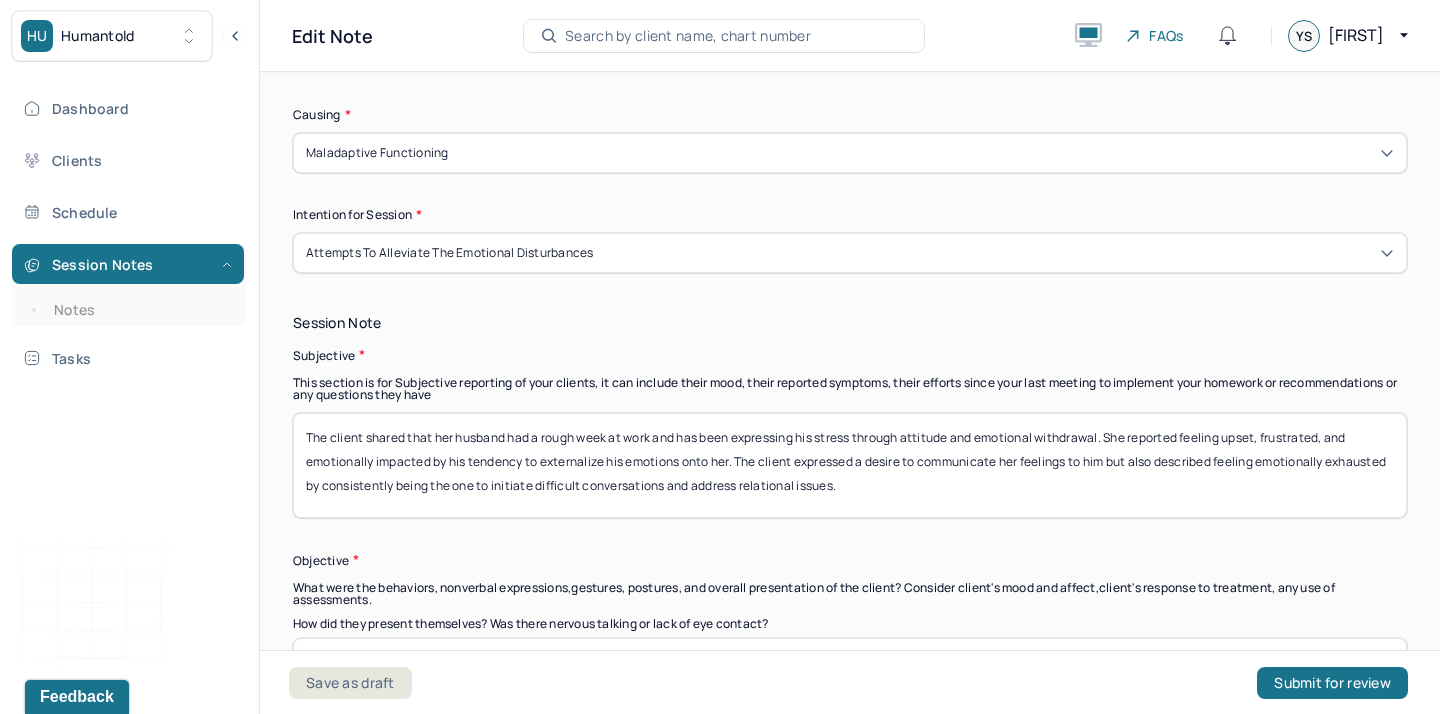 click on "The client shared that her husband had a rough week at work and has been expressing his stress through attitude and emotional withdrawal. She reported feeling upset, frustrated, and emotionally impacted by his tendency to externalize his emotions onto her. The client expressed a desire to communicate her feelings to him but also described feeling emotionally exhausted by consistently being the one to initiate difficult conversations and address relational issues." at bounding box center (850, 465) 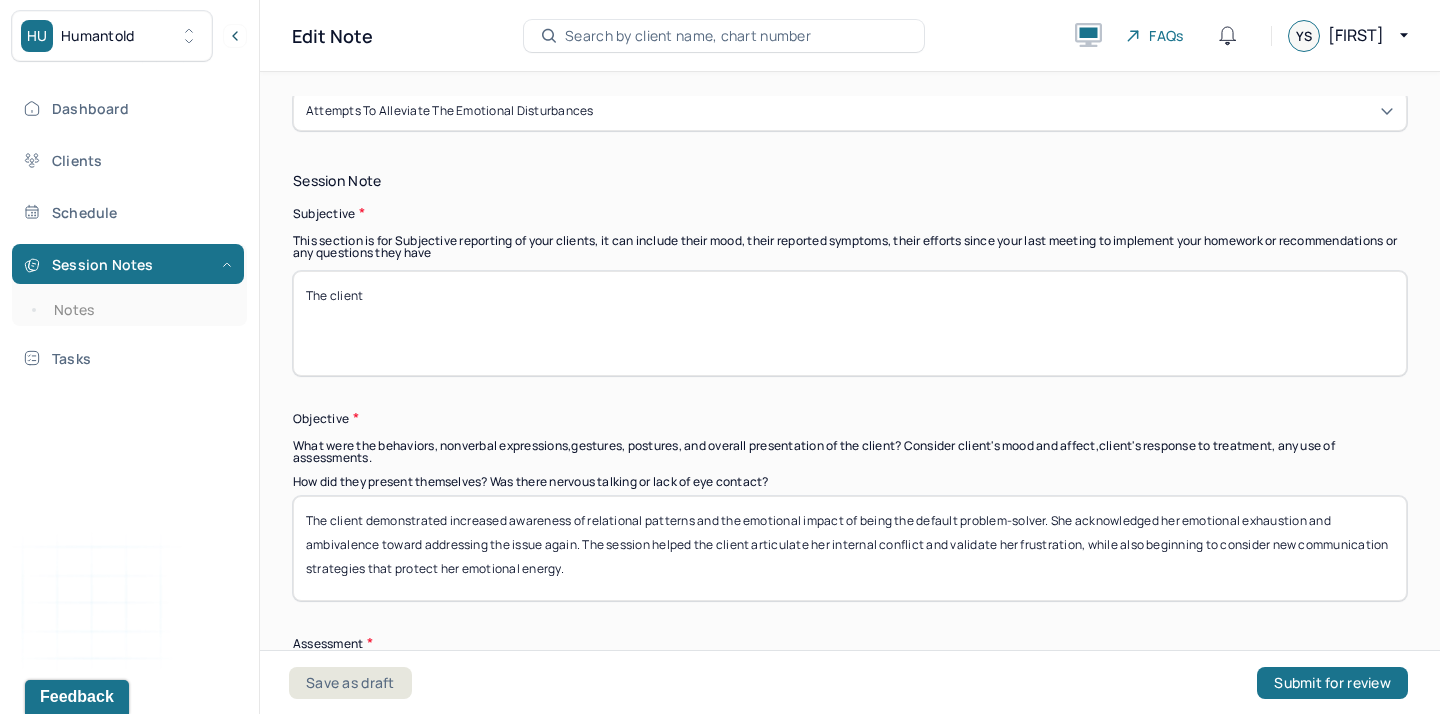 scroll, scrollTop: 1397, scrollLeft: 0, axis: vertical 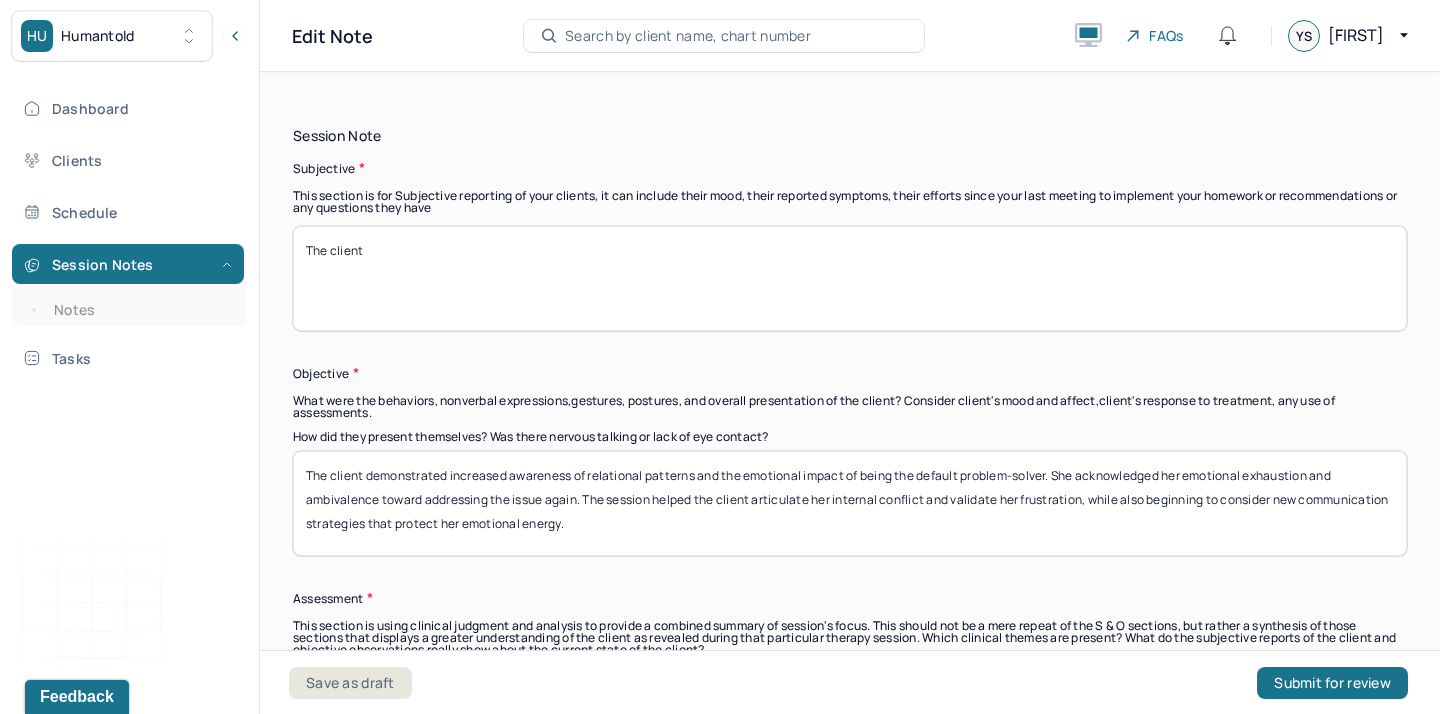 type on "The client" 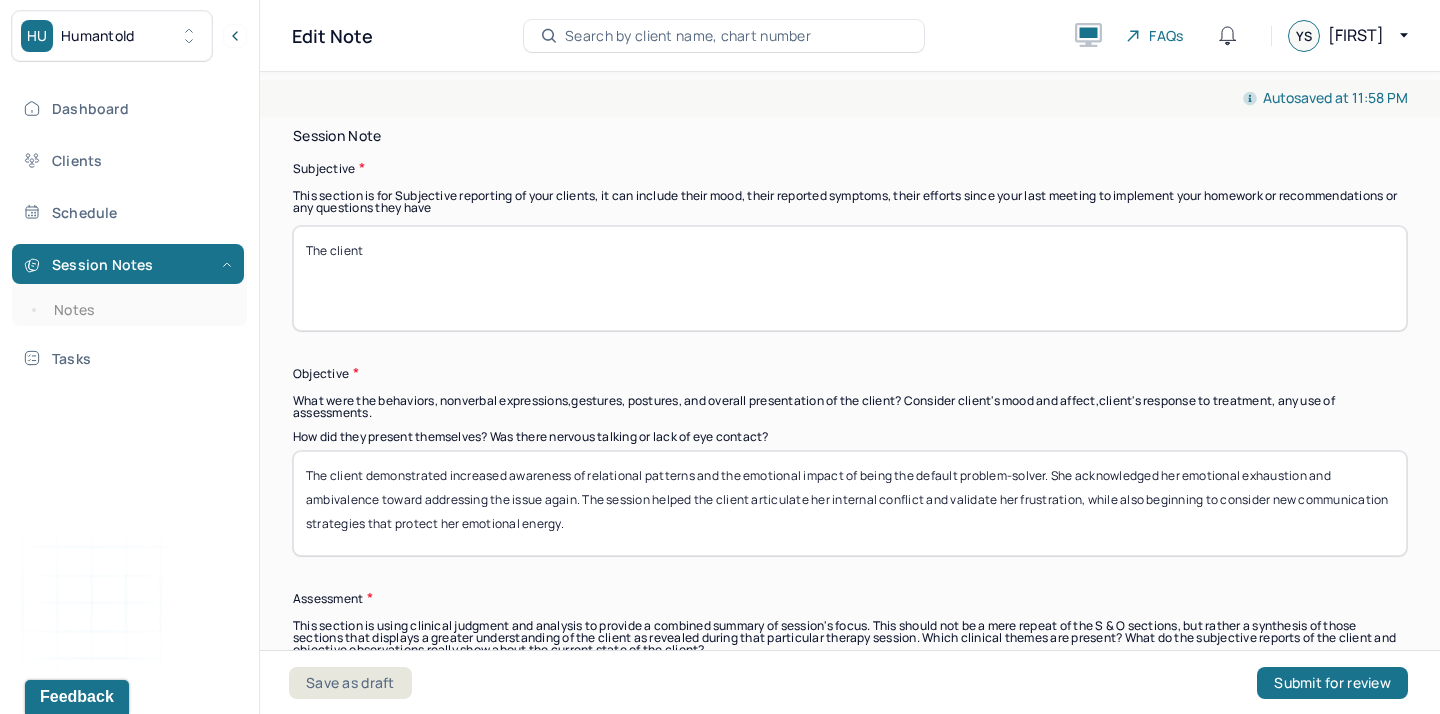 drag, startPoint x: 598, startPoint y: 545, endPoint x: 369, endPoint y: 472, distance: 240.35391 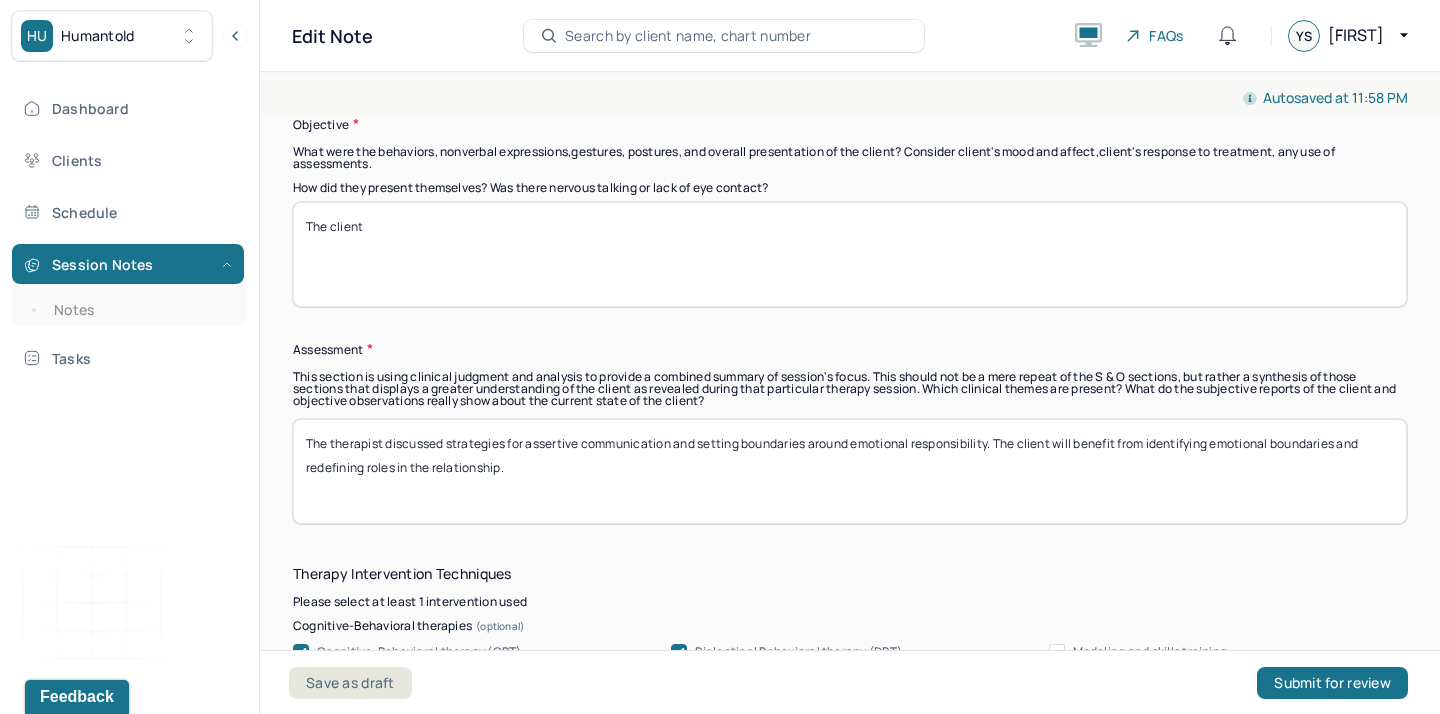 scroll, scrollTop: 1645, scrollLeft: 0, axis: vertical 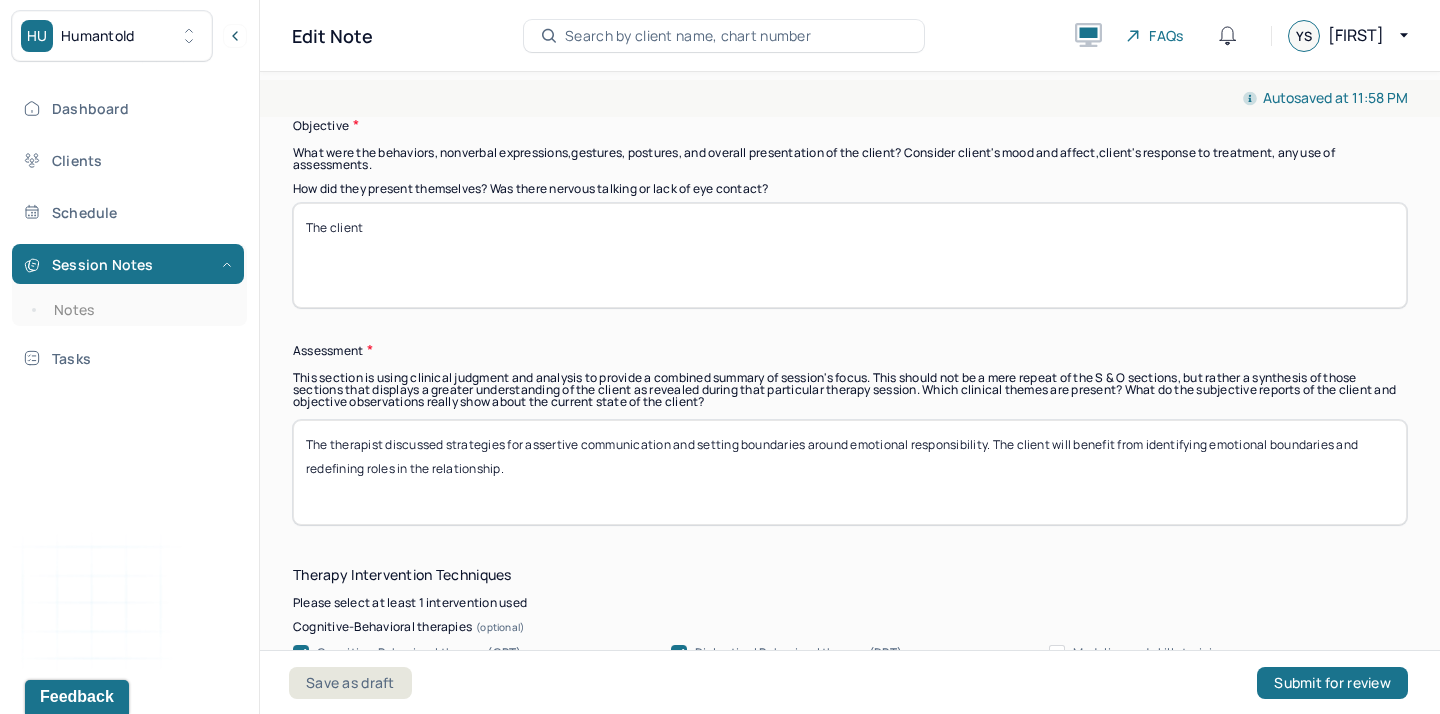 type on "The client" 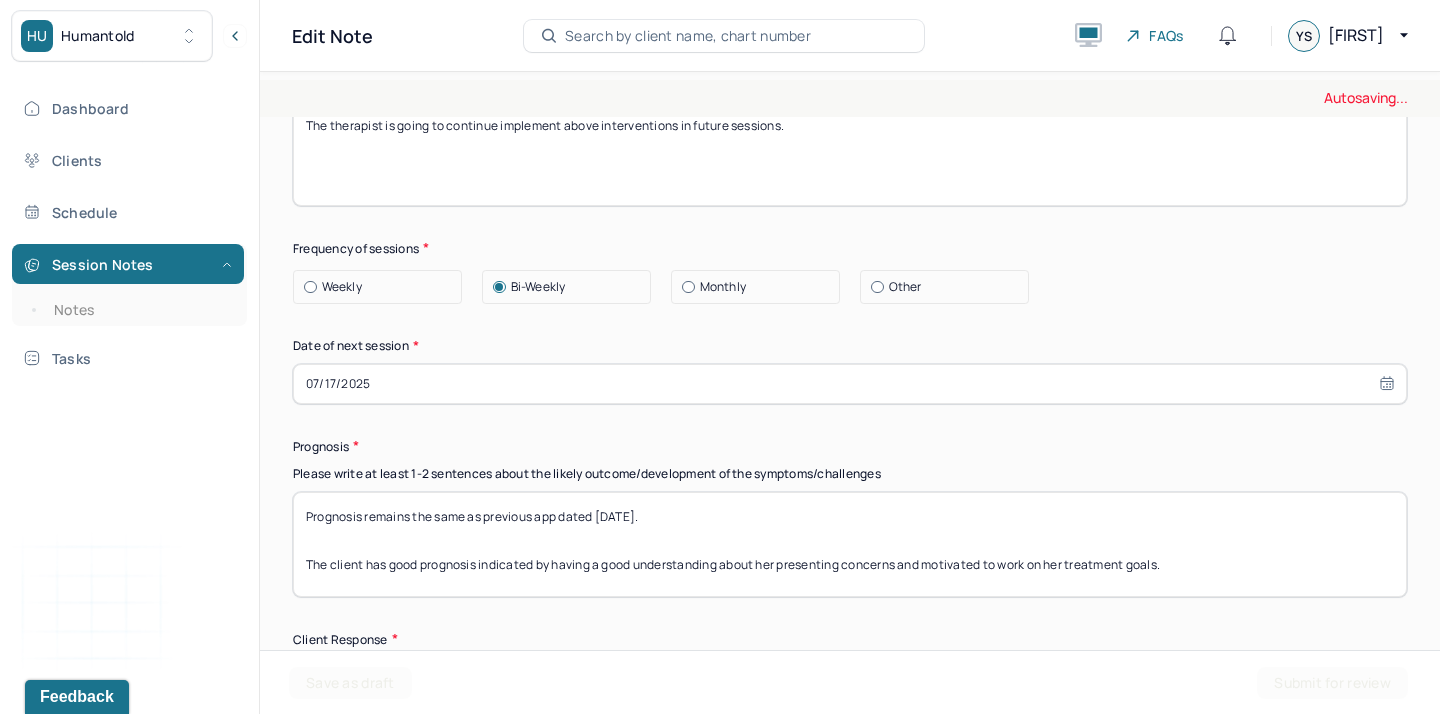 scroll, scrollTop: 2741, scrollLeft: 0, axis: vertical 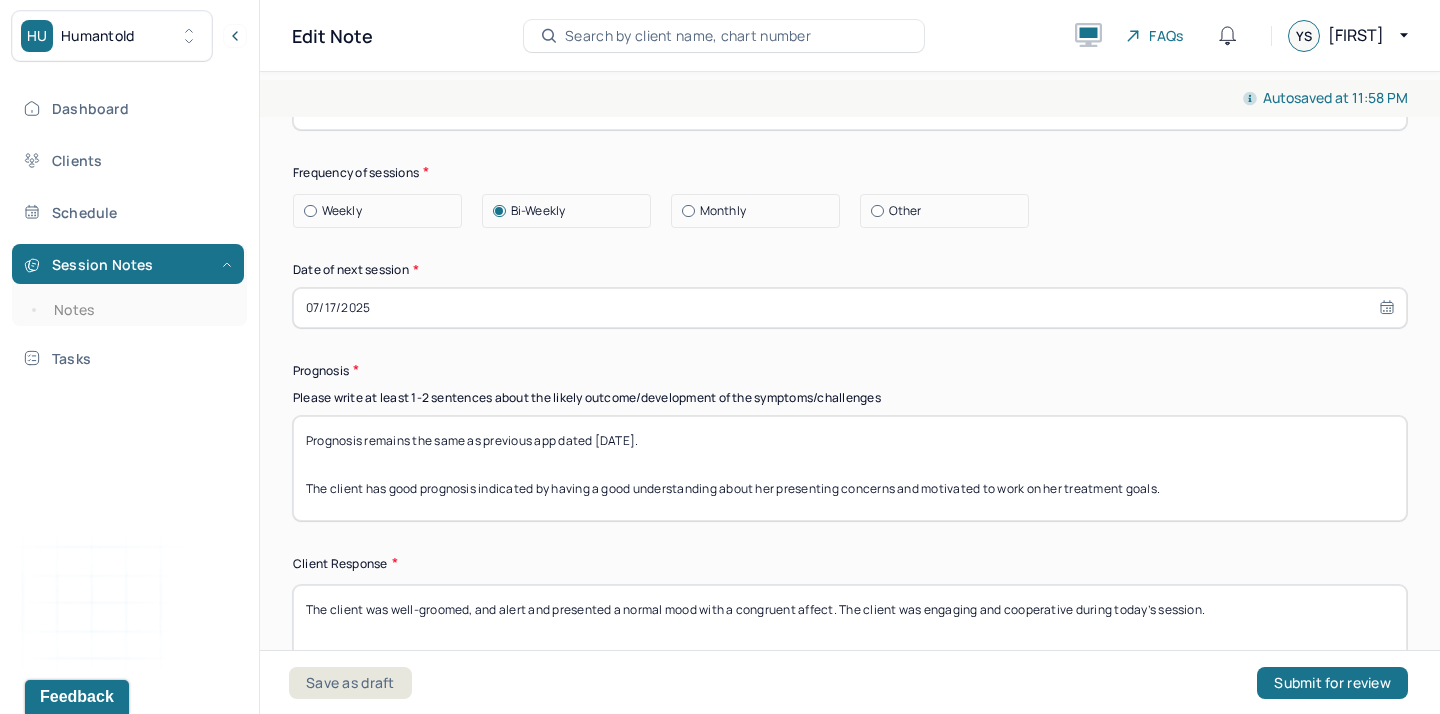 type on "The therapist" 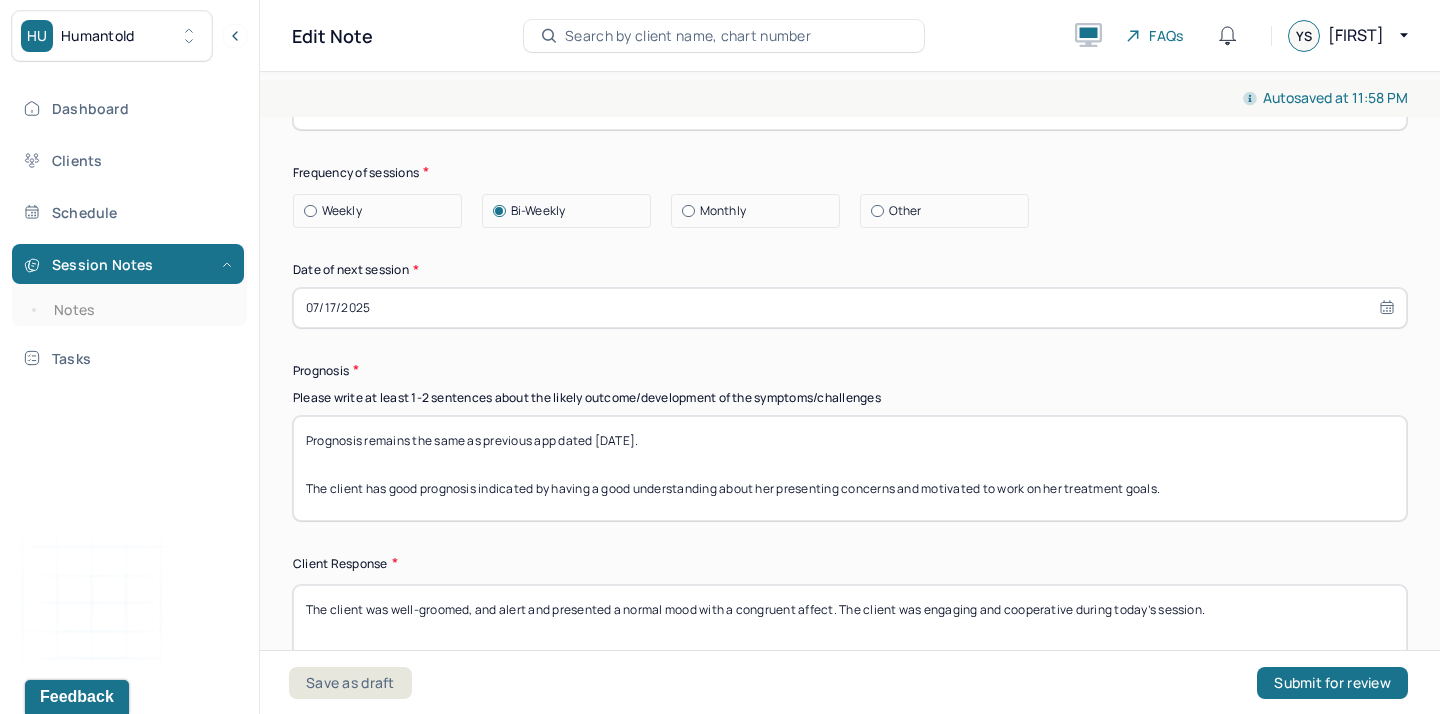 click on "07/17/2025" at bounding box center (850, 308) 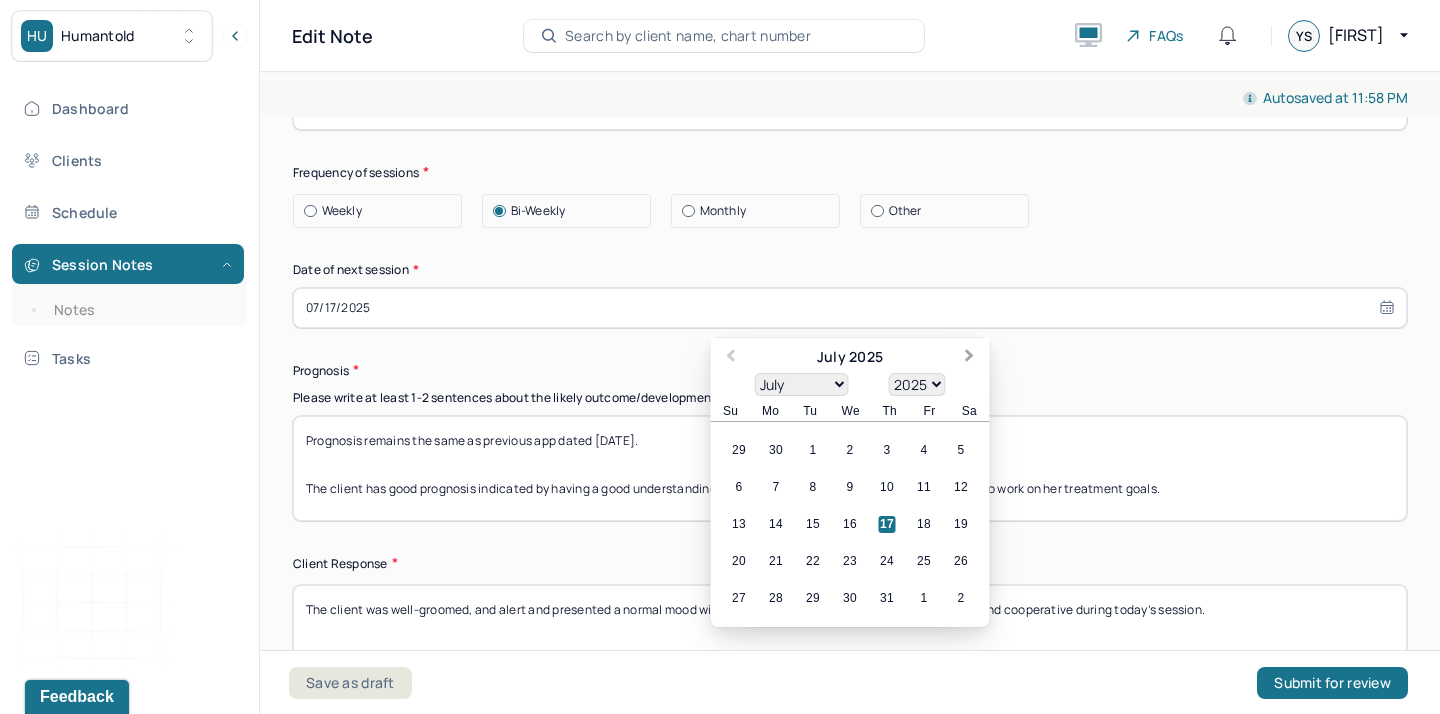 click on "Next Month" at bounding box center [972, 359] 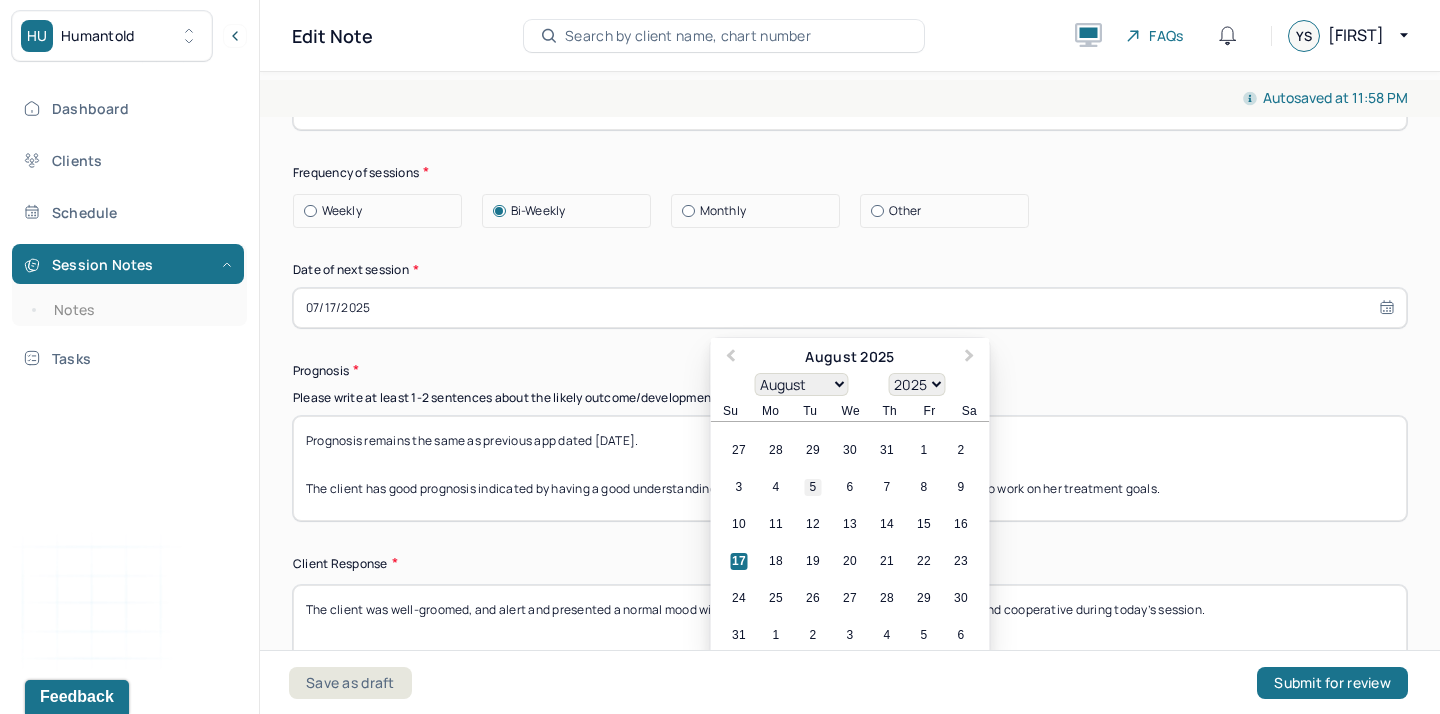 click on "5" at bounding box center [813, 487] 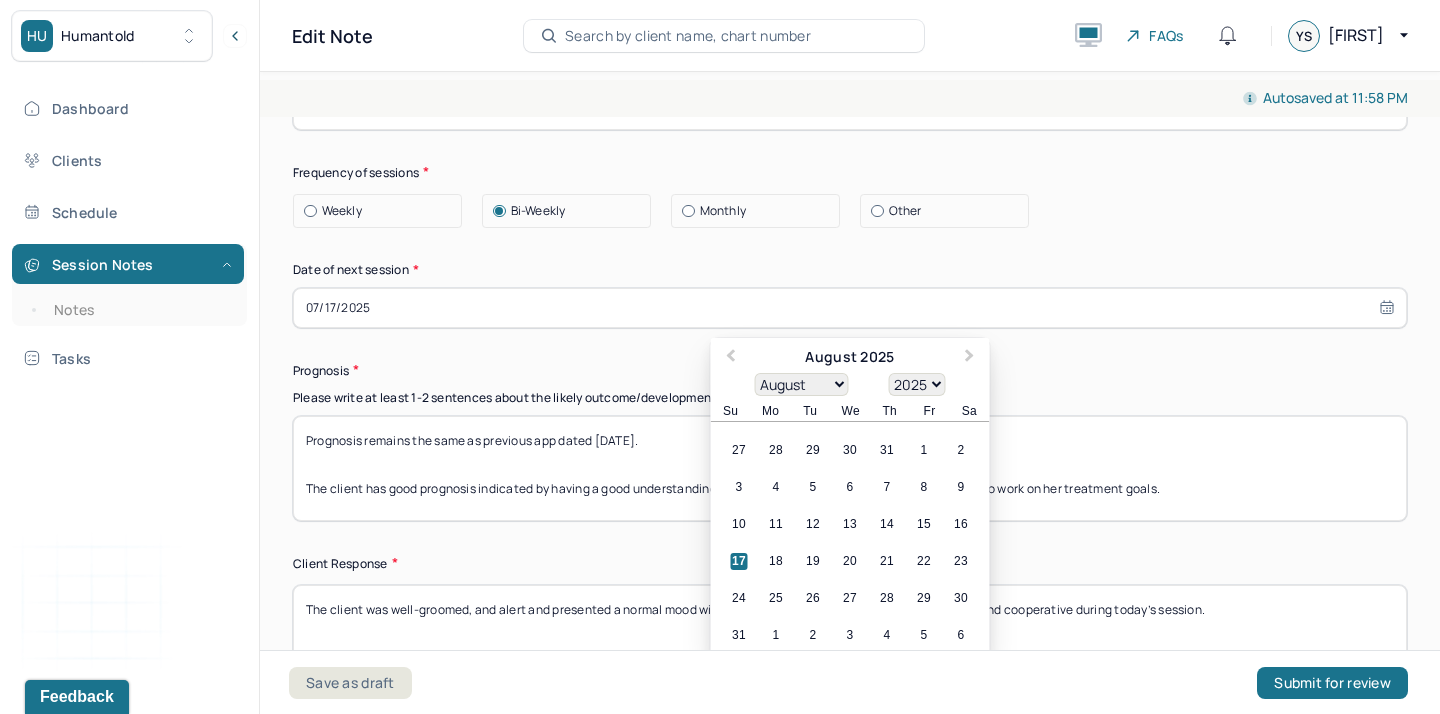 type on "08/05/2025" 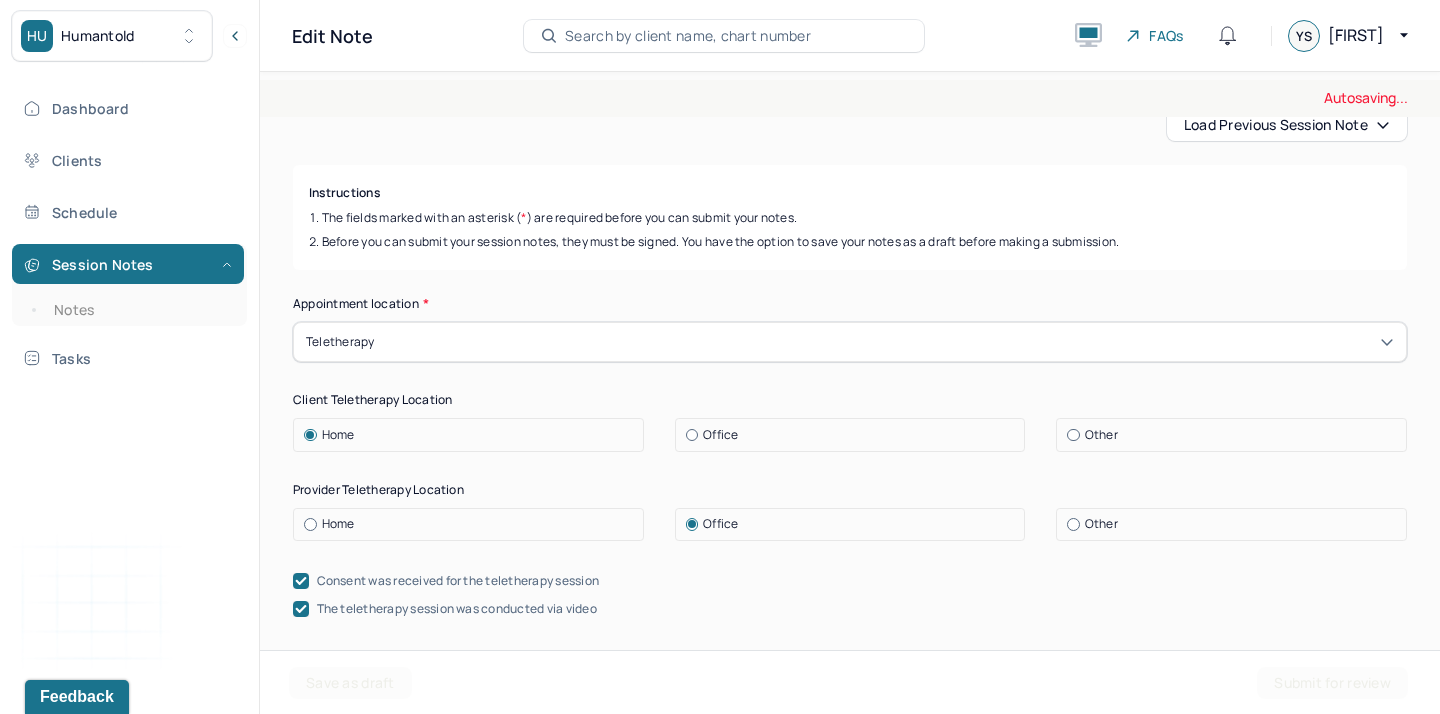 scroll, scrollTop: 0, scrollLeft: 0, axis: both 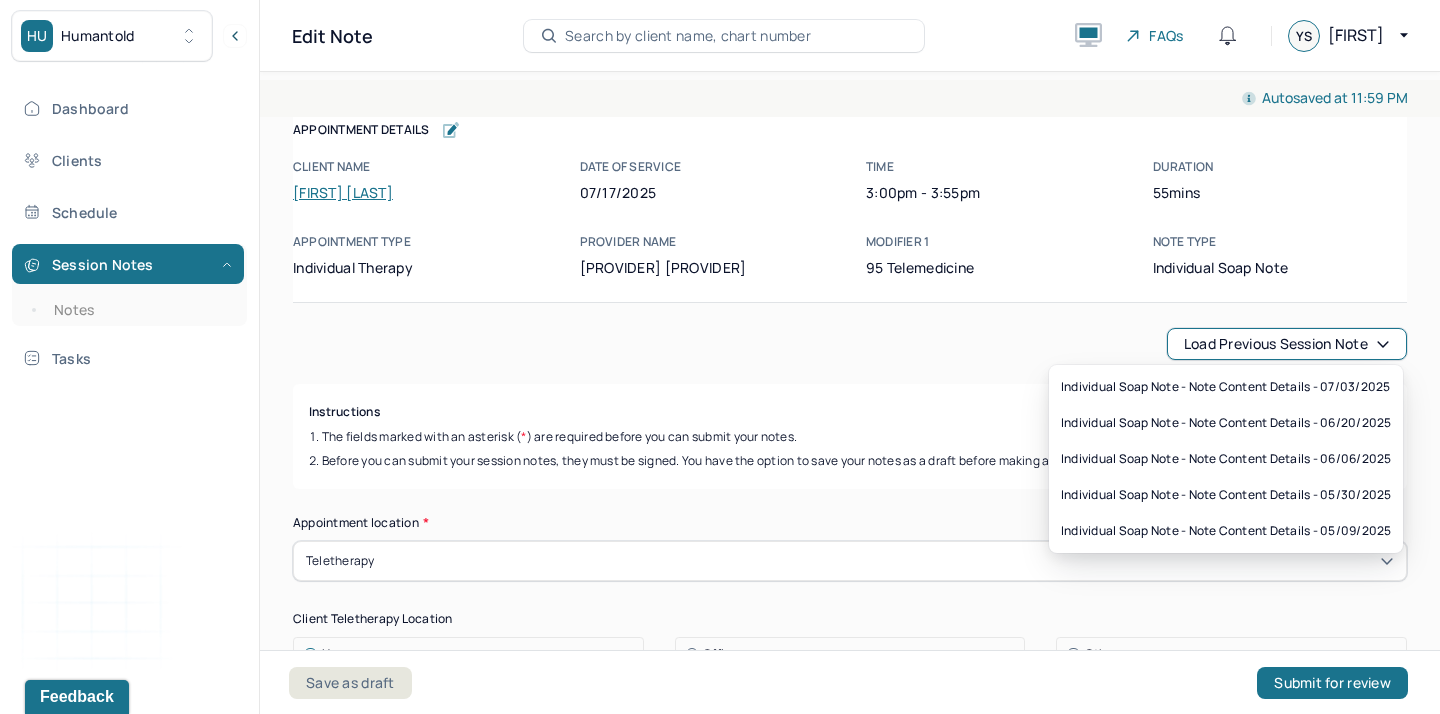 click on "Load previous session note" at bounding box center (1287, 344) 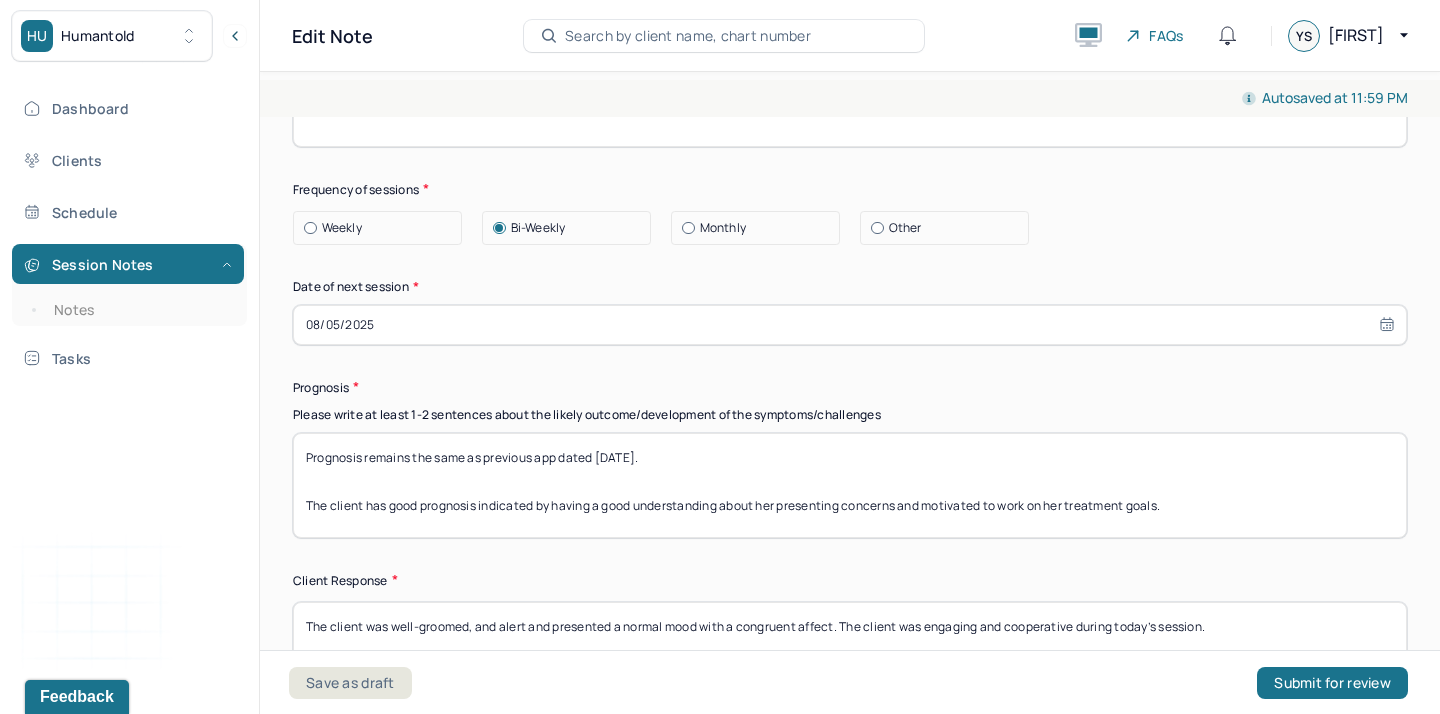 scroll, scrollTop: 2791, scrollLeft: 0, axis: vertical 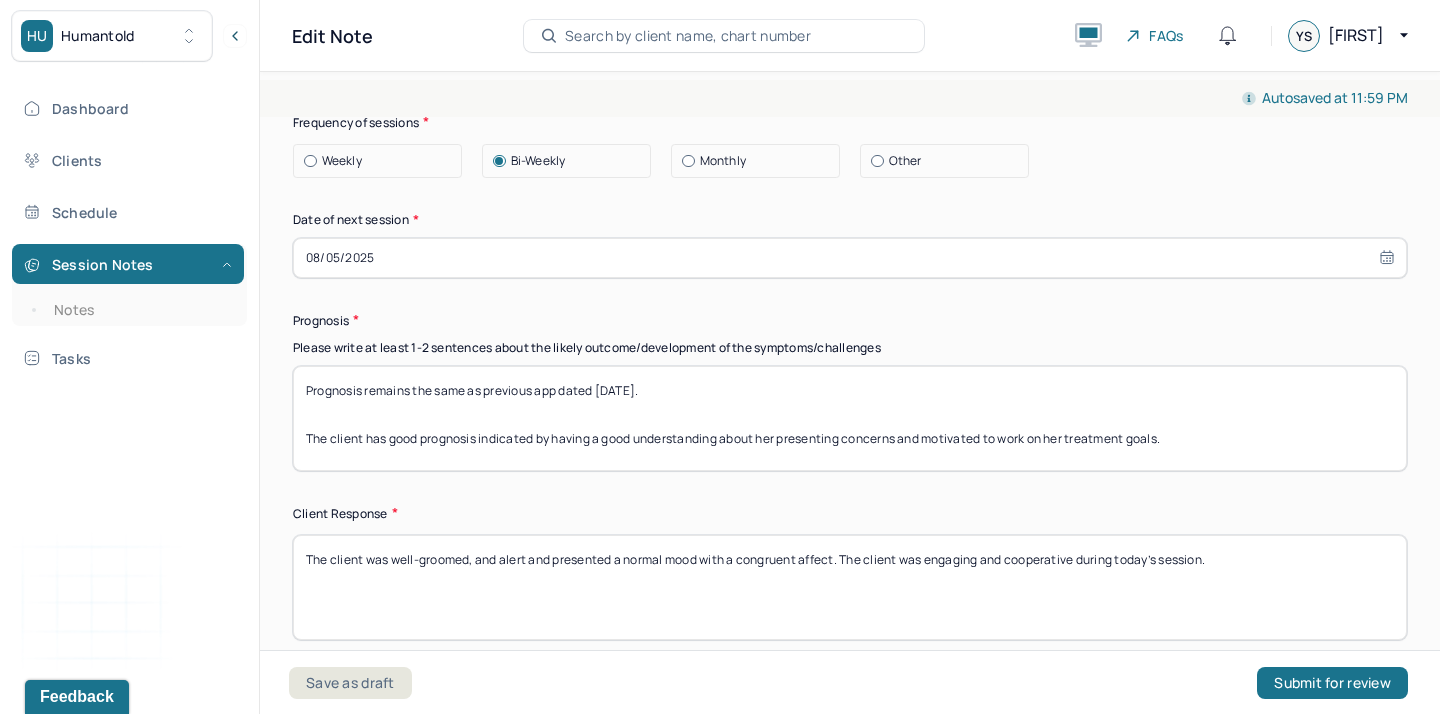 click on "Prognosis remains the same as previous app dated [DATE].
The client has good prognosis indicated by having a good understanding about her presenting concerns and motivated to work on her treatment goals." at bounding box center [850, 418] 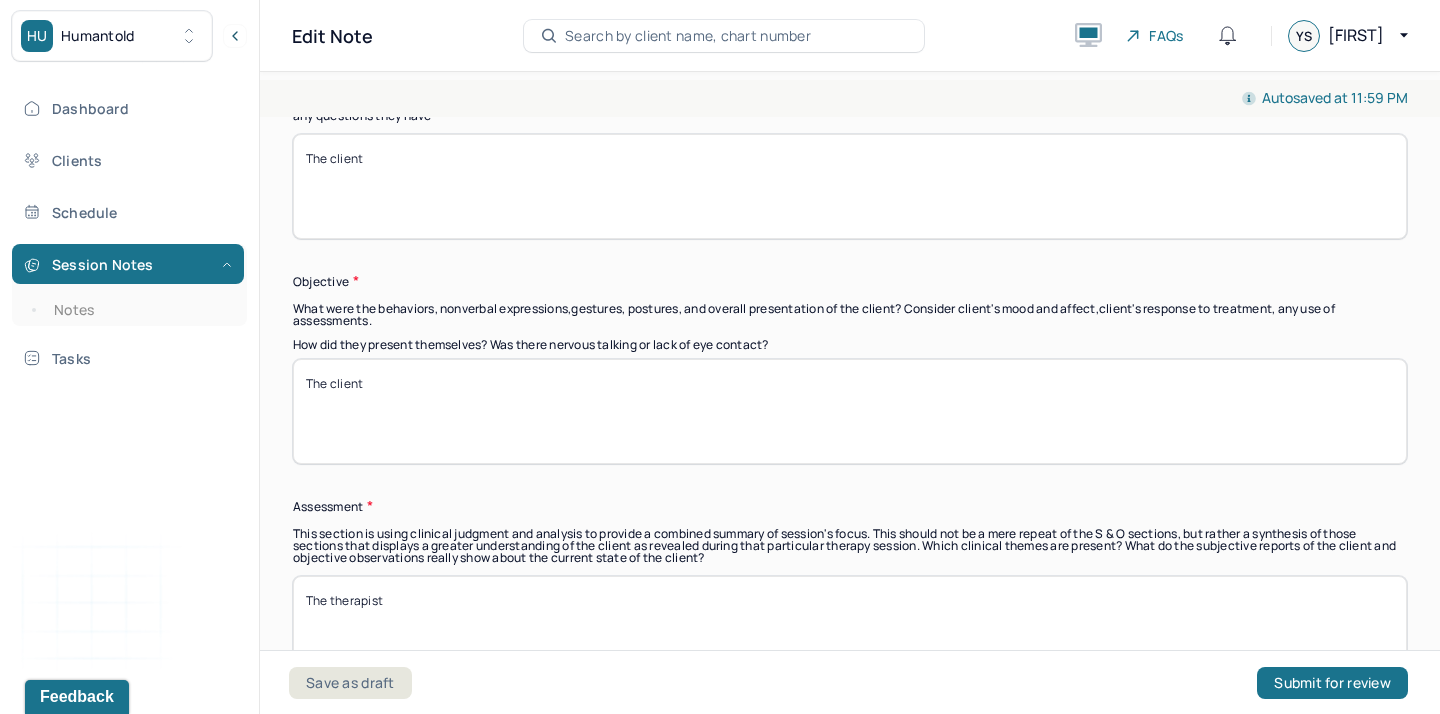 scroll, scrollTop: 1169, scrollLeft: 0, axis: vertical 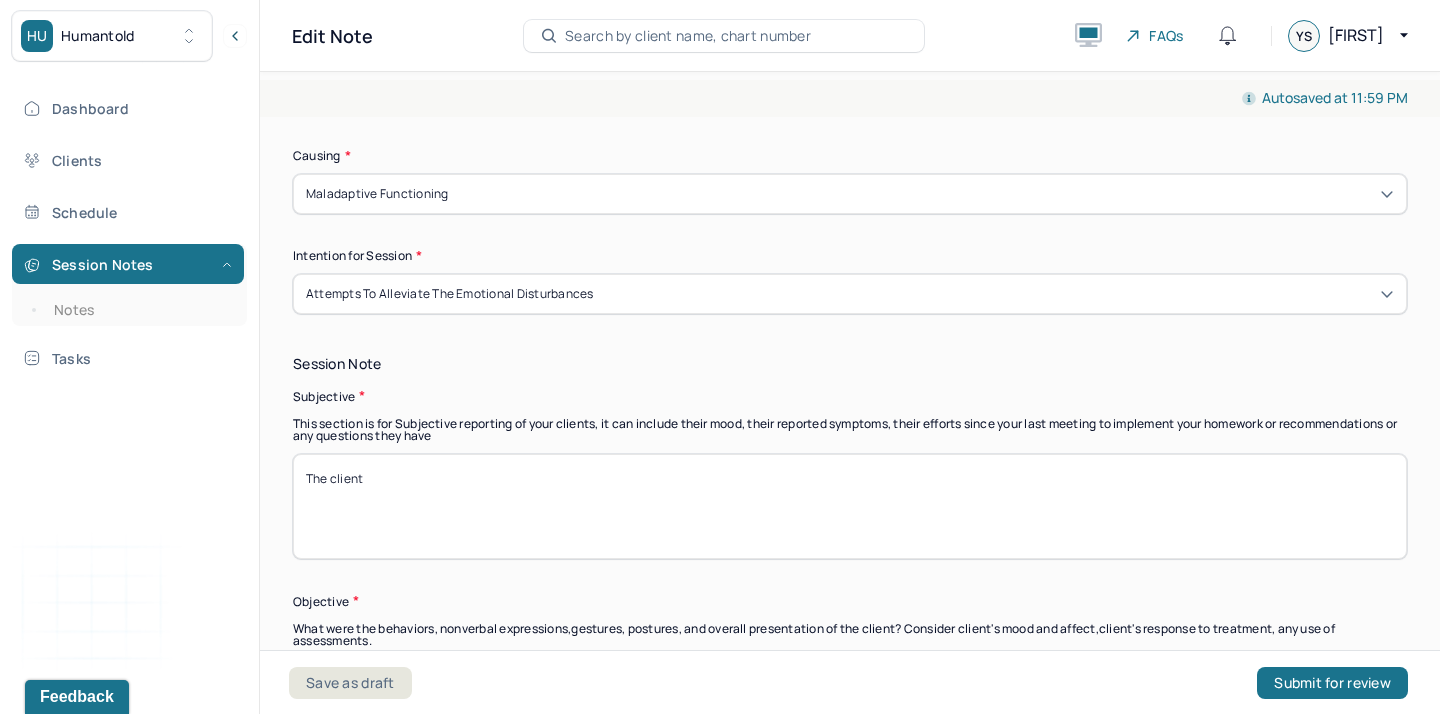 type on "Prognosis remains the same as previous app dated 7/3/25.
The client has good prognosis indicated by having a good understanding about her presenting concerns and motivated to work on her treatment goals." 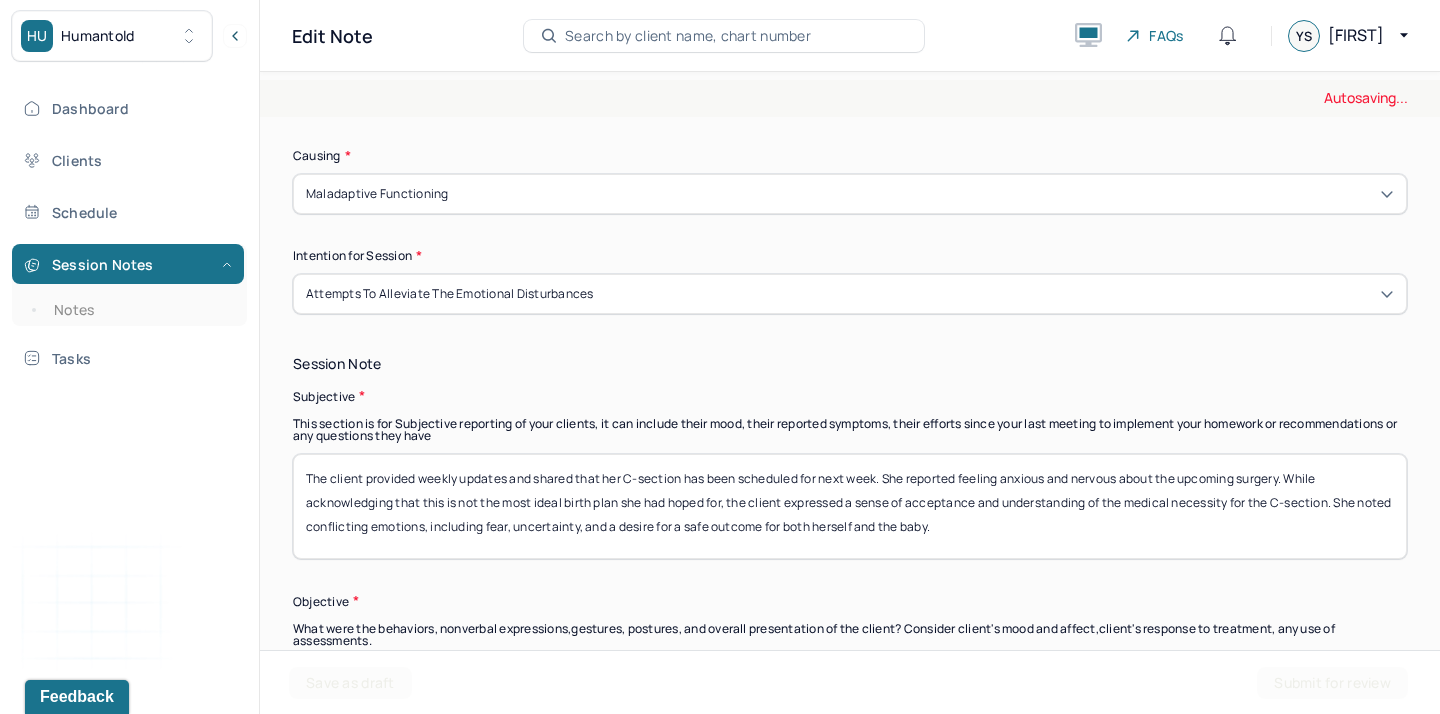 type on "The client provided weekly updates and shared that her C-section has been scheduled for next week. She reported feeling anxious and nervous about the upcoming surgery. While acknowledging that this is not the most ideal birth plan she had hoped for, the client expressed a sense of acceptance and understanding of the medical necessity for the C-section. She noted conflicting emotions, including fear, uncertainty, and a desire for a safe outcome for both herself and the baby." 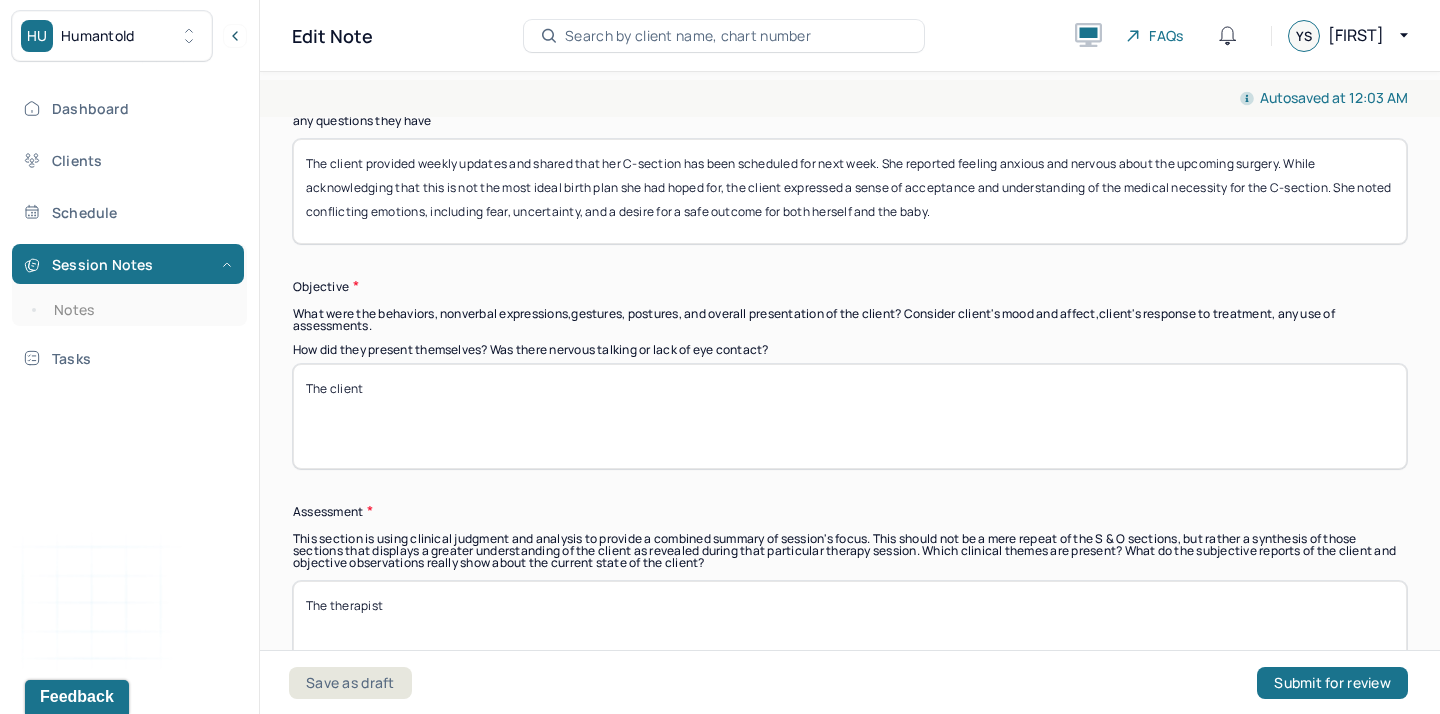 scroll, scrollTop: 1485, scrollLeft: 0, axis: vertical 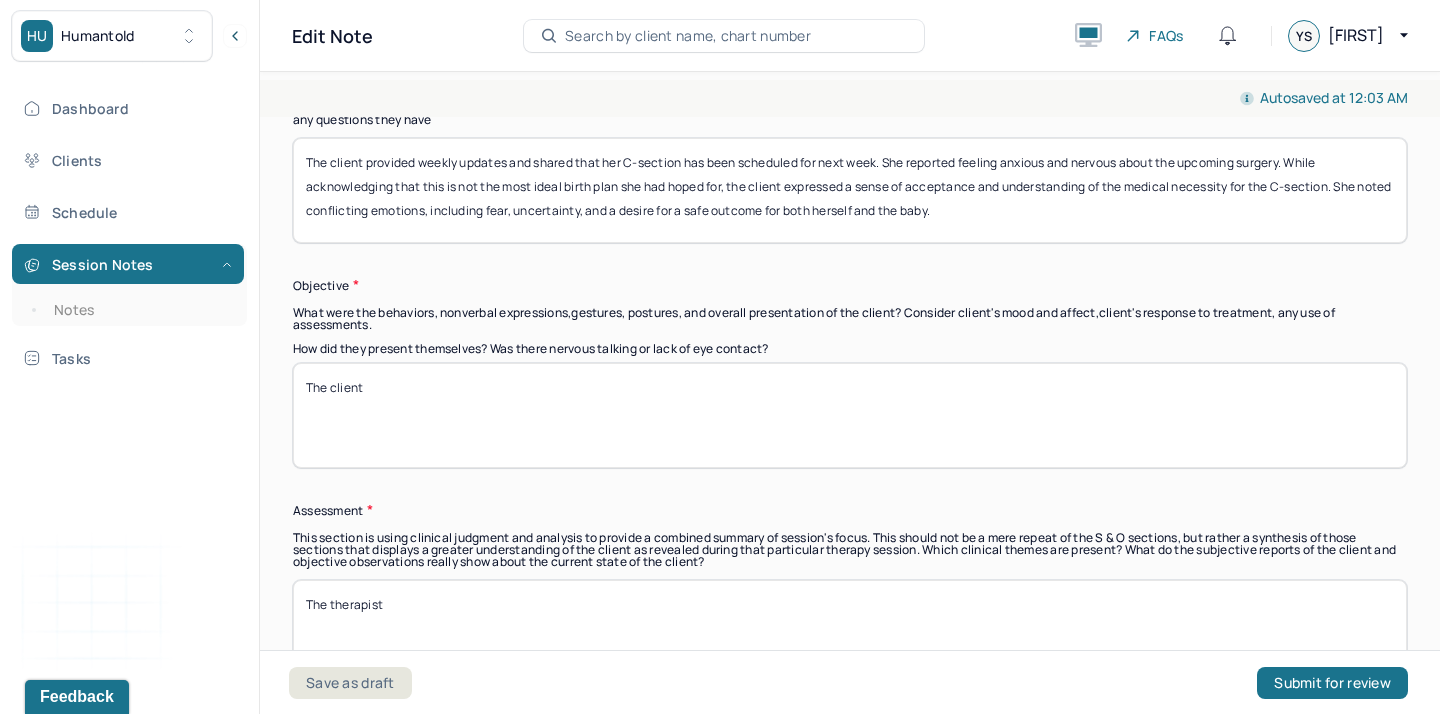 click on "The client" at bounding box center (850, 415) 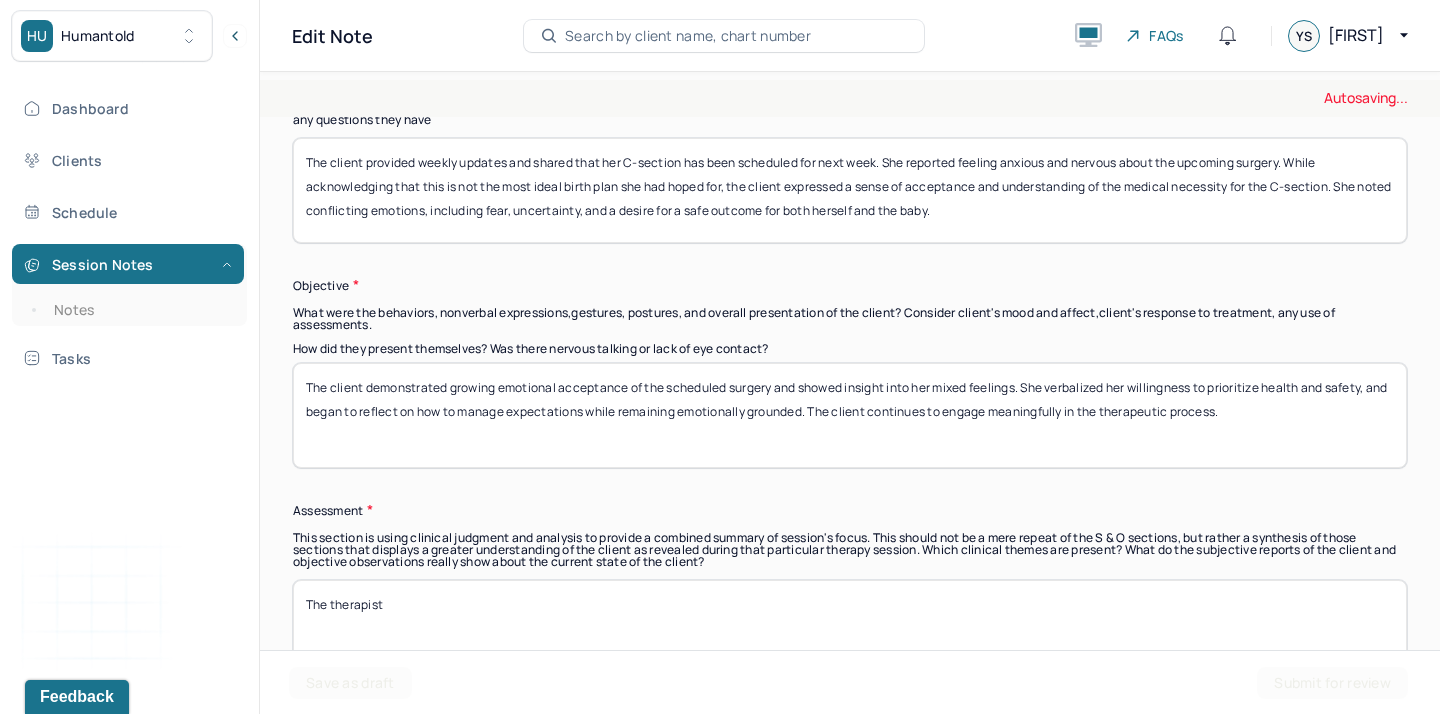 type on "The client demonstrated growing emotional acceptance of the scheduled surgery and showed insight into her mixed feelings. She verbalized her willingness to prioritize health and safety, and began to reflect on how to manage expectations while remaining emotionally grounded. The client continues to engage meaningfully in the therapeutic process." 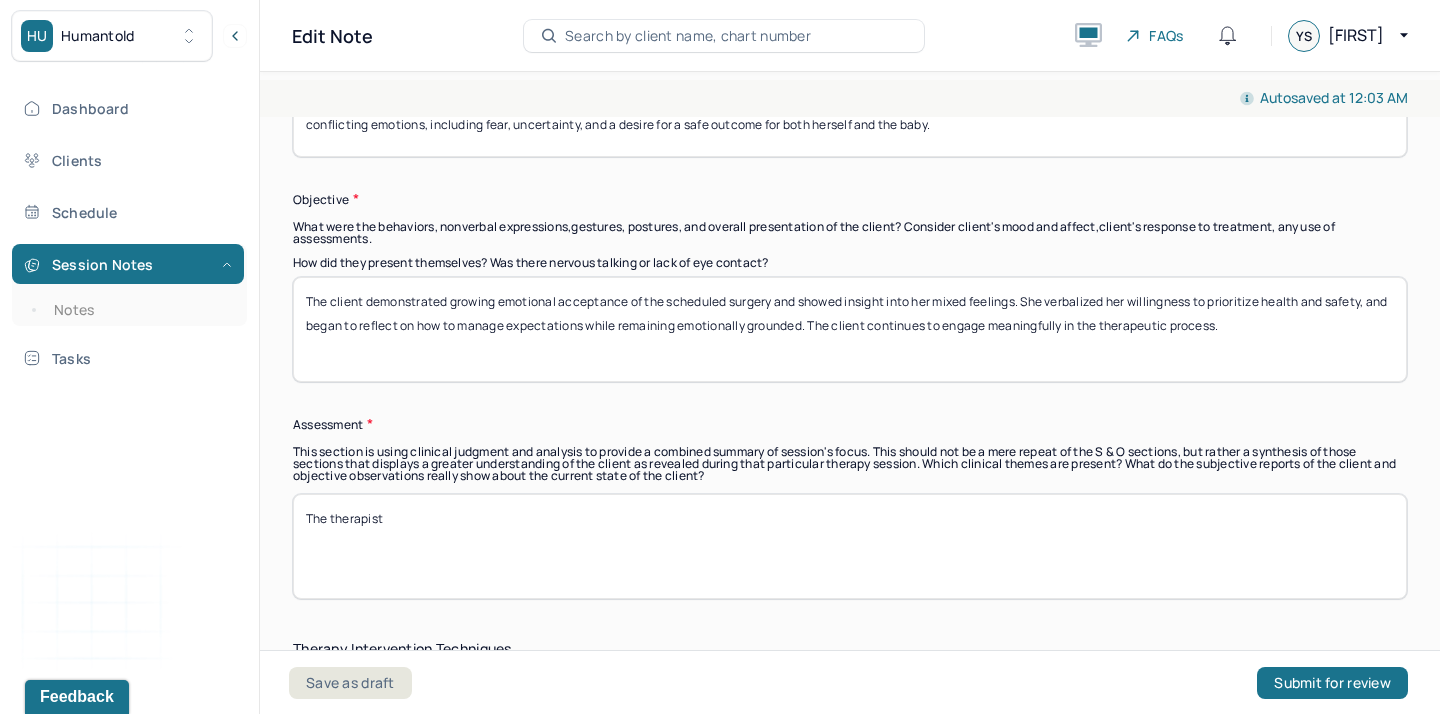 scroll, scrollTop: 1579, scrollLeft: 0, axis: vertical 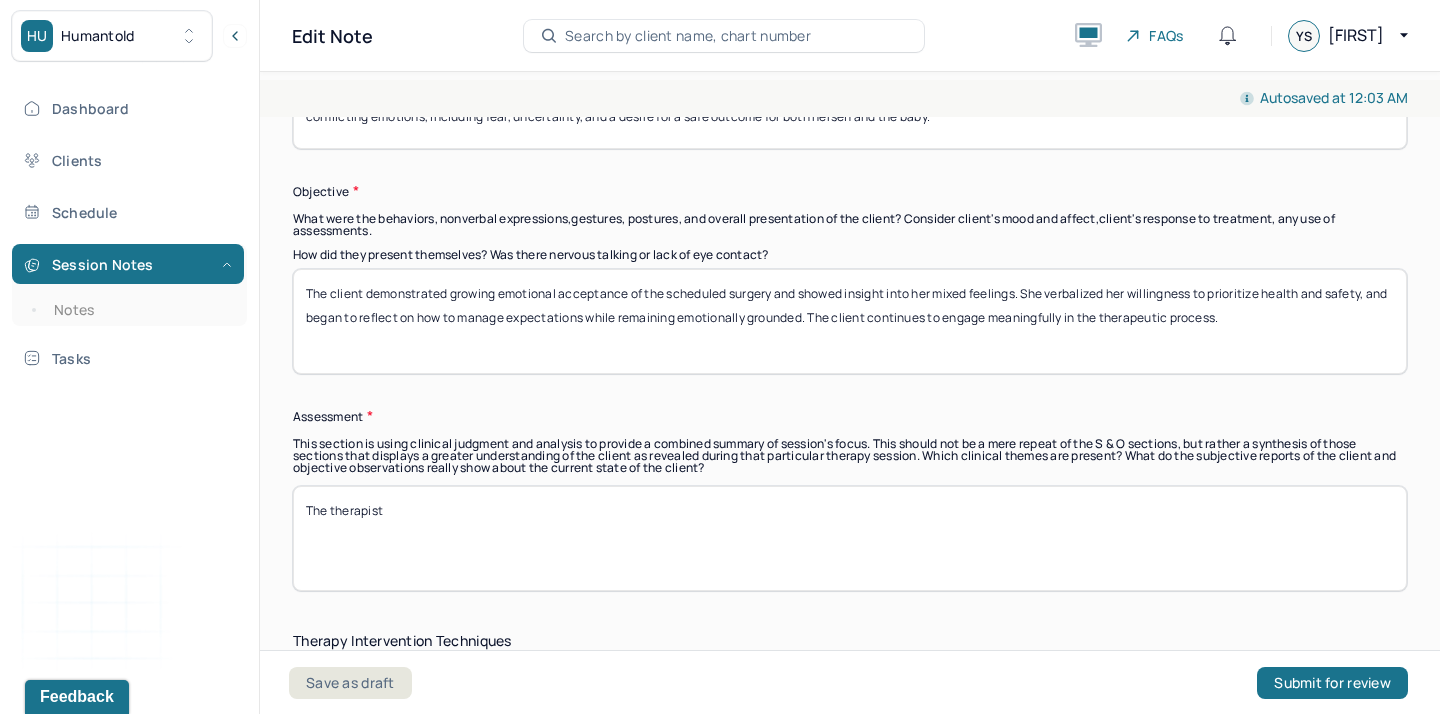 click on "The therapist" at bounding box center [850, 538] 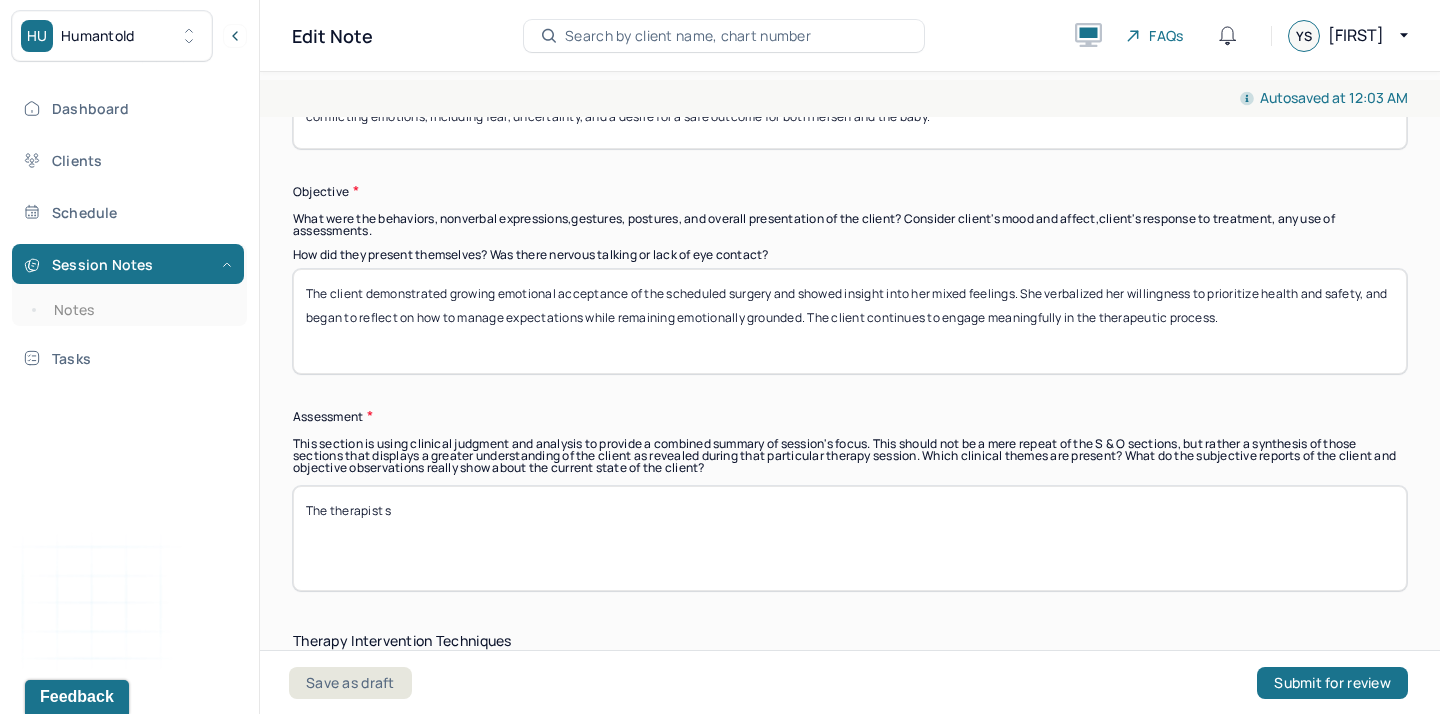 paste on "upported the client in identifying self-soothing techniques and preparing emotionally for the procedure." 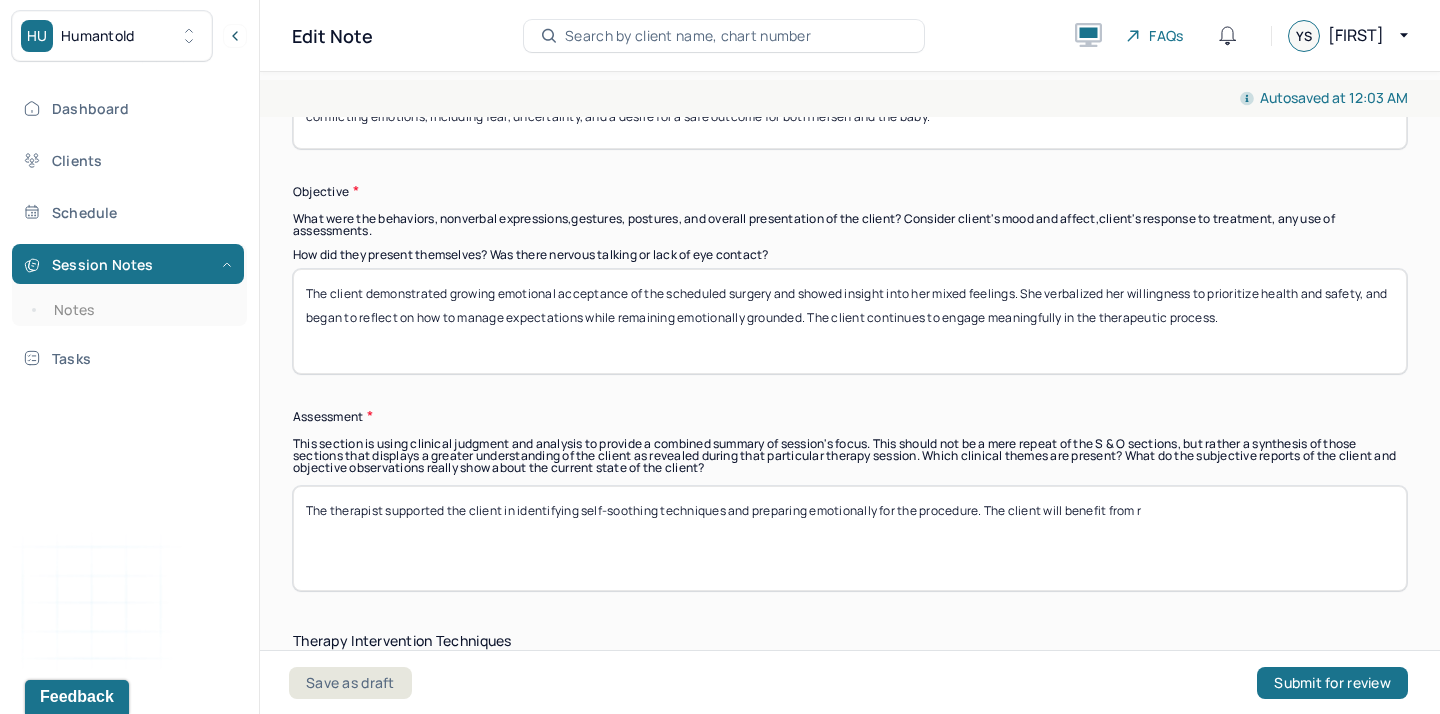 paste on "einforce coping skills for managing anxiety leading up to and after the procedure." 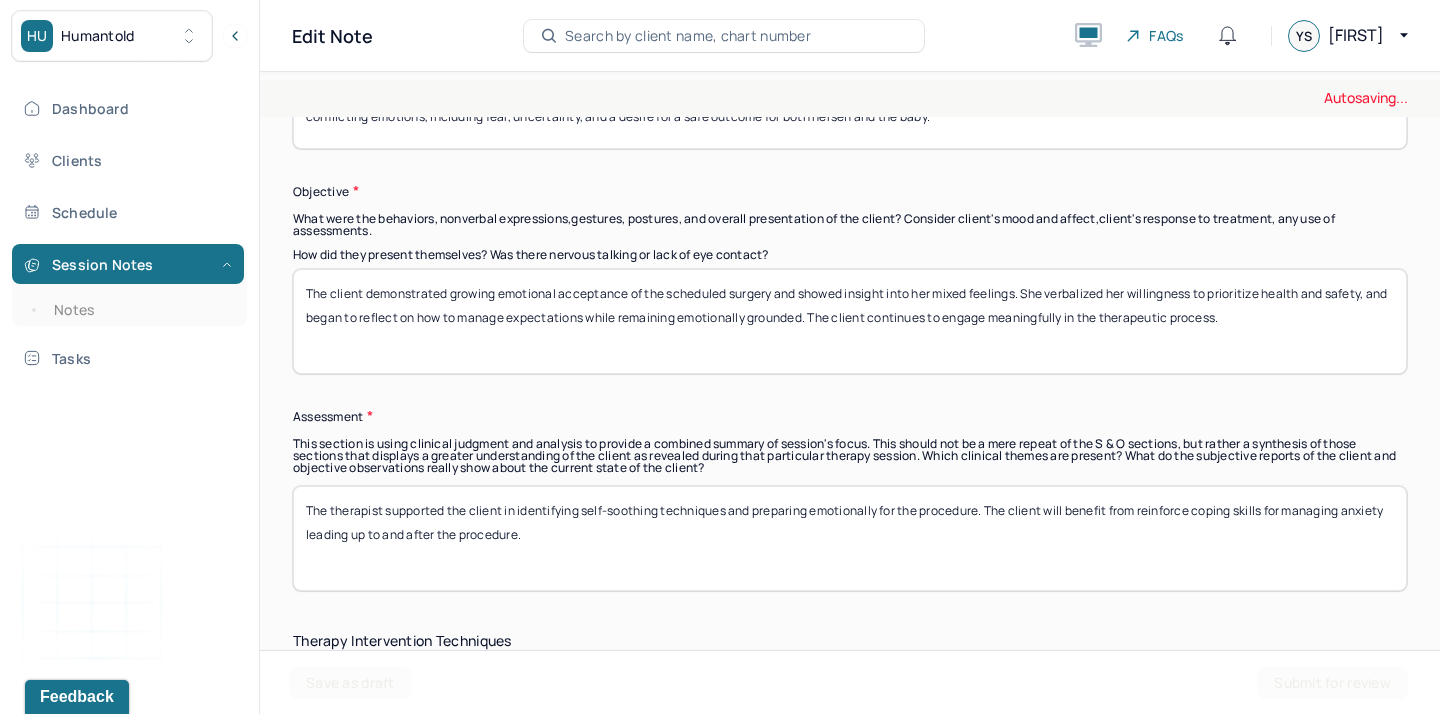 click on "The therapist supported the client in identifying self-soothing techniques and preparing emotionally for the procedure. The client will benefit from" at bounding box center [850, 538] 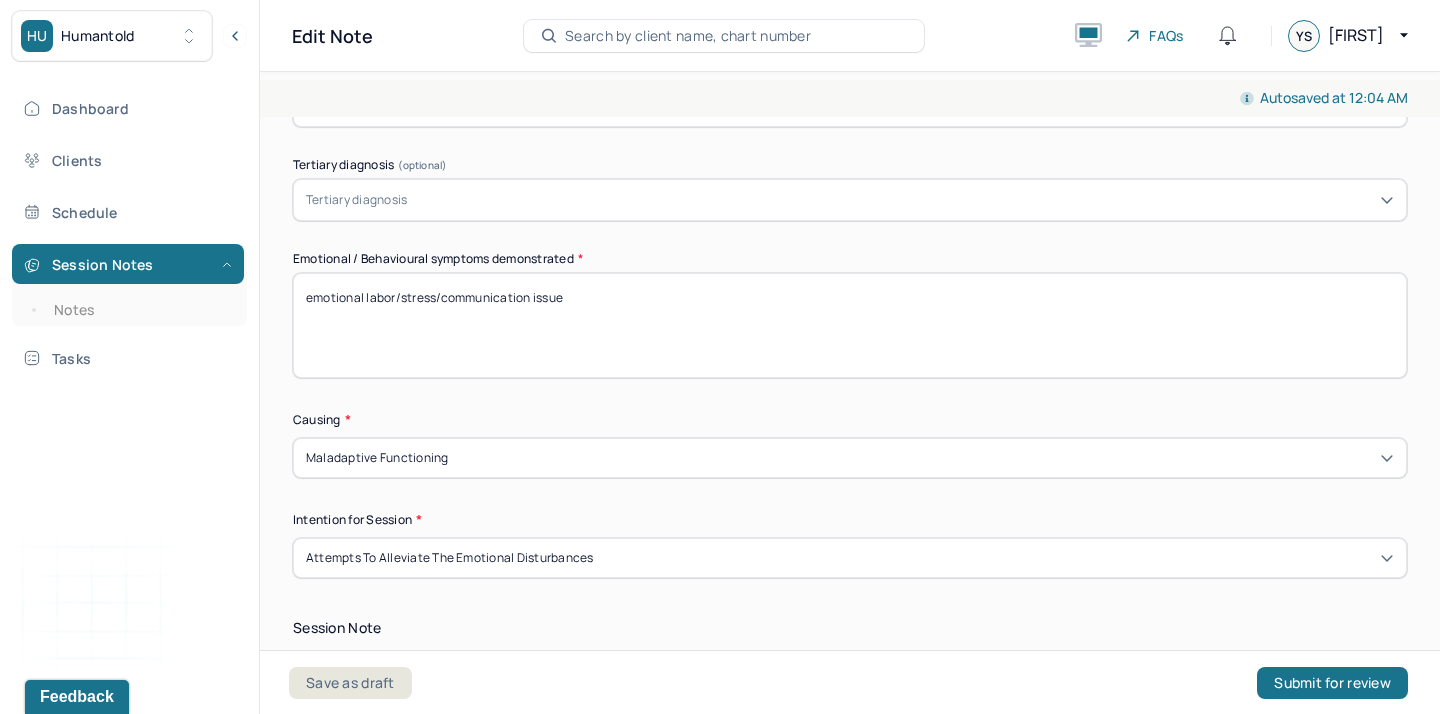 scroll, scrollTop: 900, scrollLeft: 0, axis: vertical 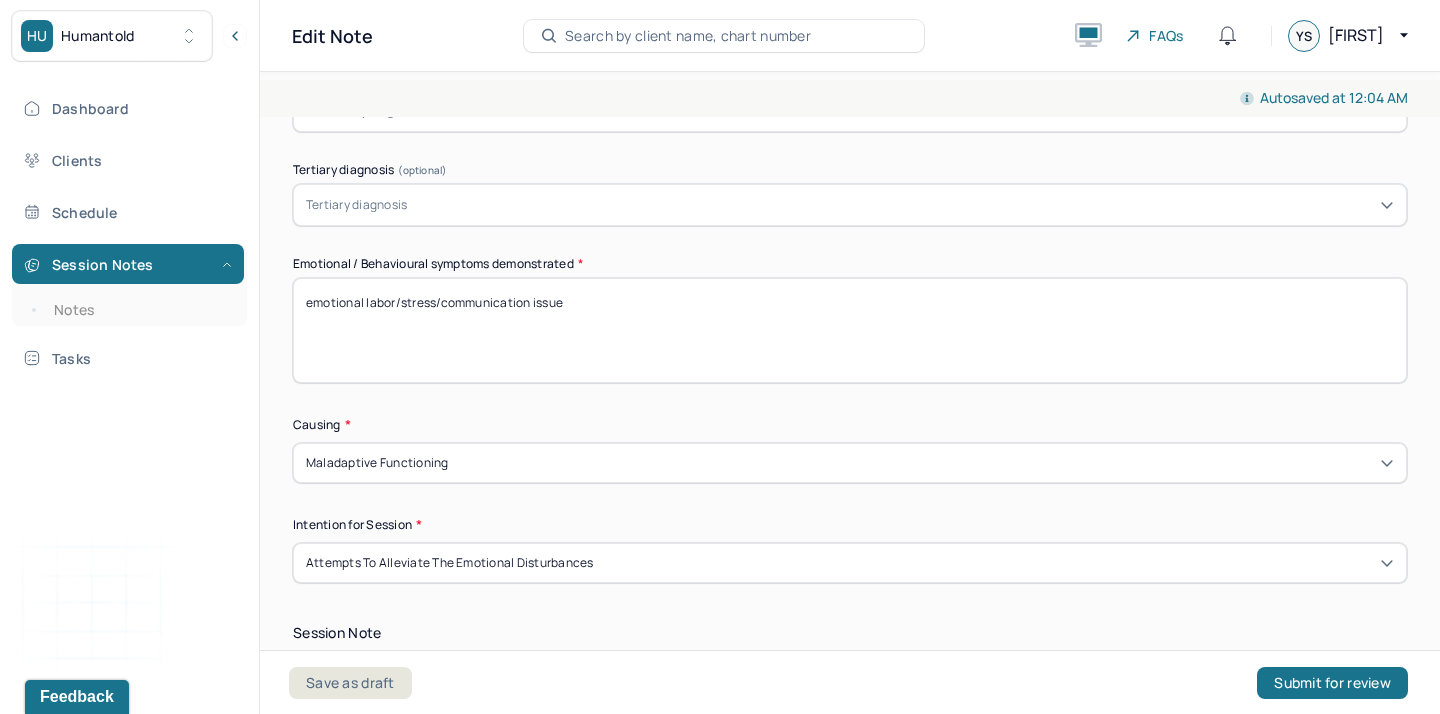 type on "The therapist supported the client in identifying self-soothing techniques and preparing emotionally for the procedure. The client will benefit from reinforcing coping skills for managing anxiety leading up to and after the procedure." 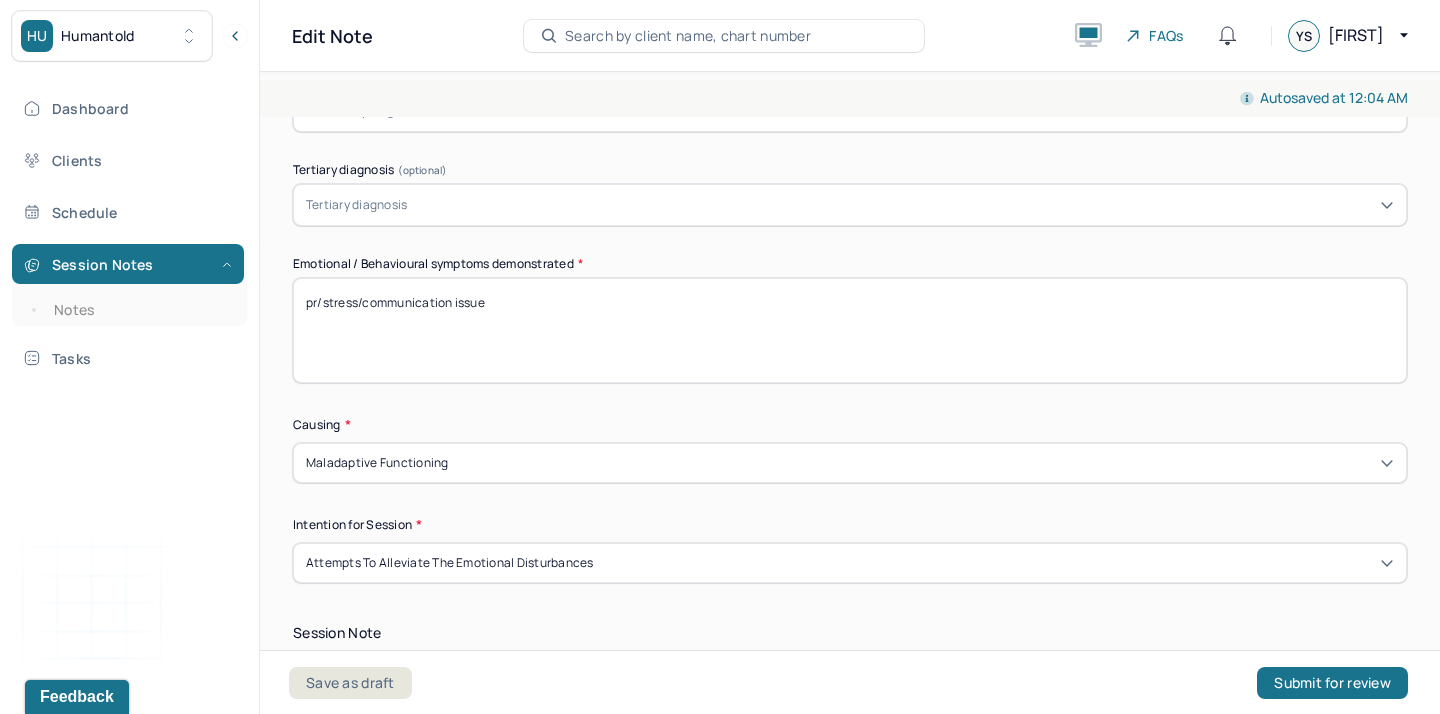 paste on "erinatal anxiety" 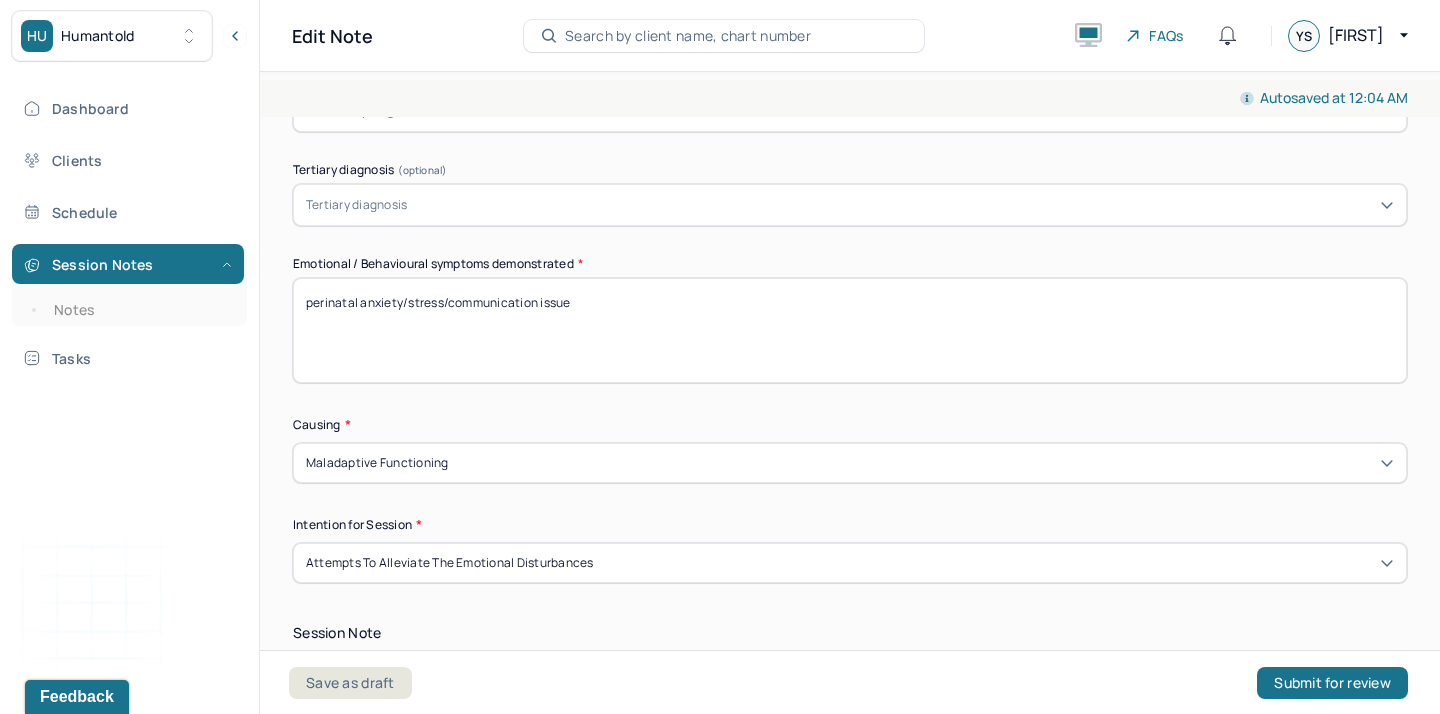 drag, startPoint x: 584, startPoint y: 303, endPoint x: 448, endPoint y: 305, distance: 136.01471 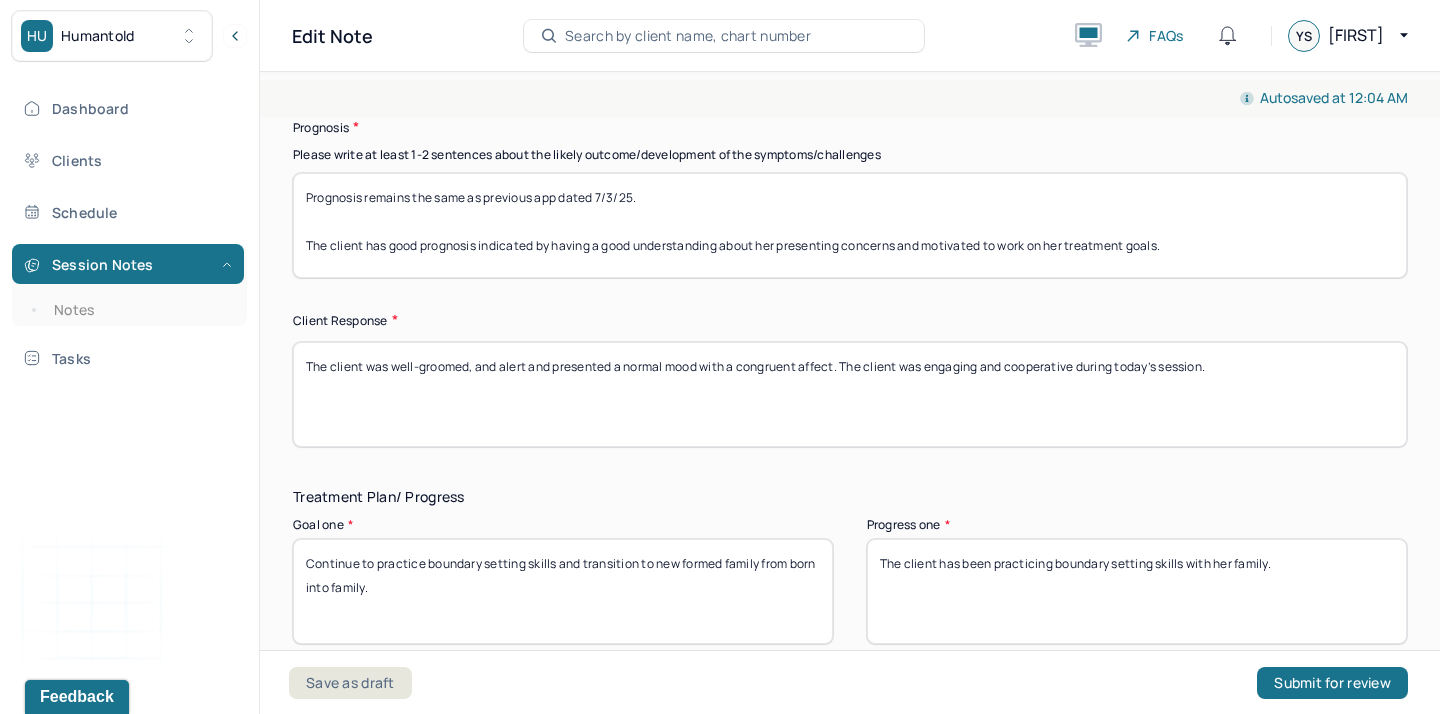 scroll, scrollTop: 3945, scrollLeft: 0, axis: vertical 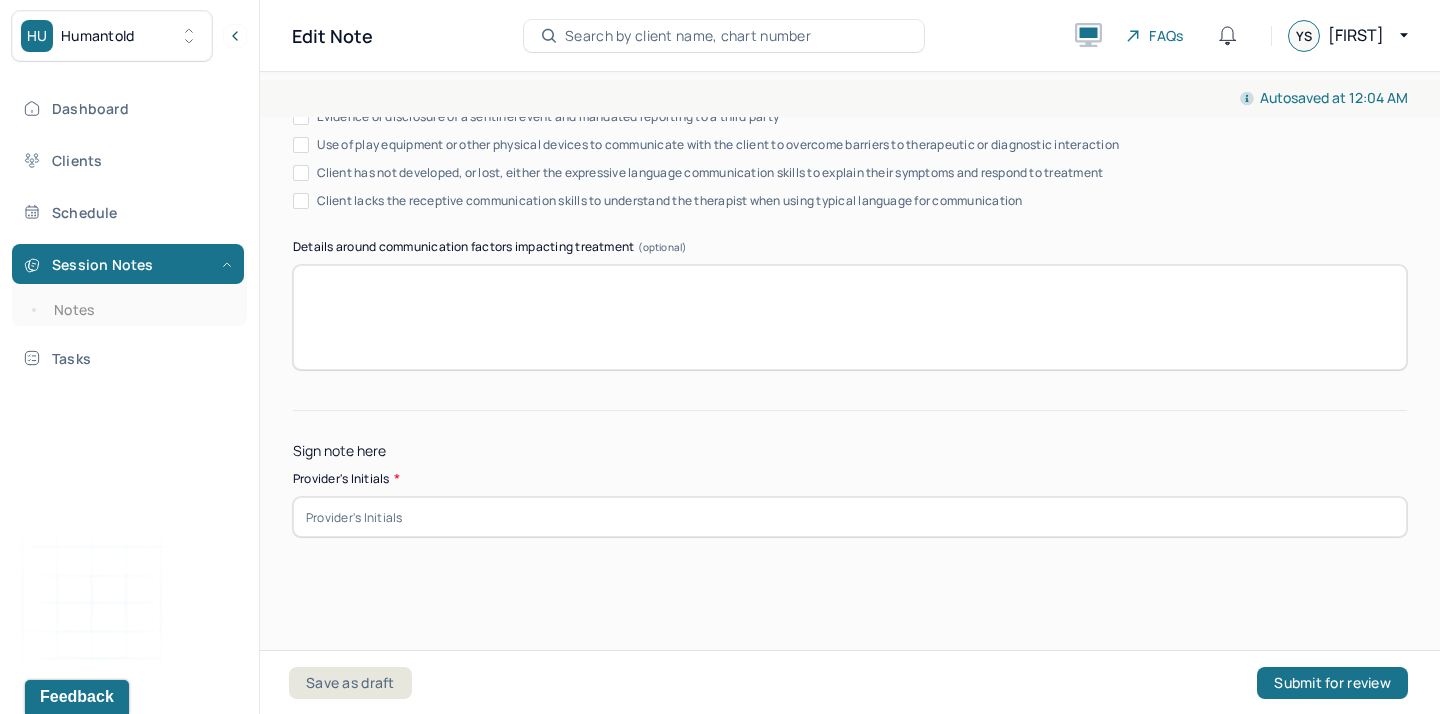 type on "perinatal anxiety/stress/worry" 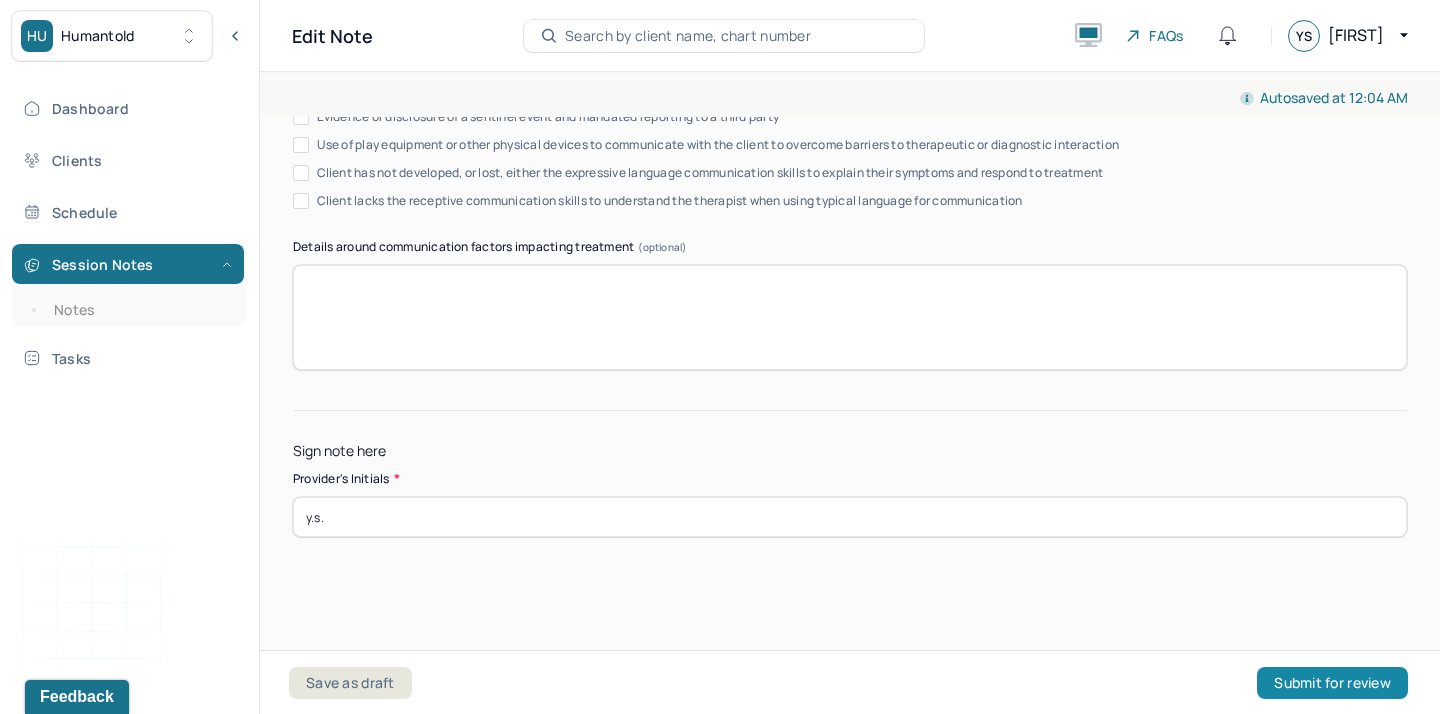 type on "y.s." 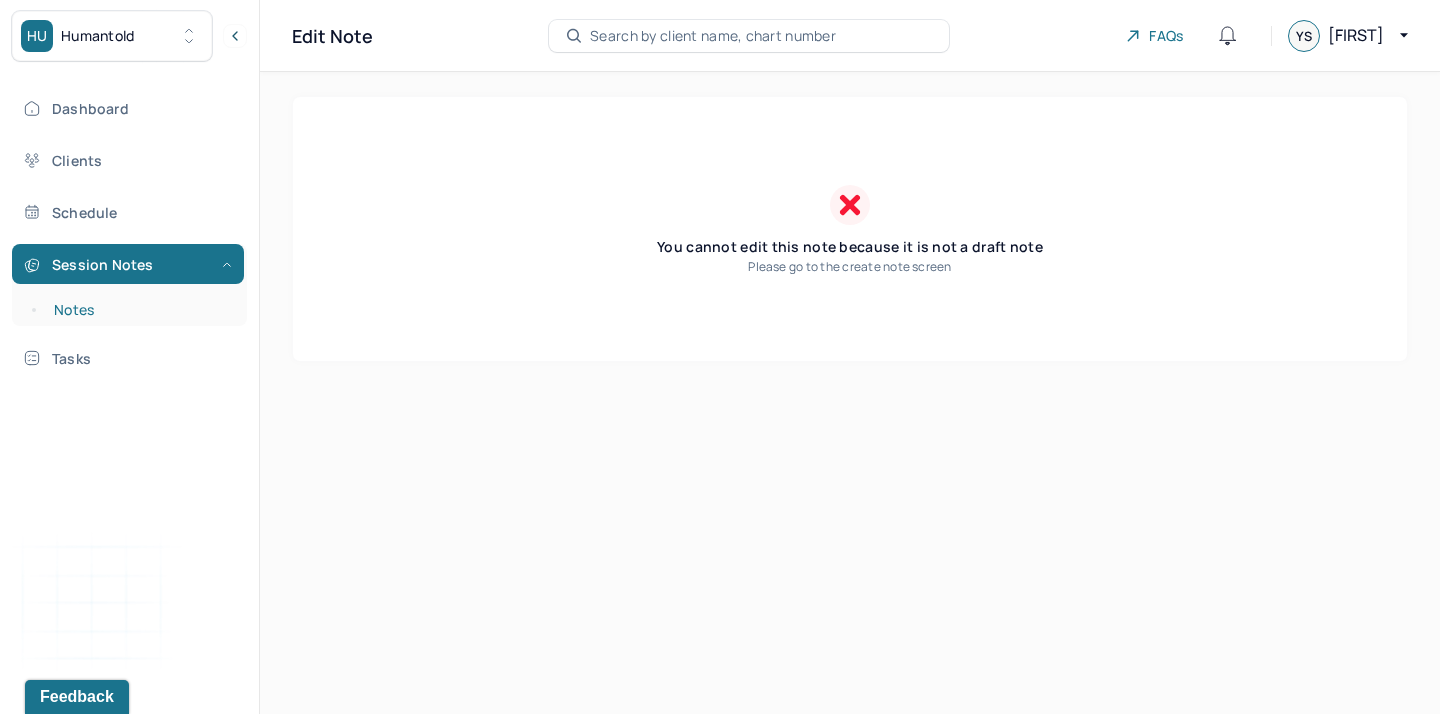click on "Notes" at bounding box center [139, 310] 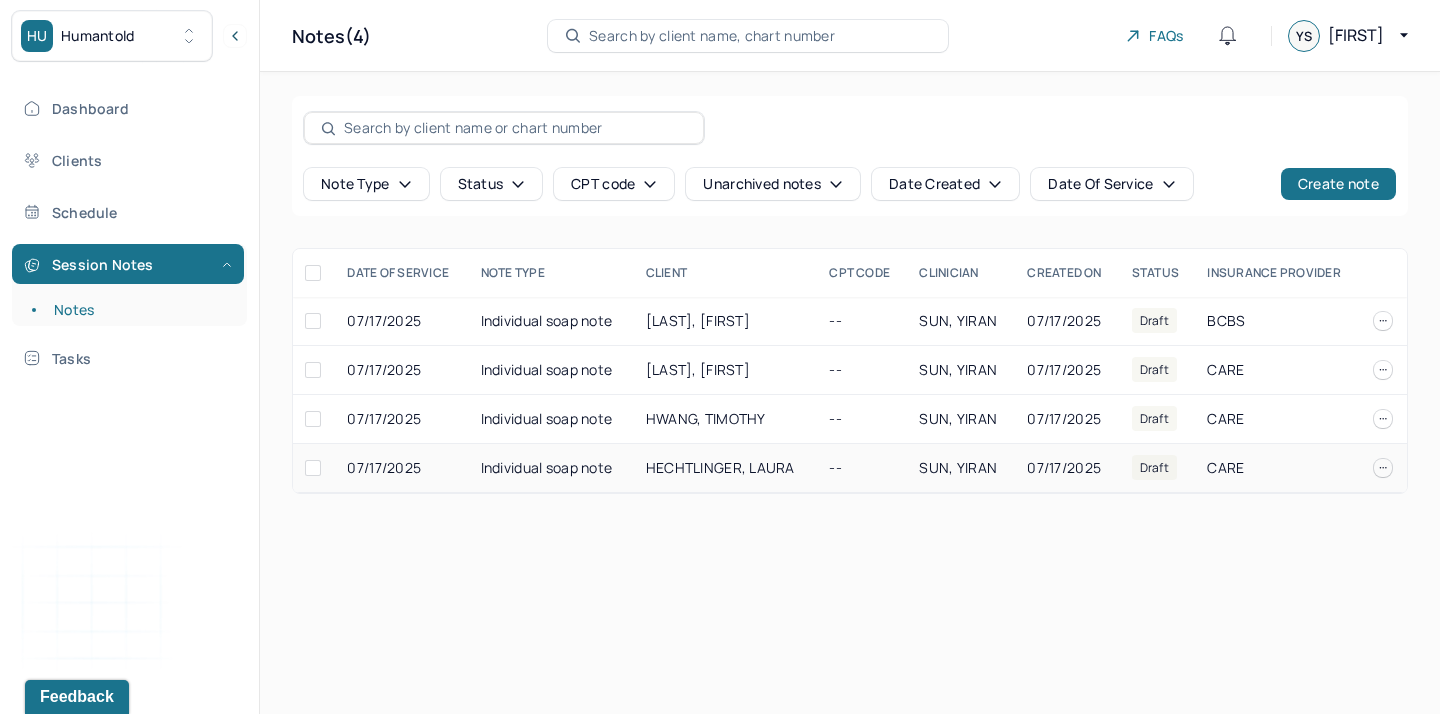click on "HECHTLINGER, LAURA" at bounding box center (720, 467) 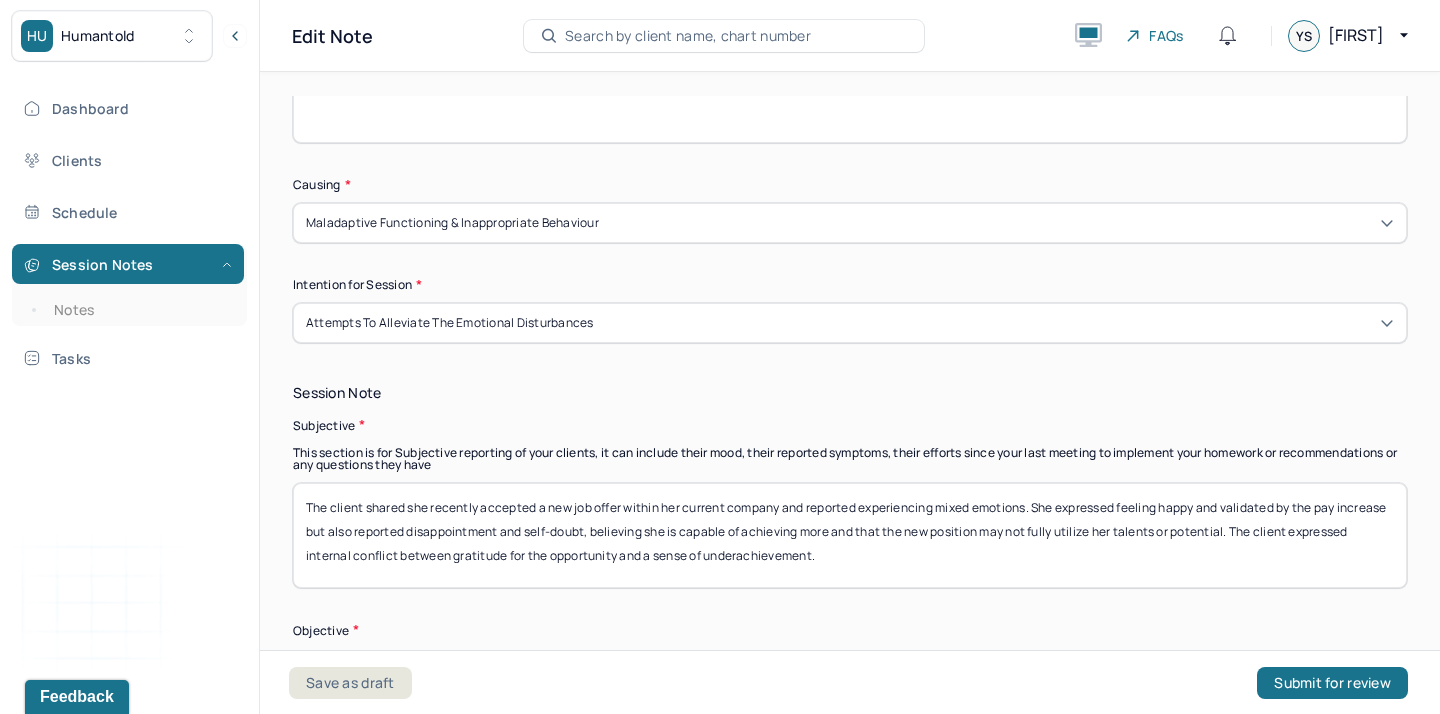 scroll, scrollTop: 887, scrollLeft: 0, axis: vertical 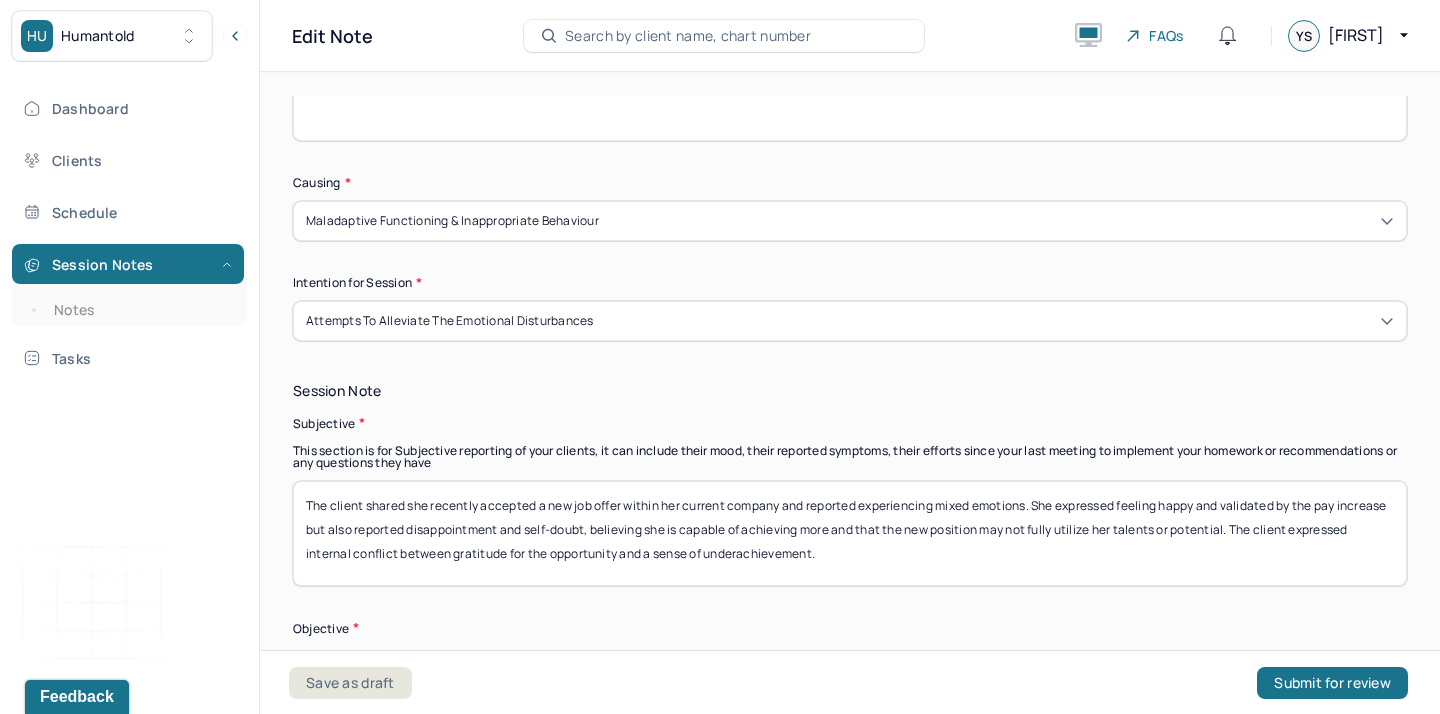 drag, startPoint x: 904, startPoint y: 548, endPoint x: 363, endPoint y: 498, distance: 543.3056 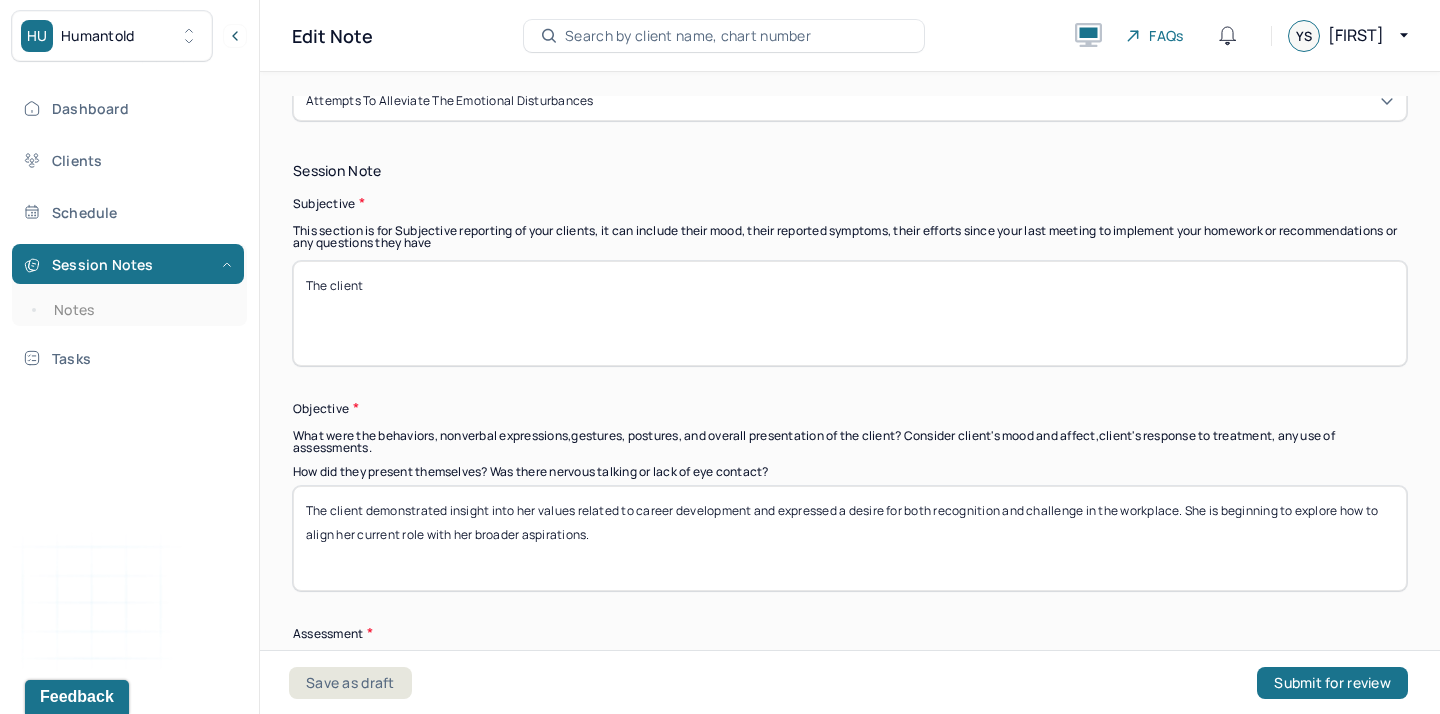 scroll, scrollTop: 1106, scrollLeft: 0, axis: vertical 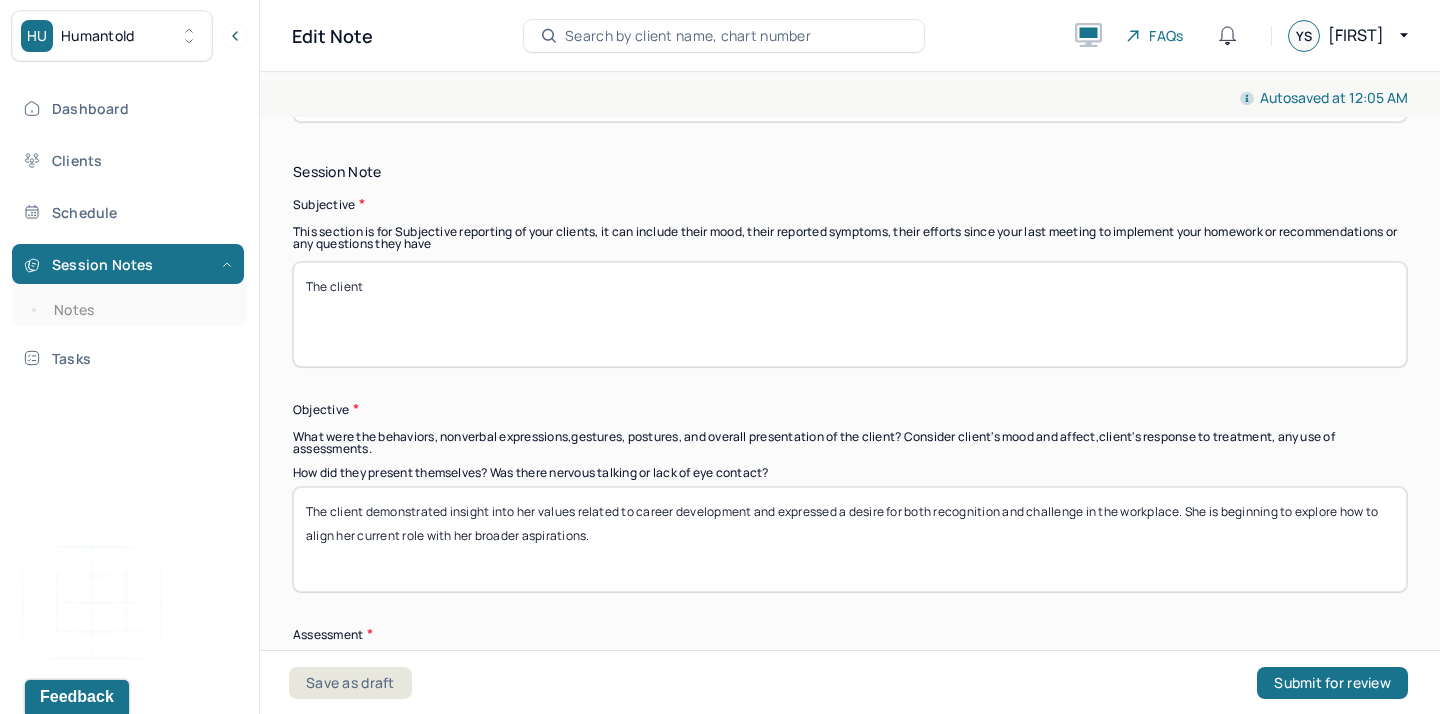 type on "The client" 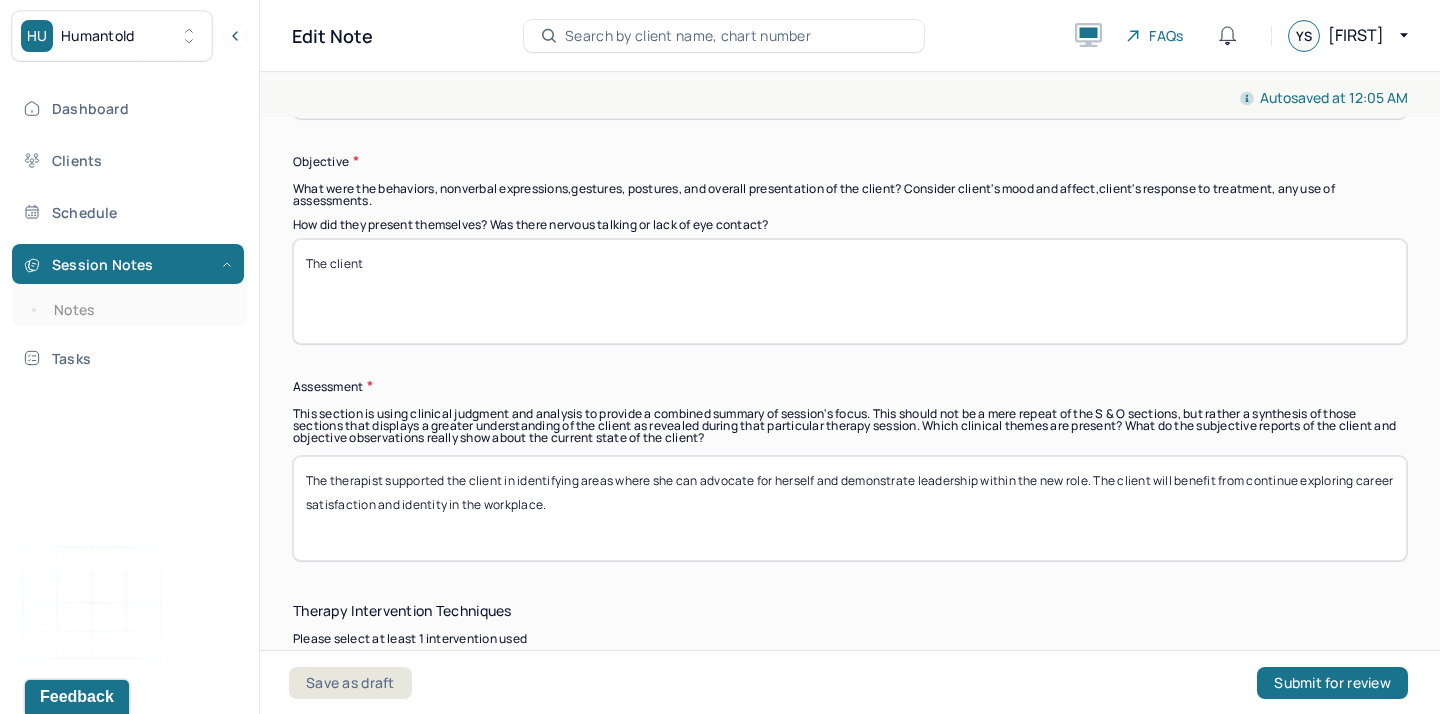 scroll, scrollTop: 1358, scrollLeft: 0, axis: vertical 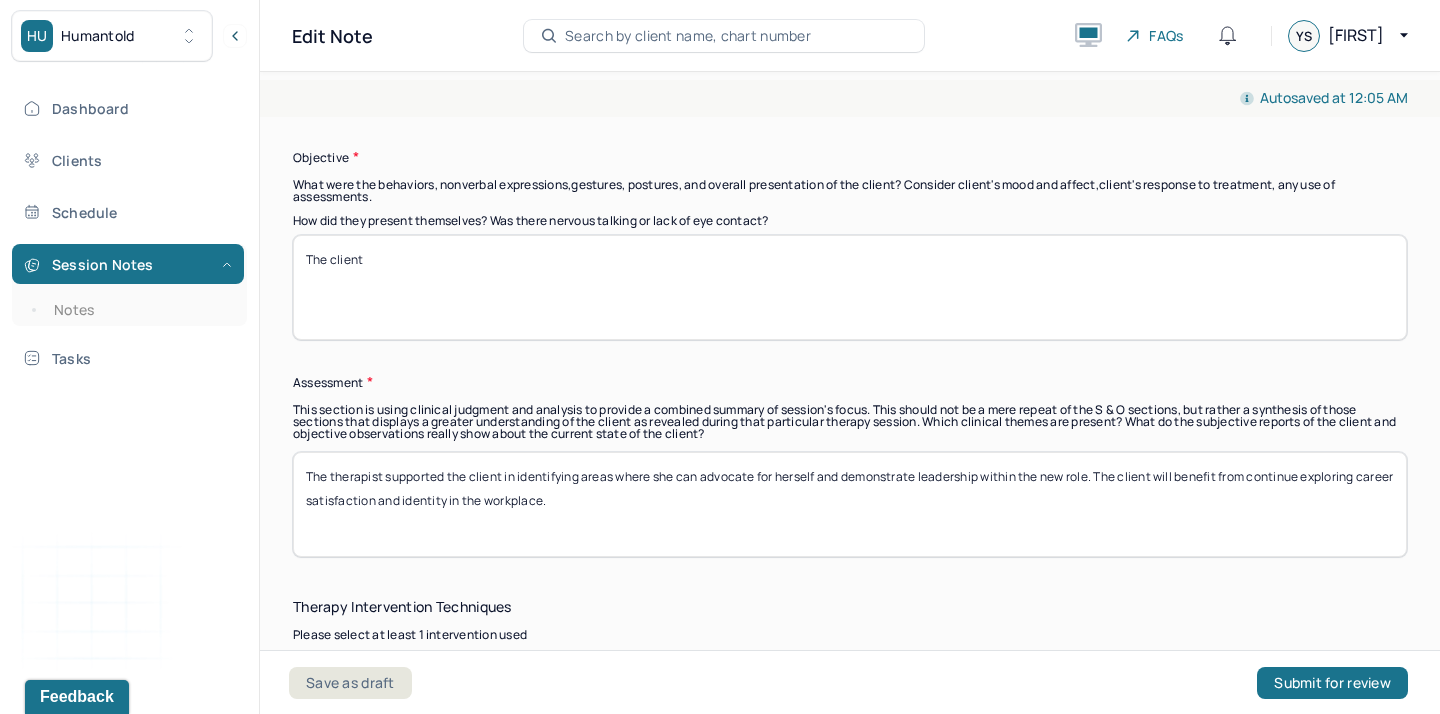 type on "The client" 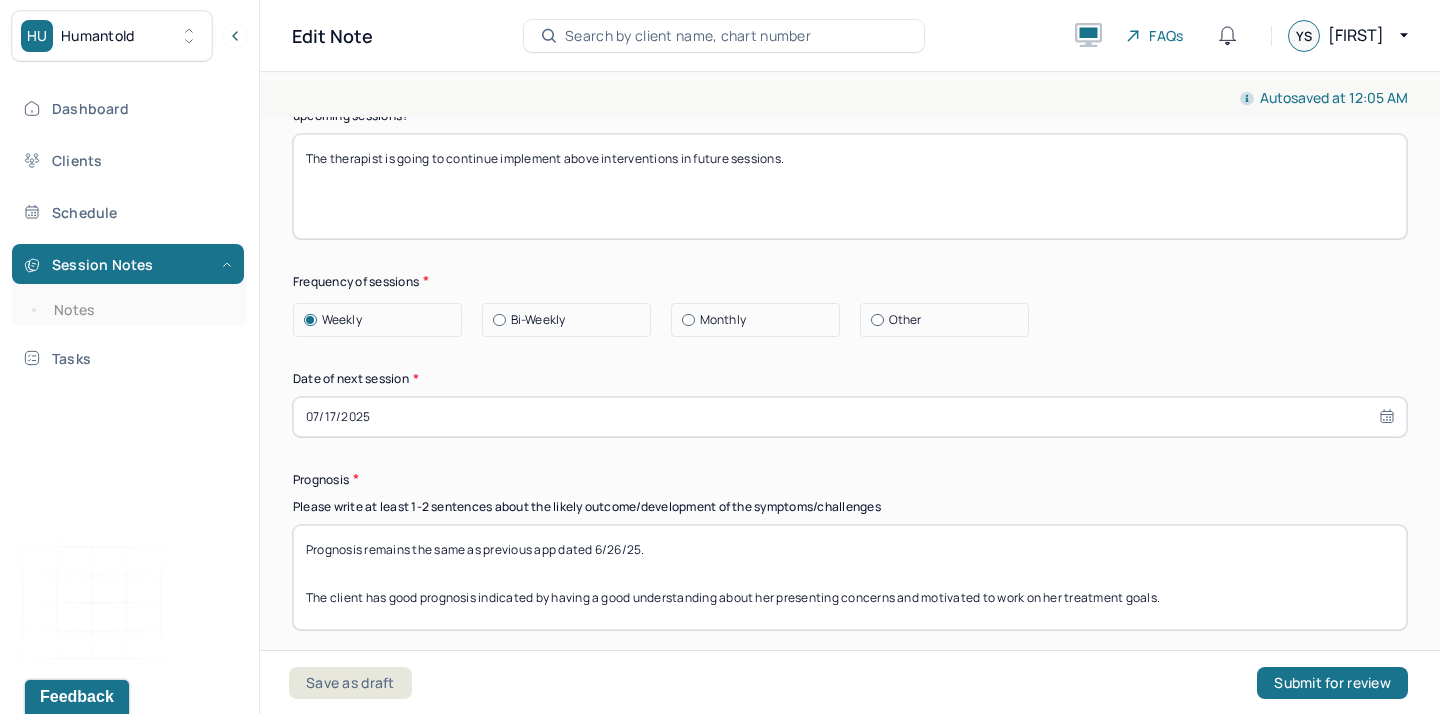 scroll, scrollTop: 2378, scrollLeft: 0, axis: vertical 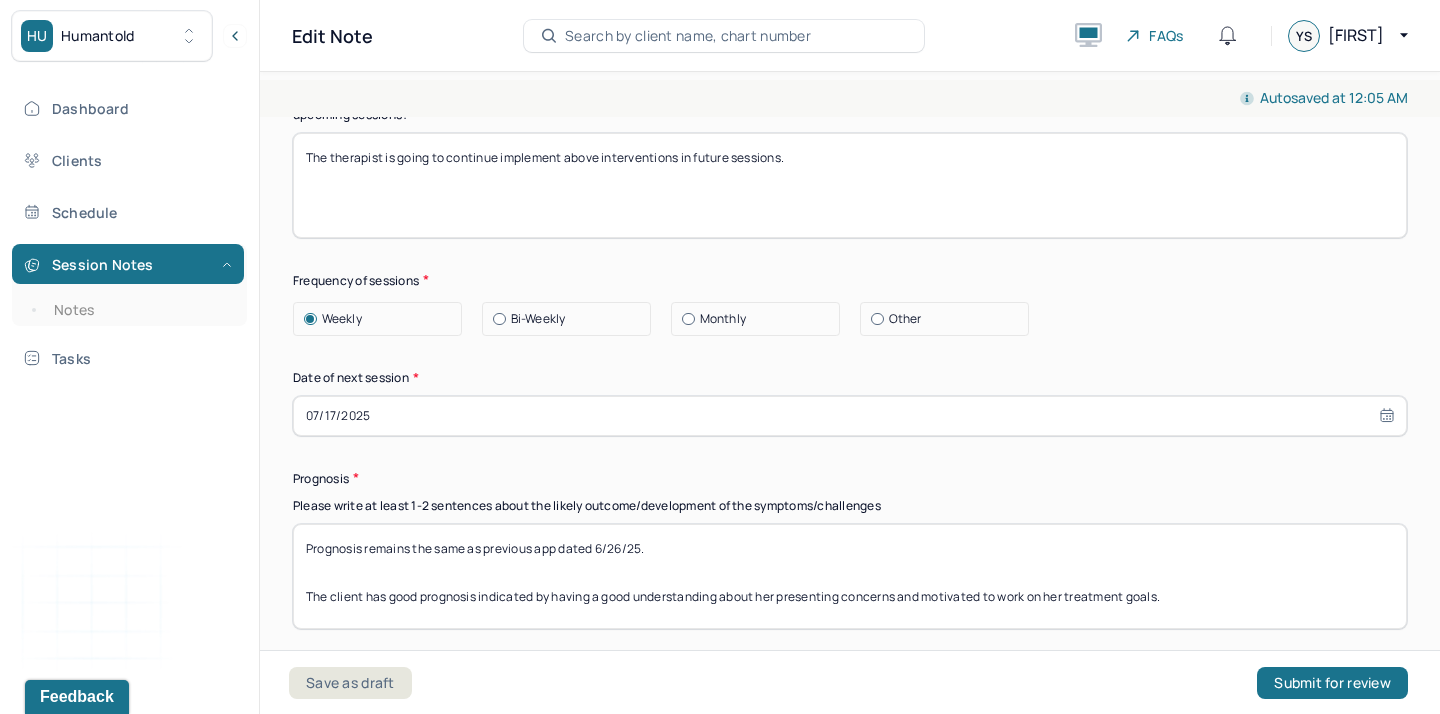 type on "The therapist" 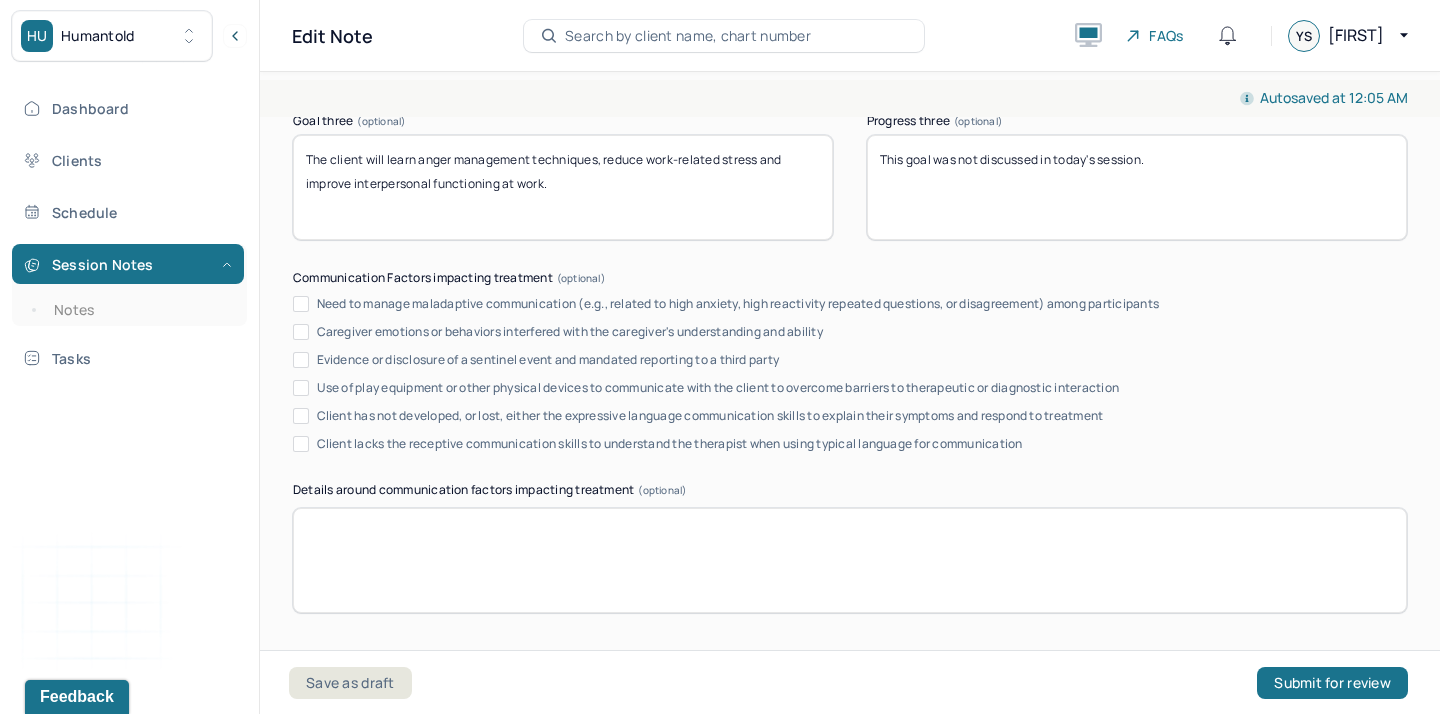 scroll, scrollTop: 3692, scrollLeft: 0, axis: vertical 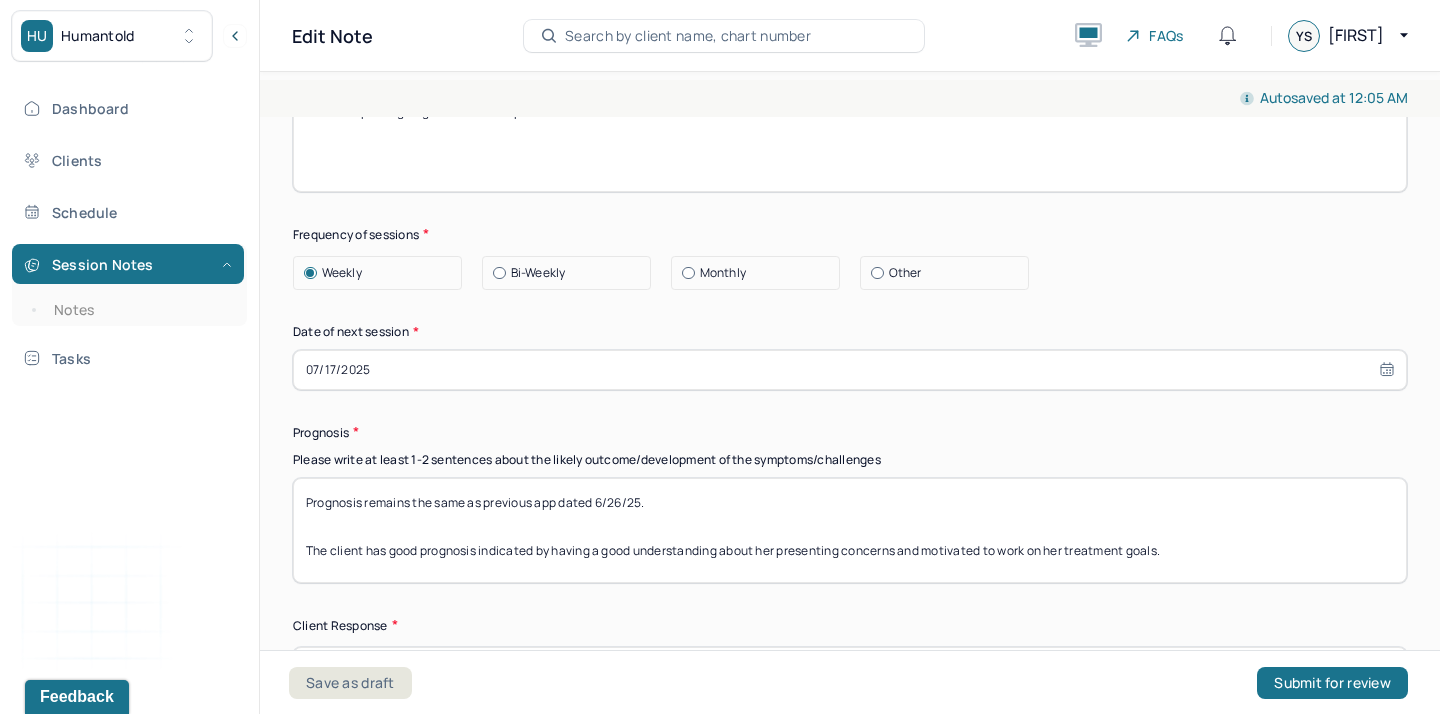 click on "07/17/2025" at bounding box center (850, 370) 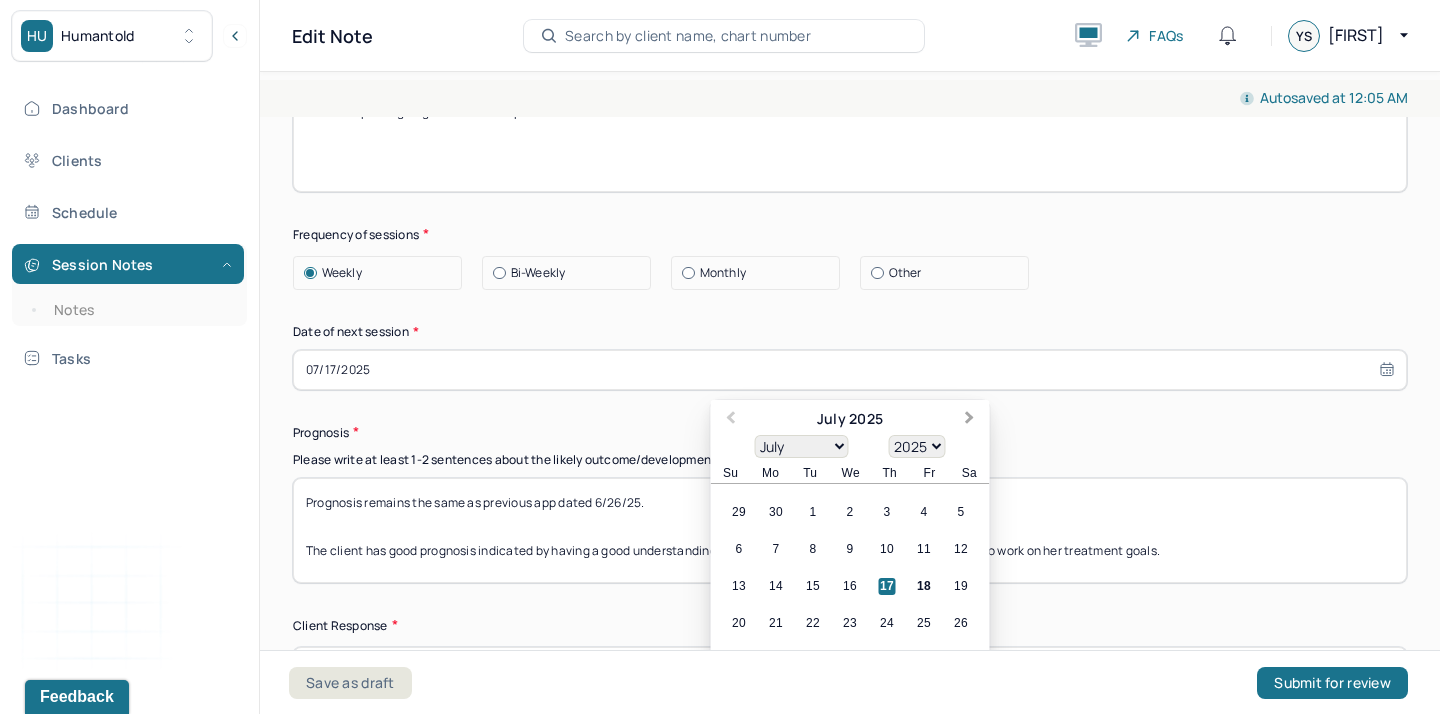 click on "Next Month" at bounding box center (970, 419) 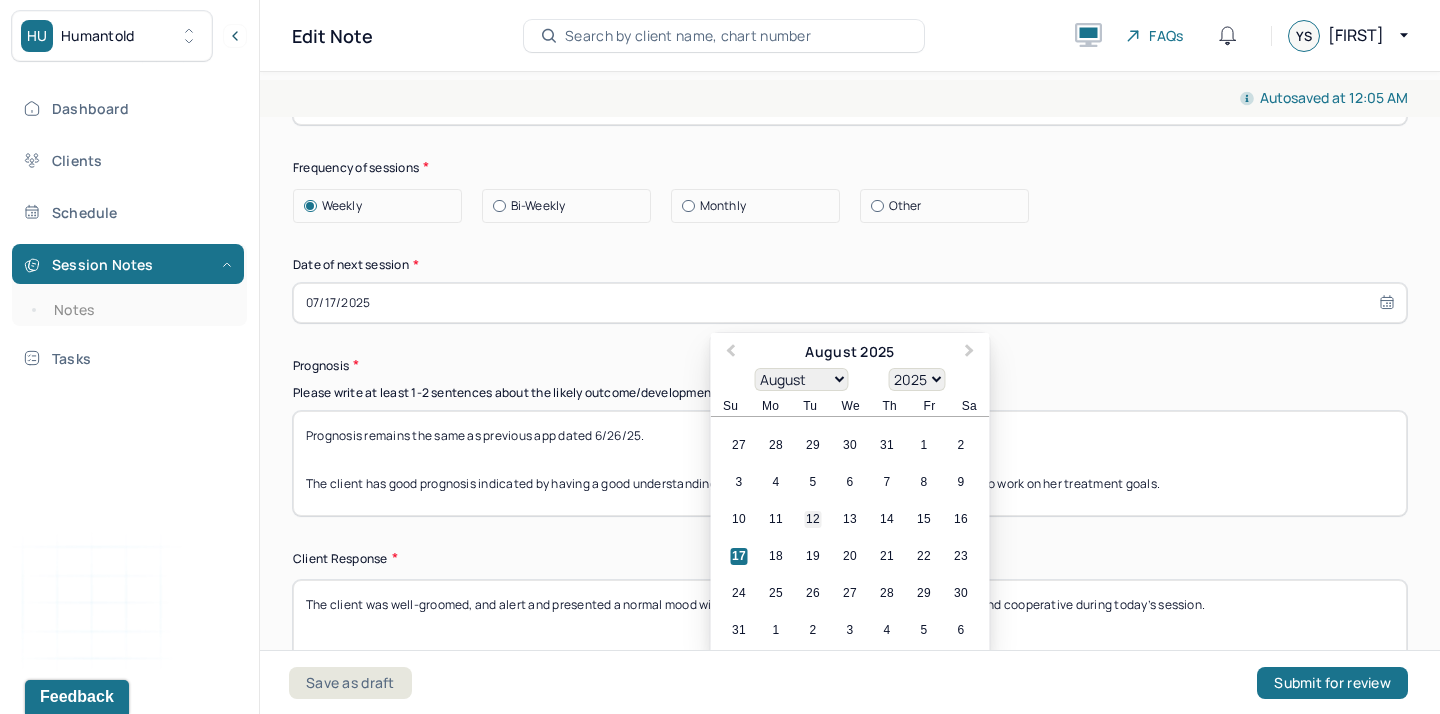 scroll, scrollTop: 2517, scrollLeft: 0, axis: vertical 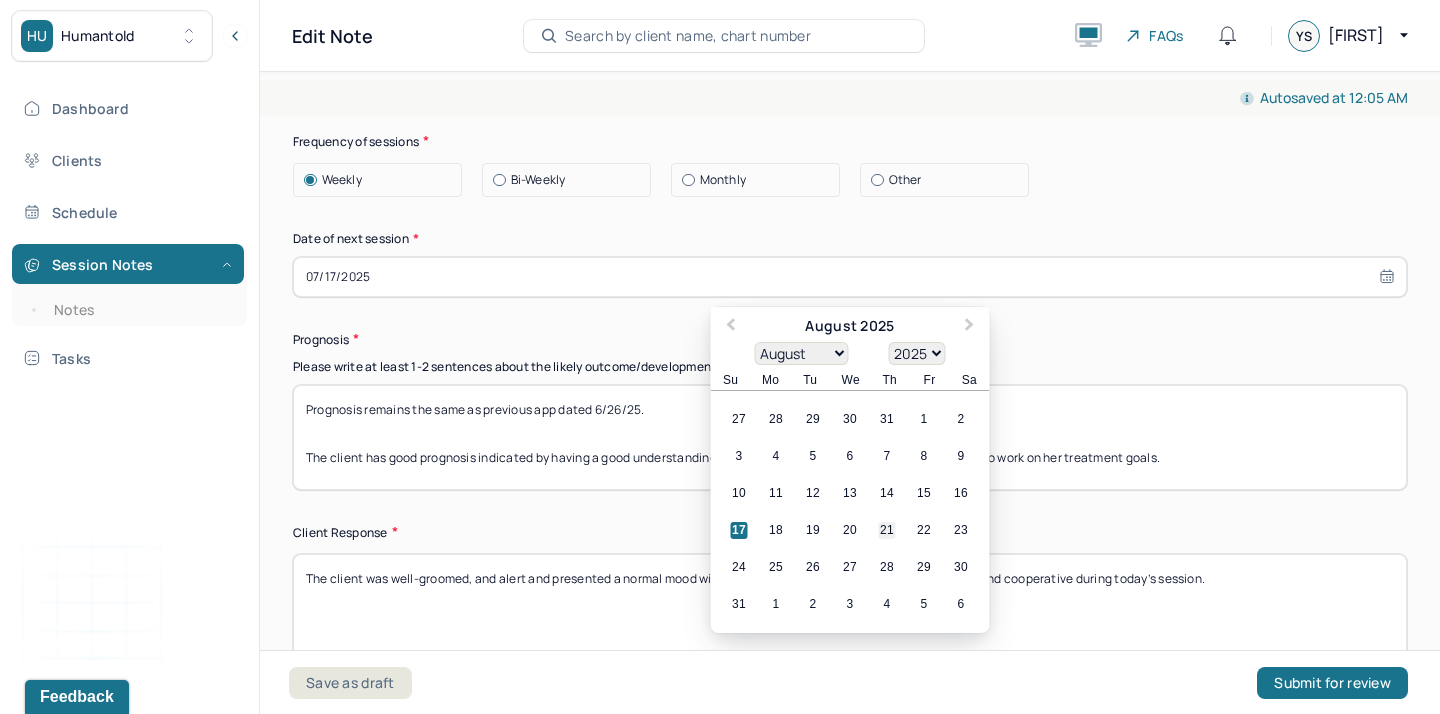 click on "21" at bounding box center (887, 530) 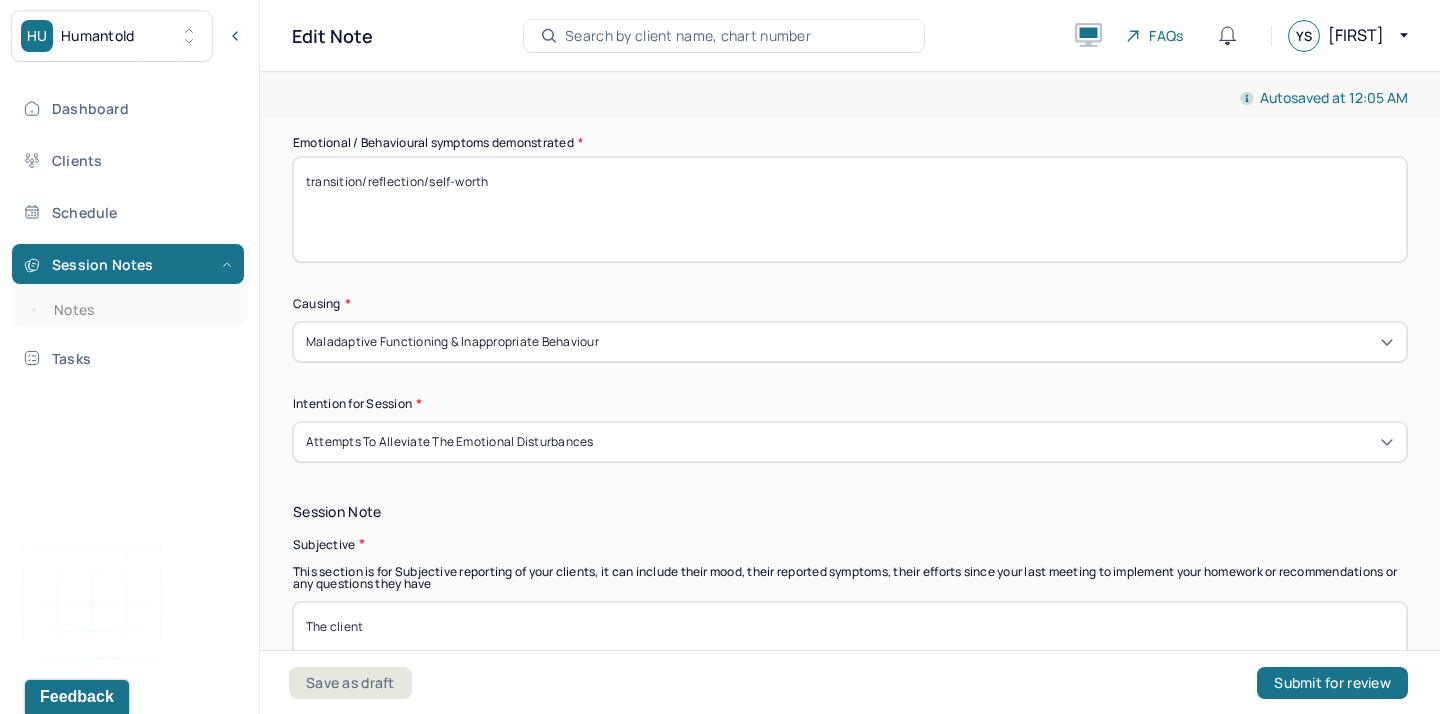 scroll, scrollTop: 0, scrollLeft: 0, axis: both 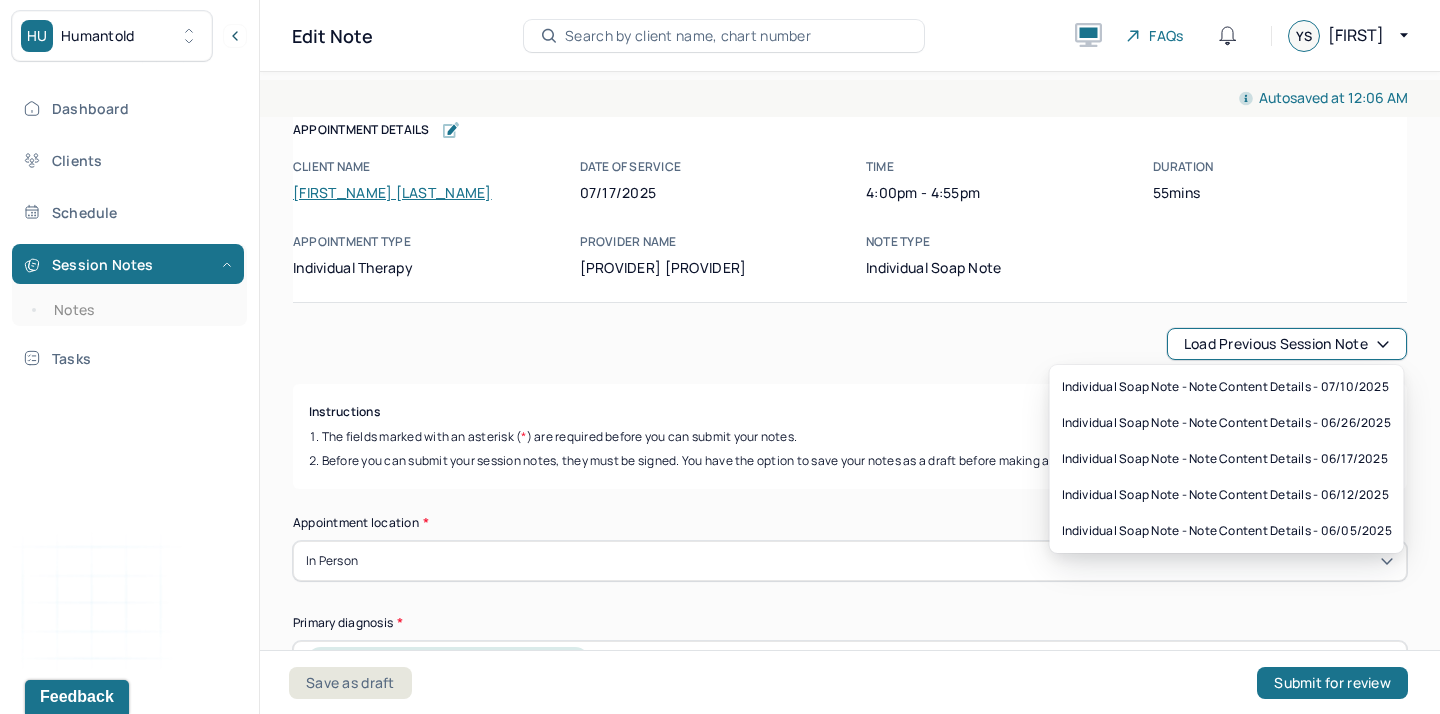 click on "Load previous session note" at bounding box center [1287, 344] 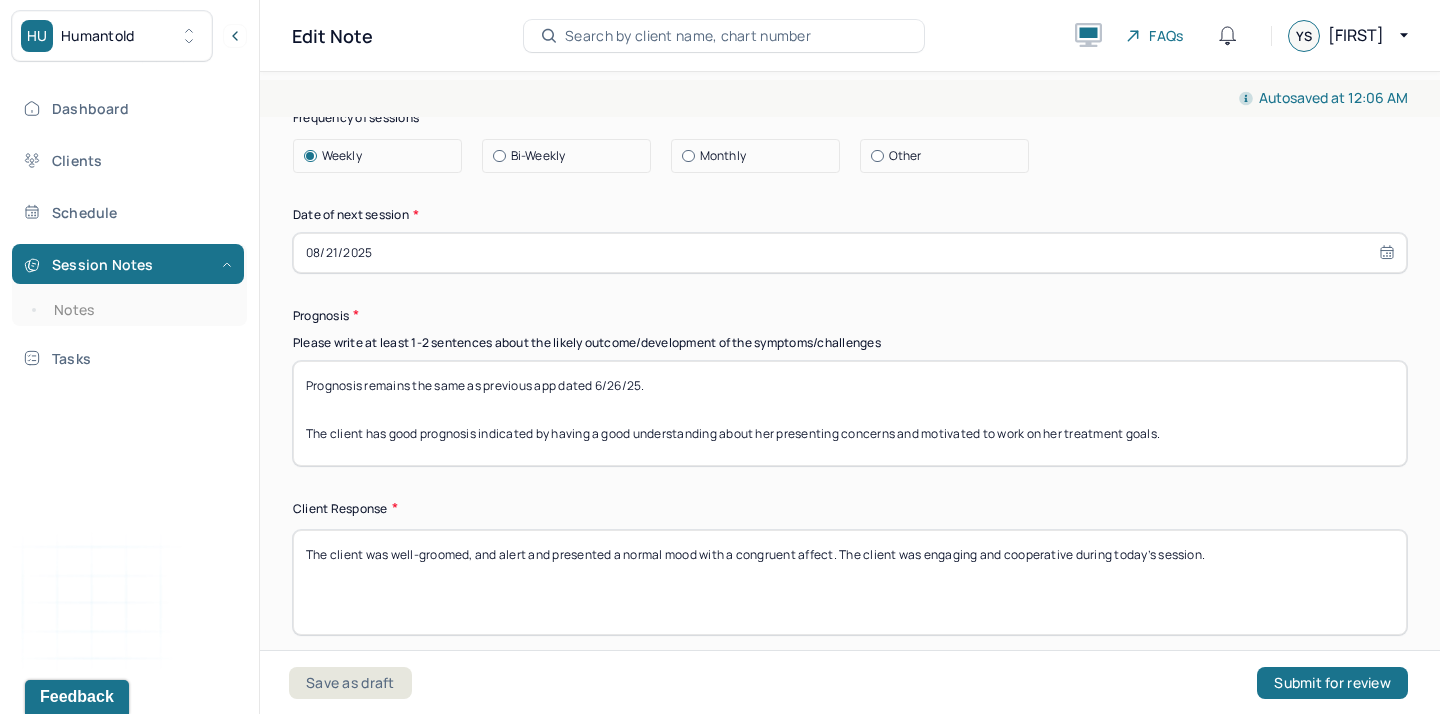 scroll, scrollTop: 2581, scrollLeft: 0, axis: vertical 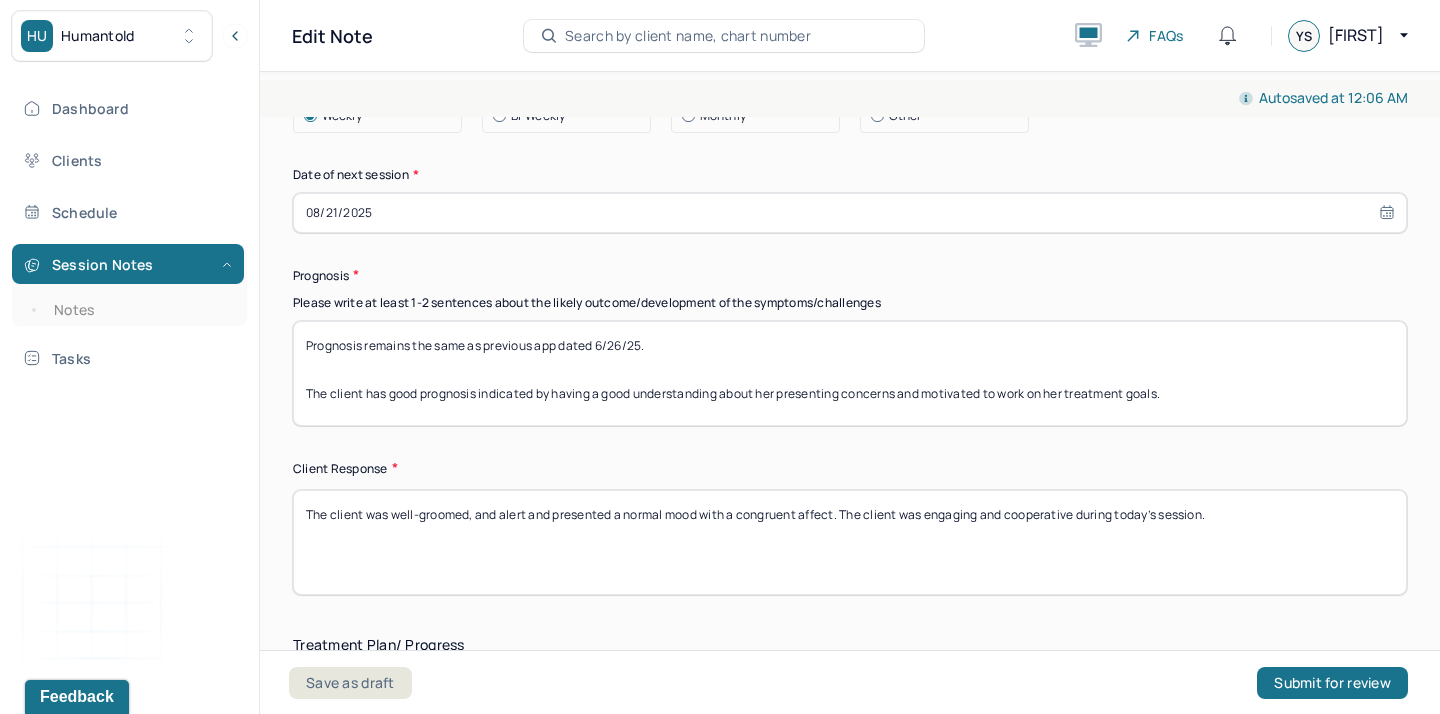 click on "Prognosis remains the same as previous app dated 6/26/25.
The client has good prognosis indicated by having a good understanding about her presenting concerns and motivated to work on her treatment goals." at bounding box center [850, 373] 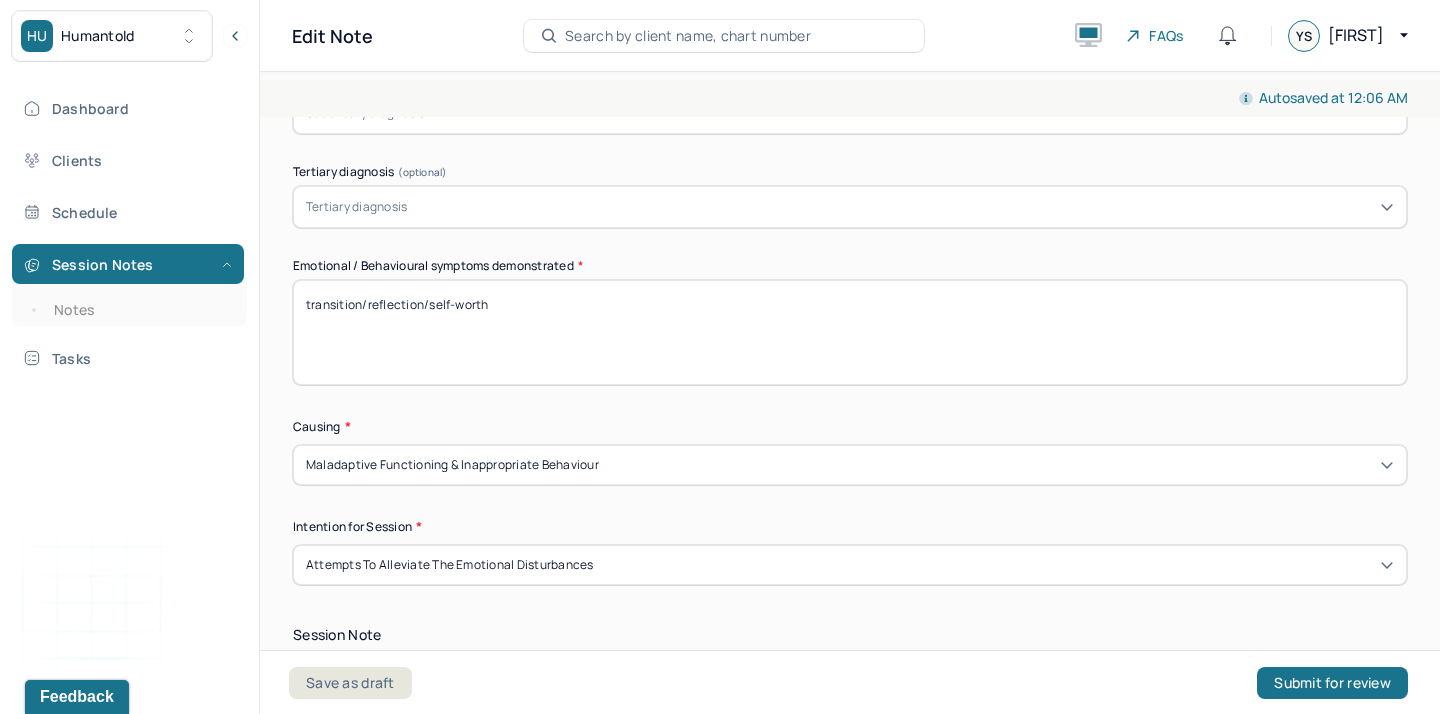 scroll, scrollTop: 607, scrollLeft: 0, axis: vertical 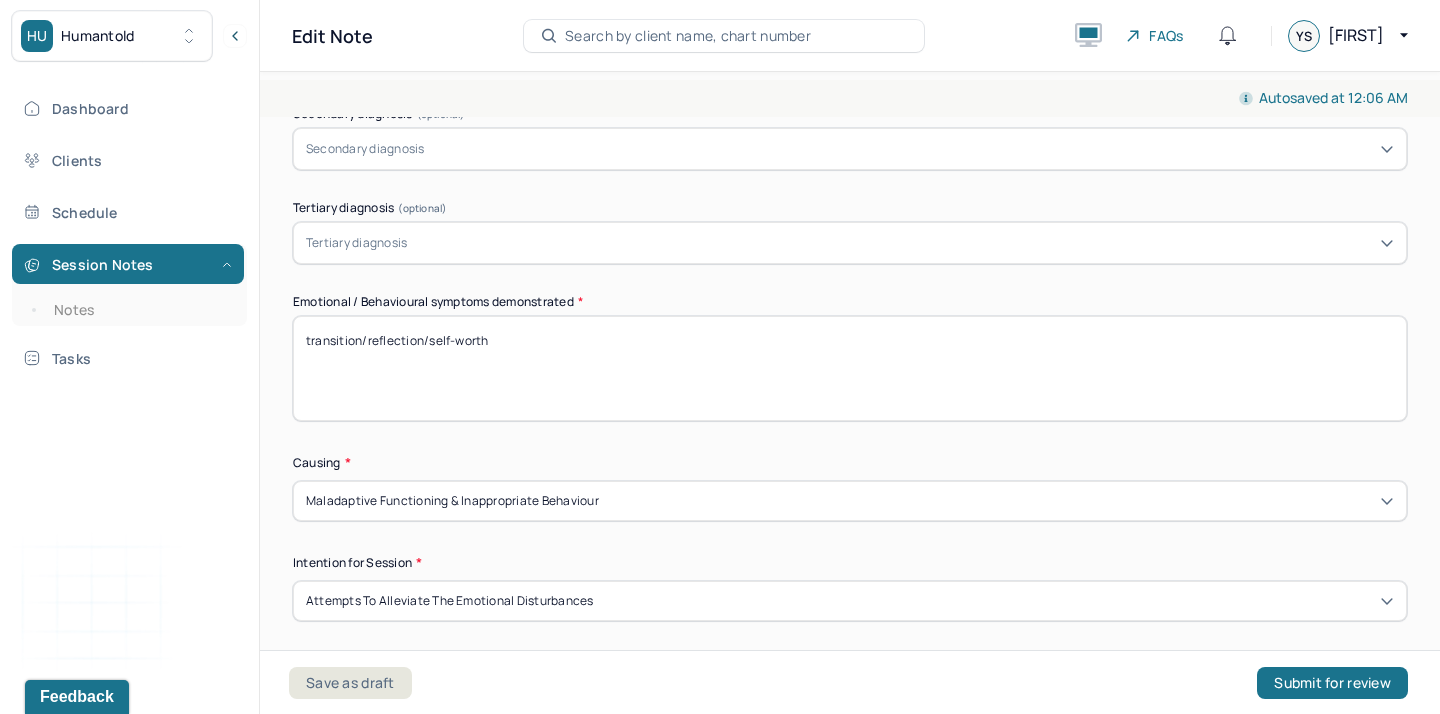 type on "Prognosis remains the same as previous app dated [DATE].
The client has good prognosis indicated by having a good understanding about her presenting concerns and motivated to work on her treatment goals." 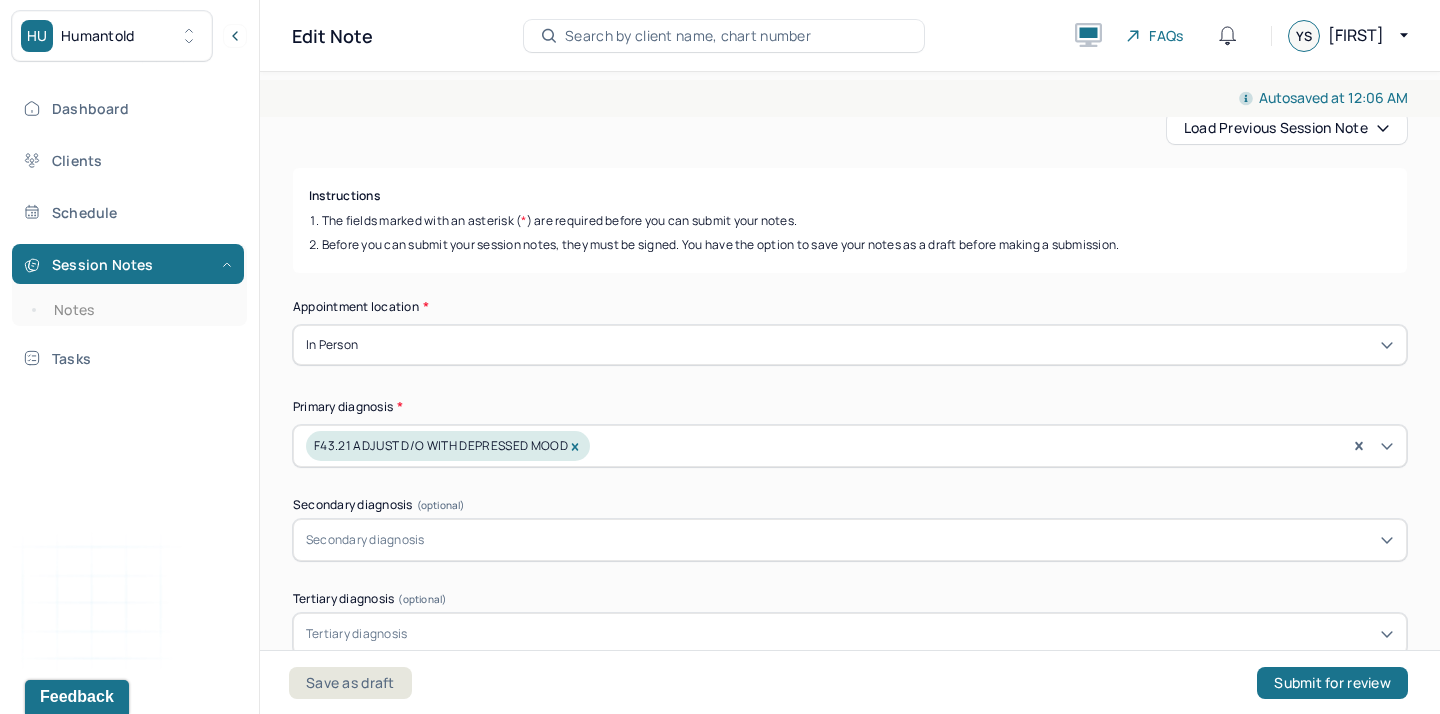 scroll, scrollTop: 0, scrollLeft: 0, axis: both 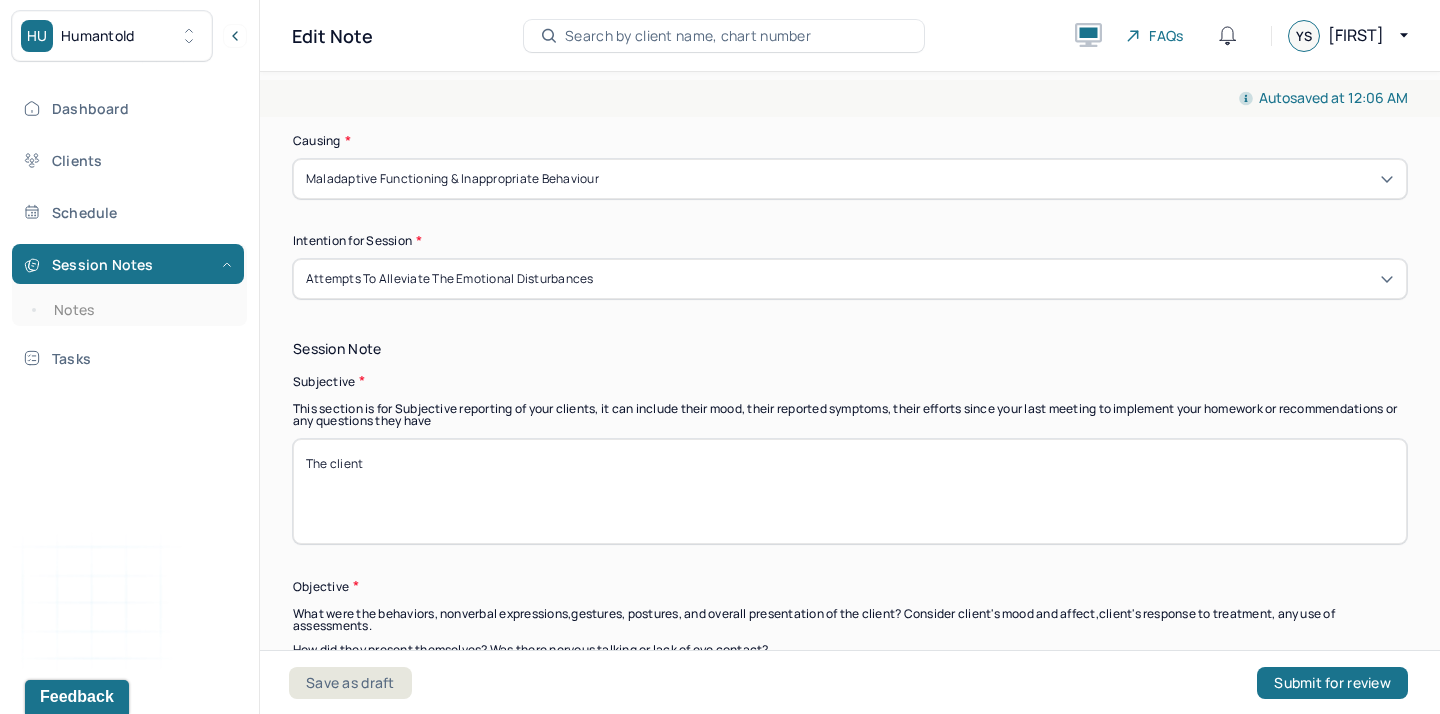 click on "The client" at bounding box center [850, 491] 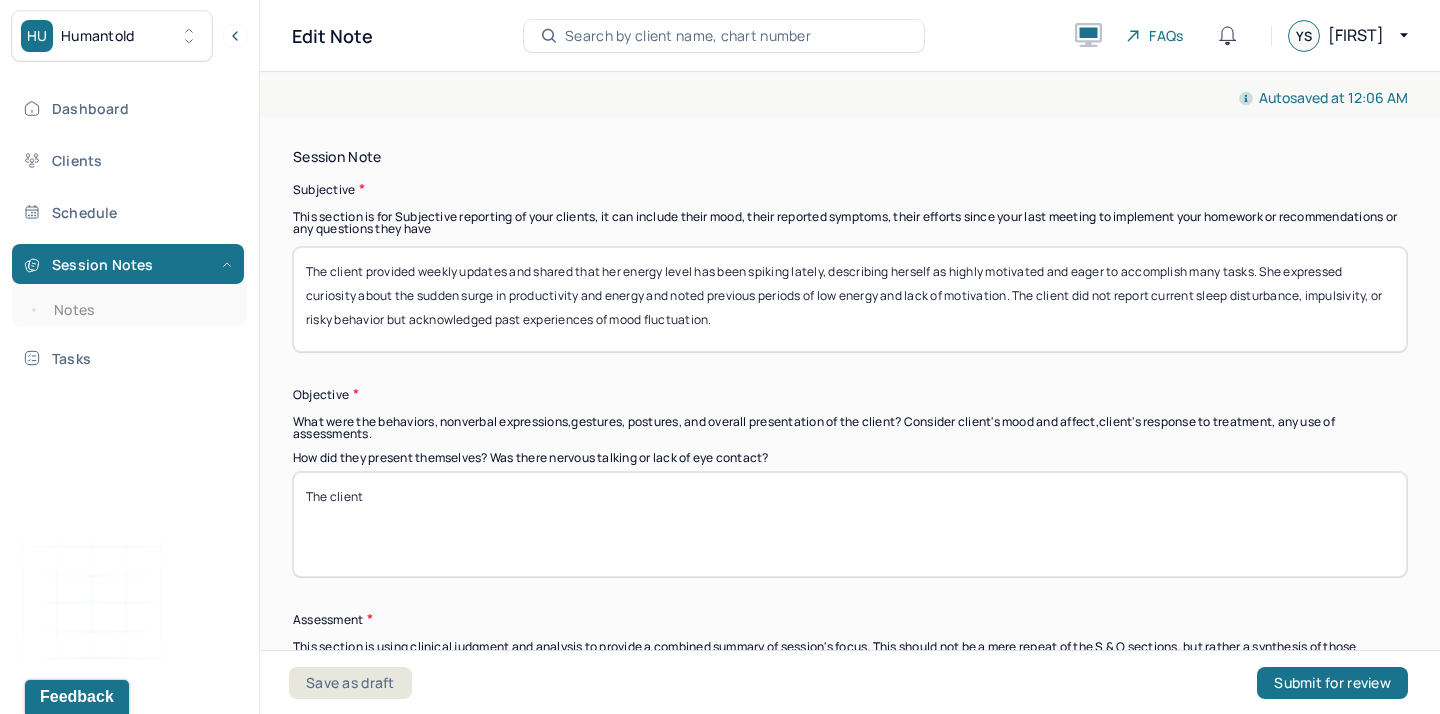 scroll, scrollTop: 1123, scrollLeft: 0, axis: vertical 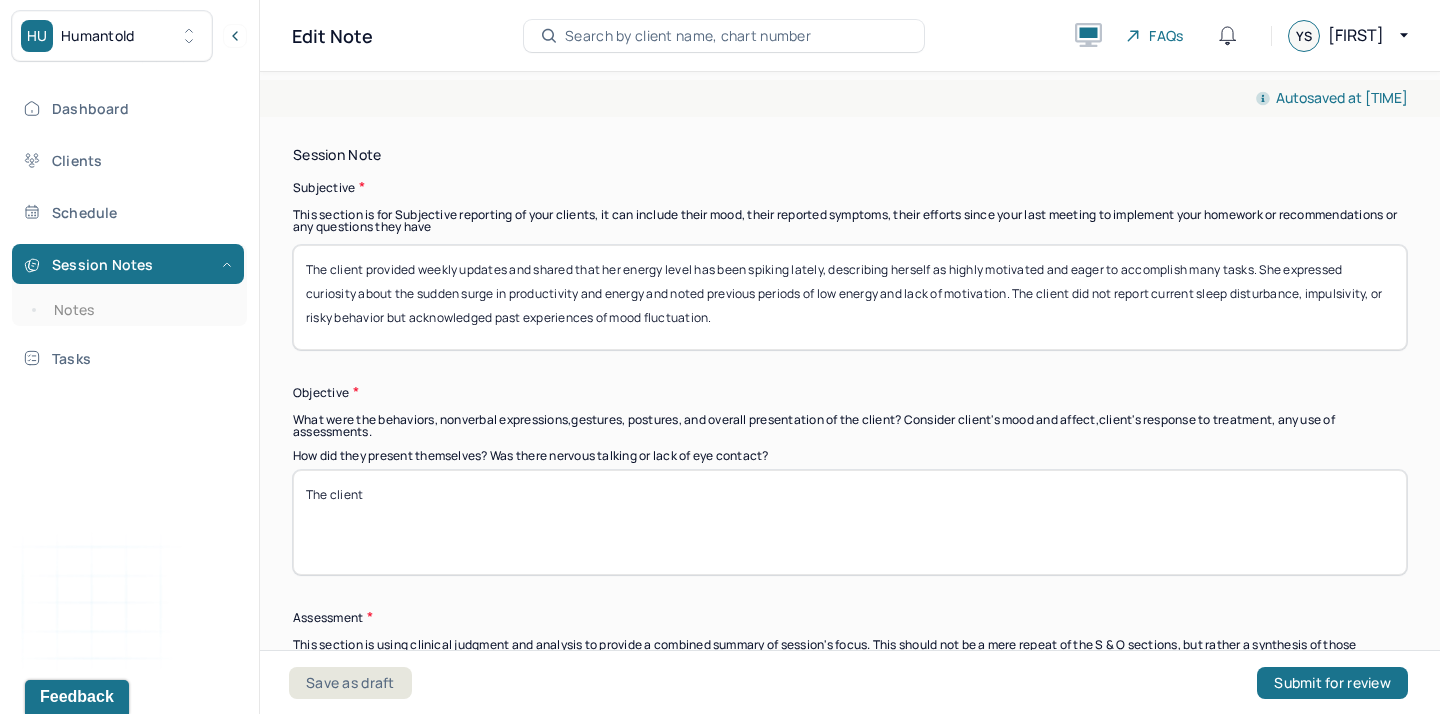 type on "The client provided weekly updates and shared that her energy level has been spiking lately, describing herself as highly motivated and eager to accomplish many tasks. She expressed curiosity about the sudden surge in productivity and energy and noted previous periods of low energy and lack of motivation. The client did not report current sleep disturbance, impulsivity, or risky behavior but acknowledged past experiences of mood fluctuation." 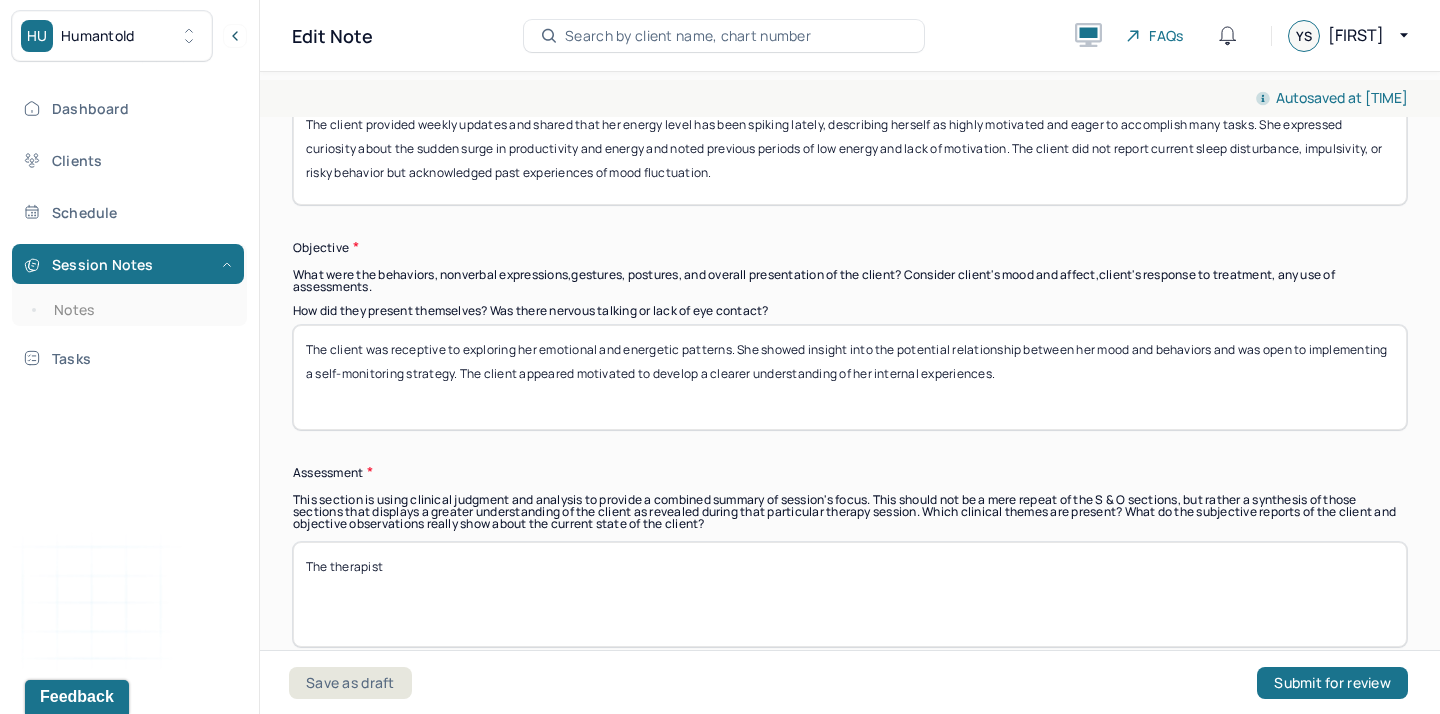 scroll, scrollTop: 1354, scrollLeft: 0, axis: vertical 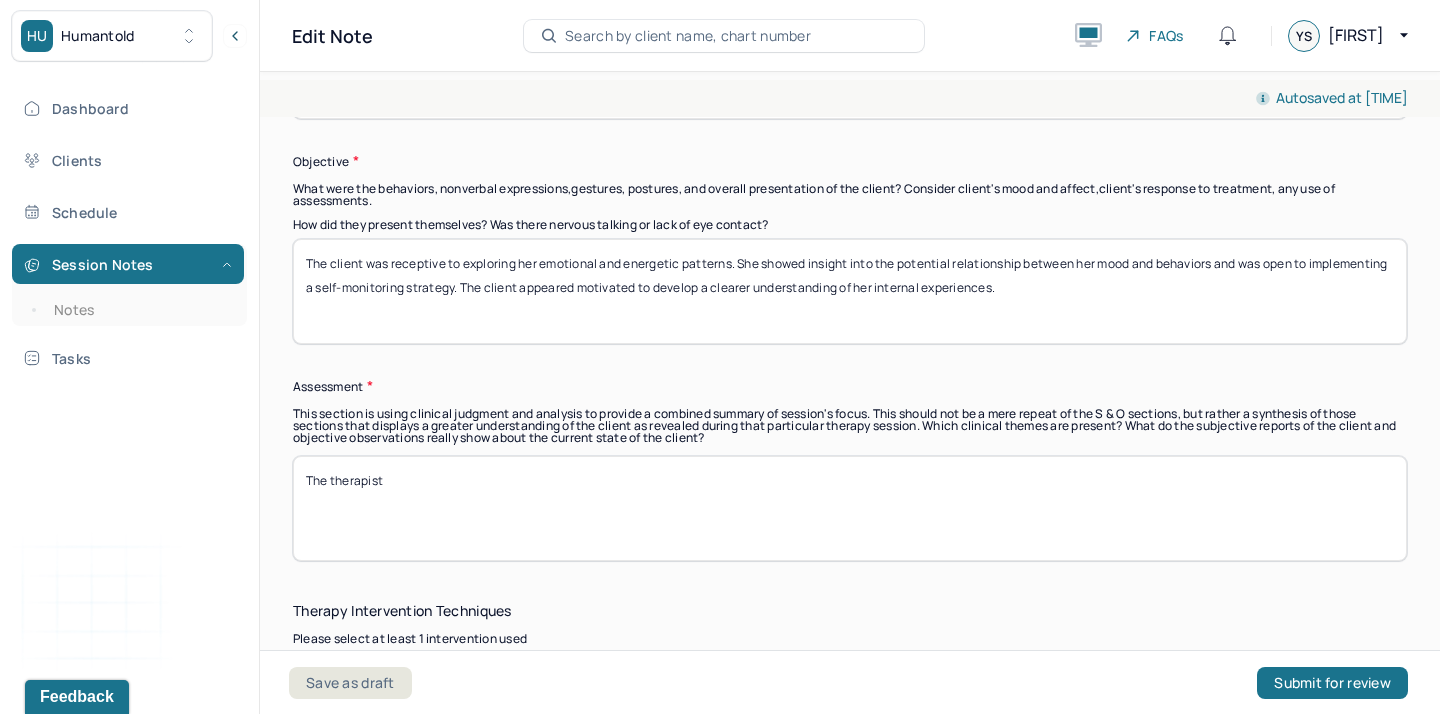 type on "The client was receptive to exploring her emotional and energetic patterns. She showed insight into the potential relationship between her mood and behaviors and was open to implementing a self-monitoring strategy. The client appeared motivated to develop a clearer understanding of her internal experiences." 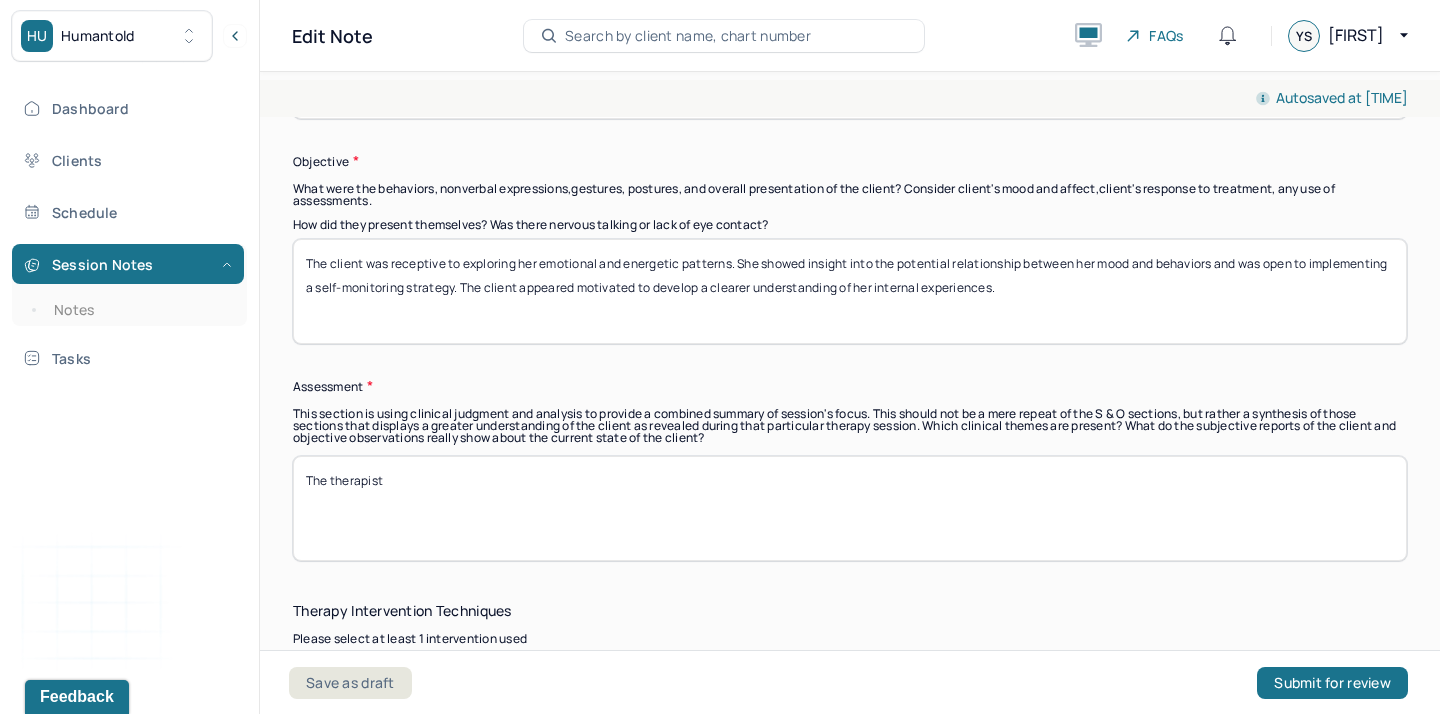 click on "The therapist" at bounding box center [850, 508] 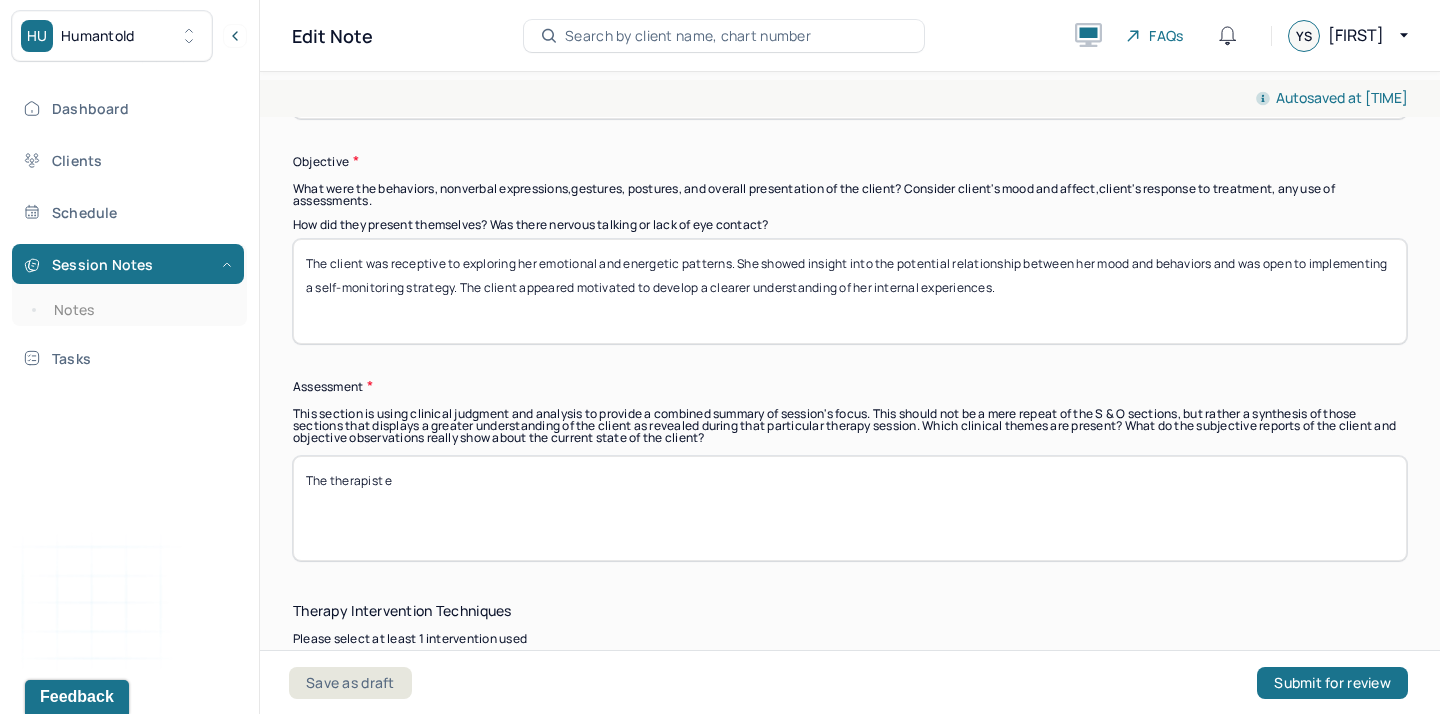 paste on "ncouraged the client to begin daily mood tracking to increase awareness of emotional and behavioral patterns." 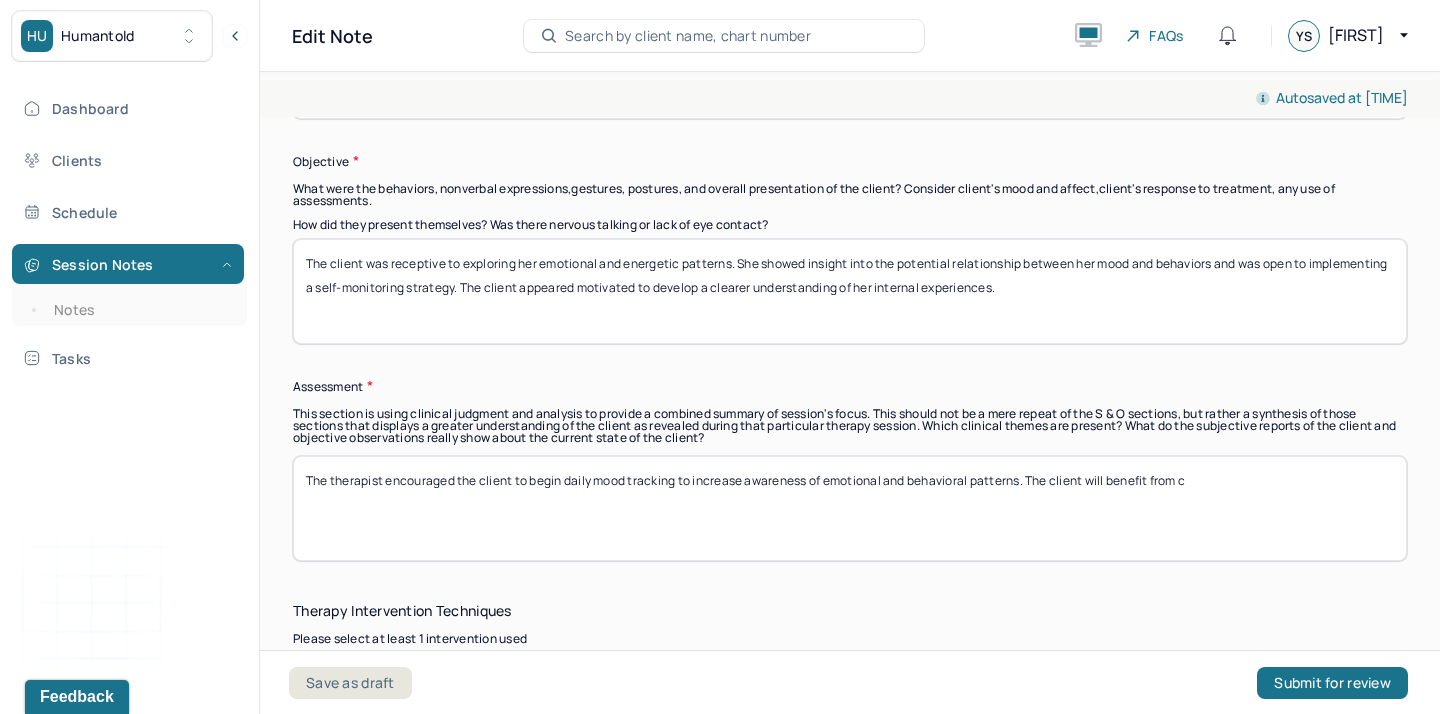 paste on "ontinue to explore emotional regulation strategies." 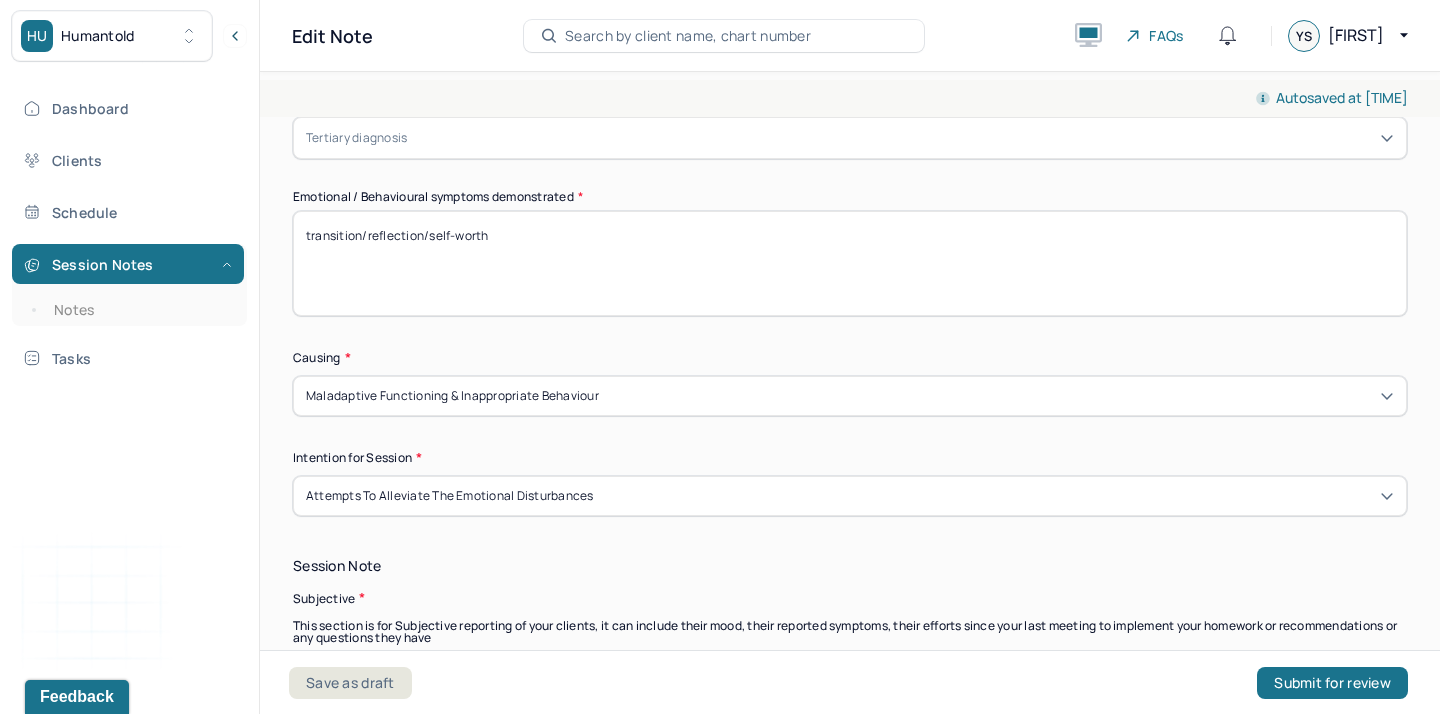 scroll, scrollTop: 703, scrollLeft: 0, axis: vertical 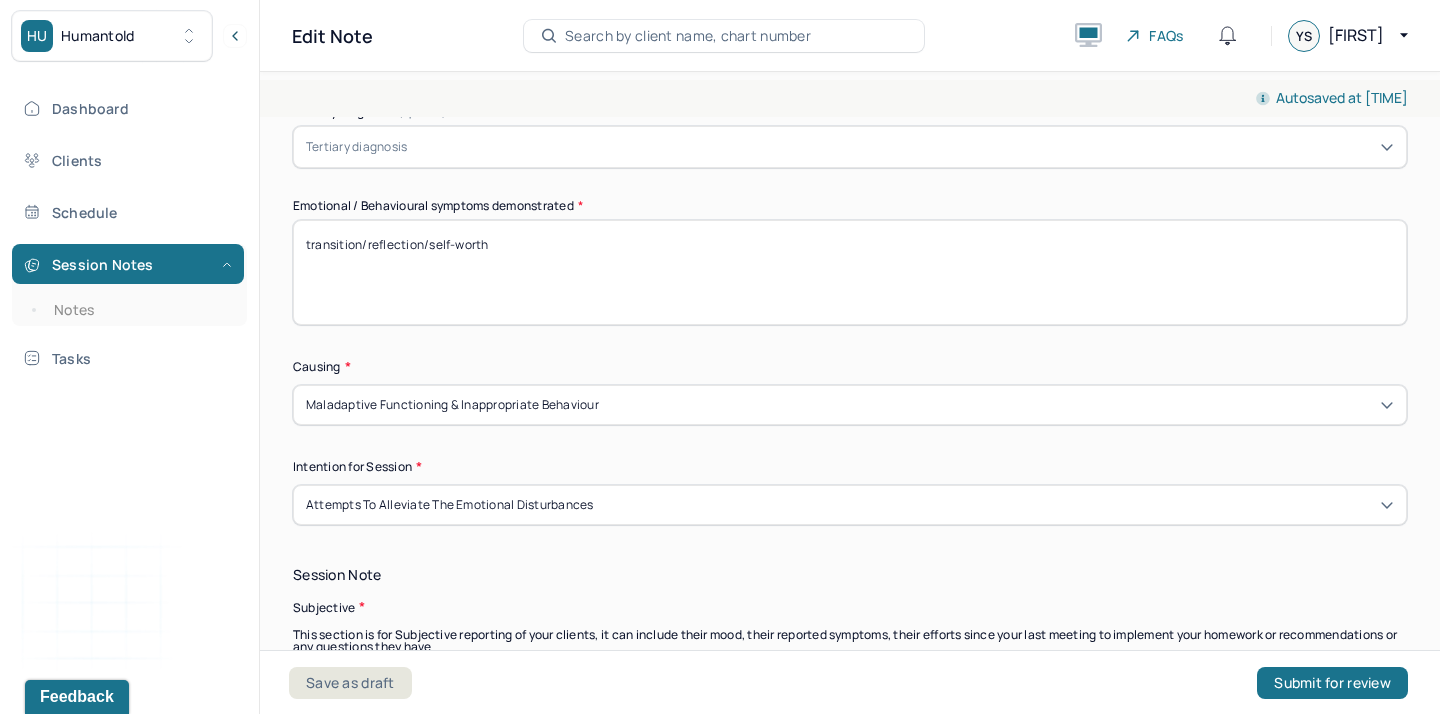 type on "The therapist encouraged the client to begin daily mood tracking to increase awareness of emotional and behavioral patterns. The client will benefit from continue to explore emotional regulation strategies." 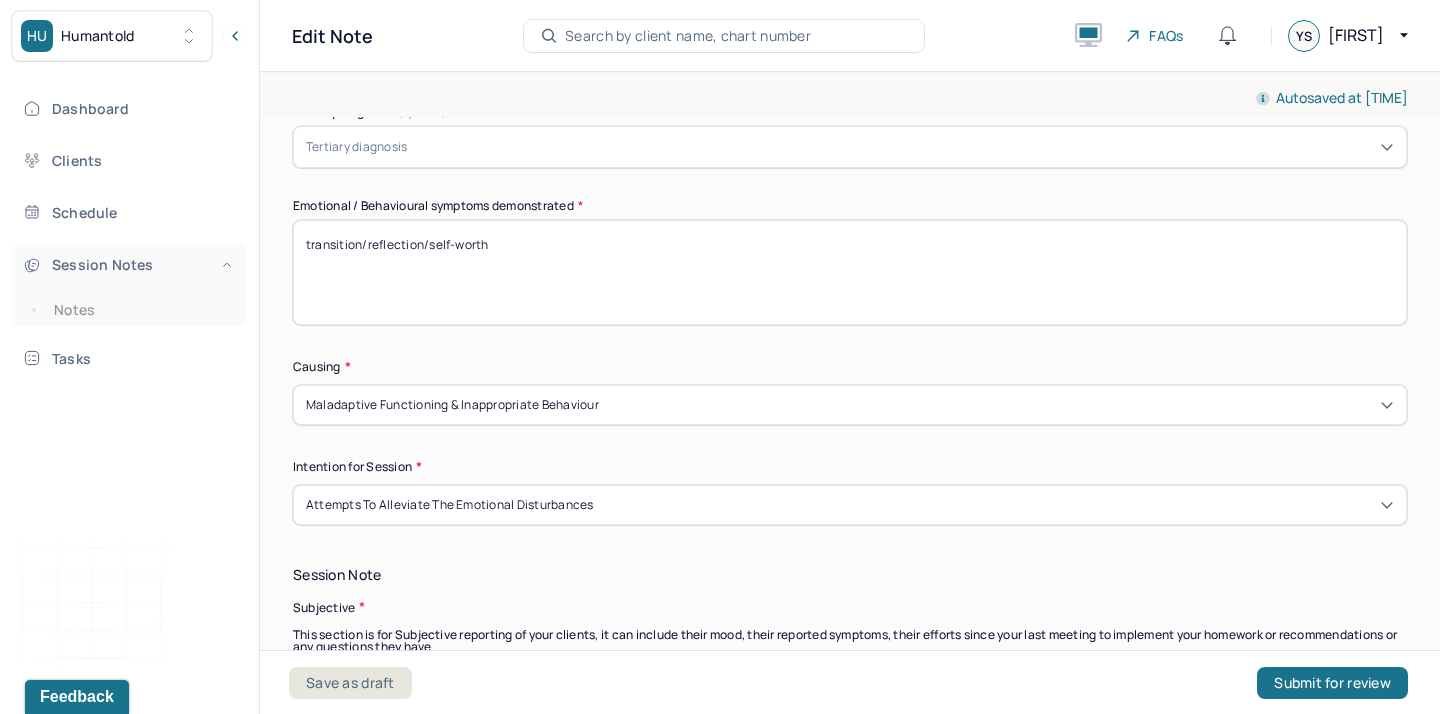 drag, startPoint x: 361, startPoint y: 245, endPoint x: 191, endPoint y: 244, distance: 170.00294 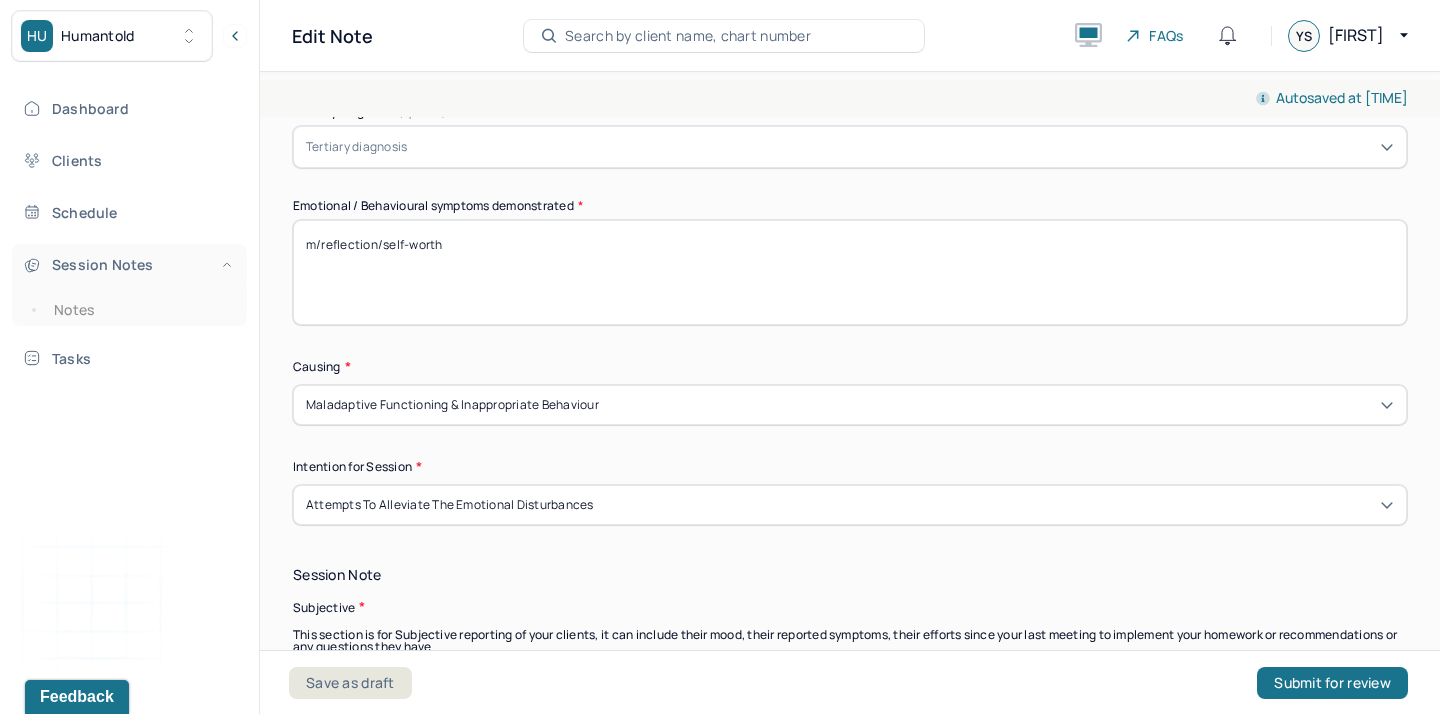 paste on "ood instability" 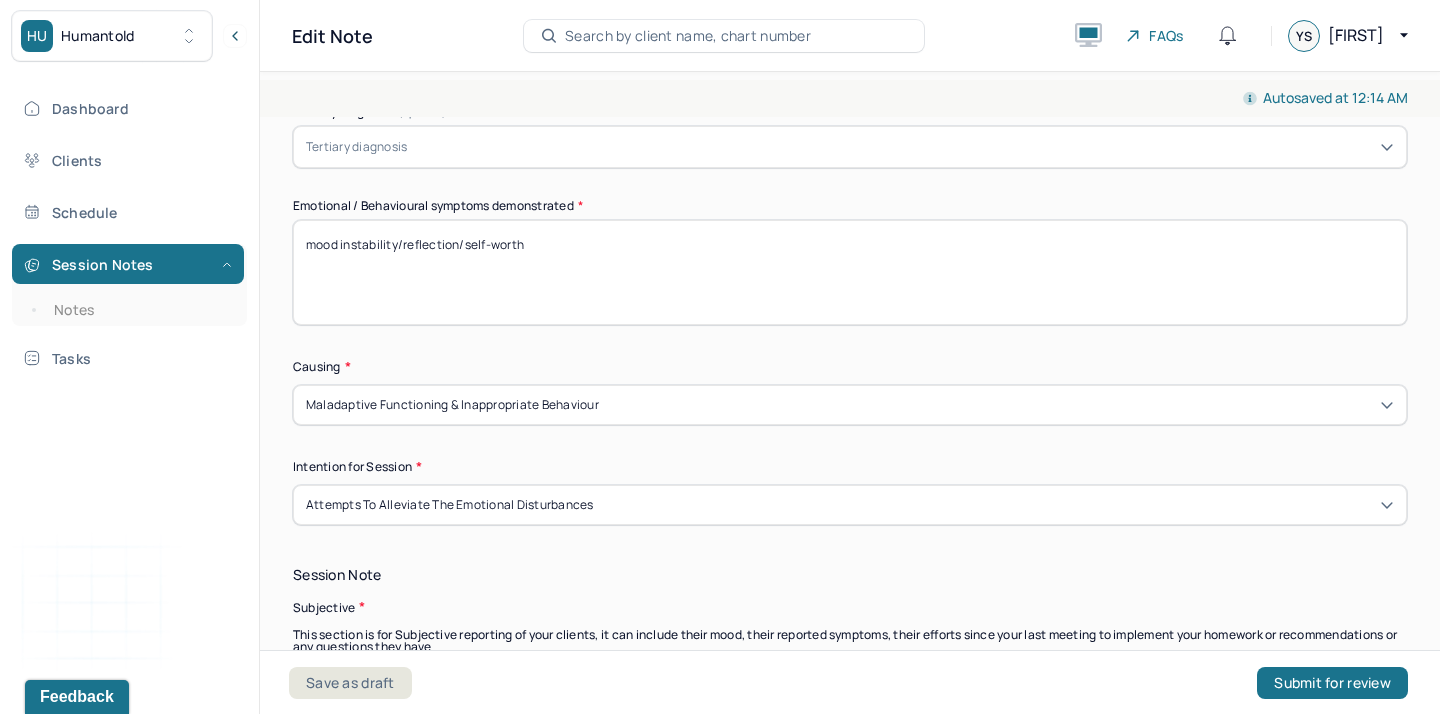 drag, startPoint x: 466, startPoint y: 249, endPoint x: 583, endPoint y: 249, distance: 117 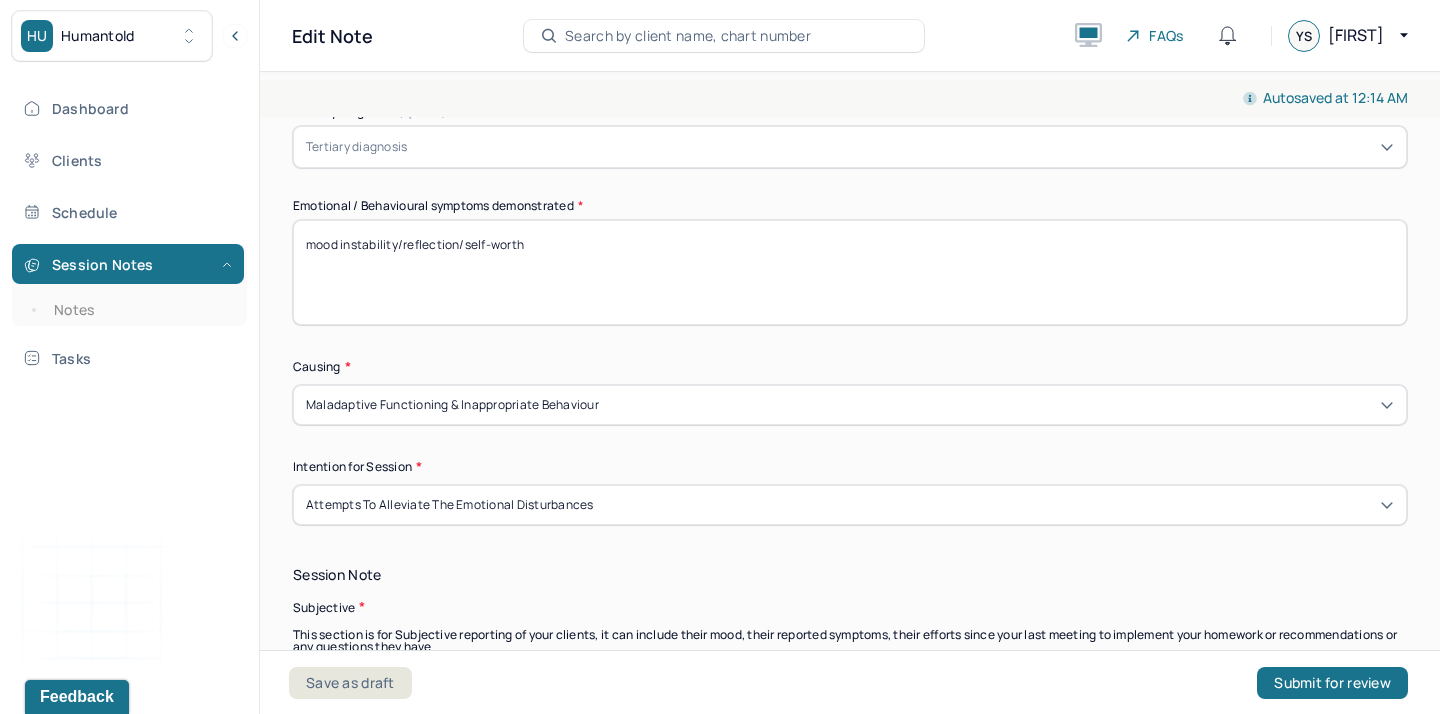 drag, startPoint x: 555, startPoint y: 242, endPoint x: 466, endPoint y: 239, distance: 89.050545 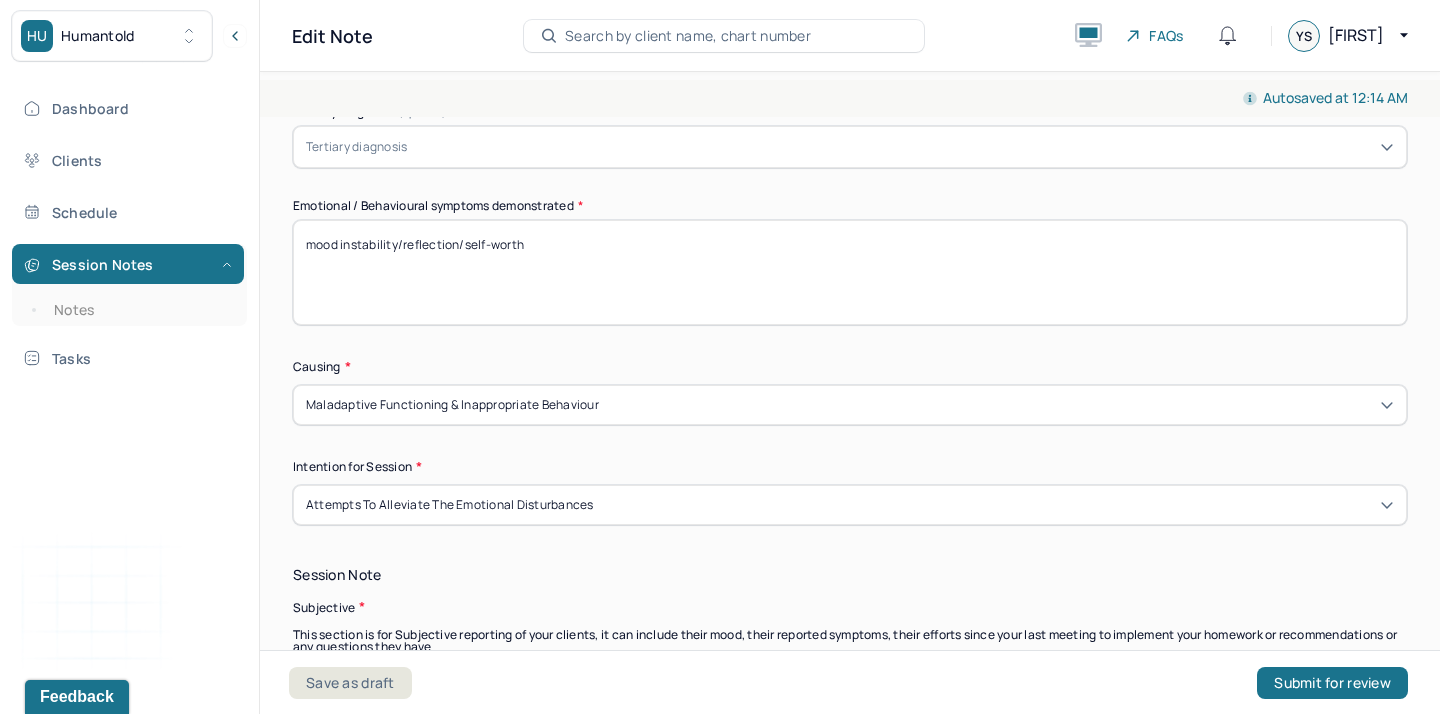 click on "mood instability/reflection/self-worth" at bounding box center (850, 272) 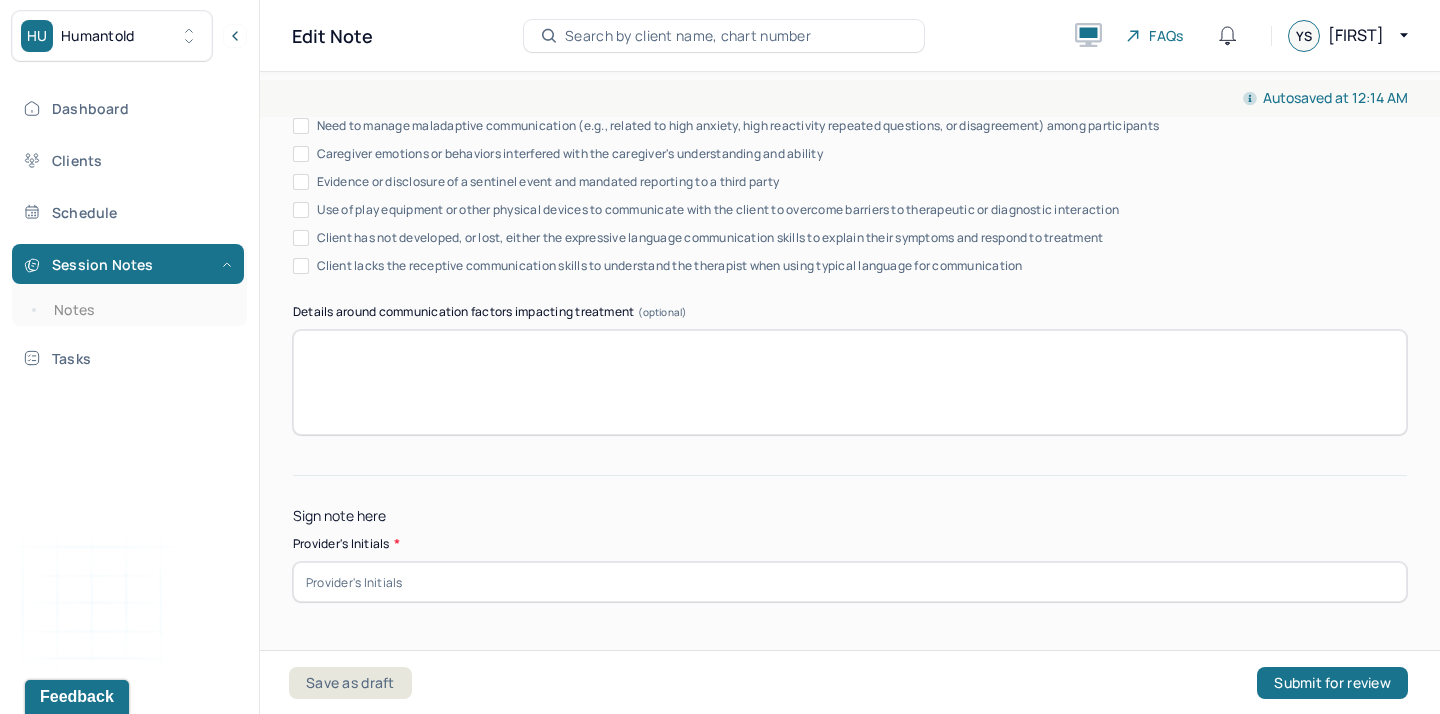 scroll, scrollTop: 3692, scrollLeft: 0, axis: vertical 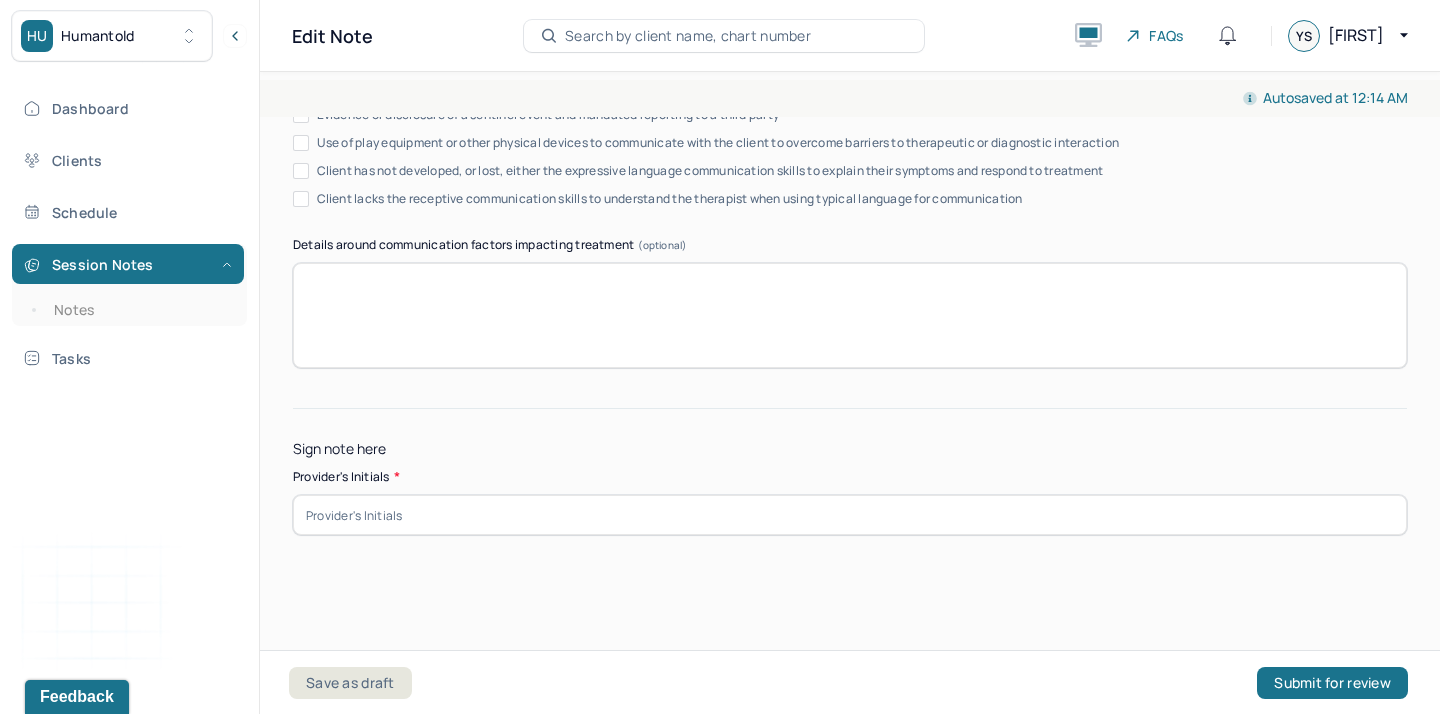 type on "mood instability/reflection/energy fluctuation" 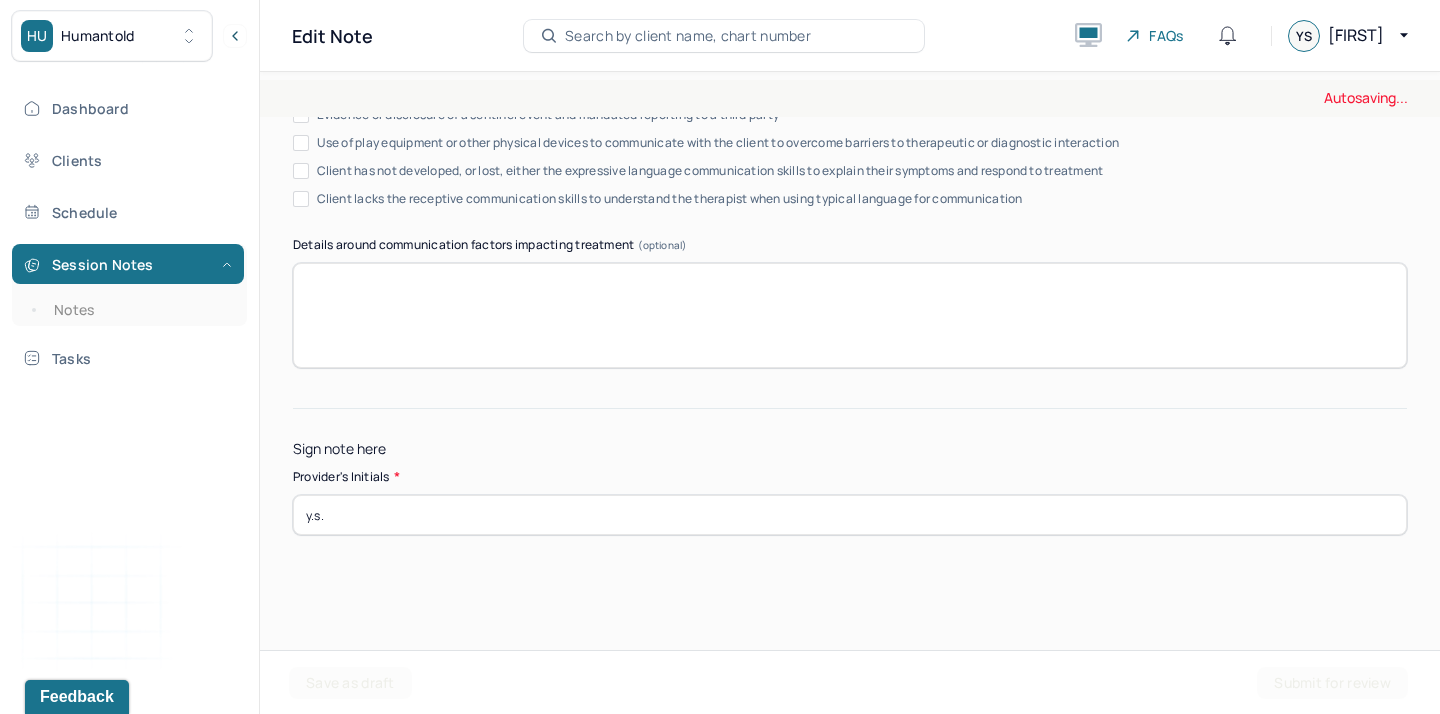 type on "y.s." 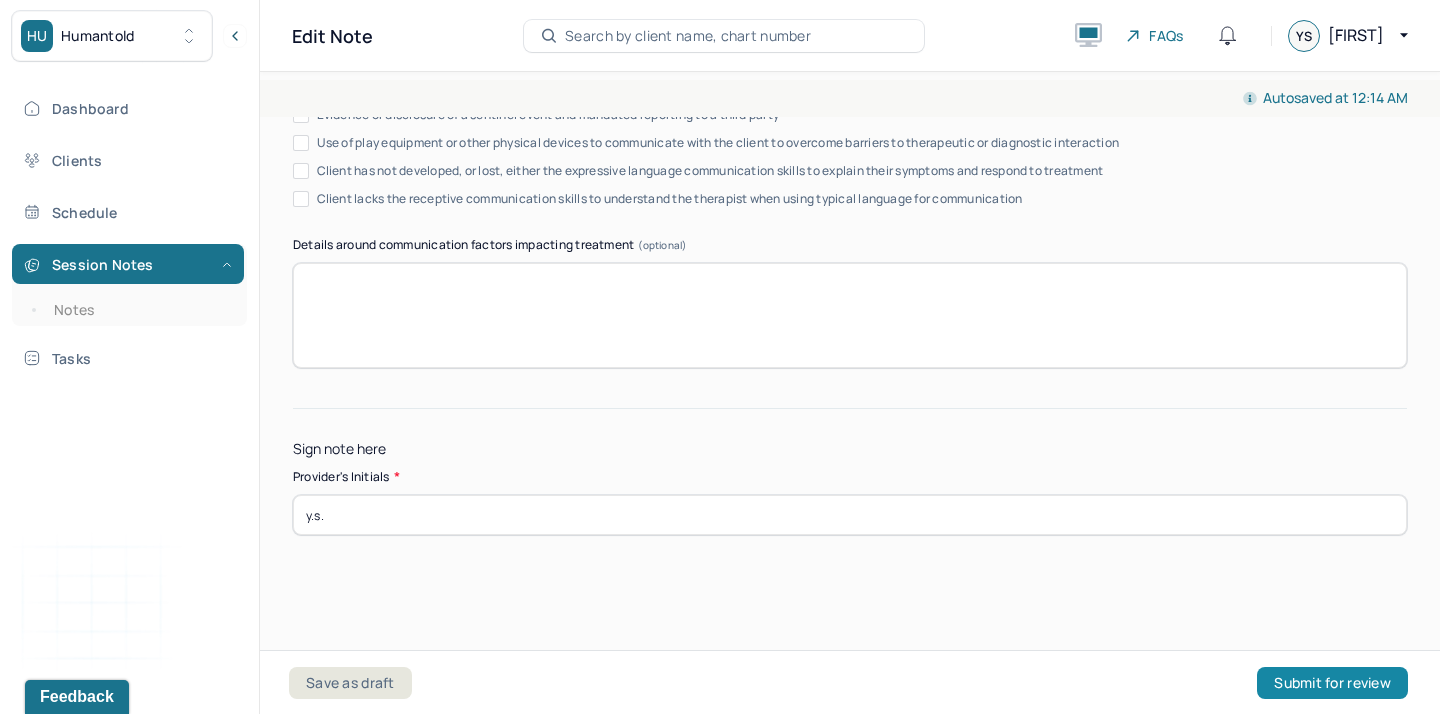 click on "Submit for review" at bounding box center [1332, 683] 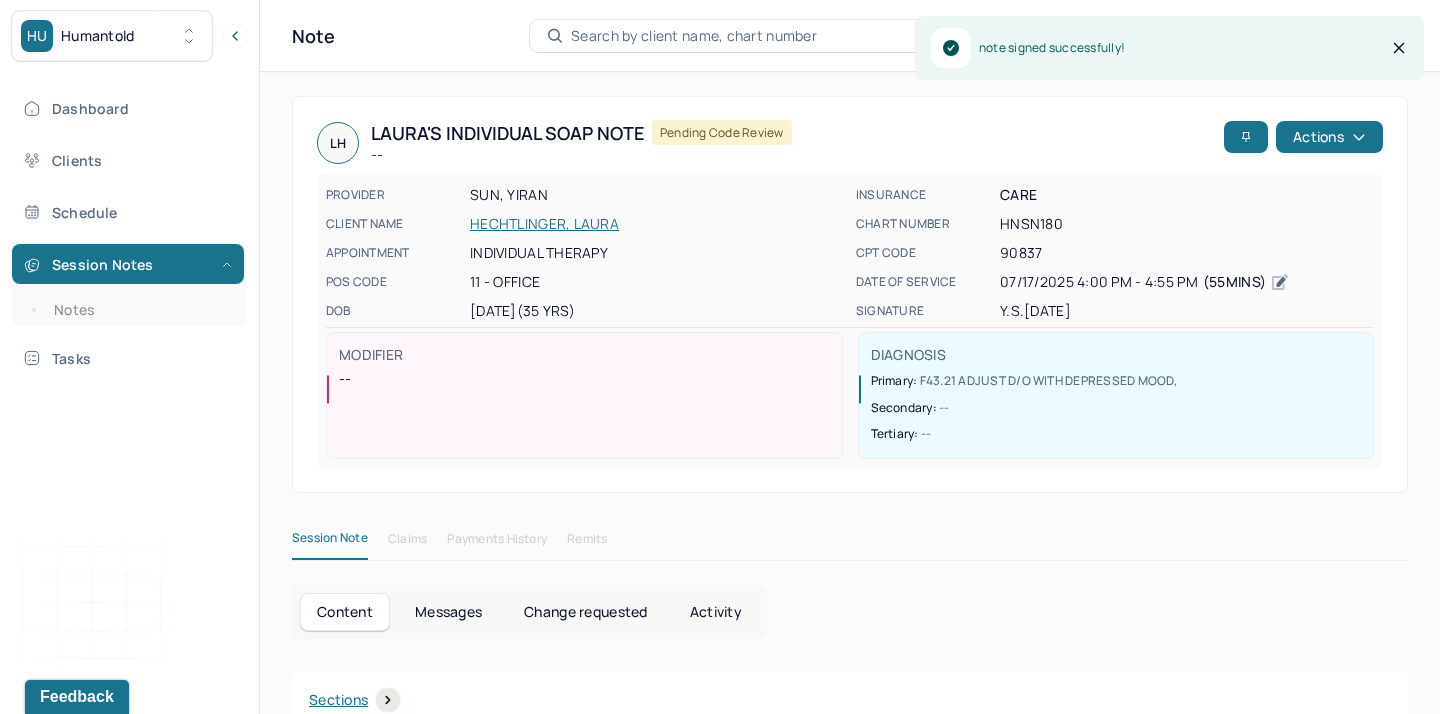 click on "Session Notes Notes" at bounding box center [129, 285] 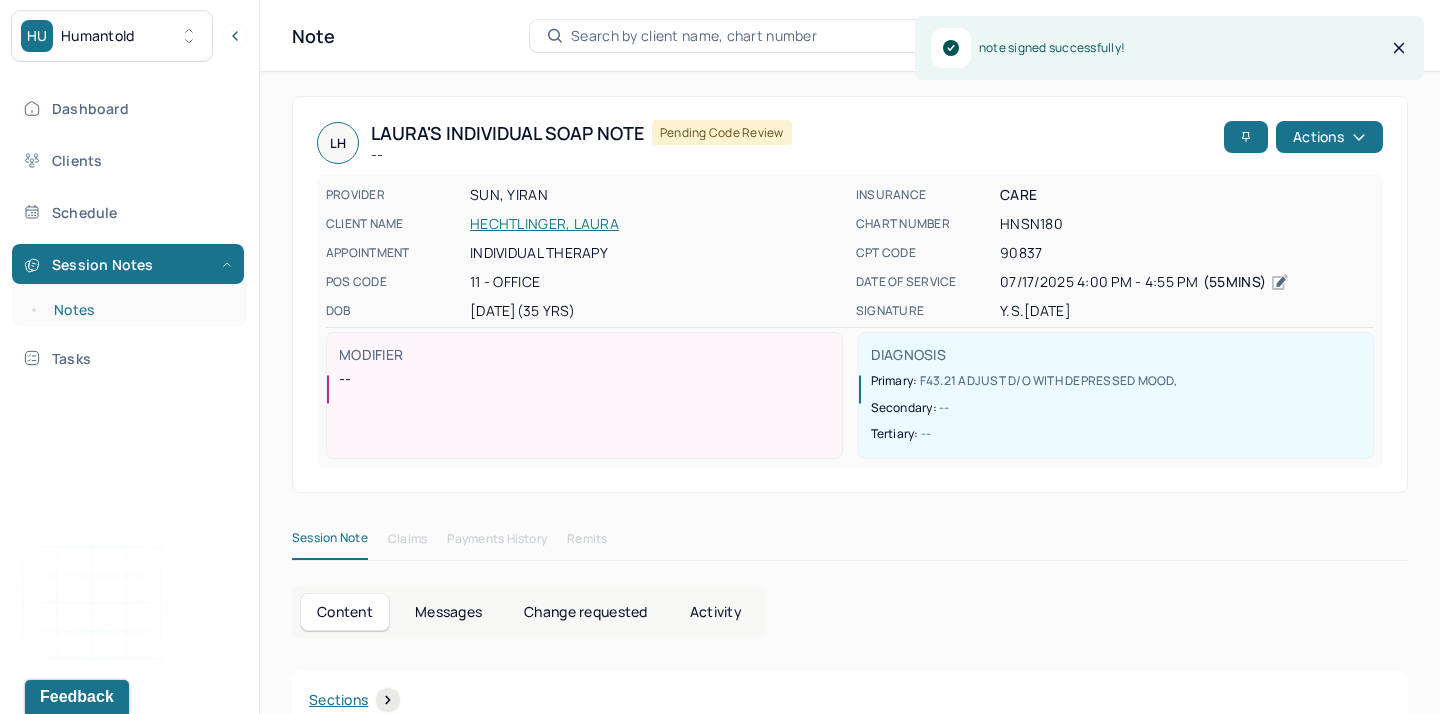 click on "Notes" at bounding box center [139, 310] 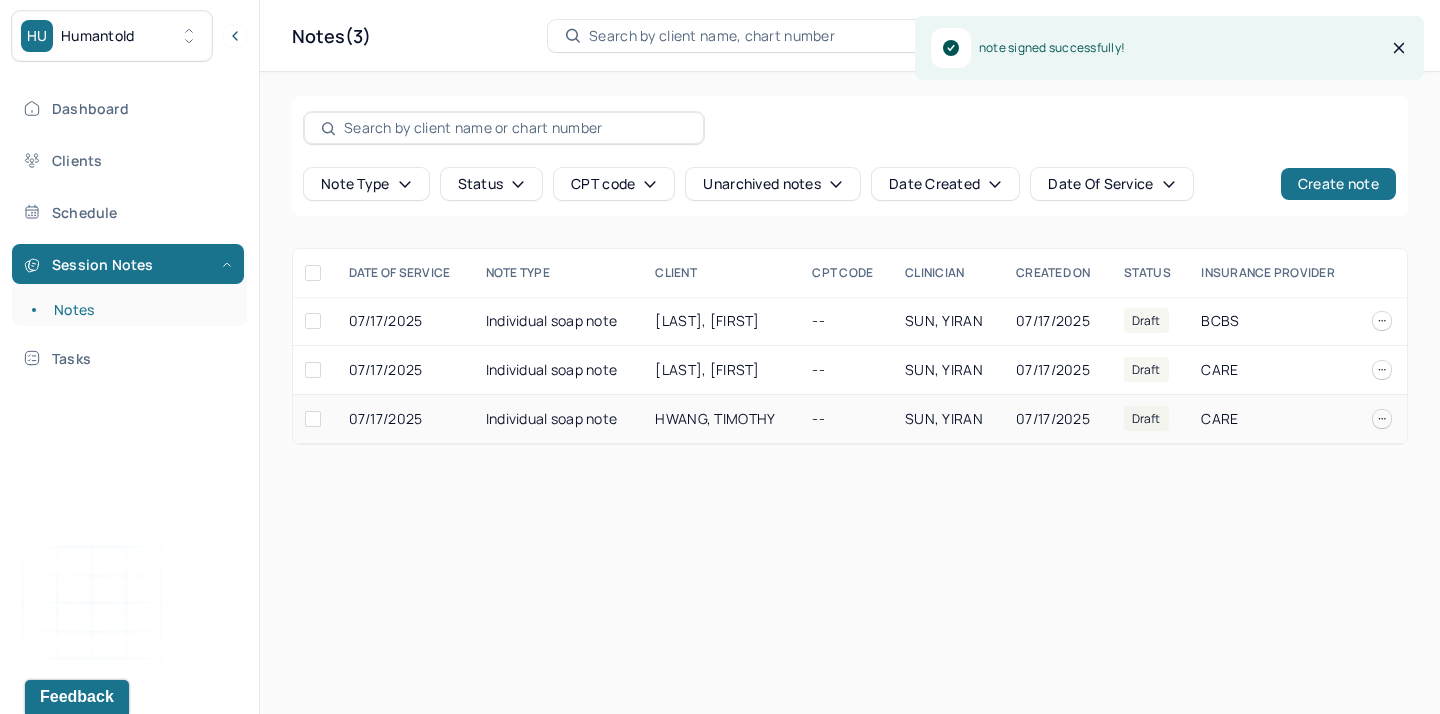click on "Individual soap note" at bounding box center [559, 419] 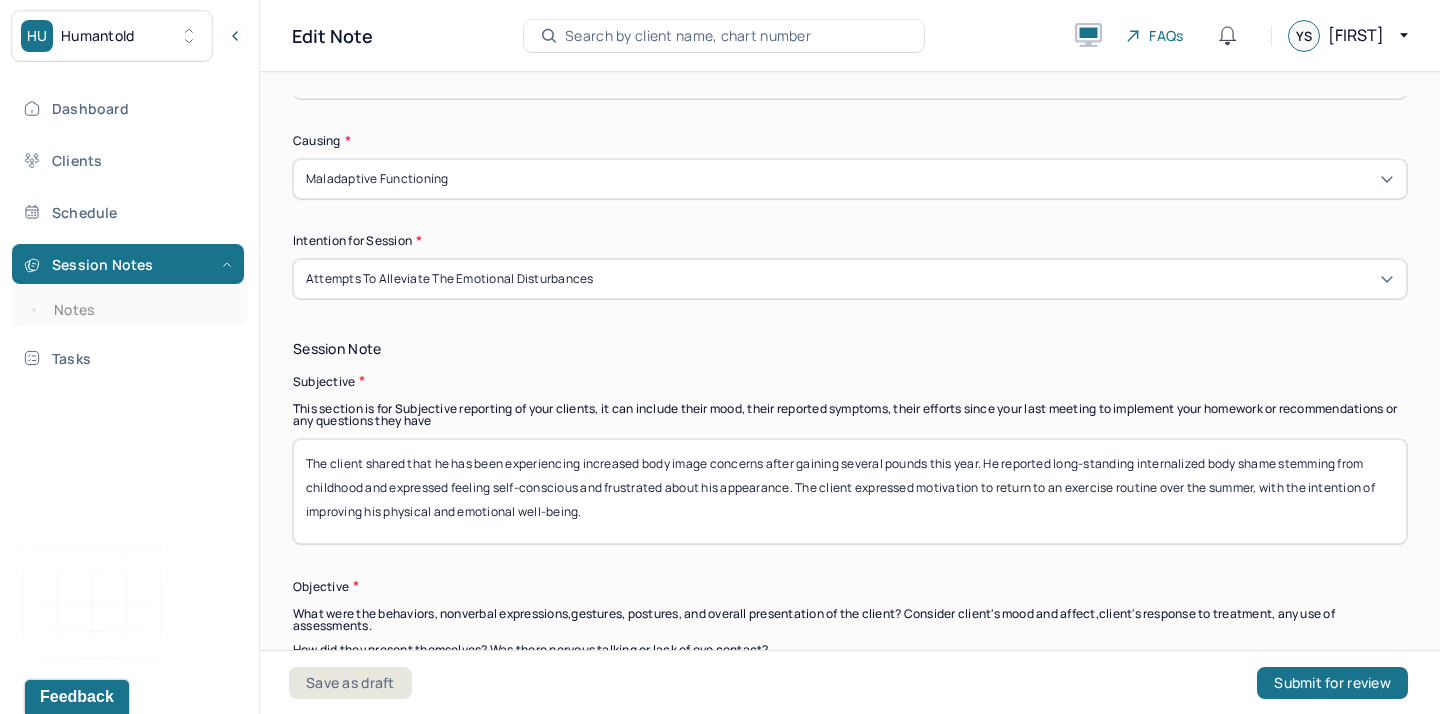 scroll, scrollTop: 937, scrollLeft: 0, axis: vertical 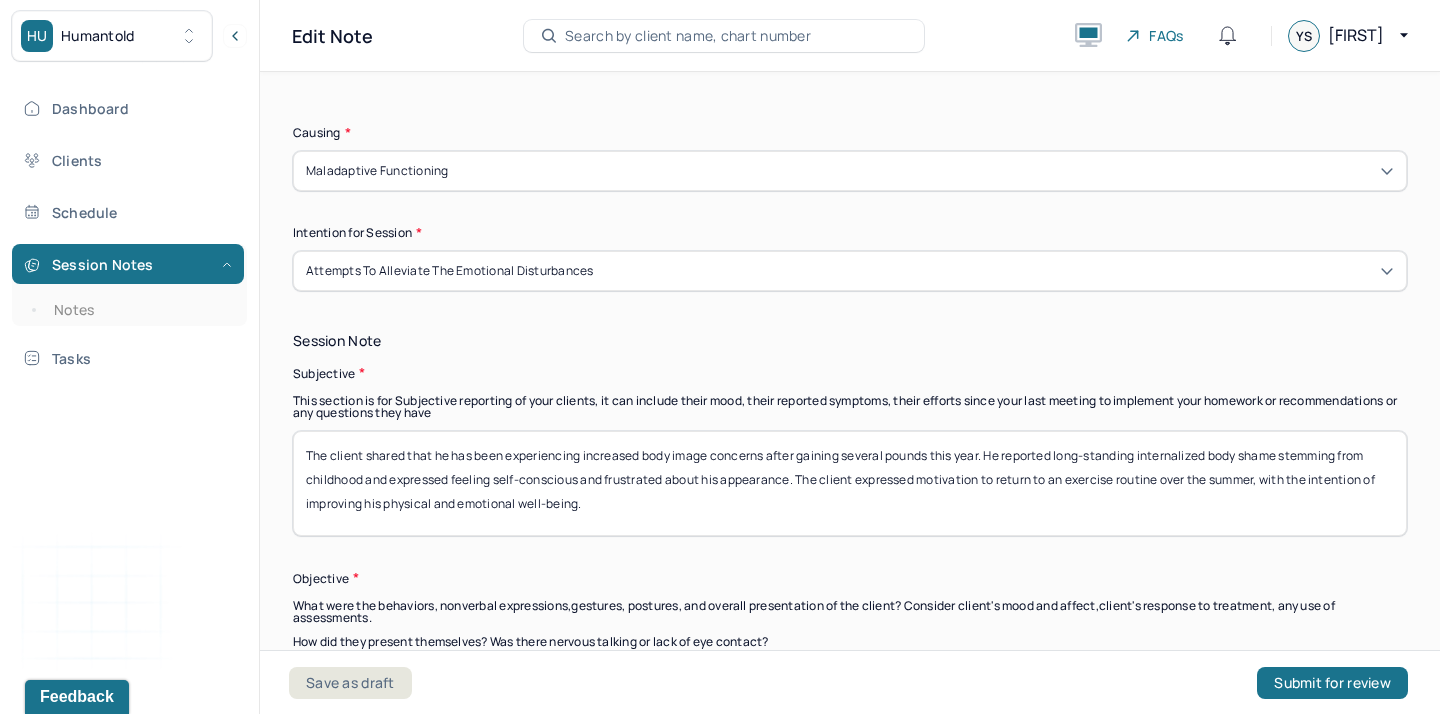 drag, startPoint x: 634, startPoint y: 516, endPoint x: 367, endPoint y: 451, distance: 274.7981 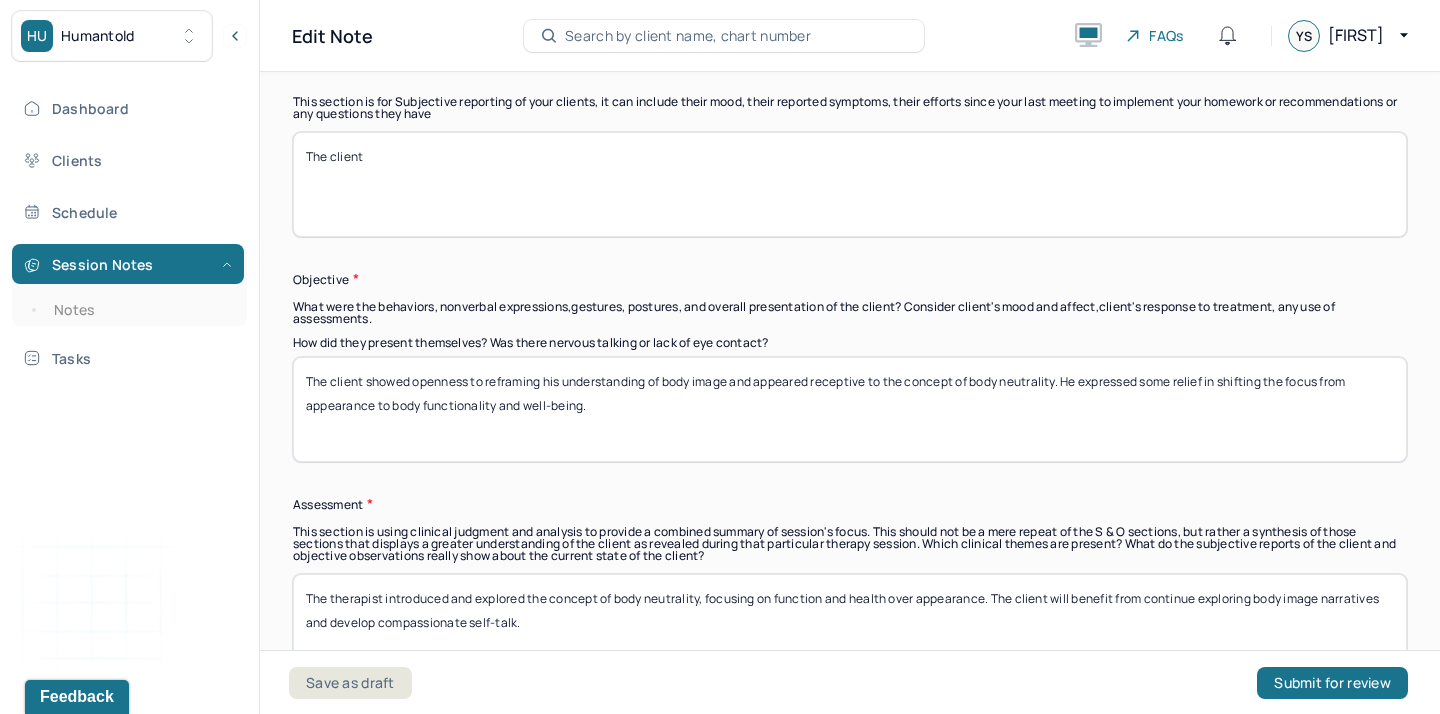 scroll, scrollTop: 1240, scrollLeft: 0, axis: vertical 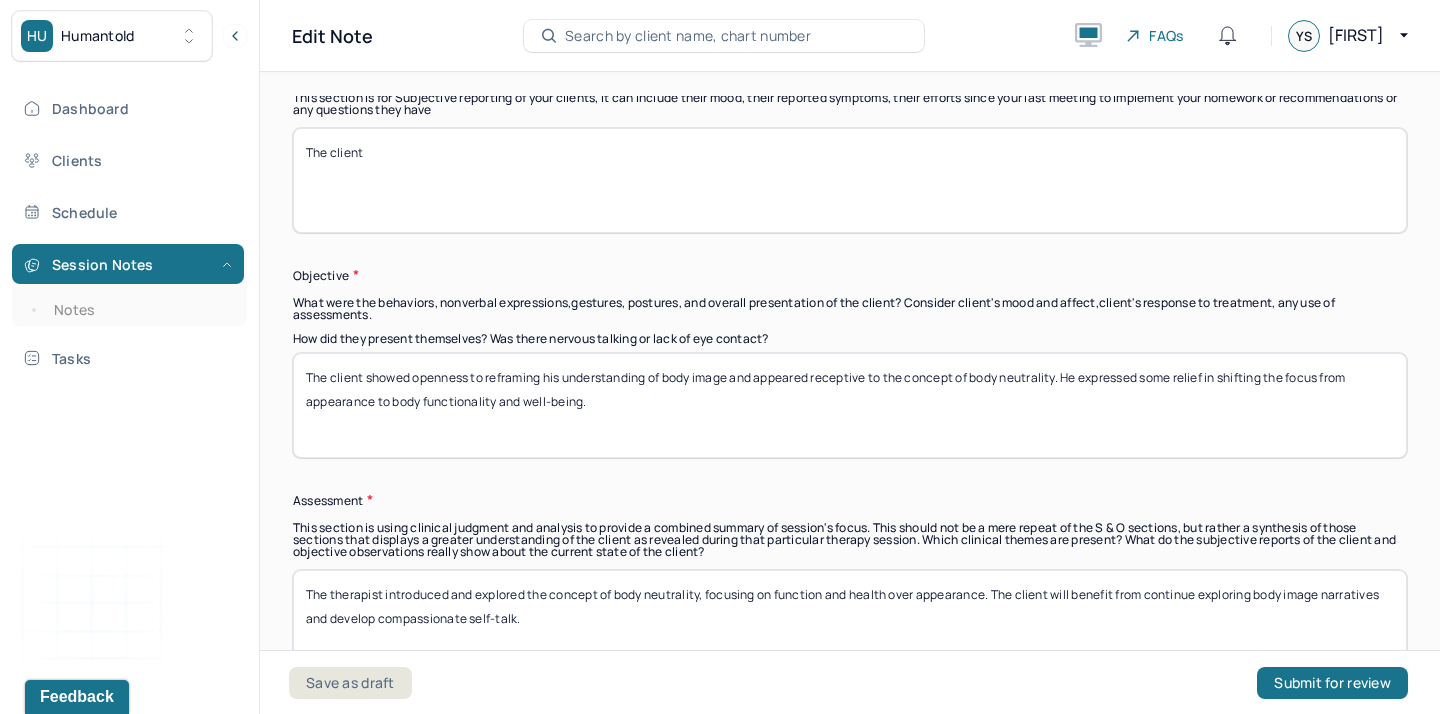 type on "The client" 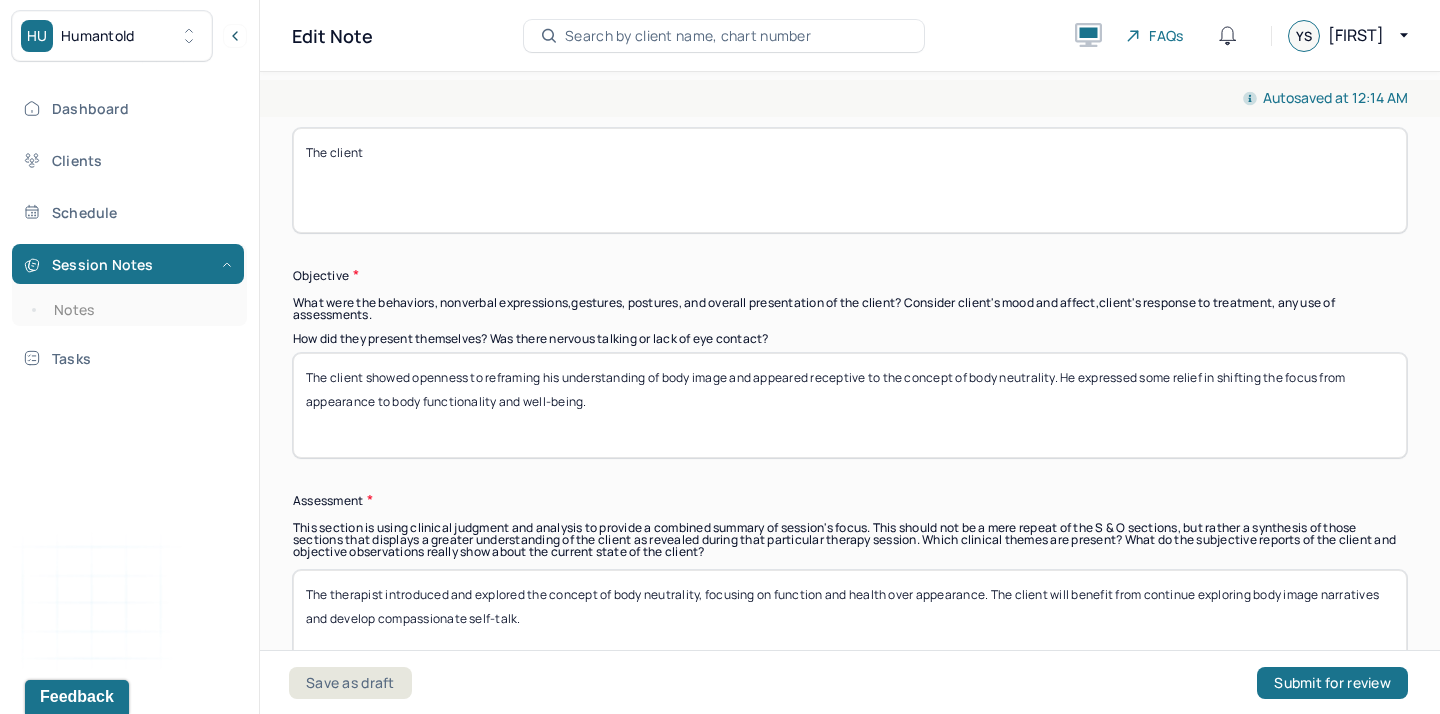 drag, startPoint x: 637, startPoint y: 416, endPoint x: 363, endPoint y: 382, distance: 276.10144 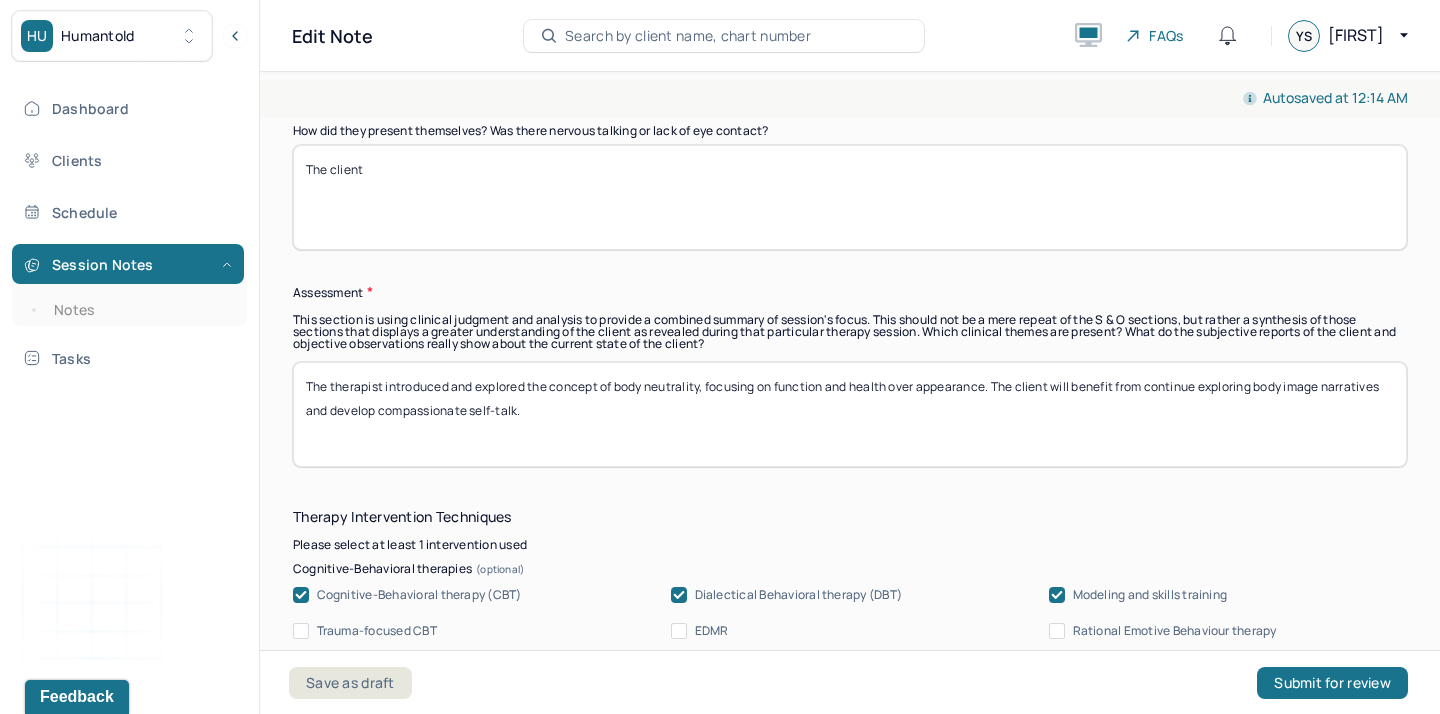 scroll, scrollTop: 1450, scrollLeft: 0, axis: vertical 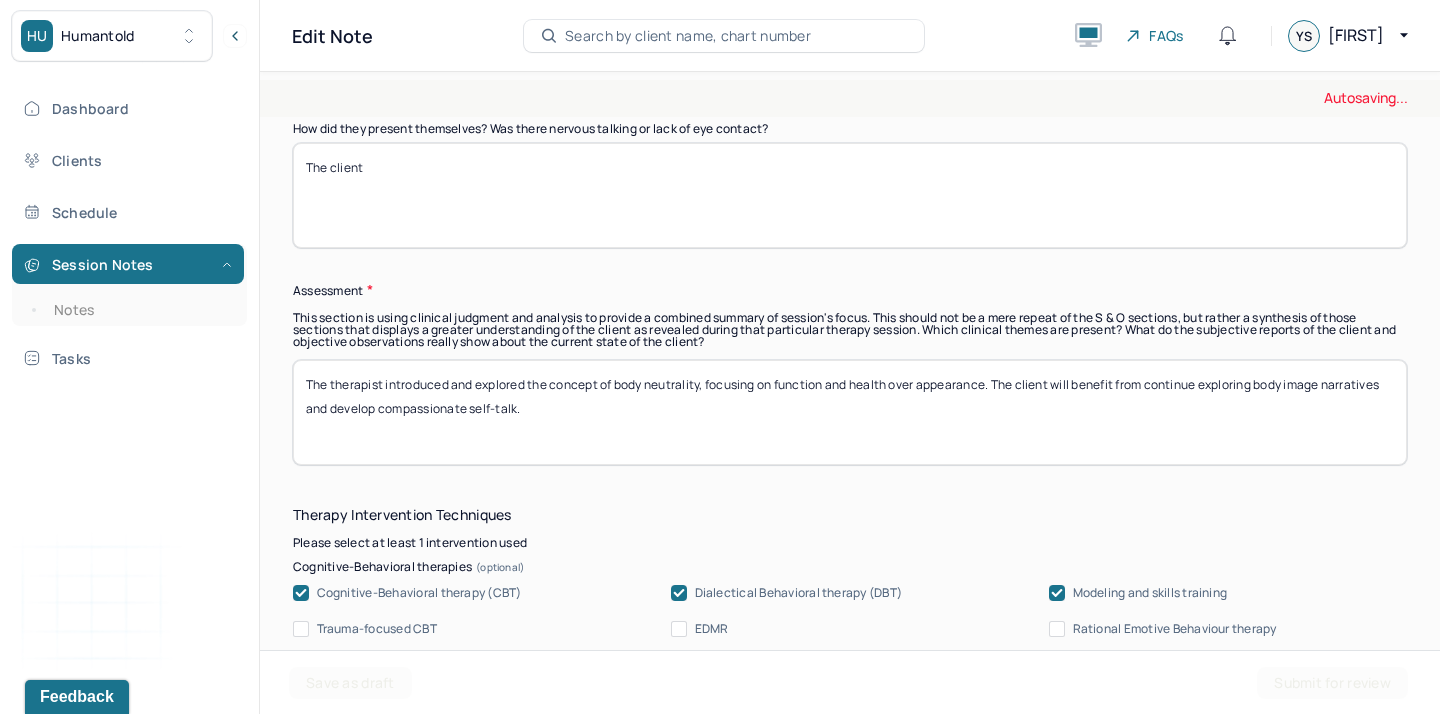 type on "The client" 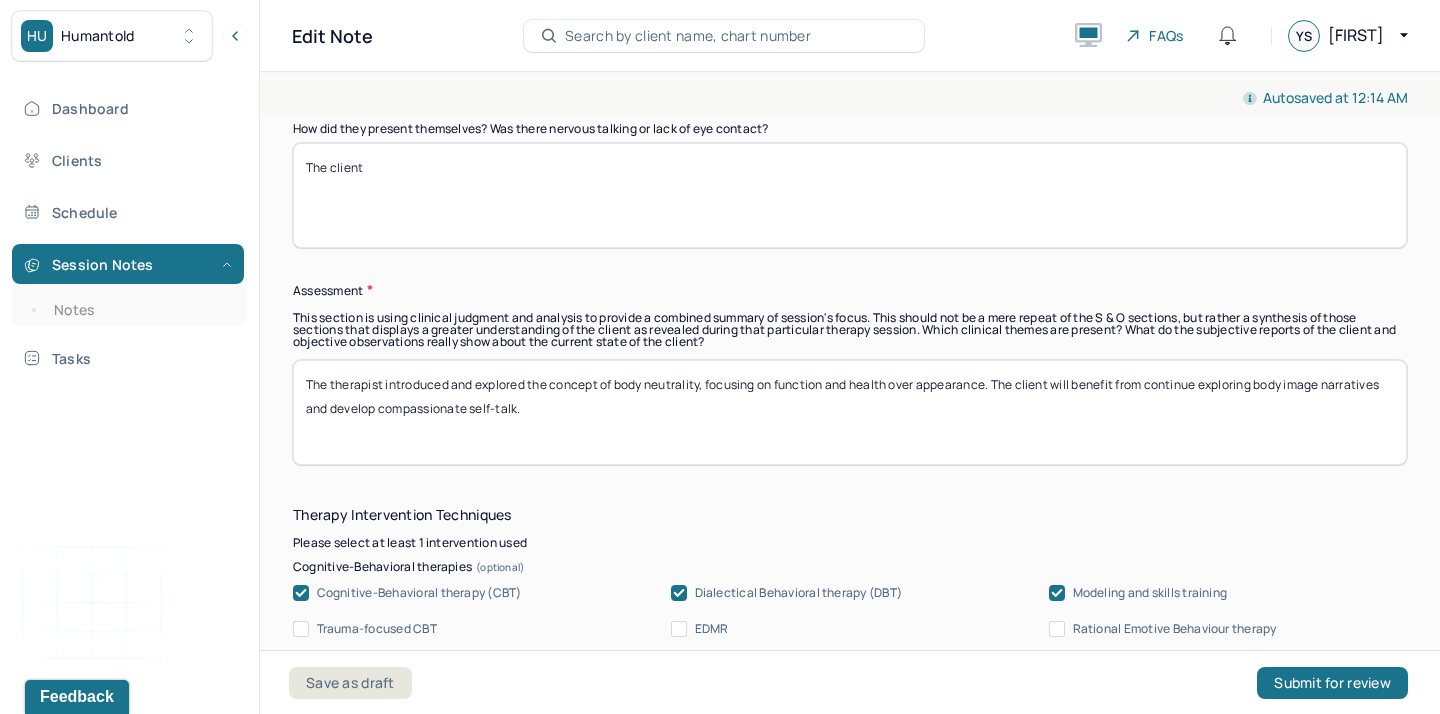 drag, startPoint x: 566, startPoint y: 414, endPoint x: 388, endPoint y: 387, distance: 180.0361 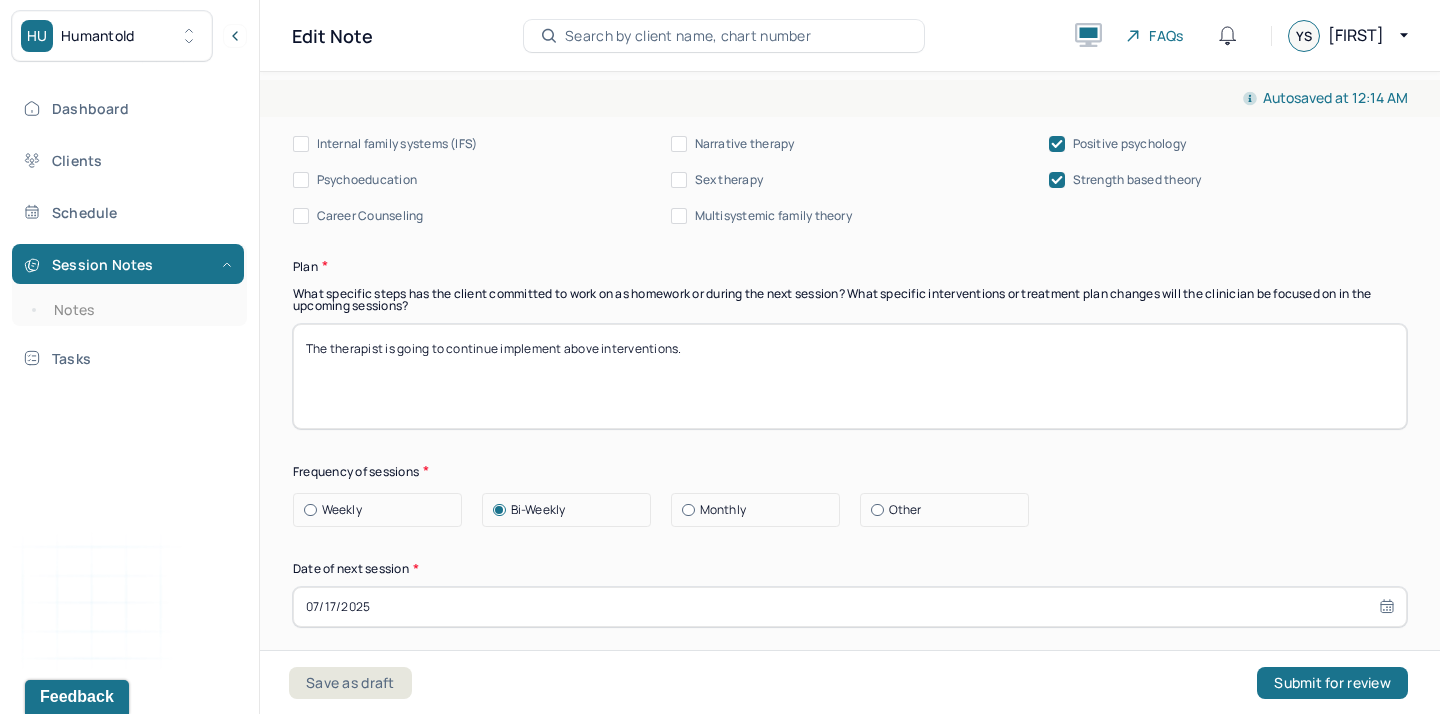 scroll, scrollTop: 2308, scrollLeft: 0, axis: vertical 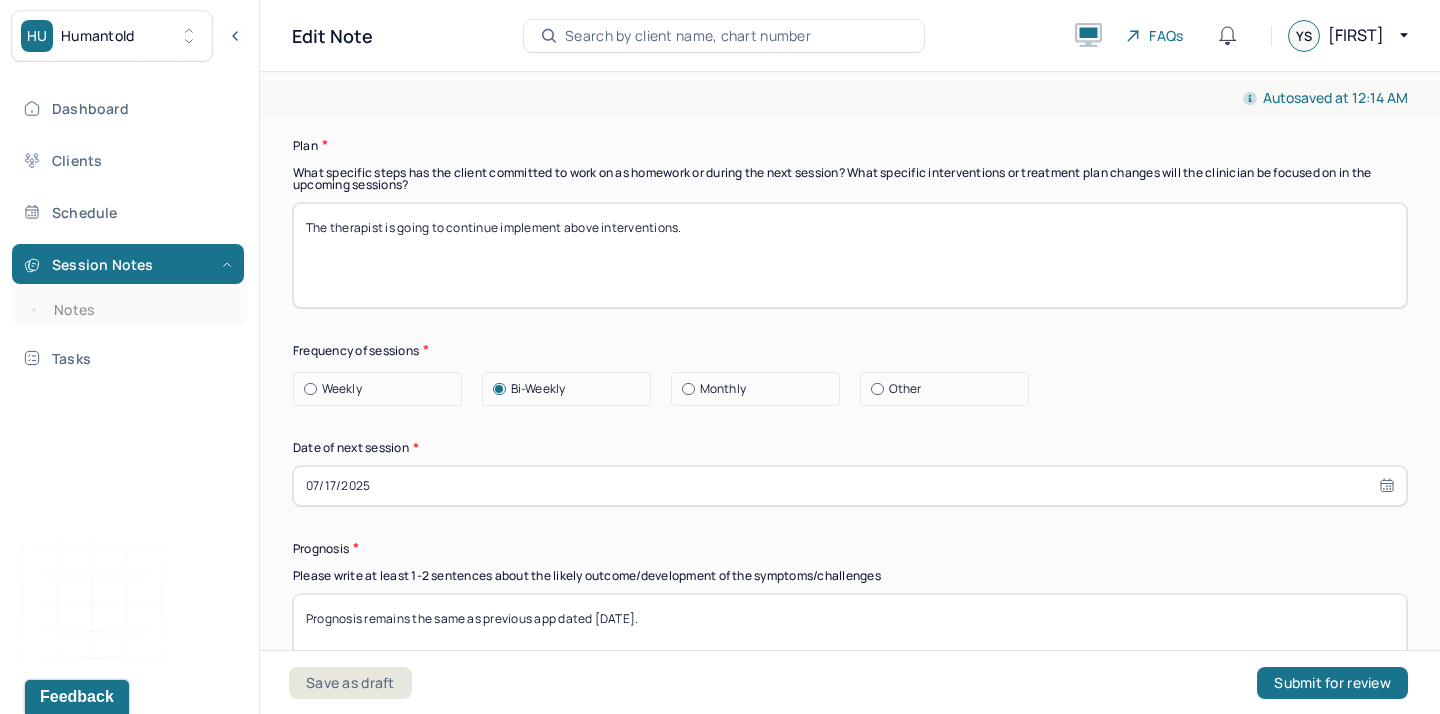 type on "The therapist" 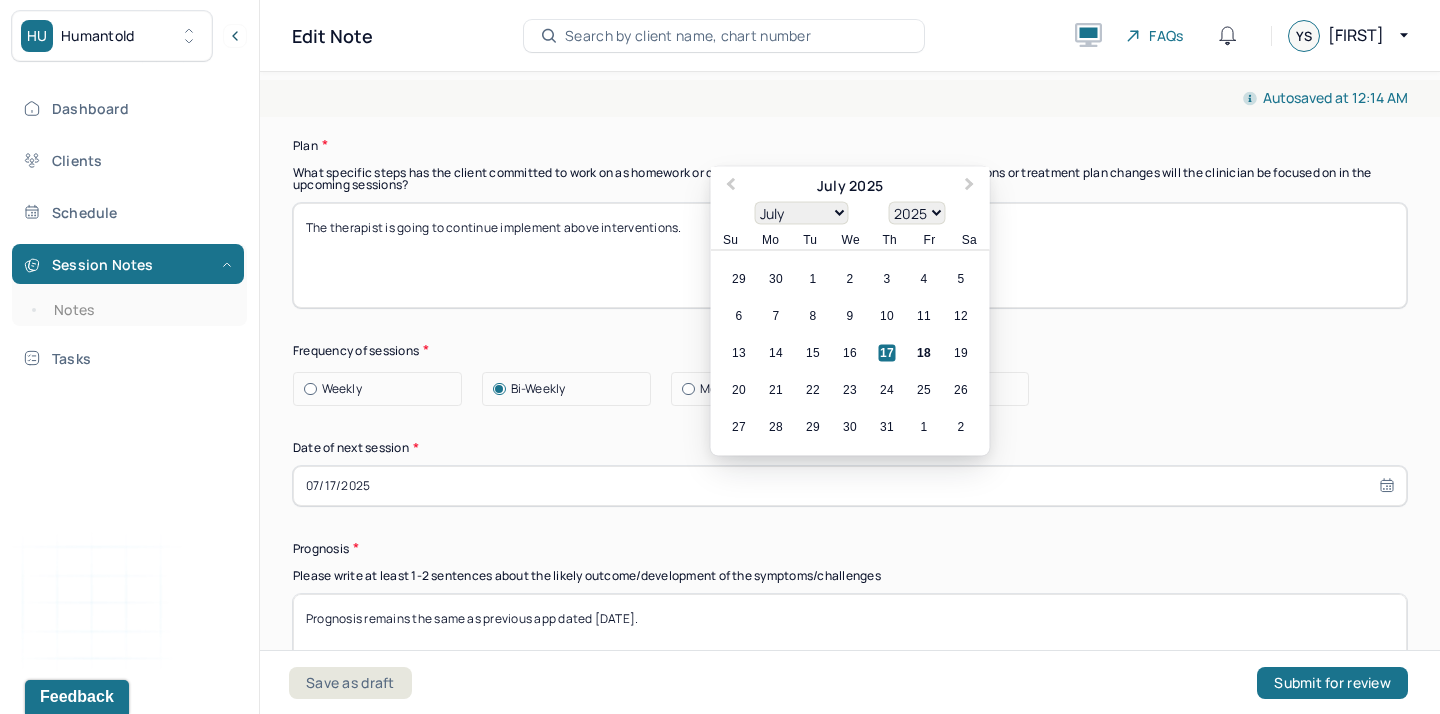 click on "07/17/2025" at bounding box center (850, 486) 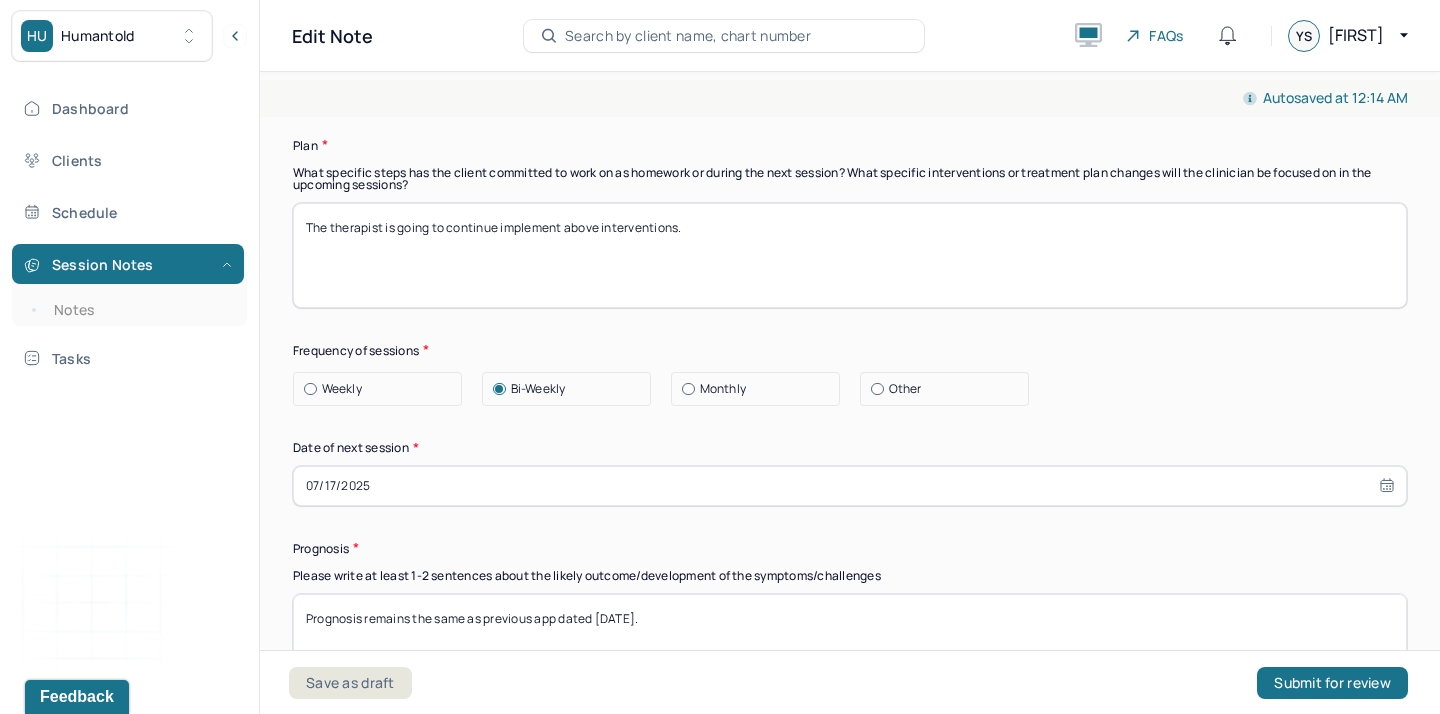 click on "Therapy Intervention Techniques Please select at least 1 intervention used Cognitive-Behavioral therapies Cognitive-Behavioral therapy (CBT) Dialectical Behavioral therapy (DBT) Modeling and skills training Trauma-focused CBT EDMR Rational Emotive Behaviour therapy Acceptance Commitment Therapy Solution Based Brief Therapy Mindfulness Based Cognitive Therapy Relationship based Interventions Attachment-oriented interventions Parent-child interaction therapy Parent interventions Other Client centered therapy/ Humanism Gestalt therapy Existential therapy Feminist therapy Psychodynamic therapy Grief therapy Internal family systems (IFS) Narrative therapy Positive psychology Psychoeducation Sex therapy Strength based theory Career Counseling Multisystemic family theory Plan What specific steps has the client committed to work on as homework or during the next session? What specific interventions or treatment plan changes will the clinician be focused on in the upcoming sessions? Frequency of sessions Weekly Other" at bounding box center (850, 257) 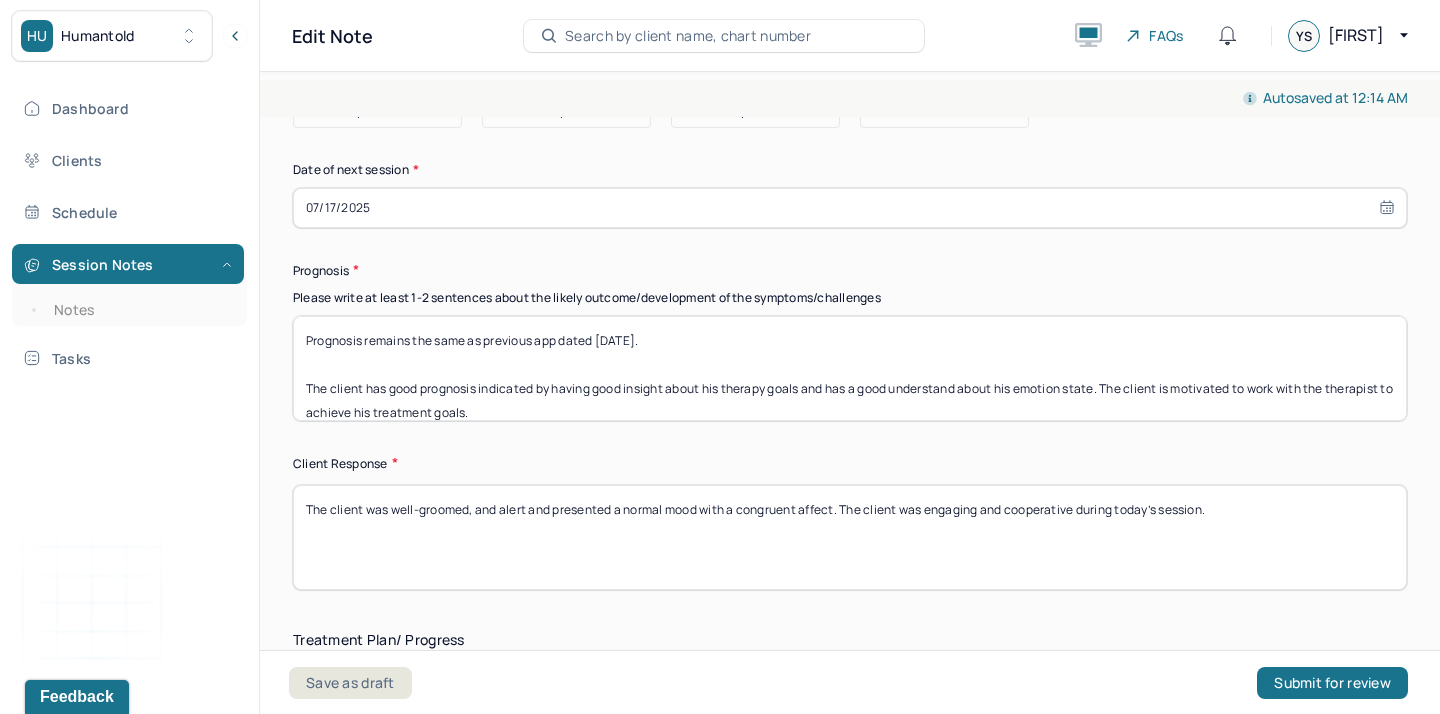 scroll, scrollTop: 2579, scrollLeft: 0, axis: vertical 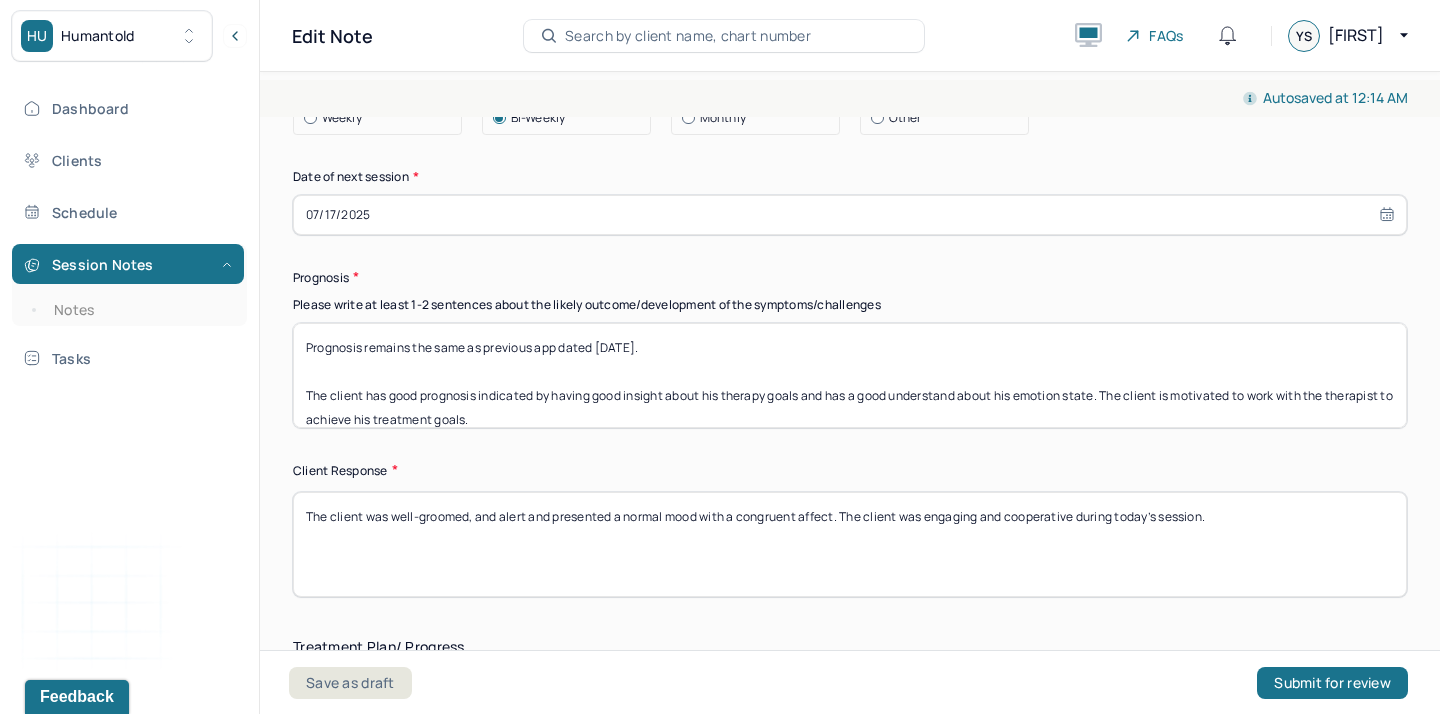 click on "07/17/2025" at bounding box center (850, 215) 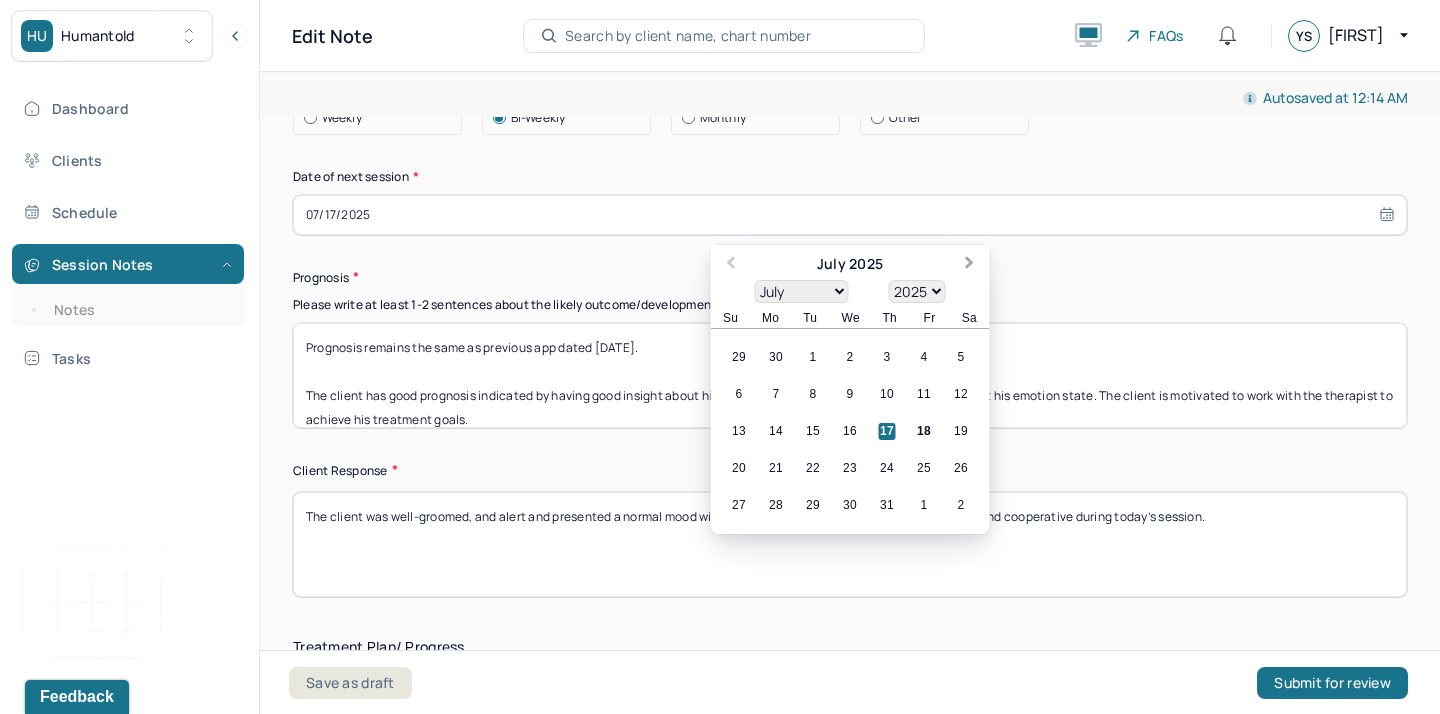 click on "Next Month" at bounding box center [972, 266] 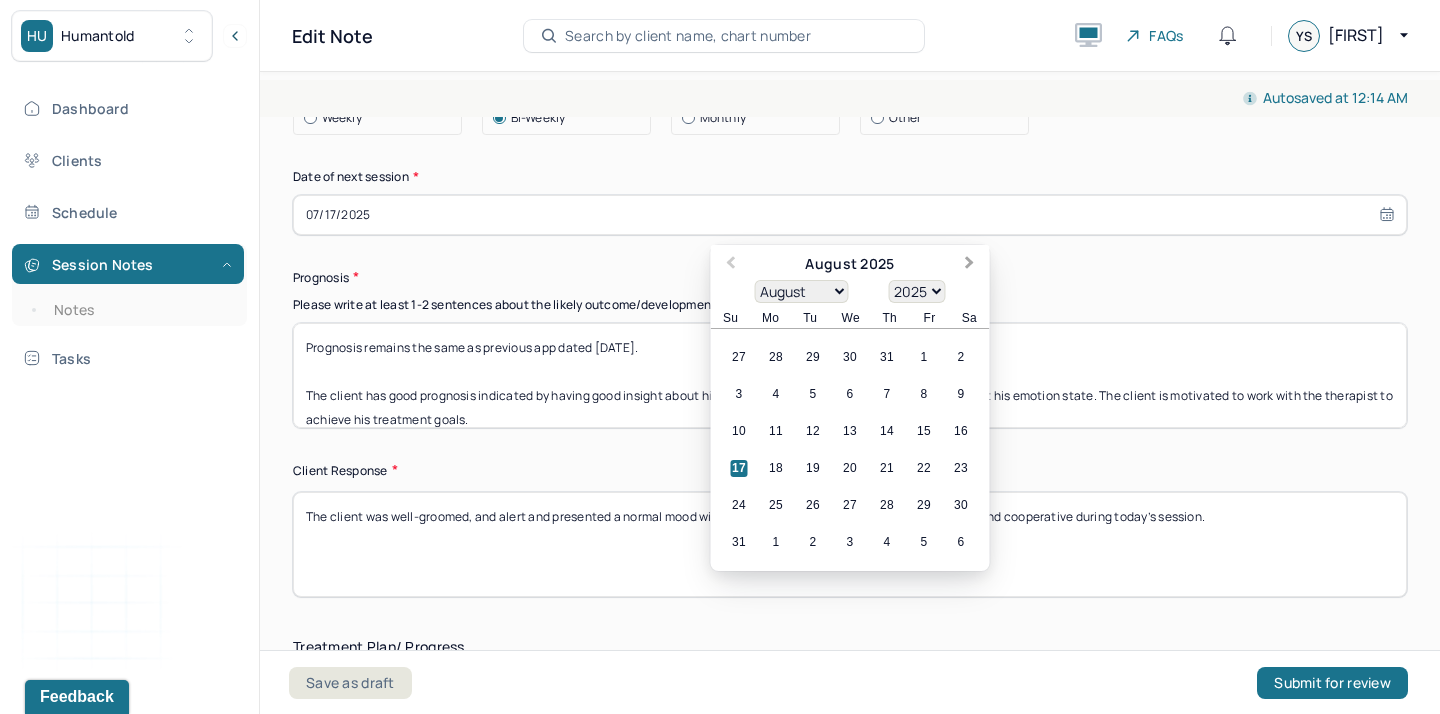click on "Next Month" at bounding box center (972, 266) 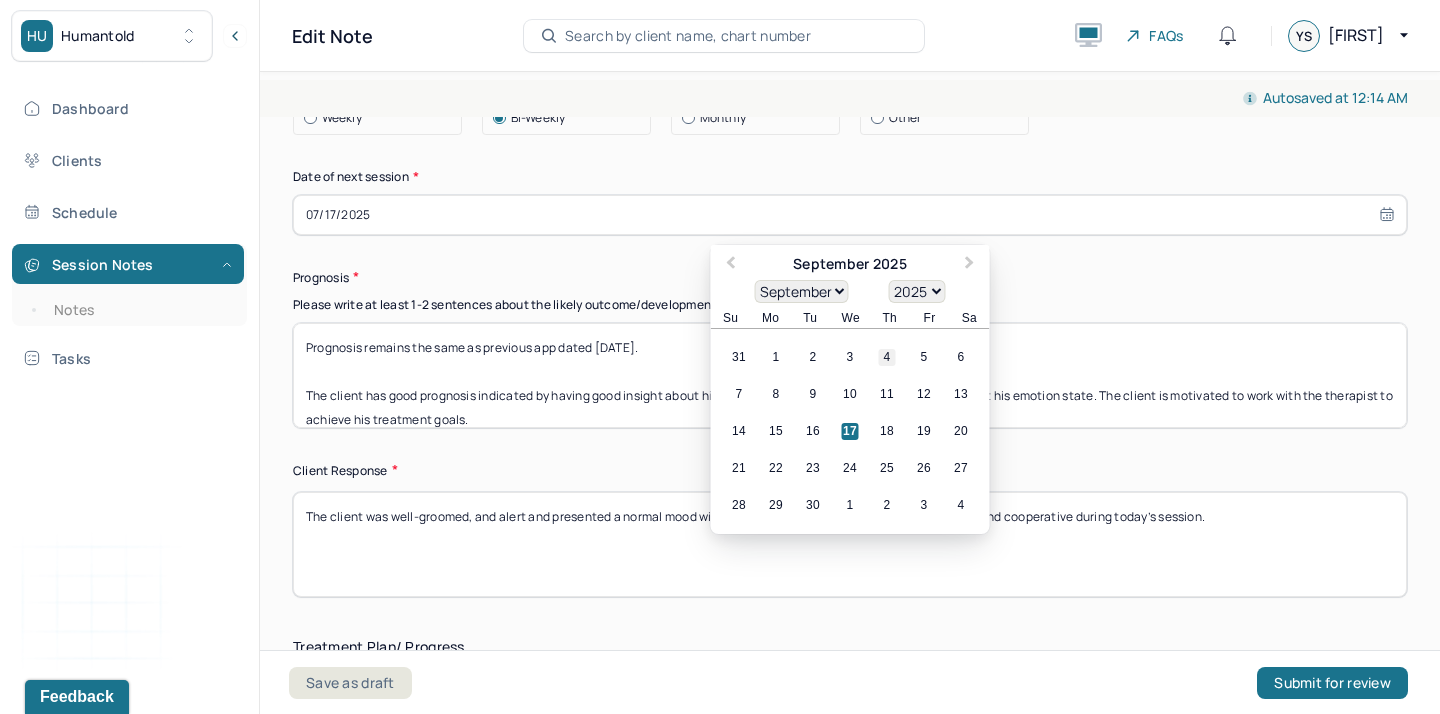 click on "4" at bounding box center (887, 357) 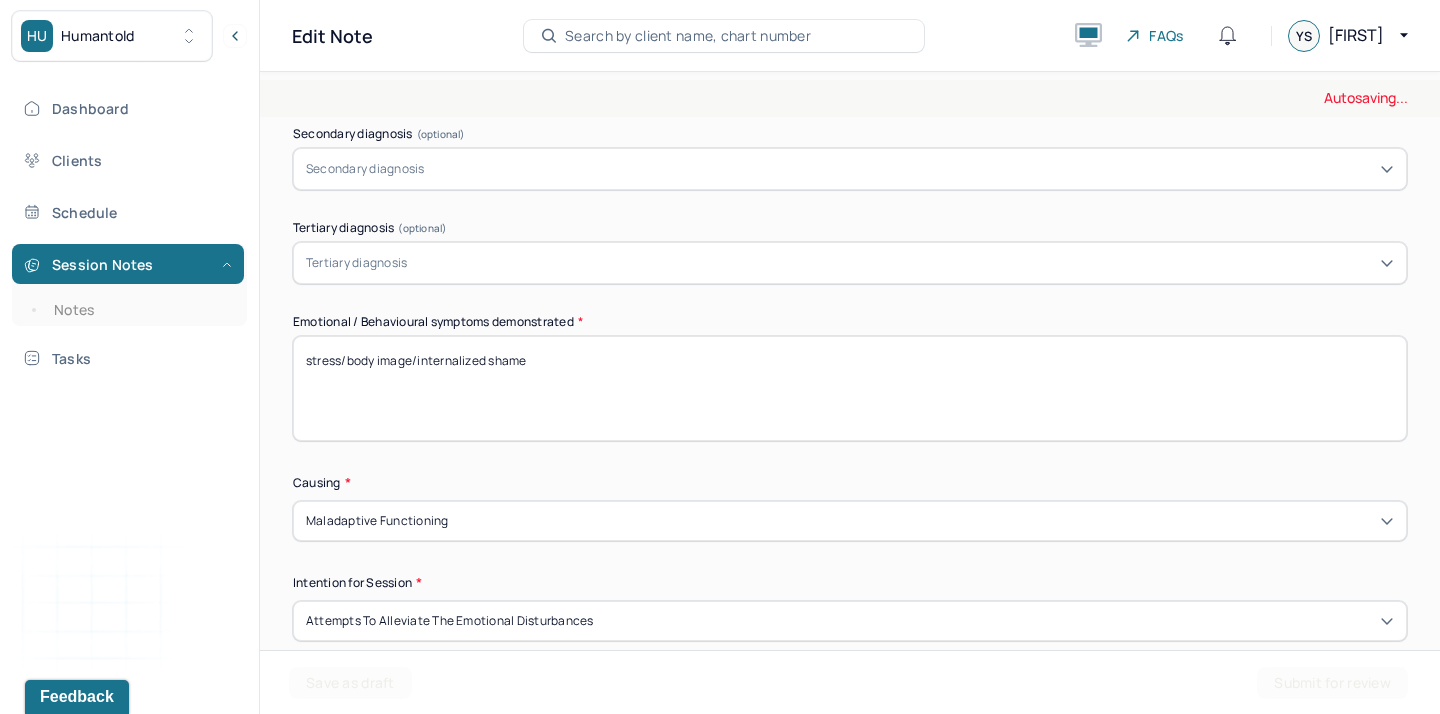 scroll, scrollTop: 0, scrollLeft: 0, axis: both 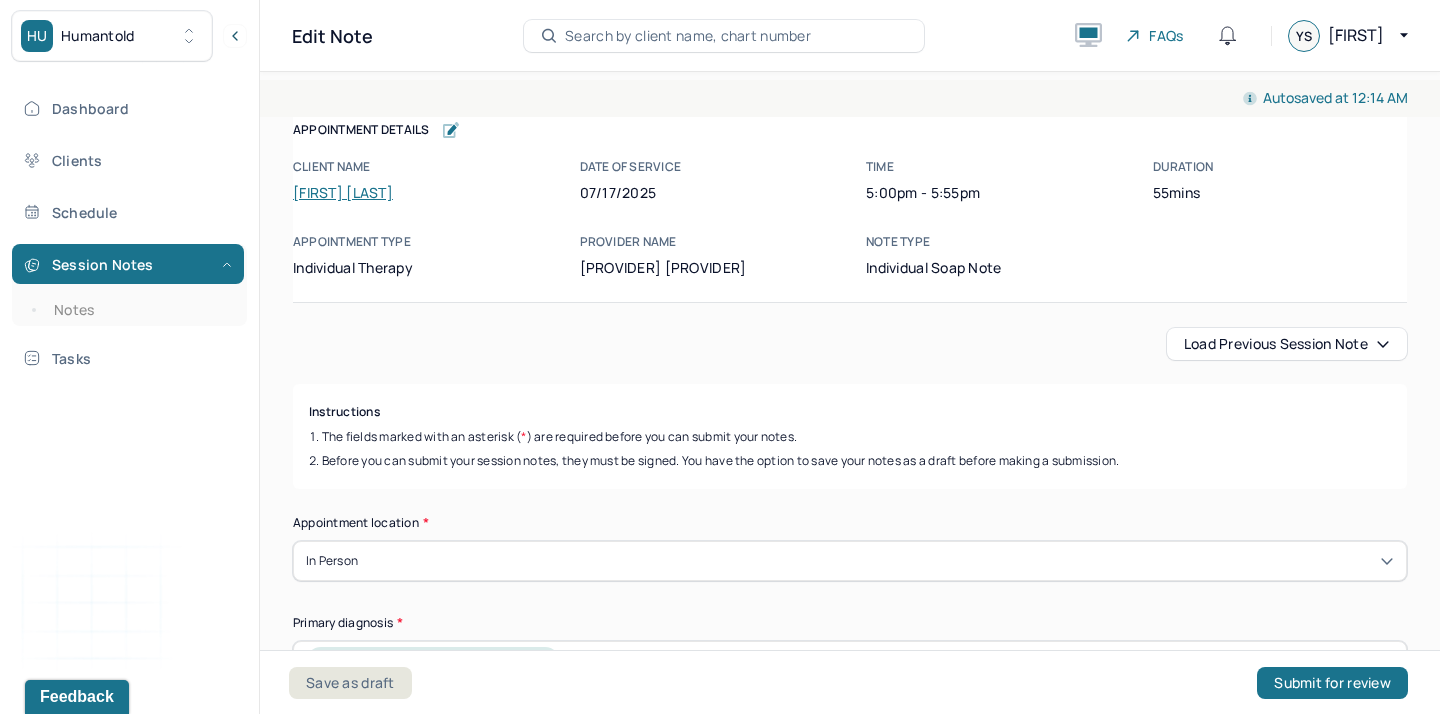 click on "Load previous session note" at bounding box center (1287, 344) 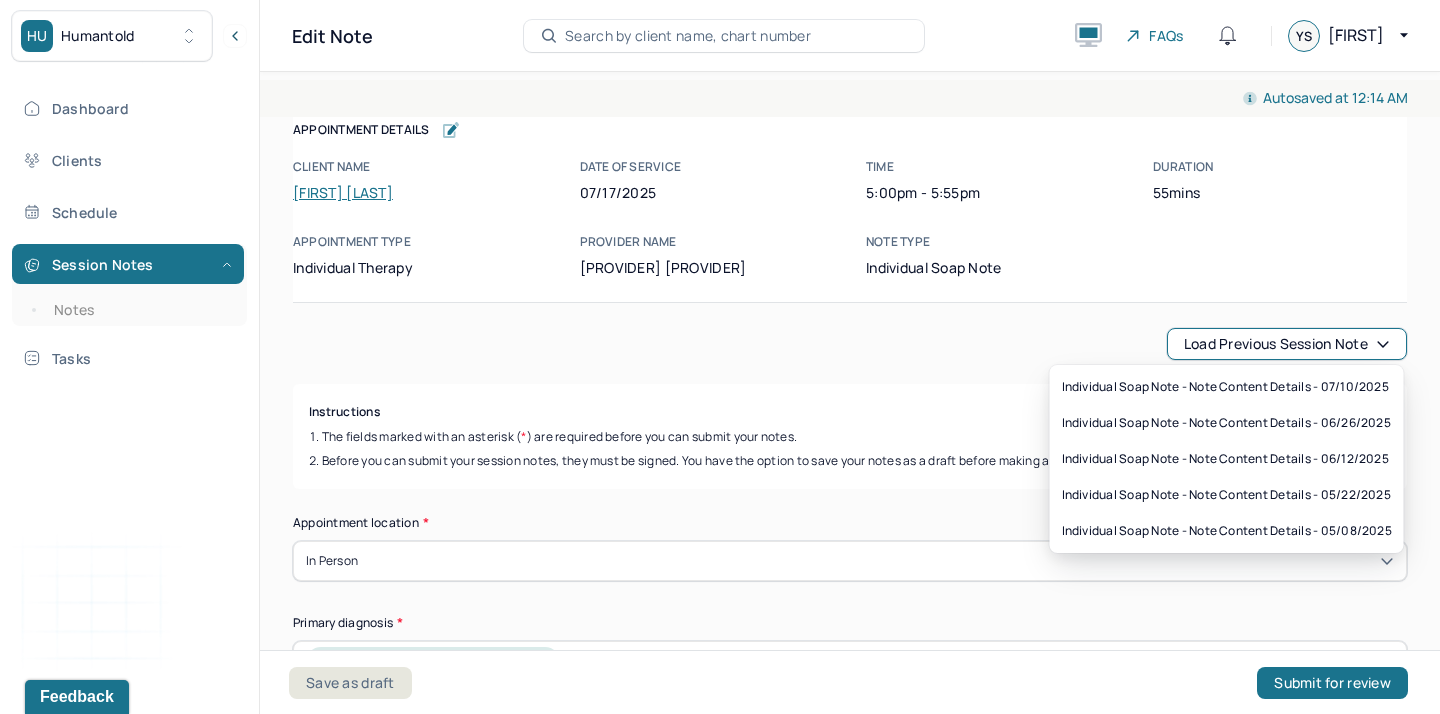 click on "Load previous session note" at bounding box center (850, 344) 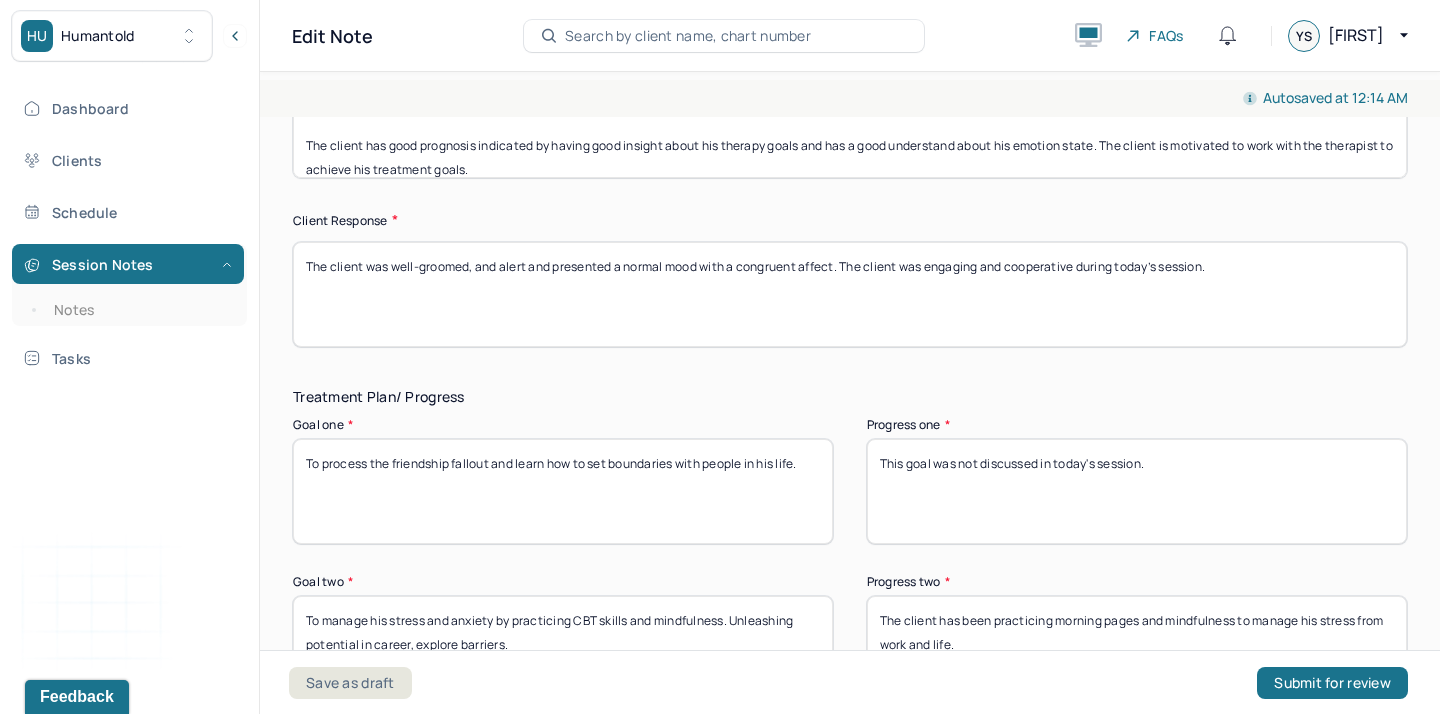 scroll, scrollTop: 2586, scrollLeft: 0, axis: vertical 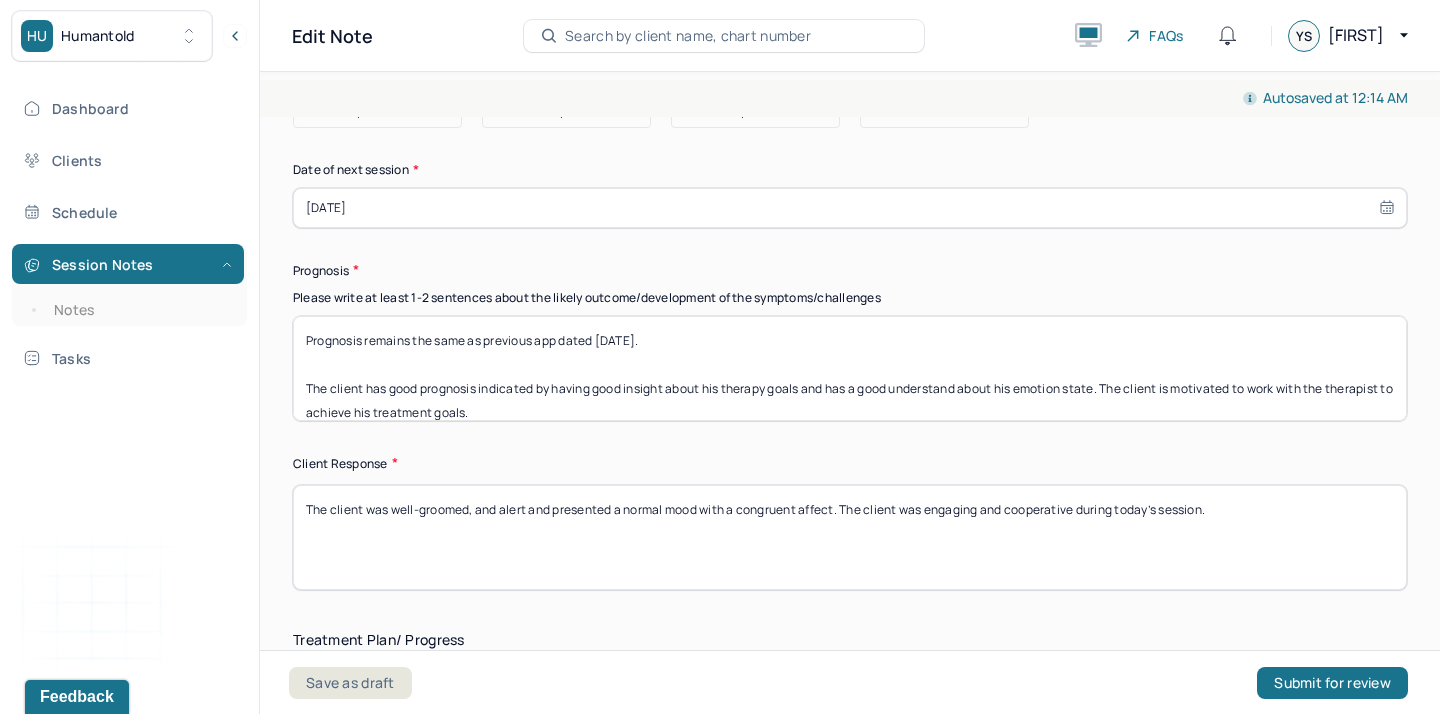 click on "Prognosis remains the same as previous app dated [DATE].
The client has good prognosis indicated by having good insight about his therapy goals and has a good understand about his emotion state. The client is motivated to work with the therapist to achieve his treatment goals." at bounding box center (850, 368) 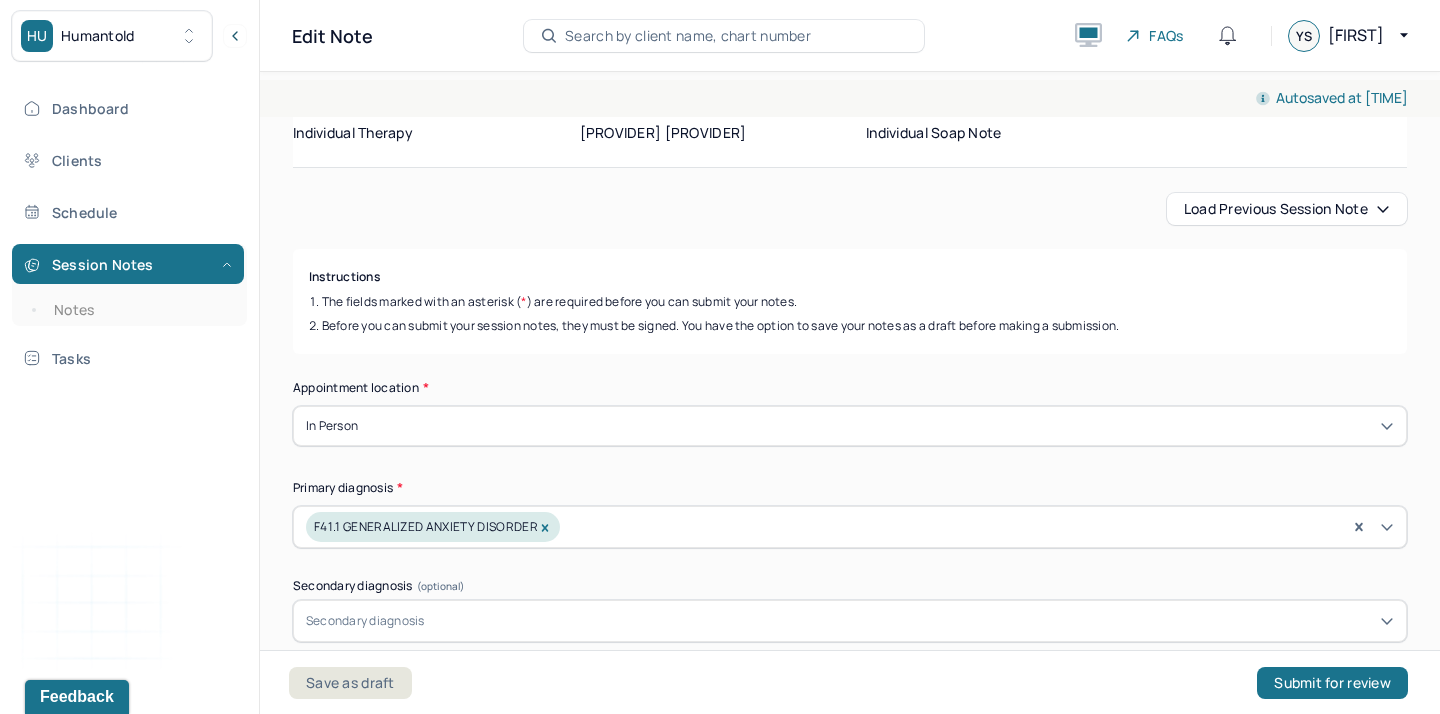 scroll, scrollTop: 136, scrollLeft: 0, axis: vertical 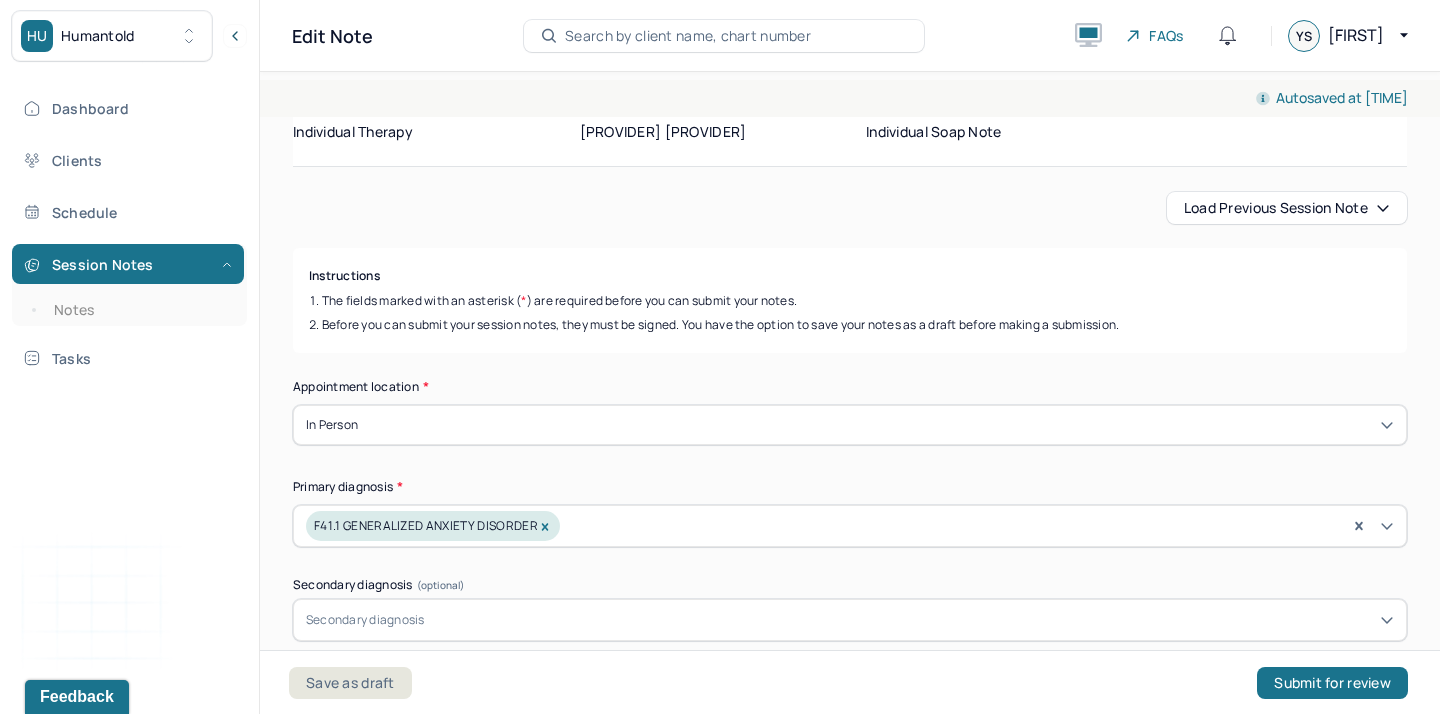 type on "Prognosis remains the same as previous app dated [DATE].
The client has good prognosis indicated by having good insight about his therapy goals and has a good understand about his emotion state. The client is motivated to work with the therapist to achieve his treatment goals." 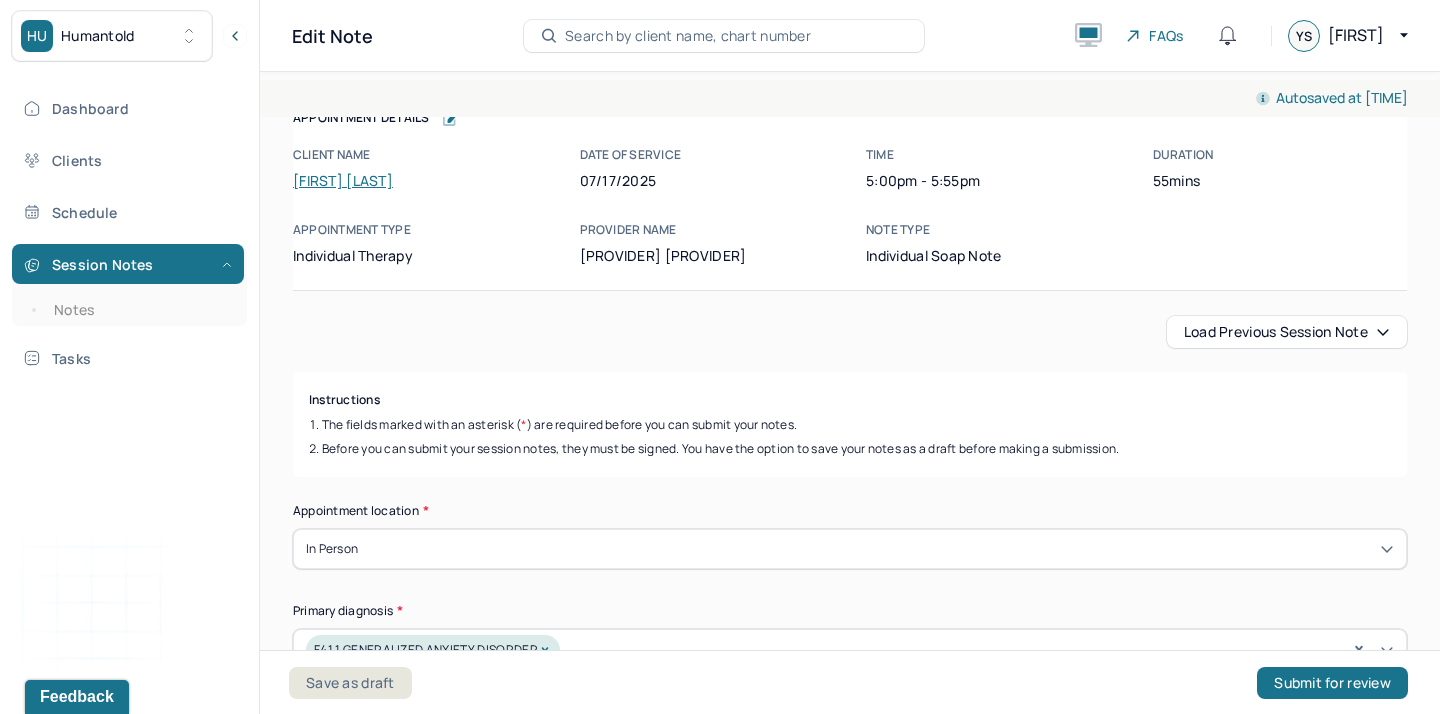 scroll, scrollTop: 0, scrollLeft: 0, axis: both 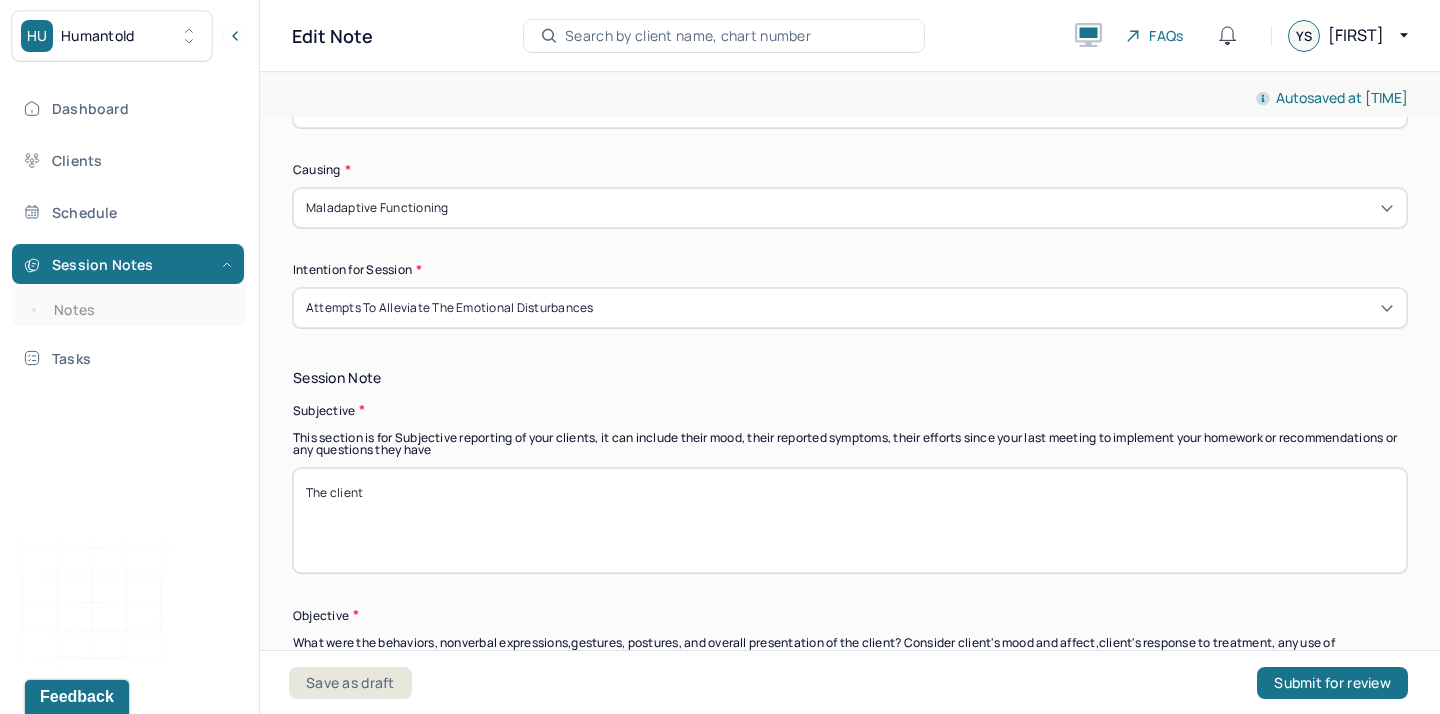 click on "The client" at bounding box center [850, 520] 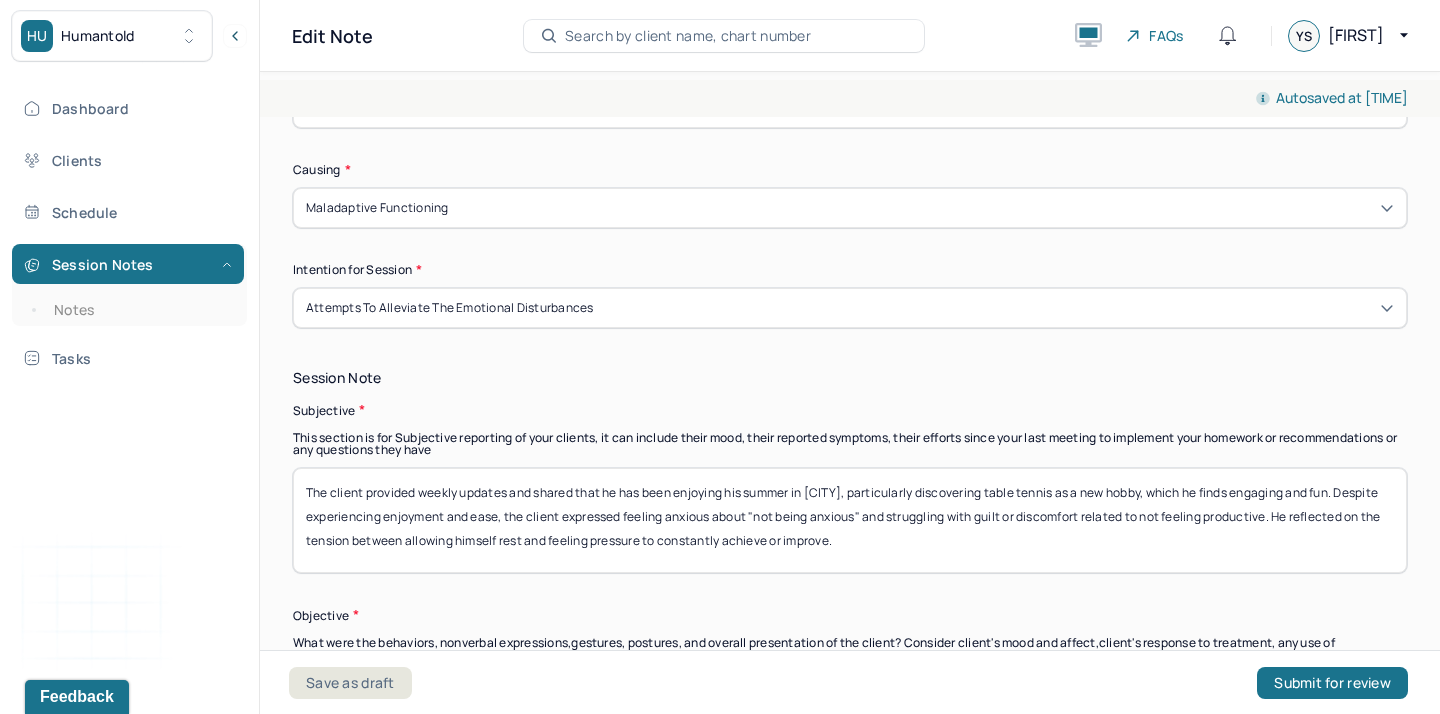 type on "The client provided weekly updates and shared that he has been enjoying his summer in [CITY], particularly discovering table tennis as a new hobby, which he finds engaging and fun. Despite experiencing enjoyment and ease, the client expressed feeling anxious about "not being anxious" and struggling with guilt or discomfort related to not feeling productive. He reflected on the tension between allowing himself rest and feeling pressure to constantly achieve or improve." 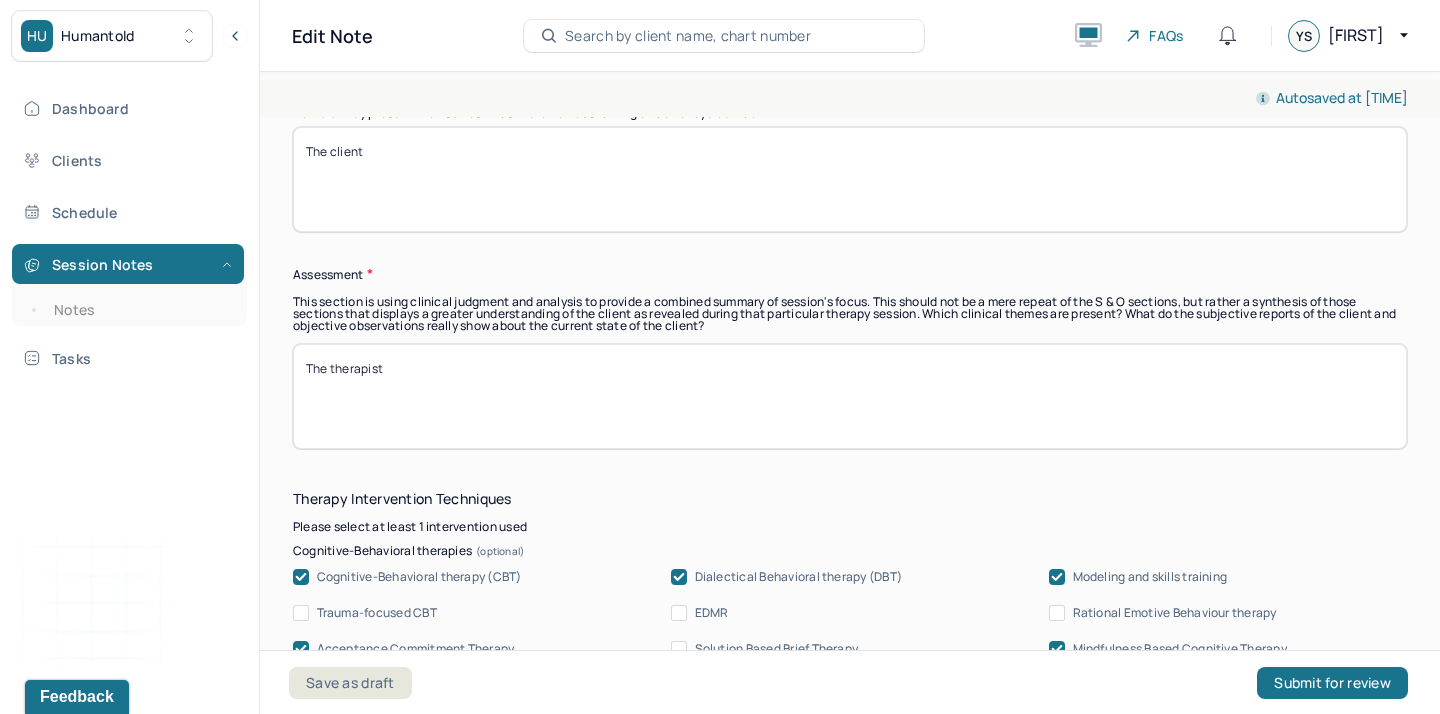 scroll, scrollTop: 1401, scrollLeft: 0, axis: vertical 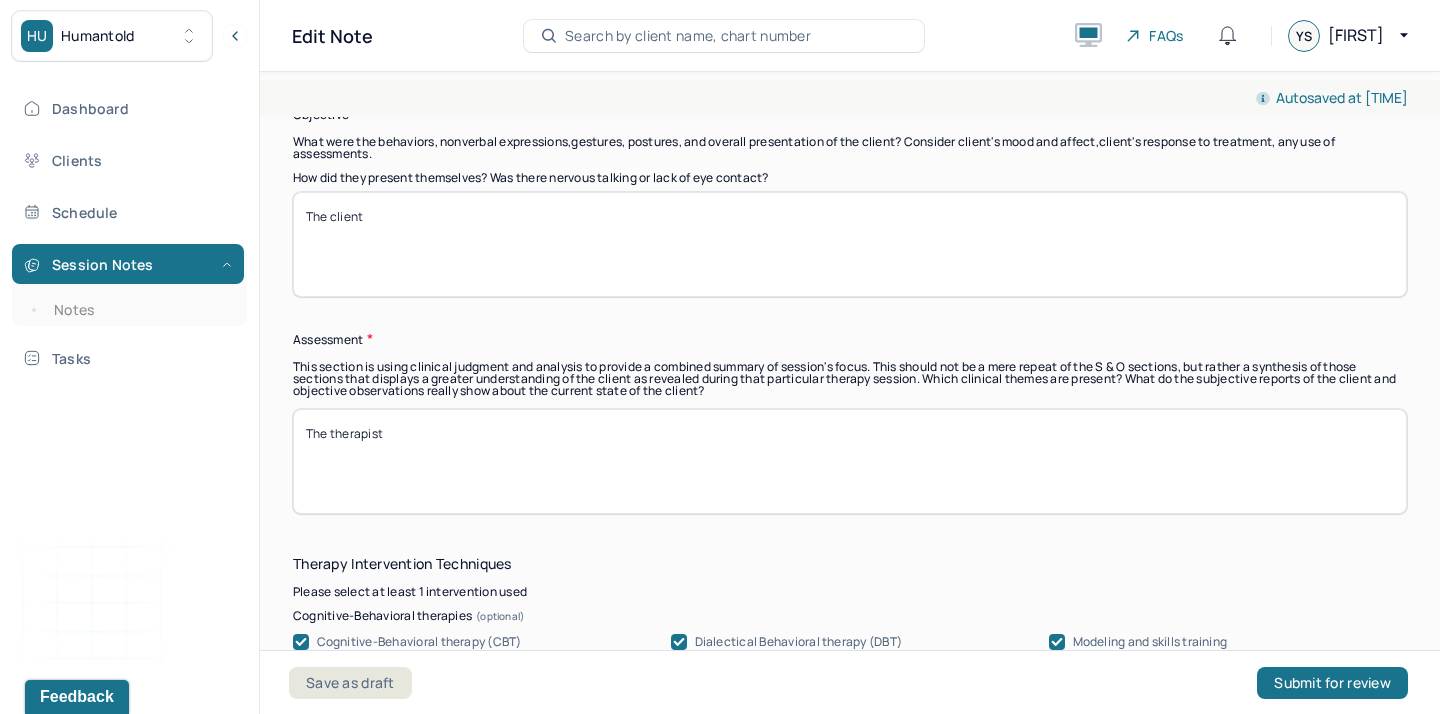 click on "The client" at bounding box center [850, 244] 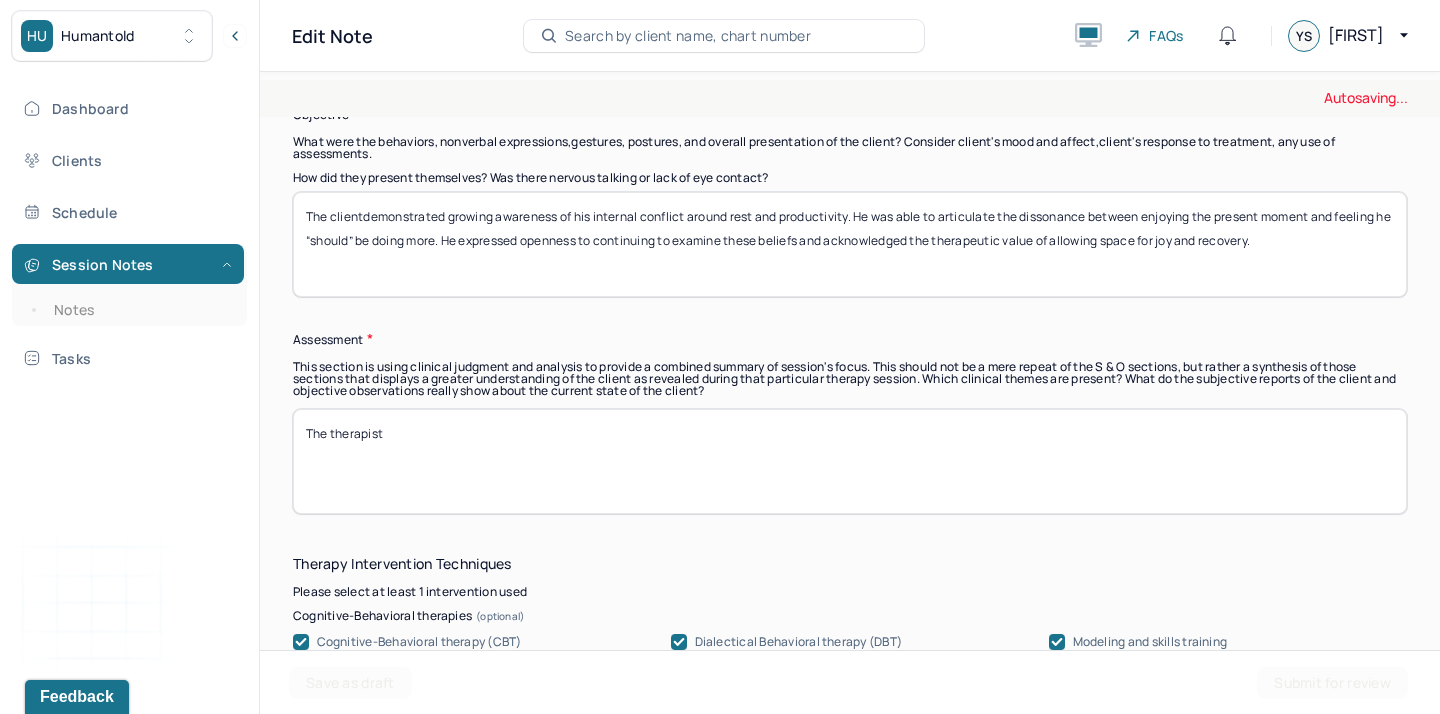 click on "The client" at bounding box center [850, 244] 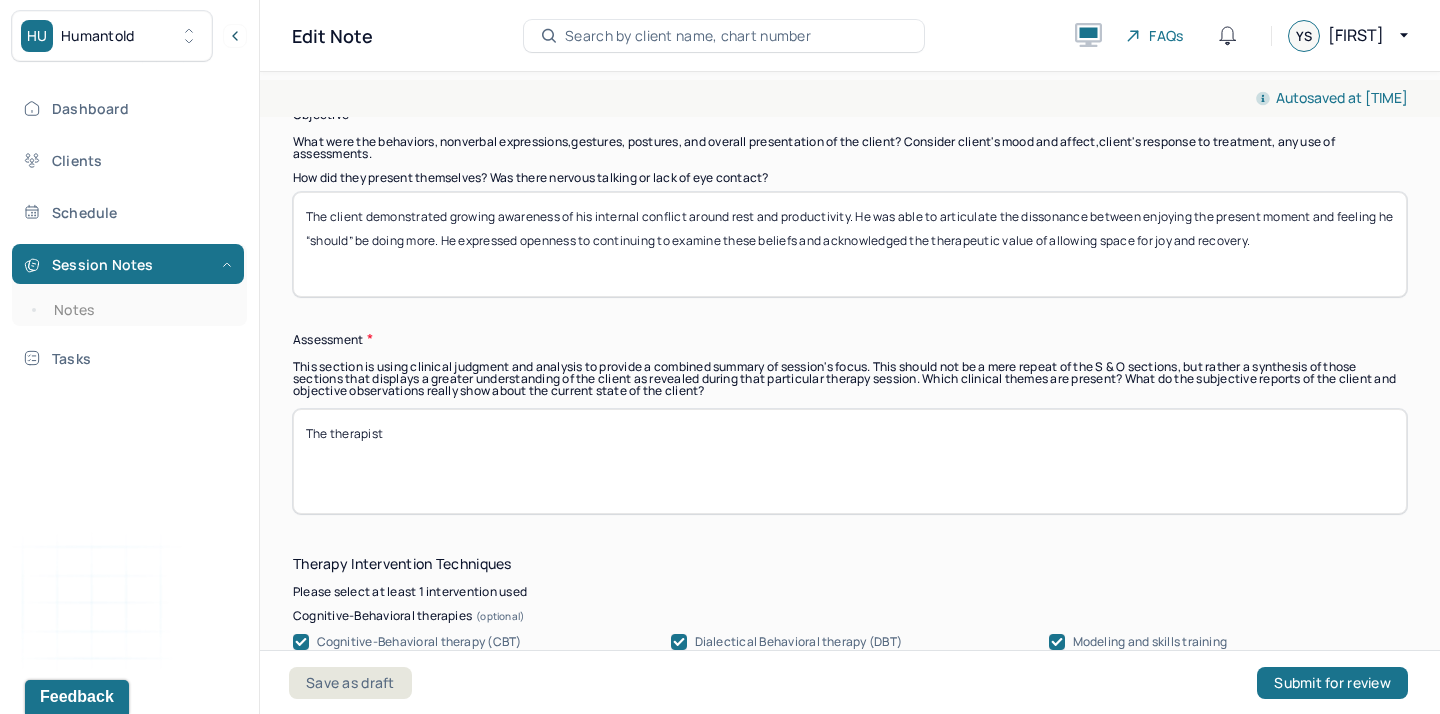 type on "The client demonstrated growing awareness of his internal conflict around rest and productivity. He was able to articulate the dissonance between enjoying the present moment and feeling he “should” be doing more. He expressed openness to continuing to examine these beliefs and acknowledged the therapeutic value of allowing space for joy and recovery." 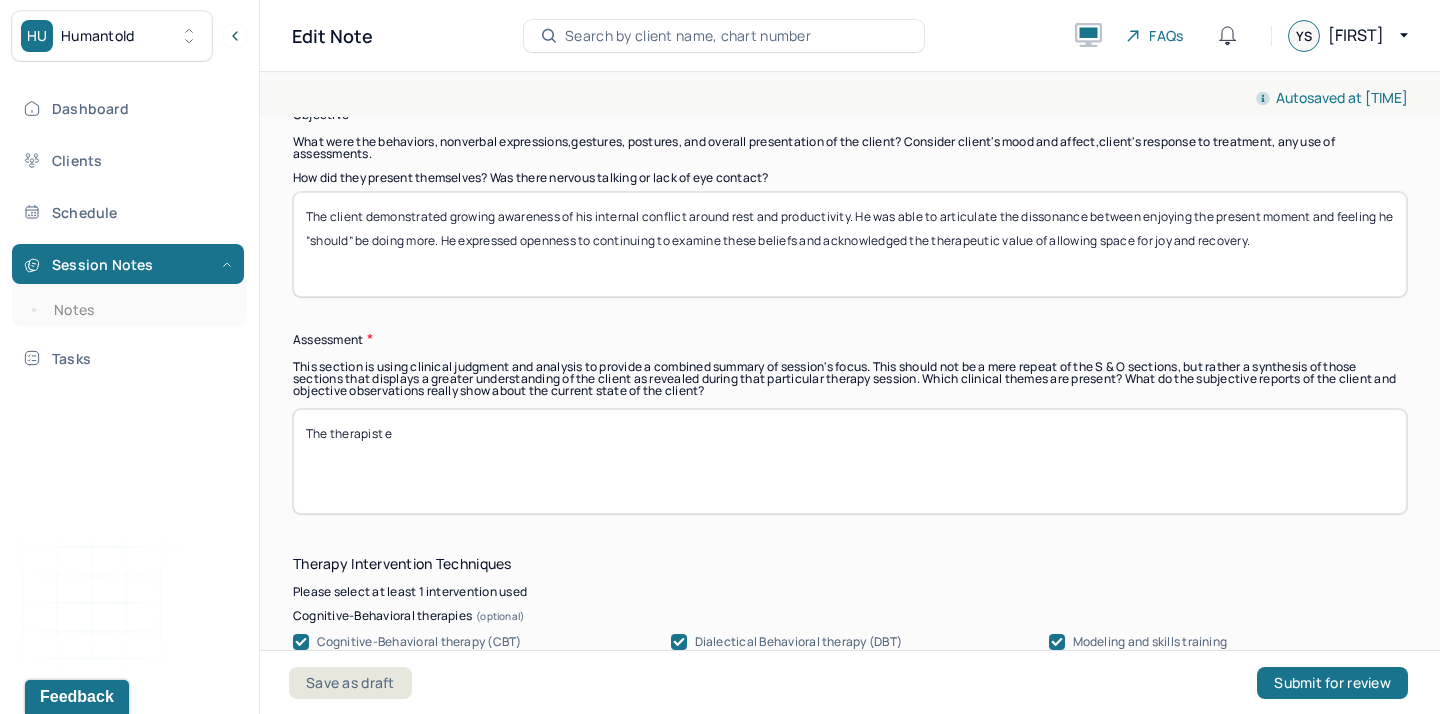 paste on "xplored the client’s underlying beliefs about productivity and self-worth." 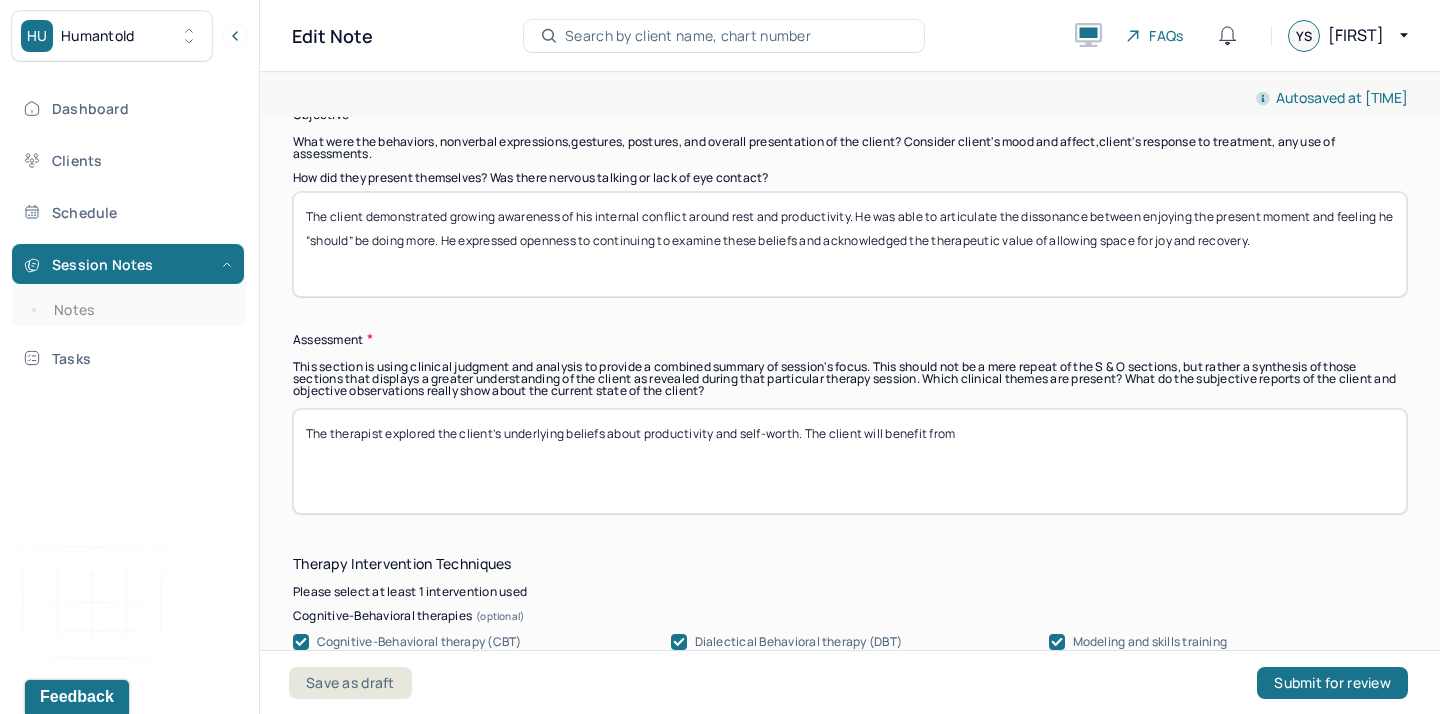 paste on "building tolerance for rest and joy without guilt." 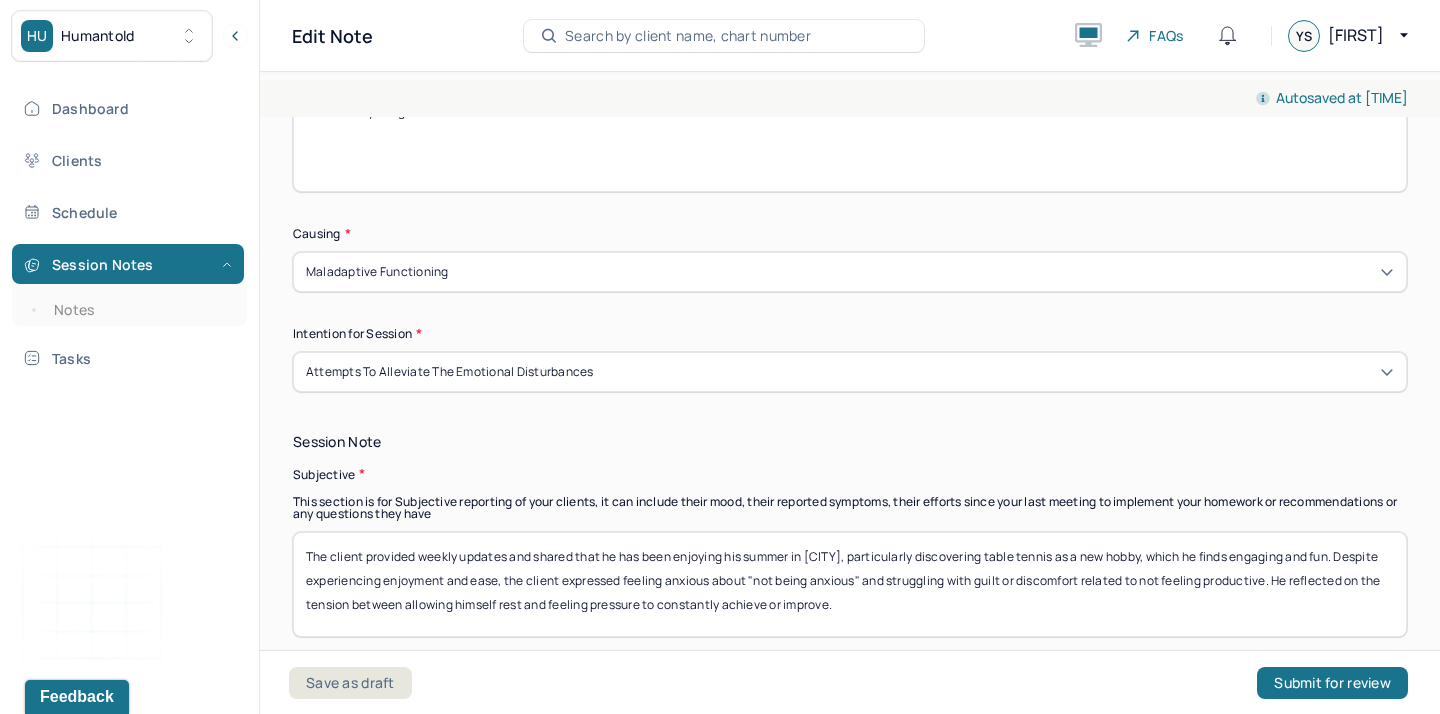 scroll, scrollTop: 628, scrollLeft: 0, axis: vertical 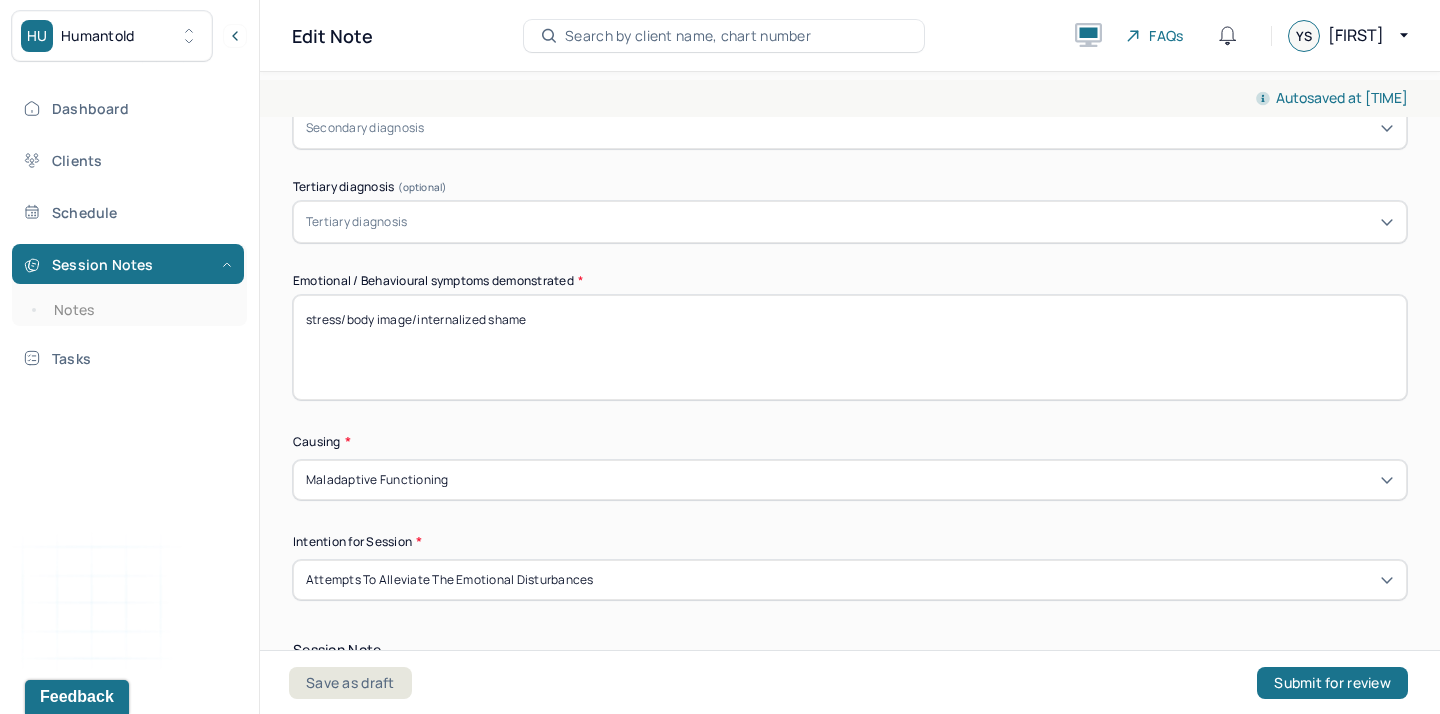 type on "The therapist explored the client’s underlying beliefs about productivity and self-worth. The client will benefit from building tolerance for rest and joy without guilt." 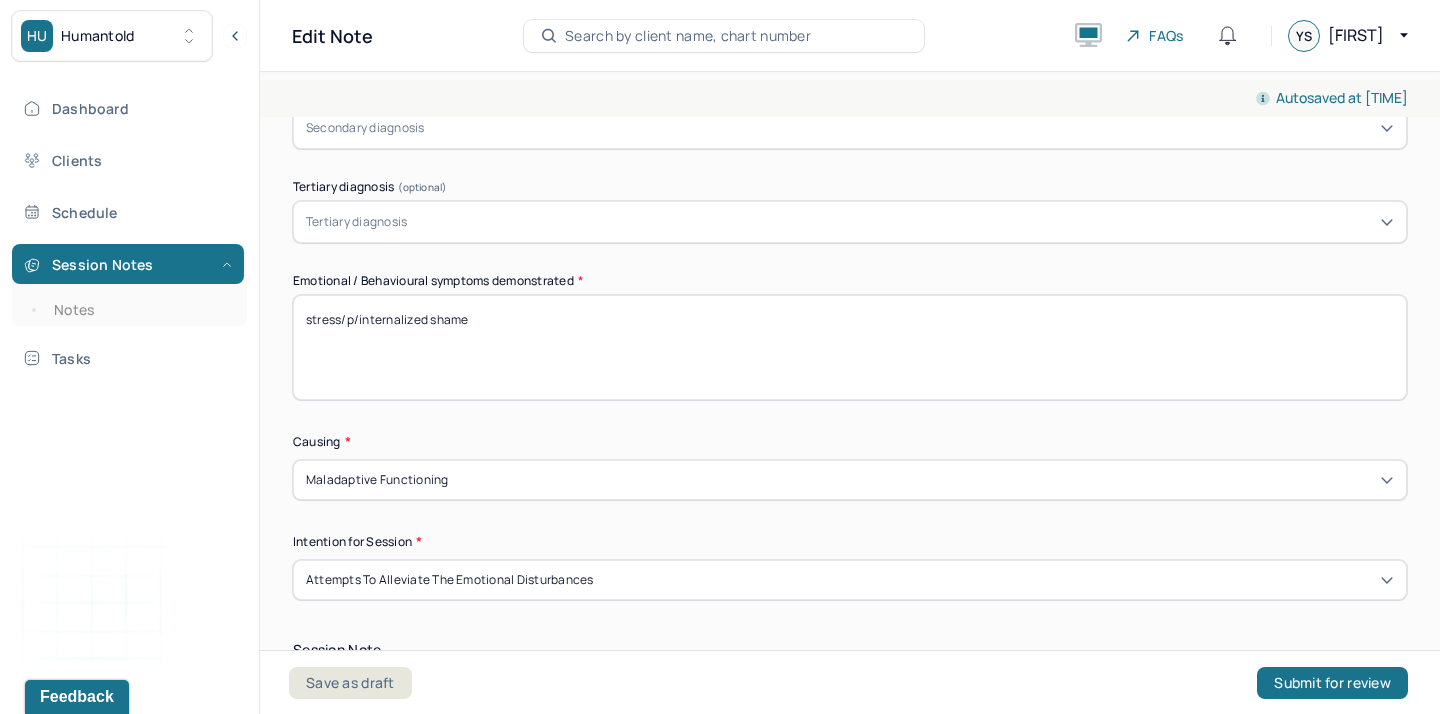 paste on "roductivity anxiety" 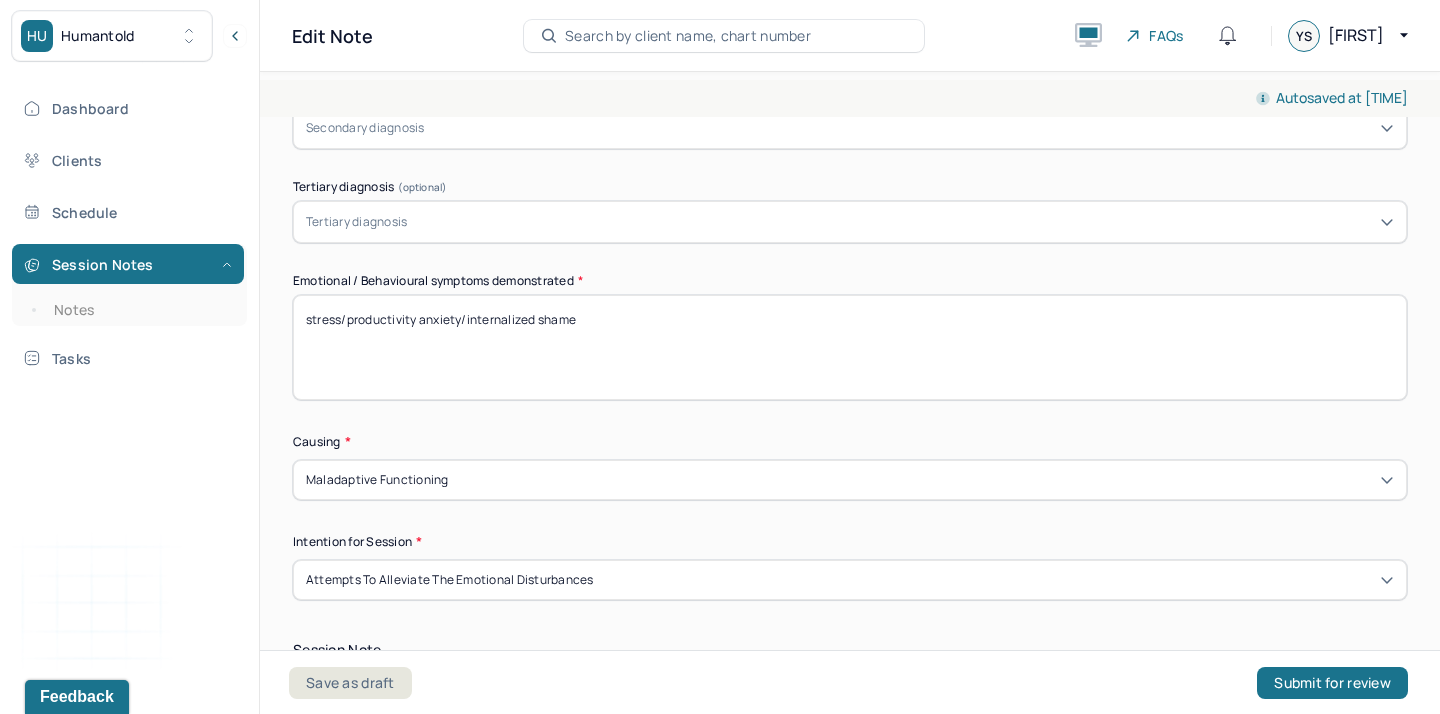 drag, startPoint x: 466, startPoint y: 324, endPoint x: 625, endPoint y: 326, distance: 159.01257 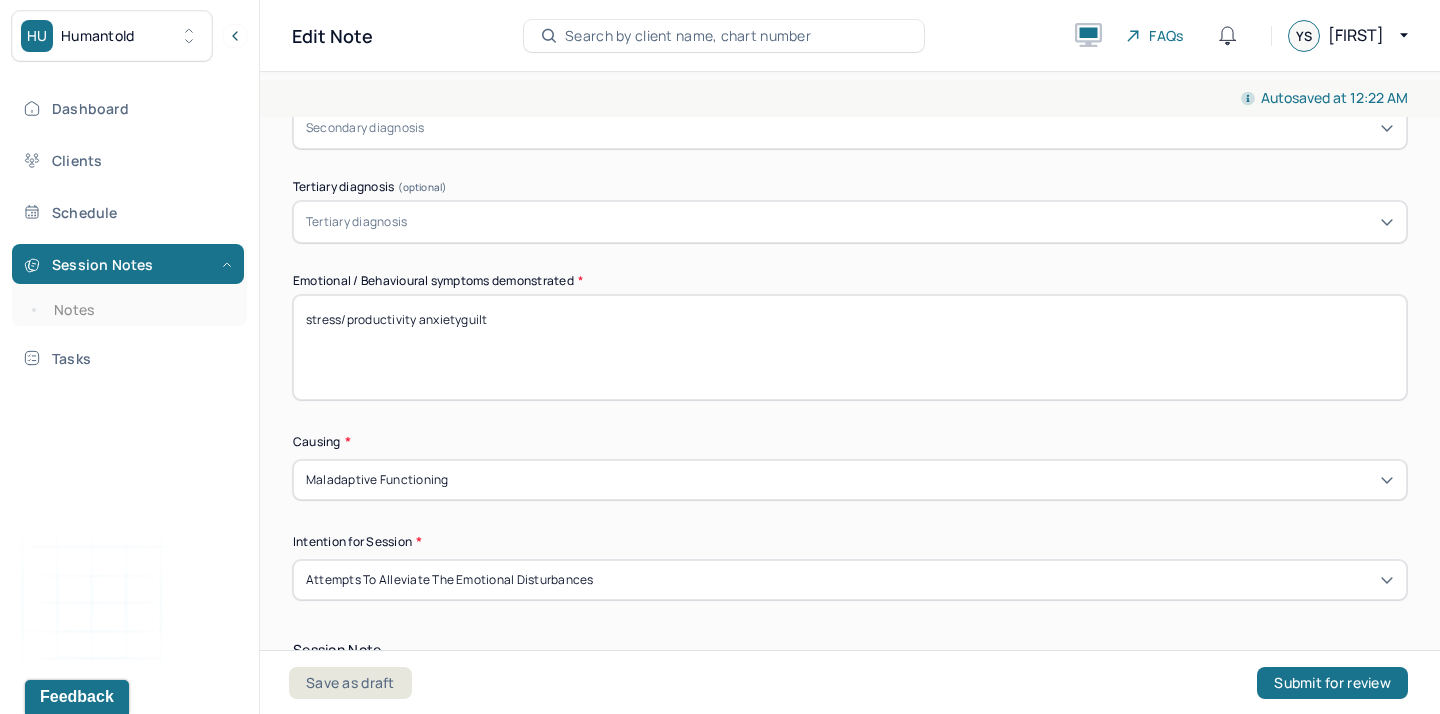 drag, startPoint x: 460, startPoint y: 319, endPoint x: 447, endPoint y: 319, distance: 13 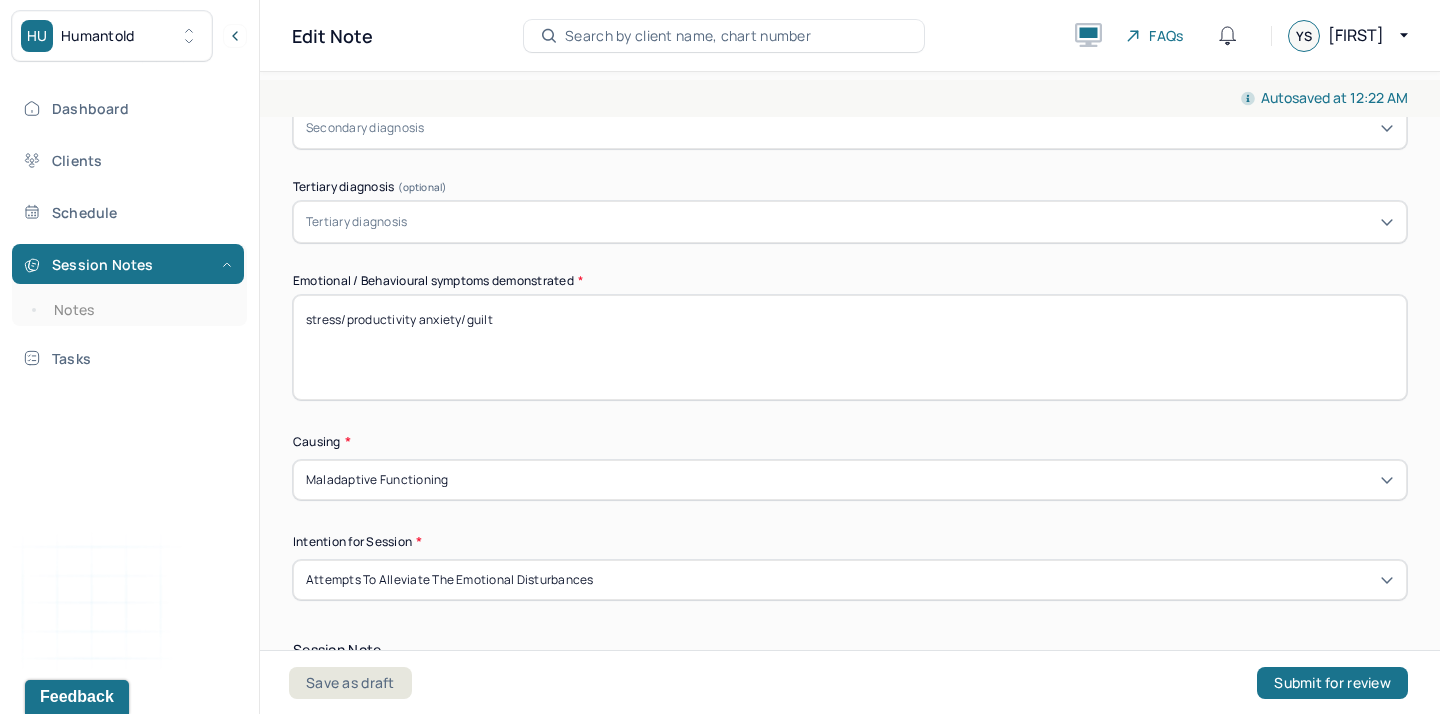 click on "stress/productivity anxietyguilt" at bounding box center (850, 347) 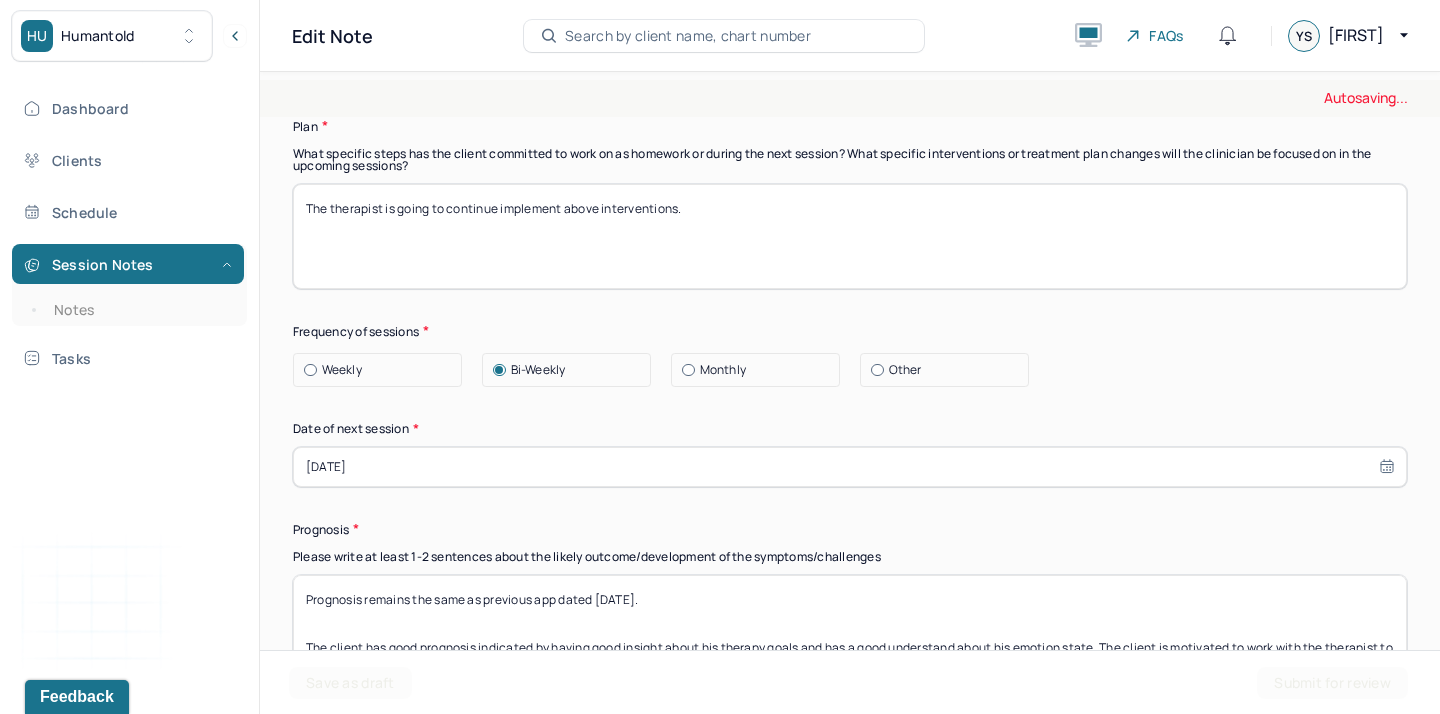 scroll, scrollTop: 2575, scrollLeft: 0, axis: vertical 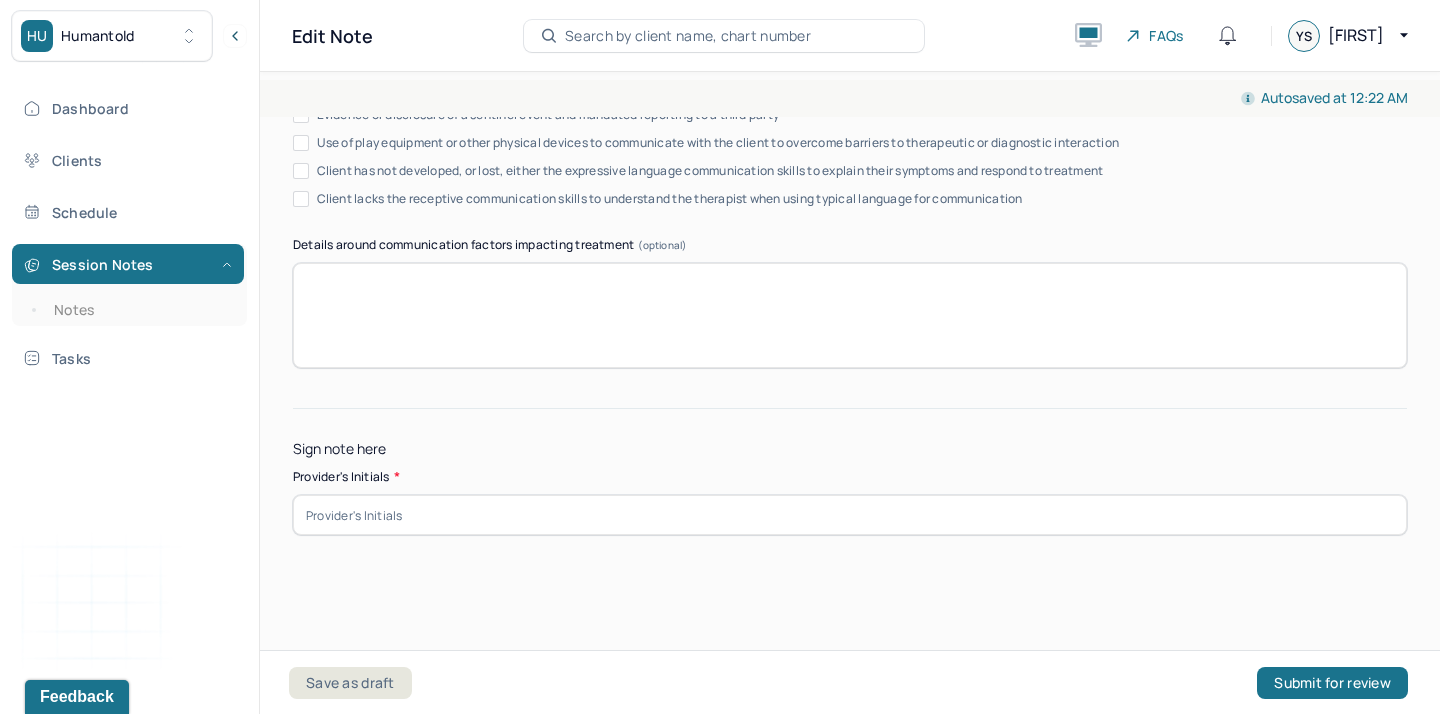 type on "stress/productivity anxiety/guilt" 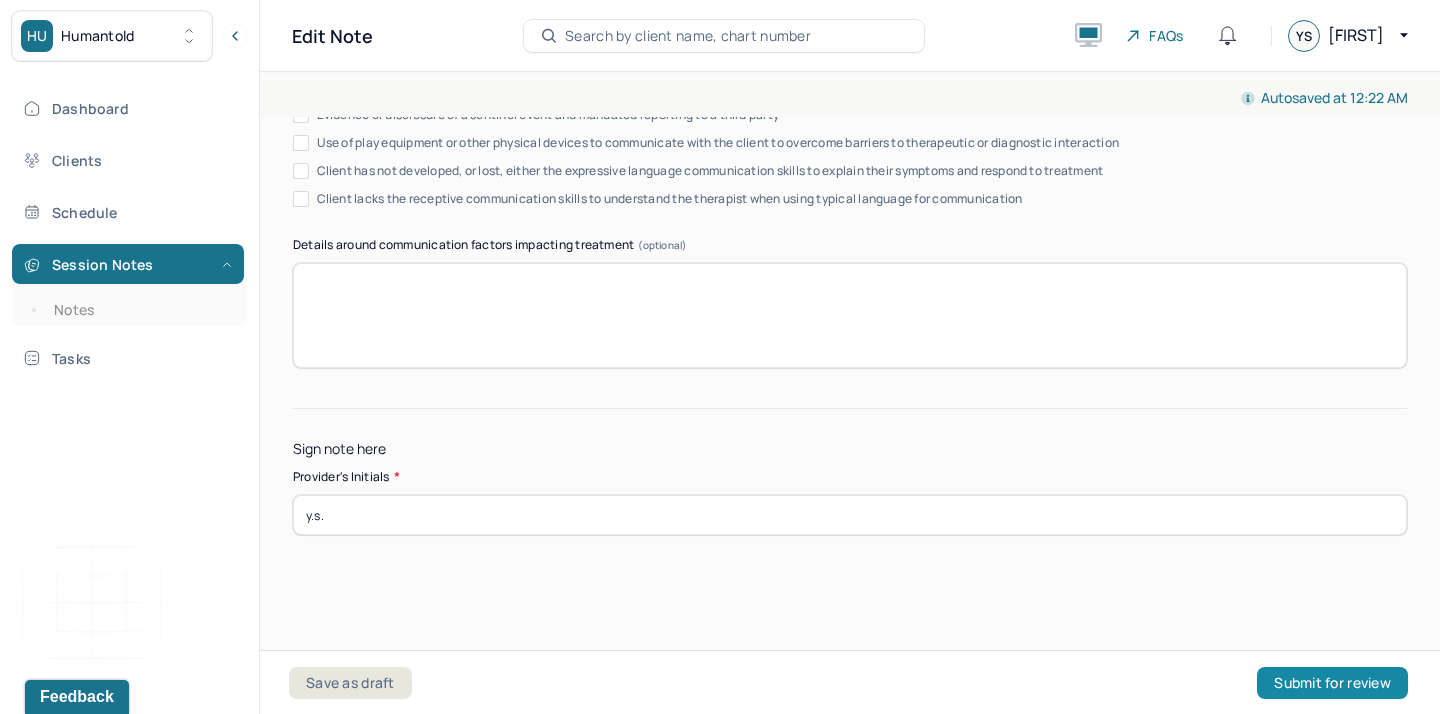 type on "y.s." 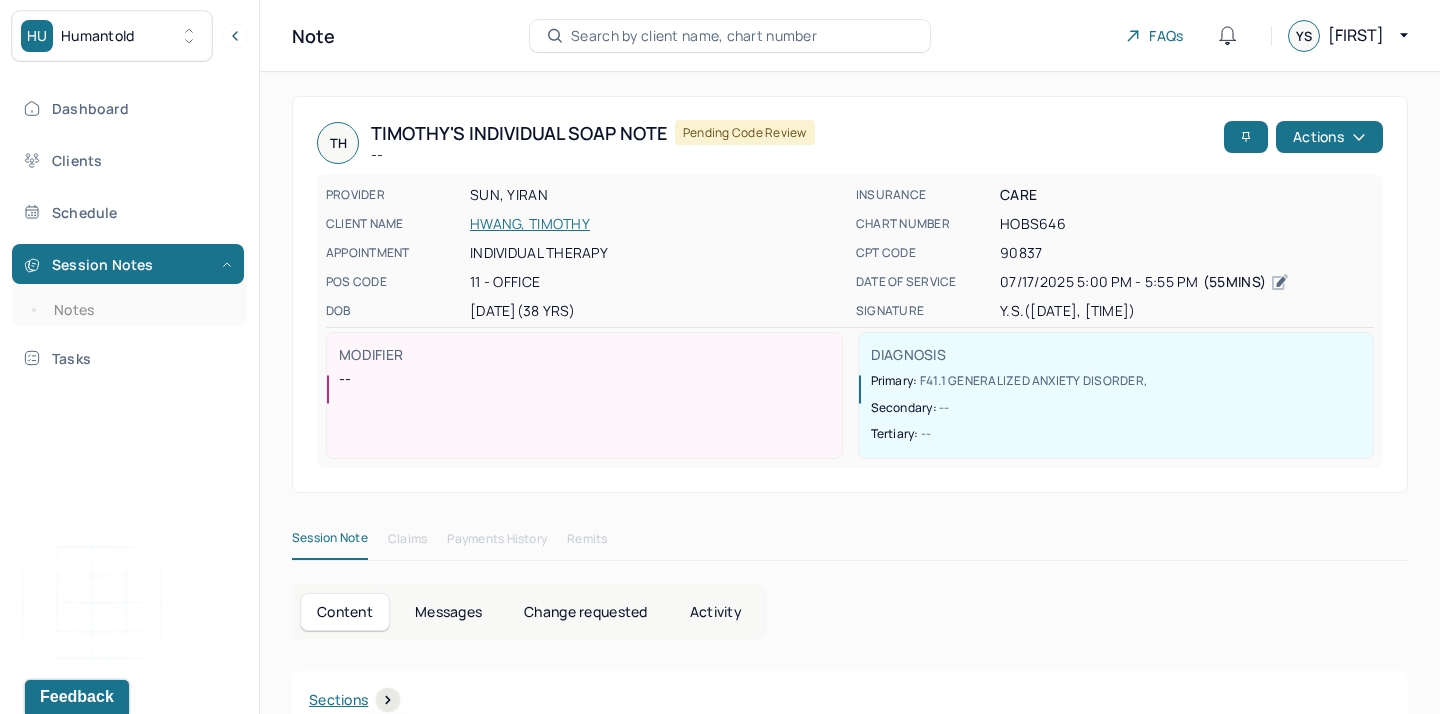 click on "Session Notes Notes" at bounding box center [129, 285] 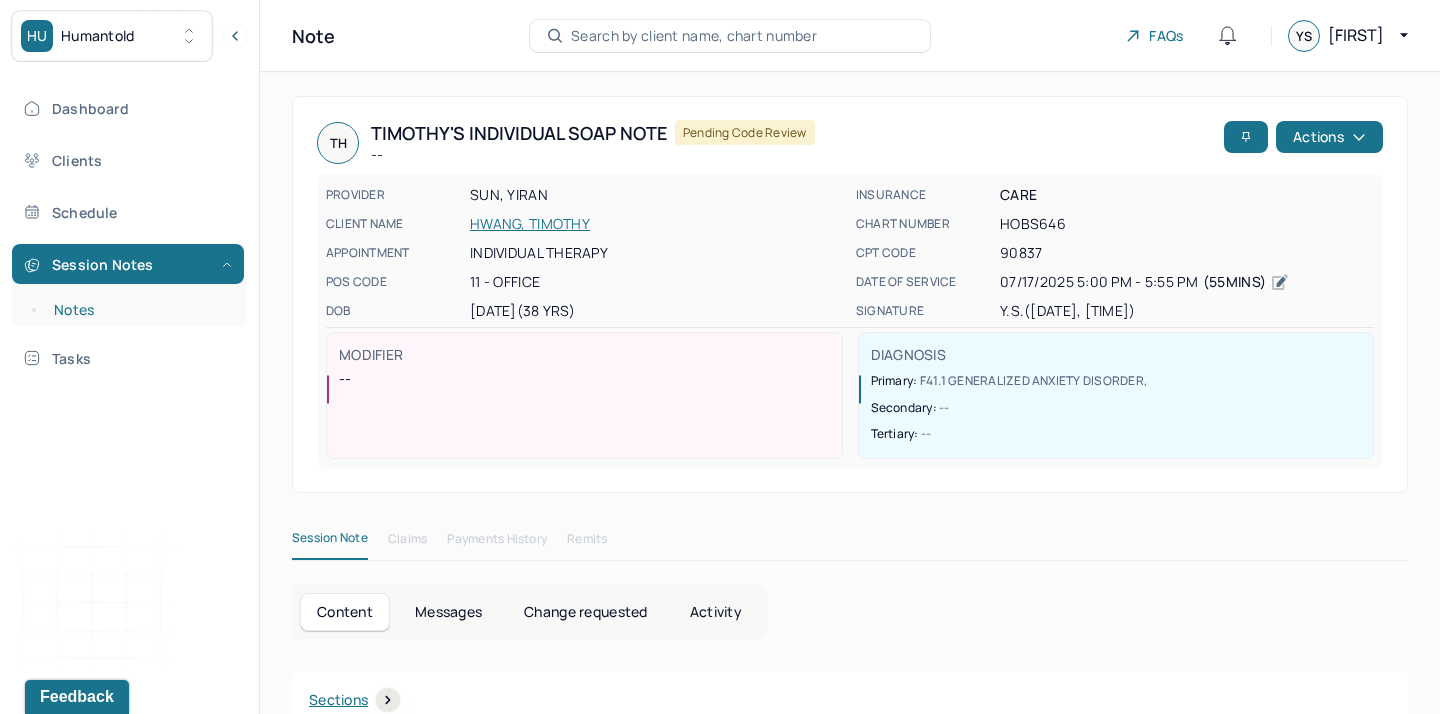 click on "Notes" at bounding box center [139, 310] 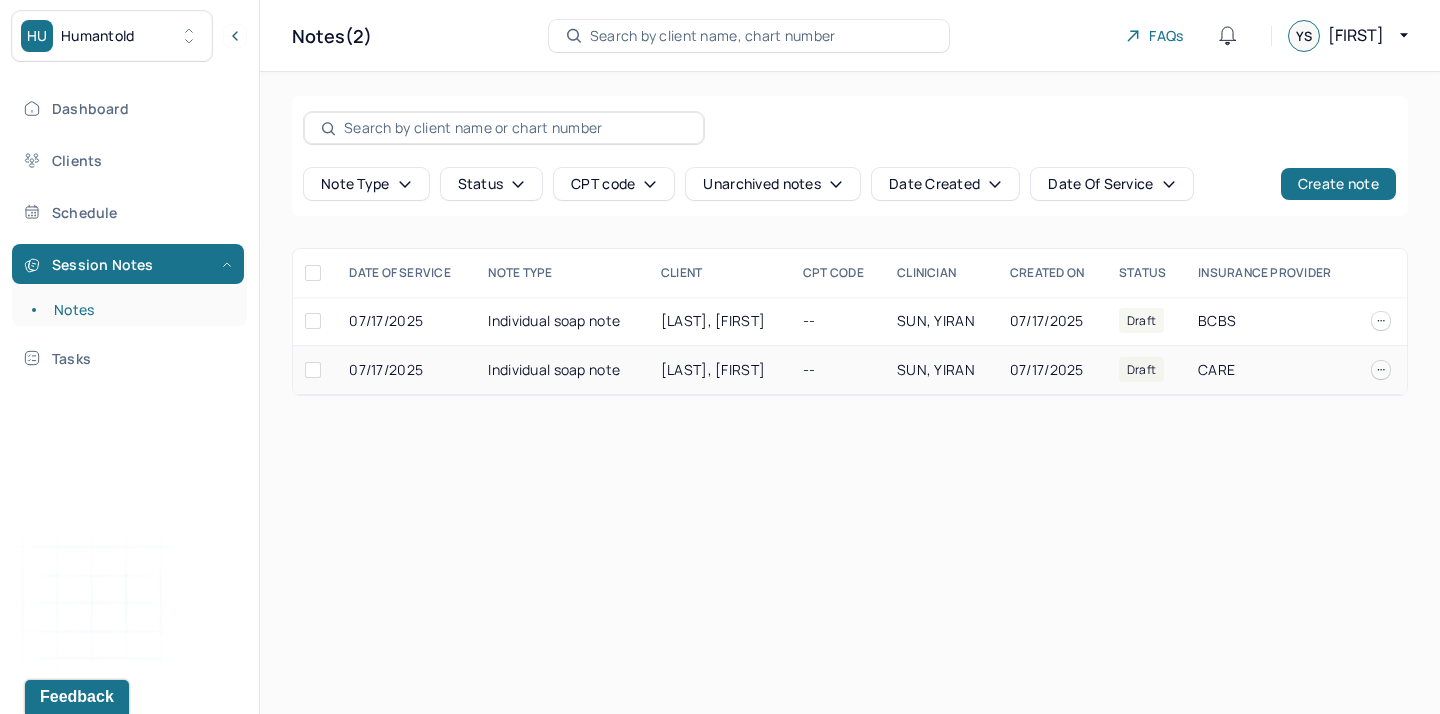 click on "Individual soap note" at bounding box center [562, 370] 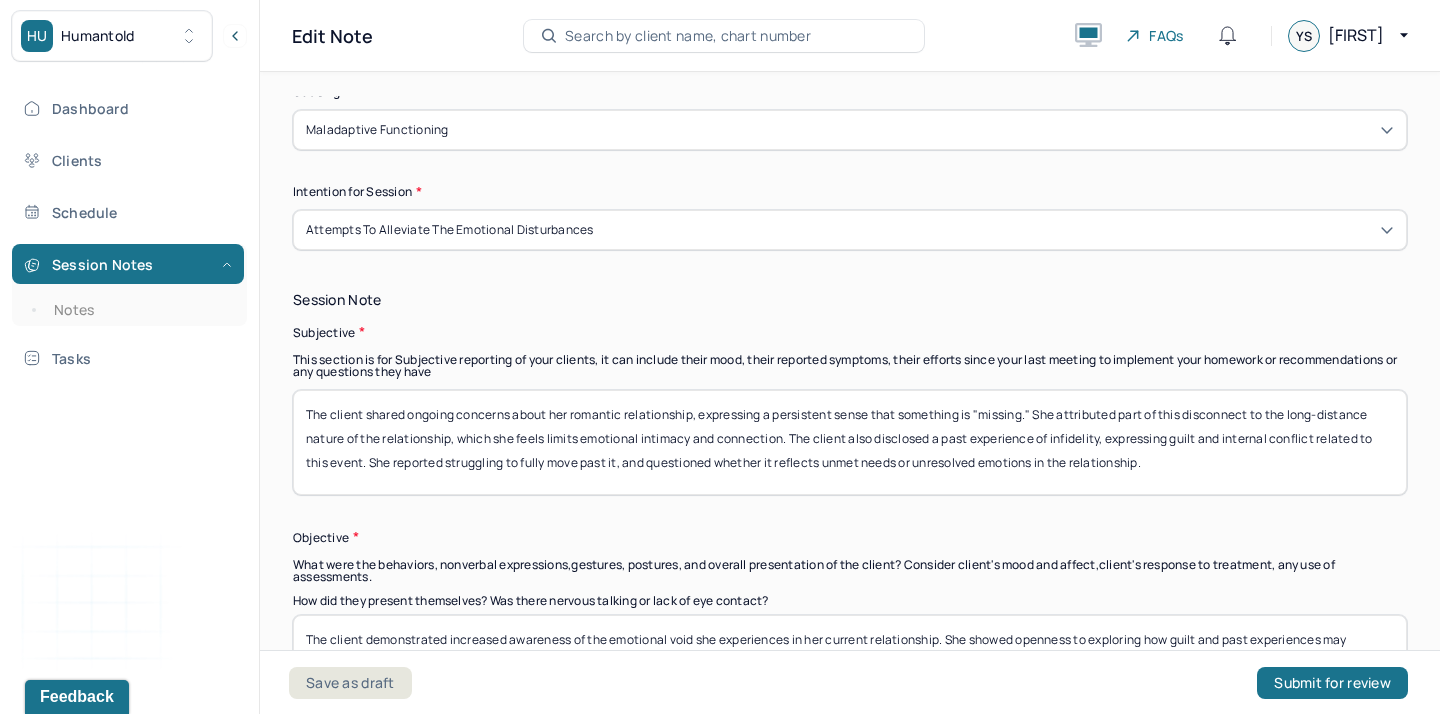 scroll, scrollTop: 980, scrollLeft: 0, axis: vertical 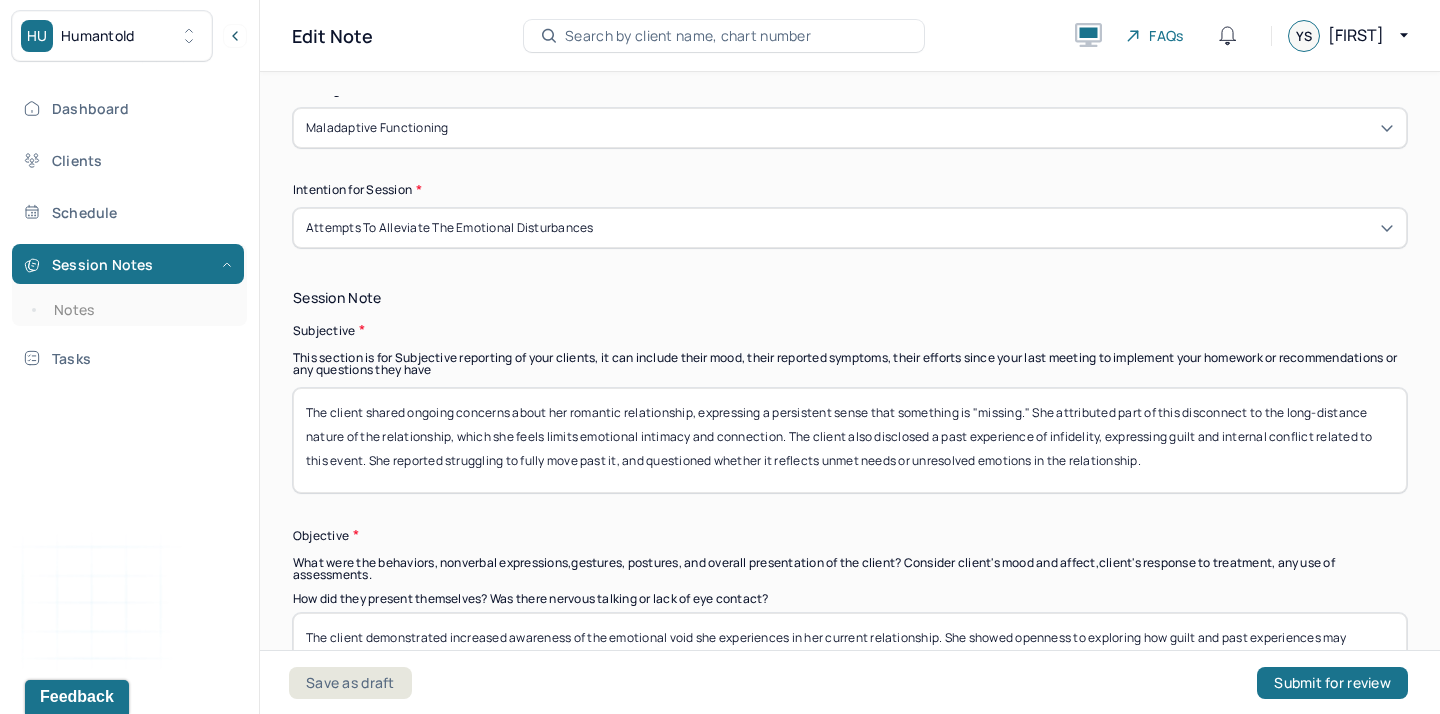 drag, startPoint x: 559, startPoint y: 482, endPoint x: 367, endPoint y: 407, distance: 206.1286 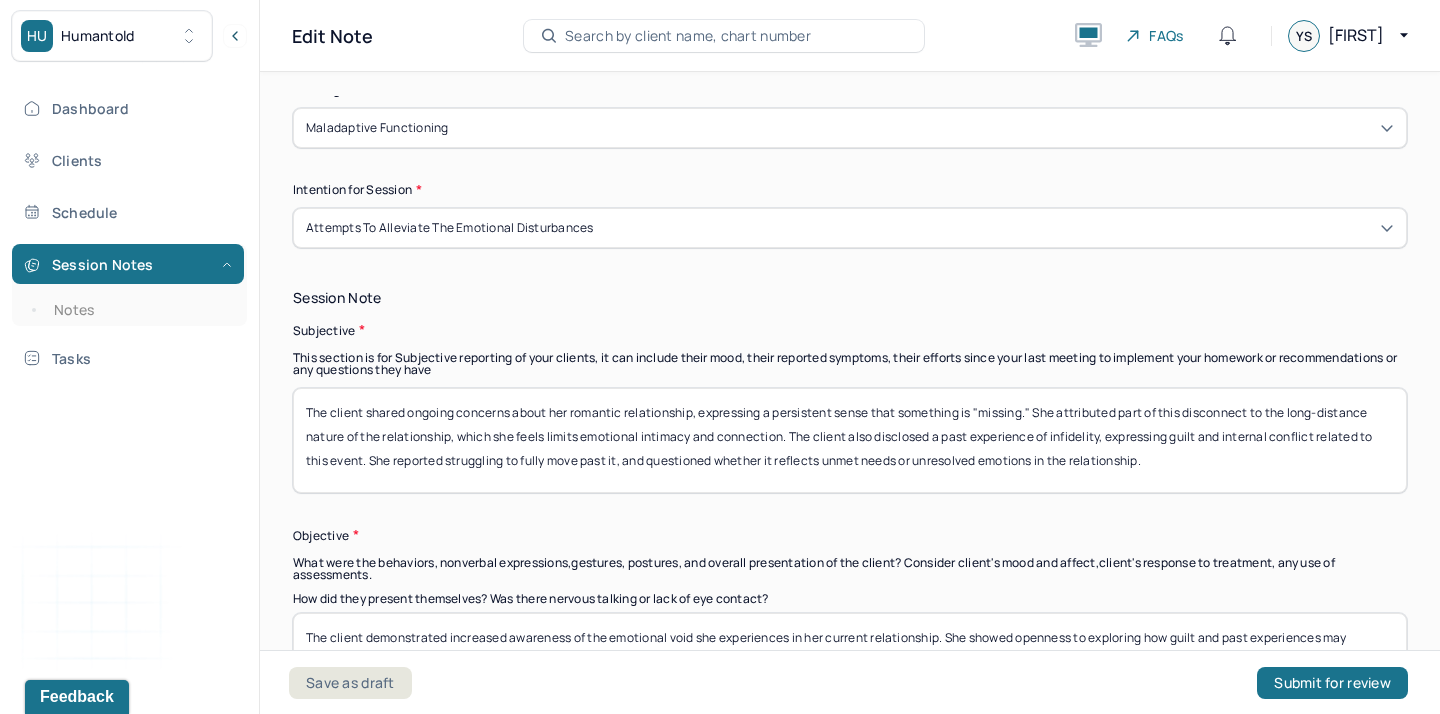 click on "The client shared ongoing concerns about her romantic relationship, expressing a persistent sense that something is "missing." She attributed part of this disconnect to the long-distance nature of the relationship, which she feels limits emotional intimacy and connection. The client also disclosed a past experience of infidelity, expressing guilt and internal conflict related to this event. She reported struggling to fully move past it, and questioned whether it reflects unmet needs or unresolved emotions in the relationship." at bounding box center (850, 440) 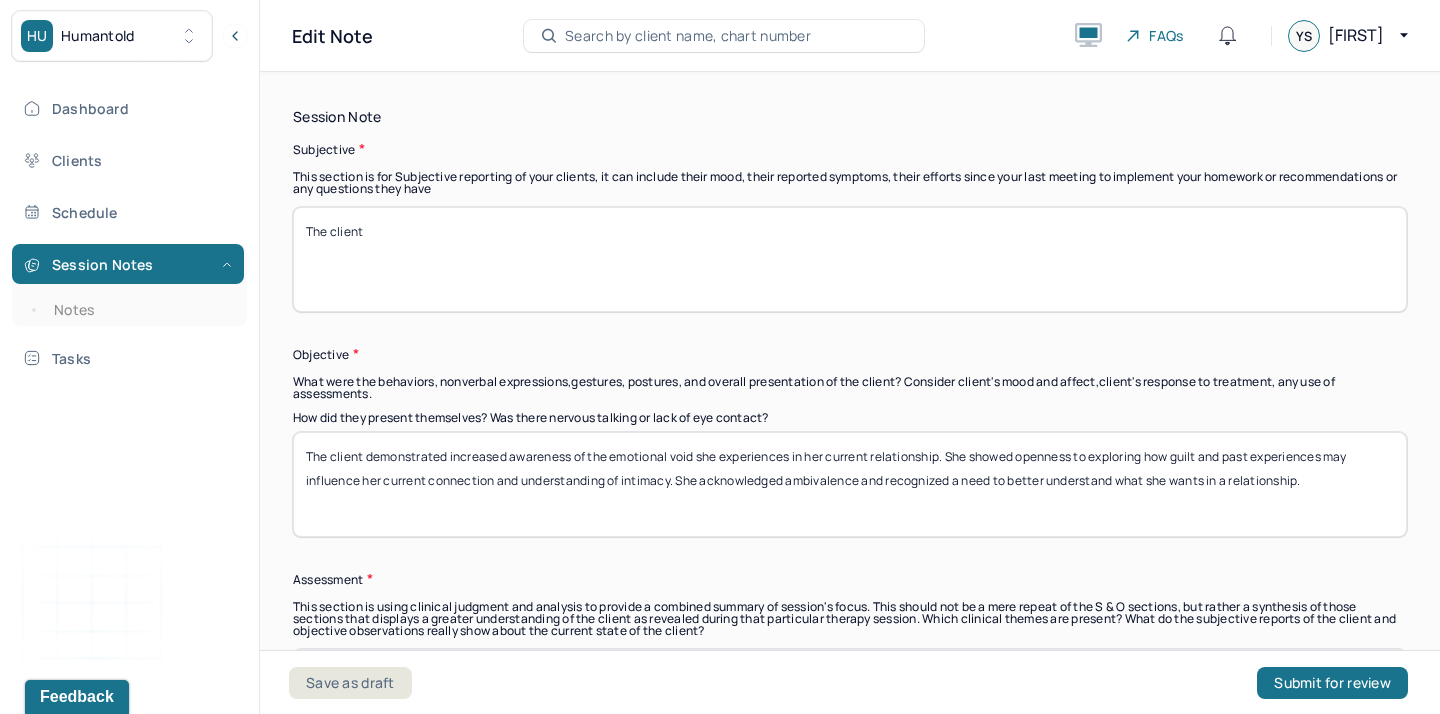 scroll, scrollTop: 1160, scrollLeft: 0, axis: vertical 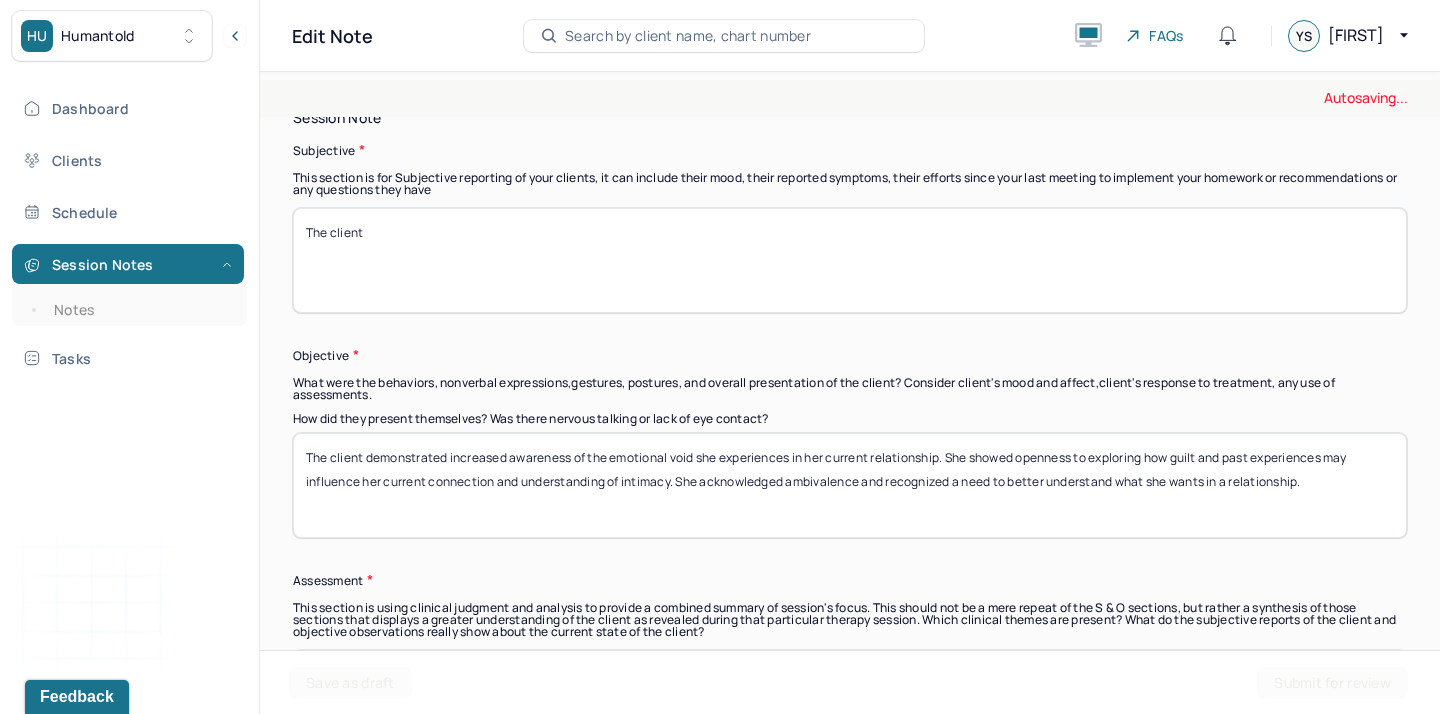 type on "The client" 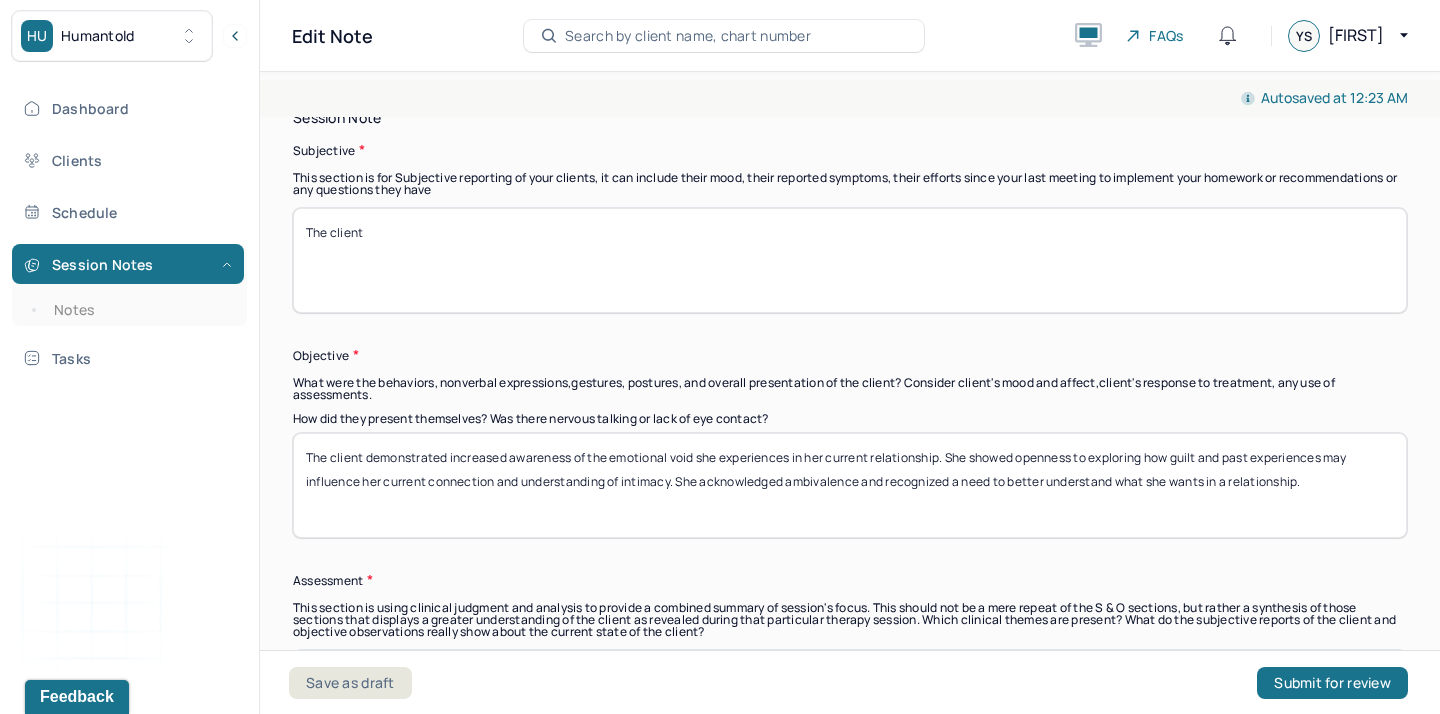 drag, startPoint x: 371, startPoint y: 504, endPoint x: 368, endPoint y: 456, distance: 48.09366 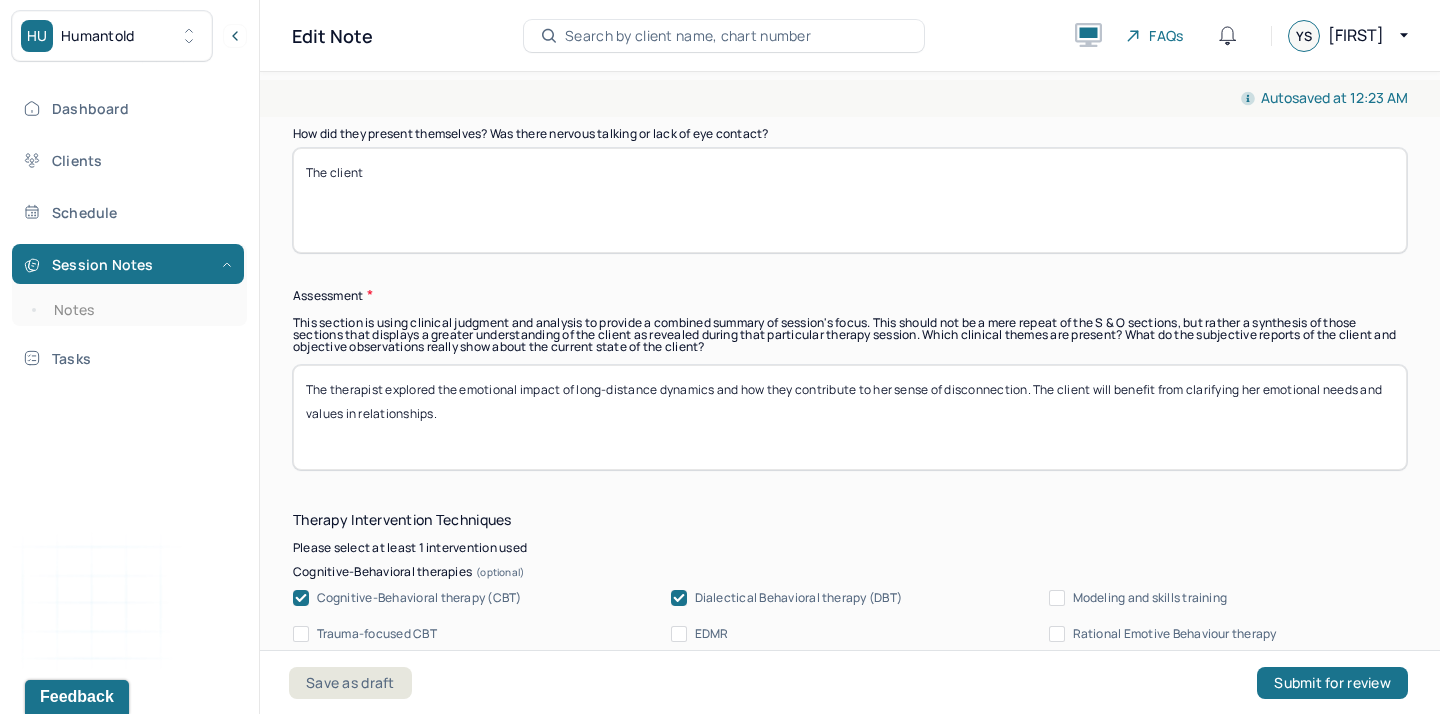 scroll, scrollTop: 1448, scrollLeft: 0, axis: vertical 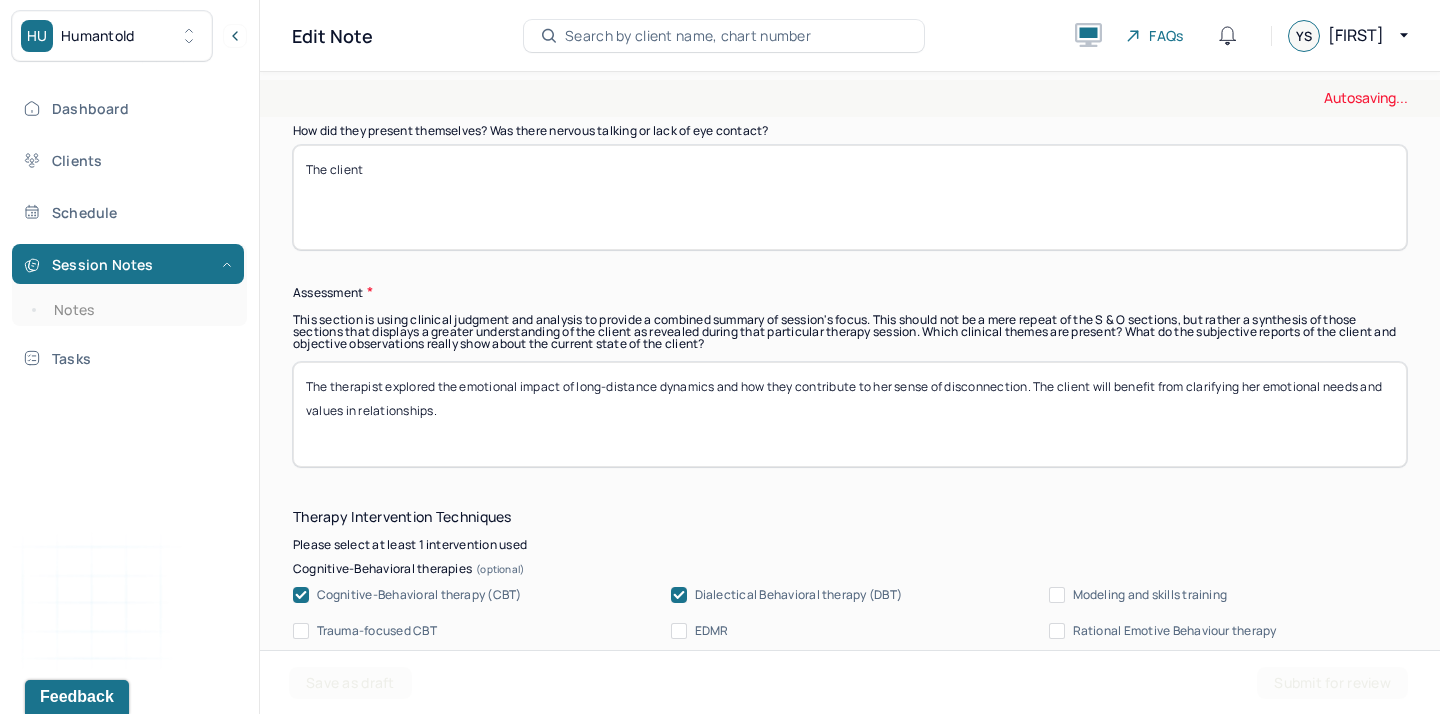 type on "The client" 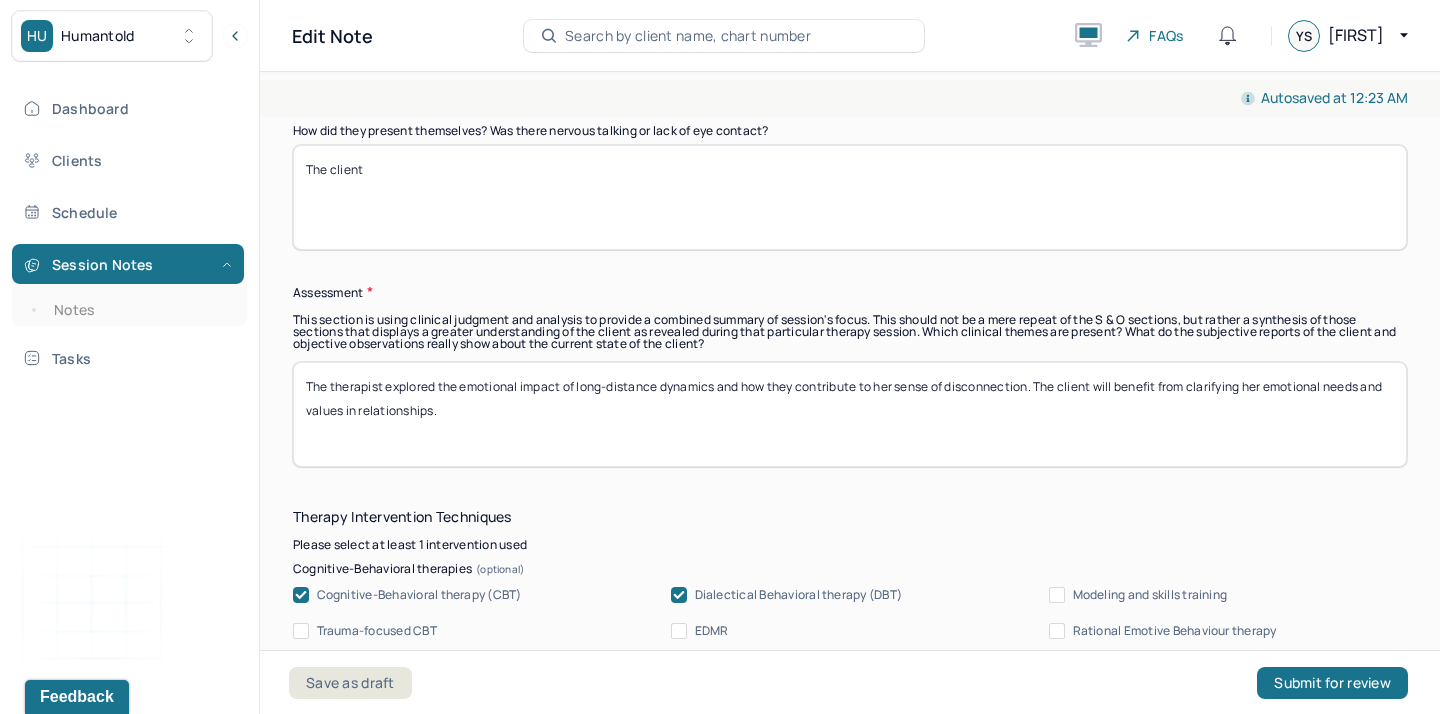 drag, startPoint x: 495, startPoint y: 420, endPoint x: 382, endPoint y: 391, distance: 116.6619 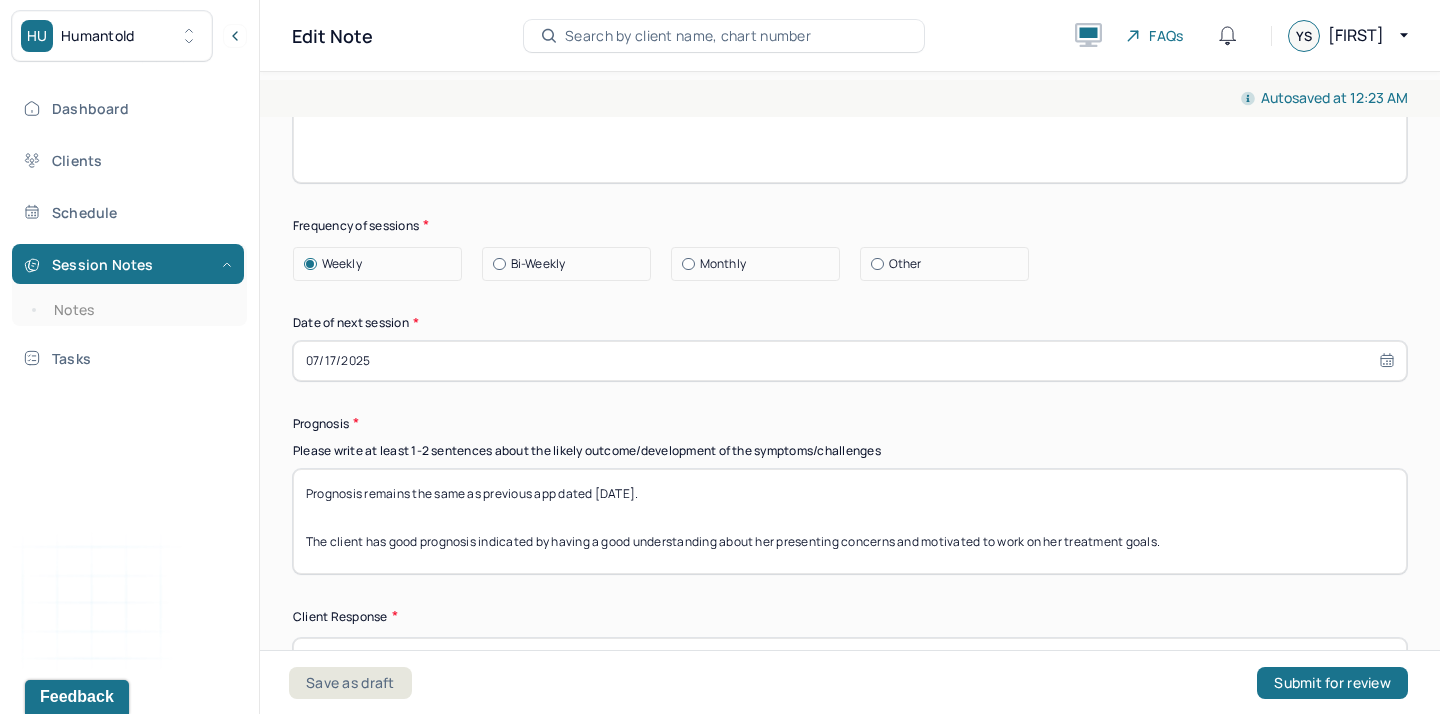 scroll, scrollTop: 2444, scrollLeft: 0, axis: vertical 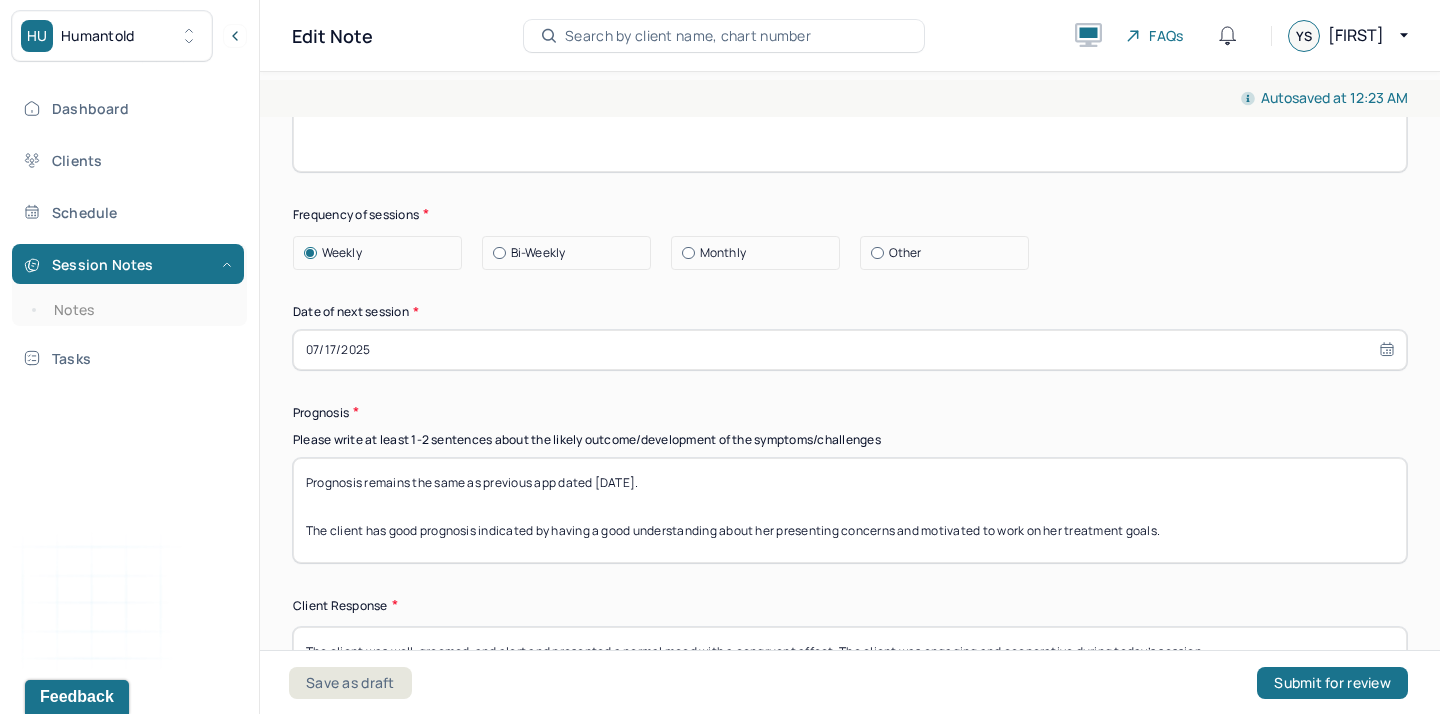 type on "The therapist" 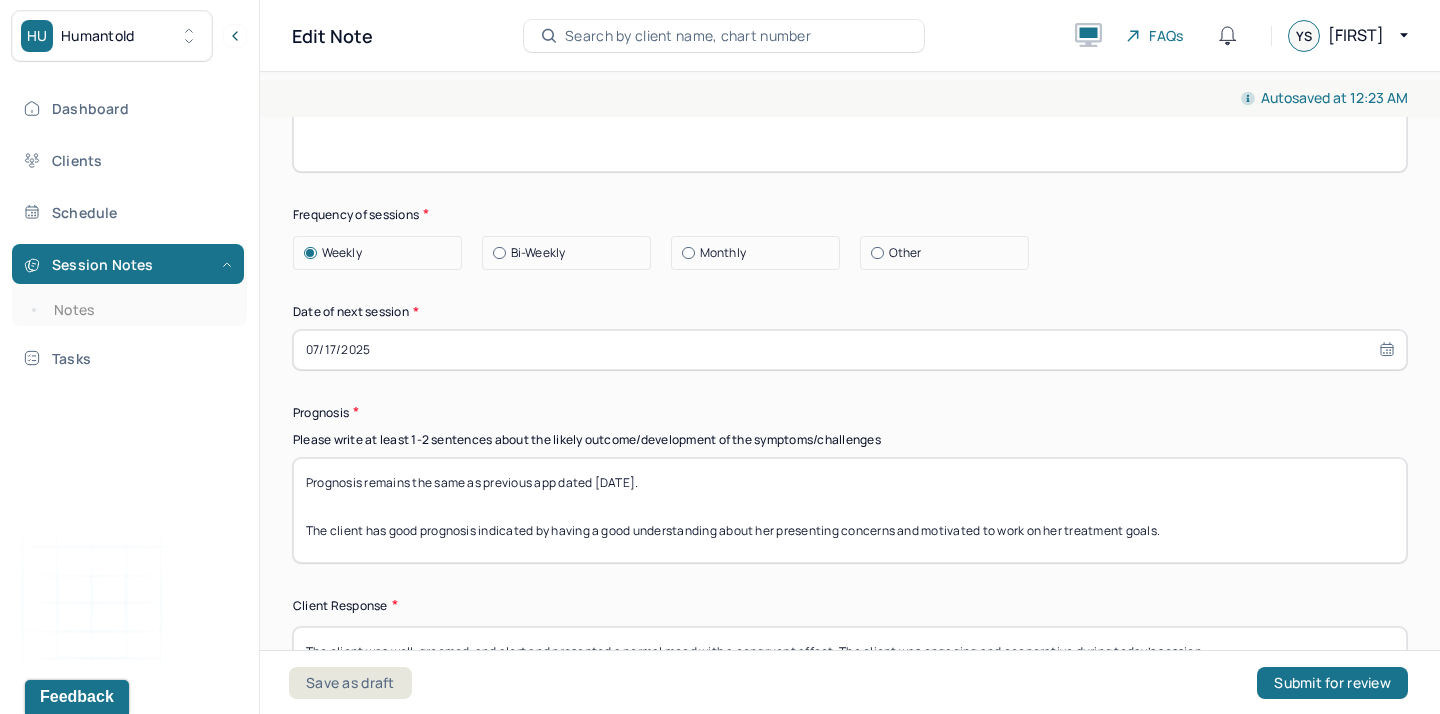 click on "07/17/2025" at bounding box center [850, 350] 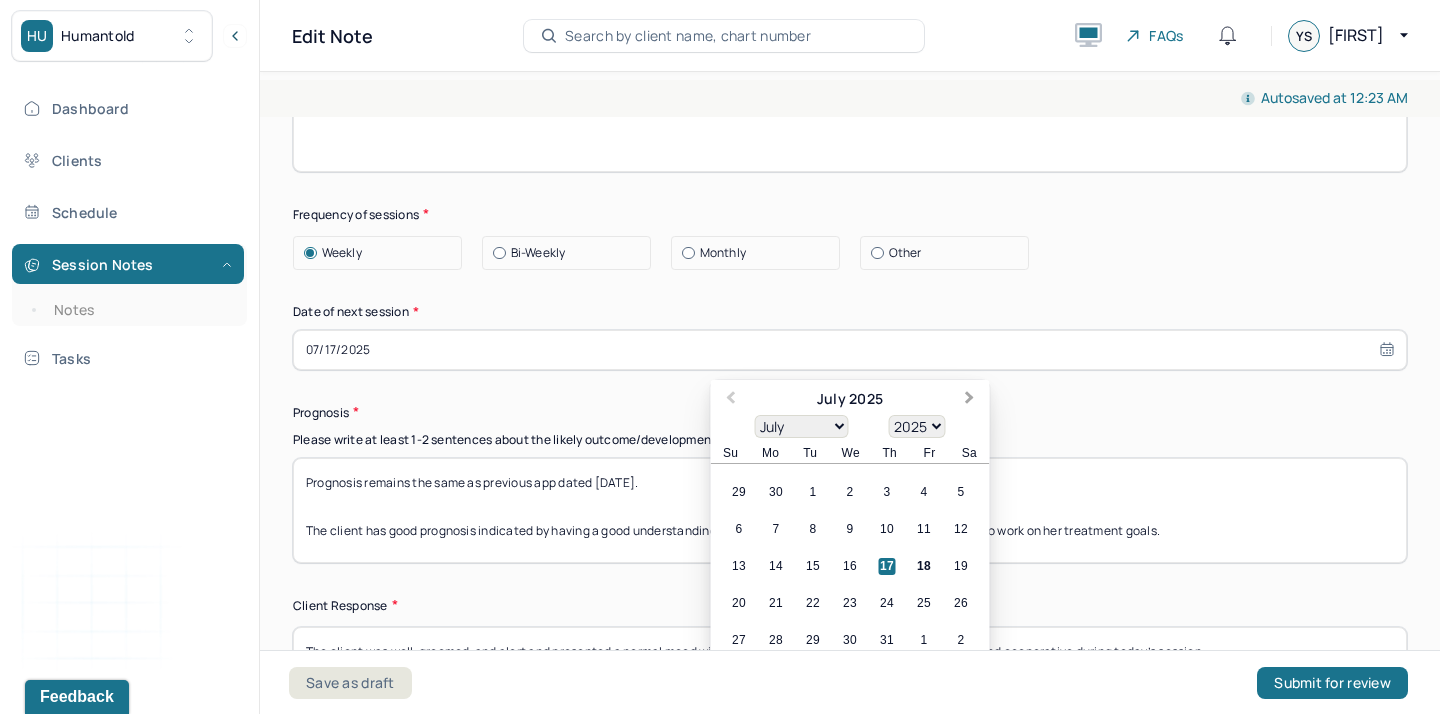 click on "Next Month" at bounding box center [972, 401] 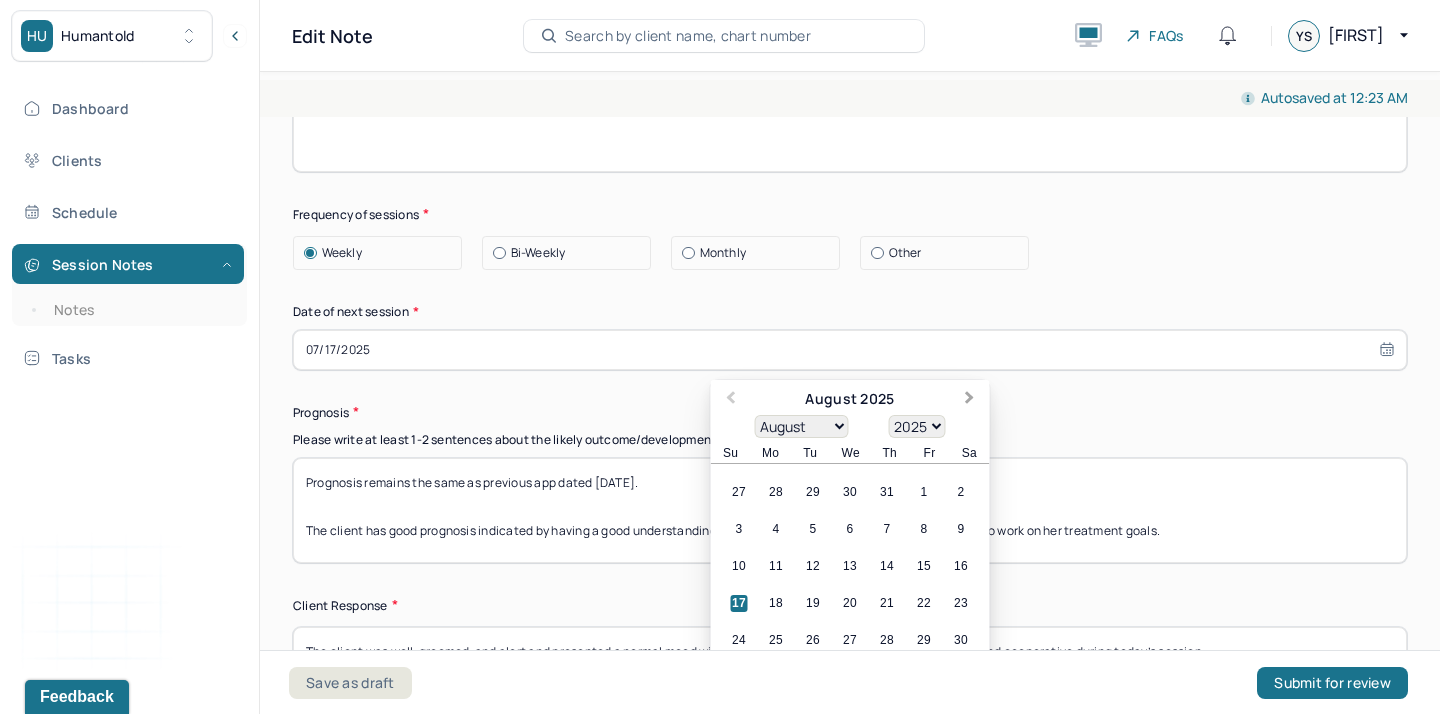 scroll, scrollTop: 2455, scrollLeft: 0, axis: vertical 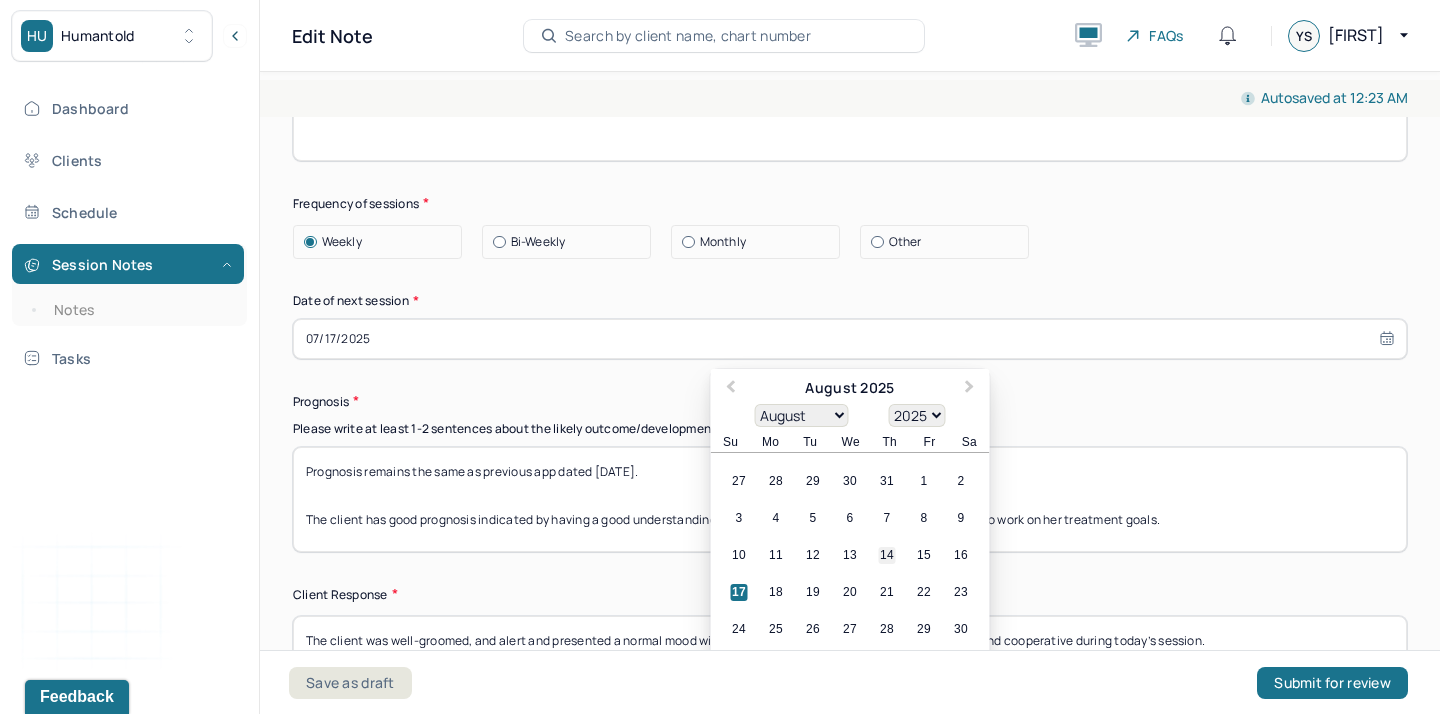 click on "14" at bounding box center [887, 555] 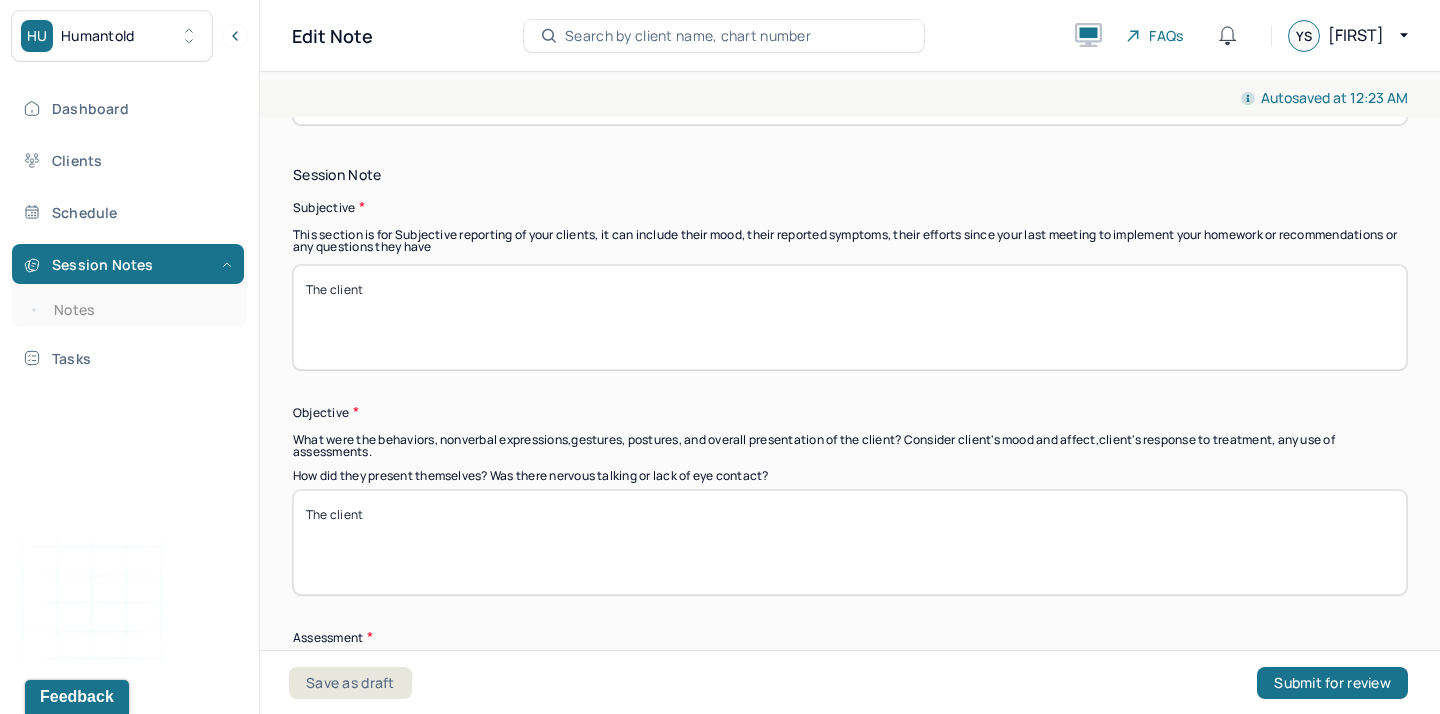 scroll, scrollTop: 0, scrollLeft: 0, axis: both 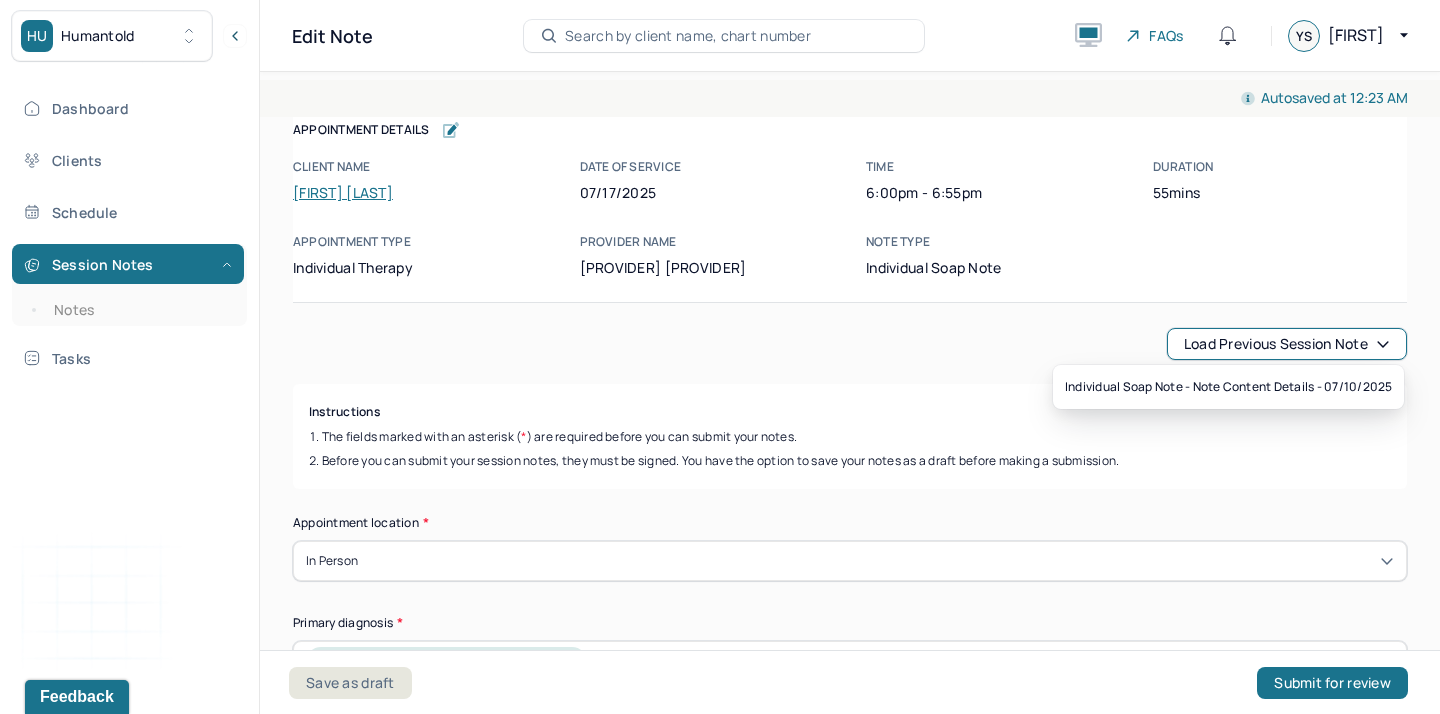 click on "Load previous session note" at bounding box center [1287, 344] 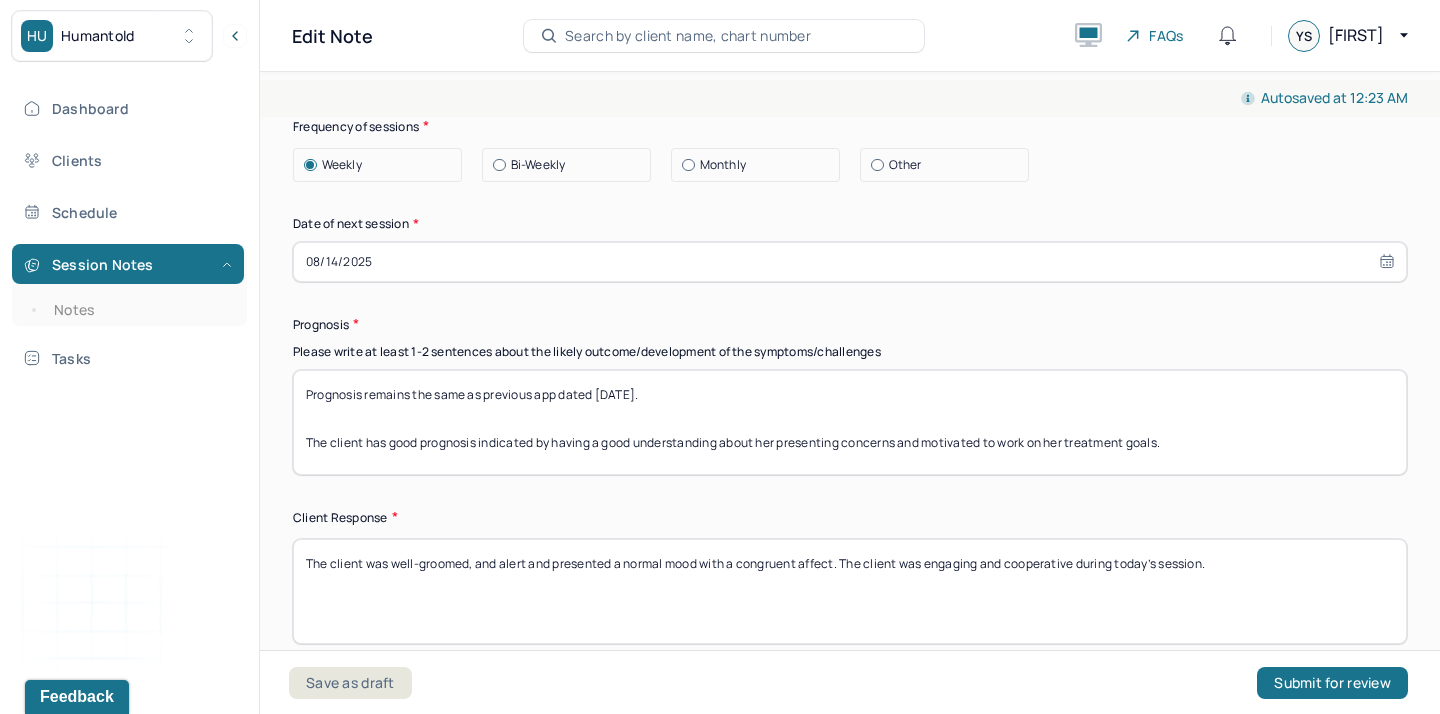 scroll, scrollTop: 2539, scrollLeft: 0, axis: vertical 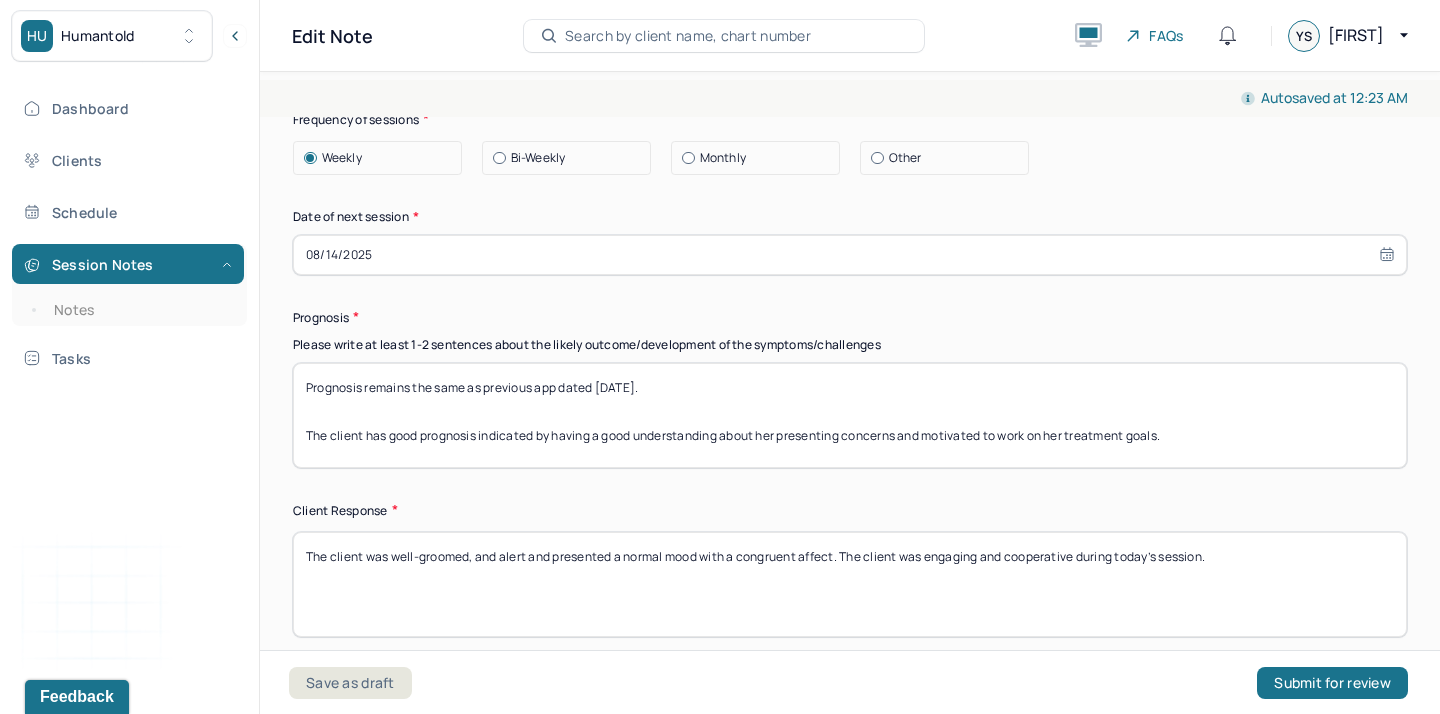 click on "Prognosis remains the same as previous app dated [DATE].
The client has good prognosis indicated by having a good understanding about her presenting concerns and motivated to work on her treatment goals." at bounding box center (850, 415) 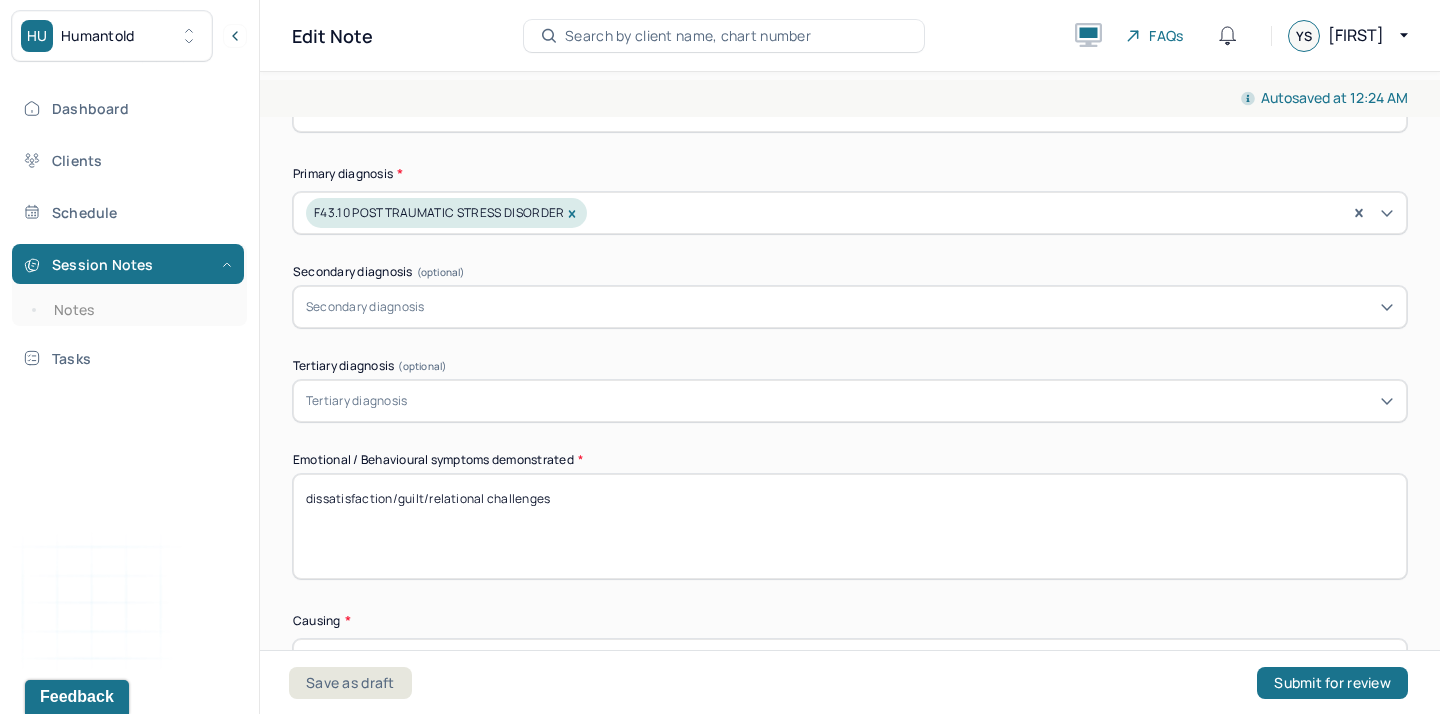 scroll, scrollTop: 453, scrollLeft: 0, axis: vertical 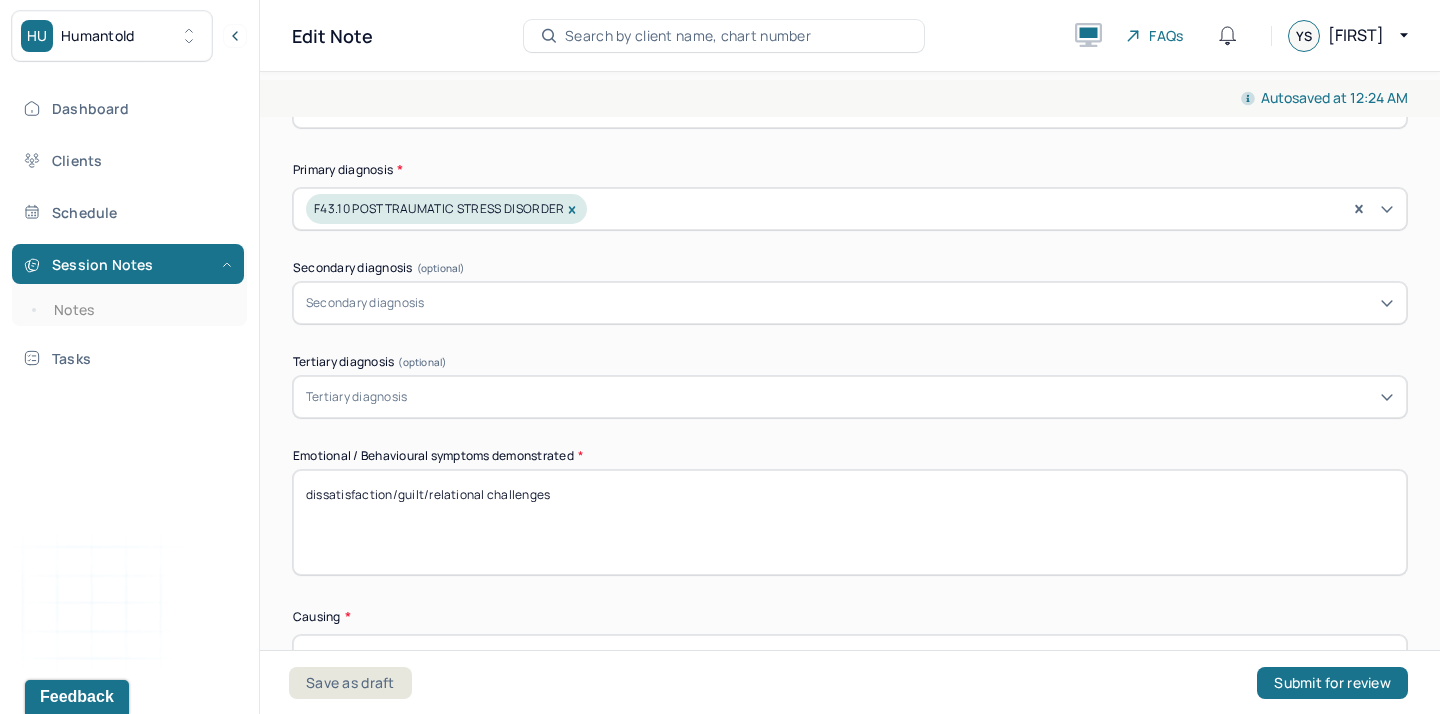 type on "Prognosis remains the same as previous app dated [DATE].
The client has good prognosis indicated by having a good understanding about her presenting concerns and motivated to work on her treatment goals." 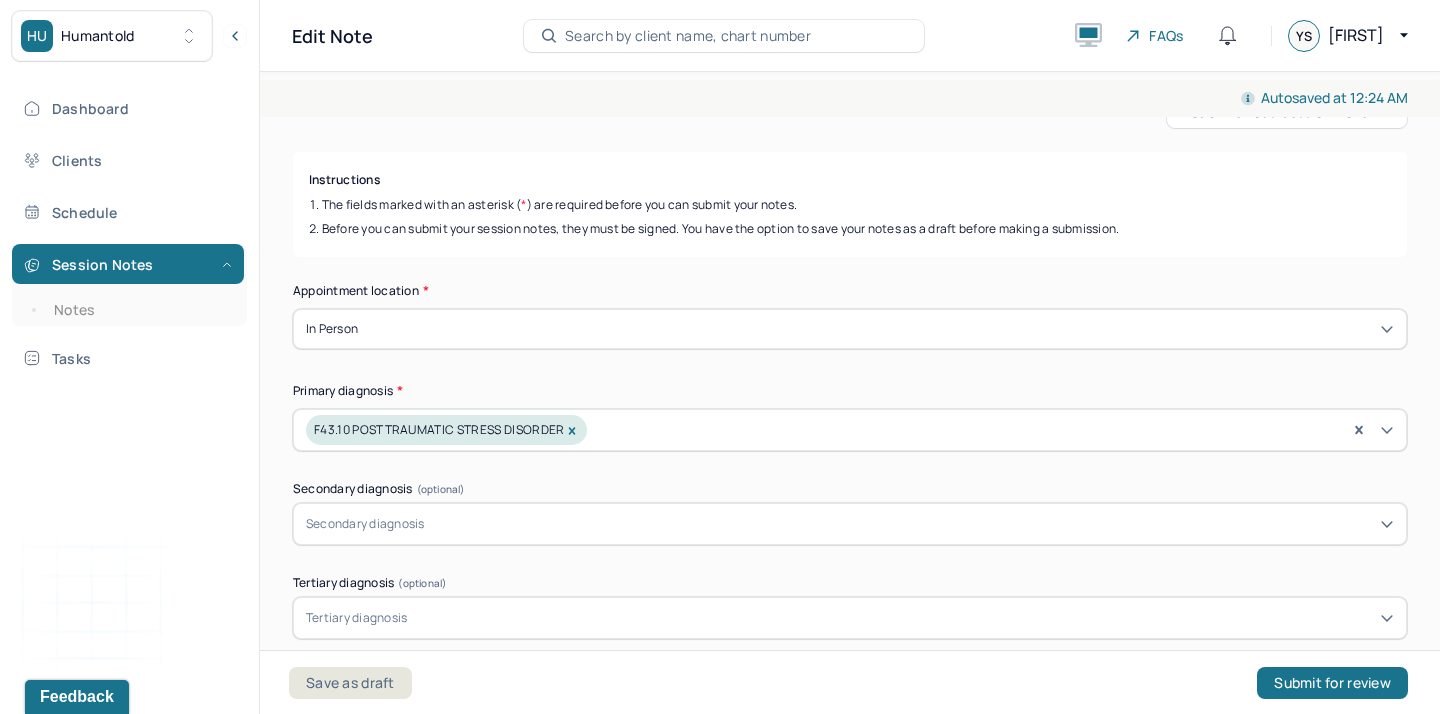 scroll, scrollTop: 205, scrollLeft: 0, axis: vertical 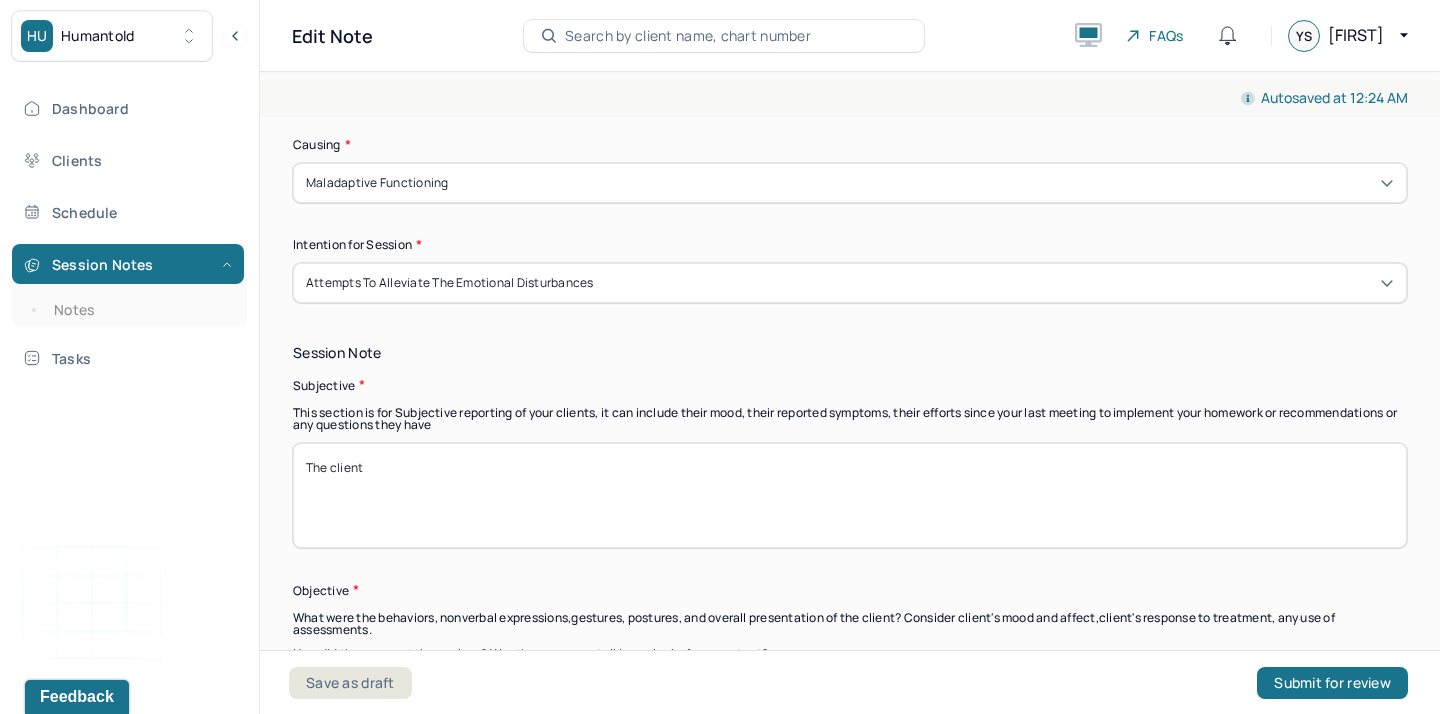 click on "The client" at bounding box center [850, 495] 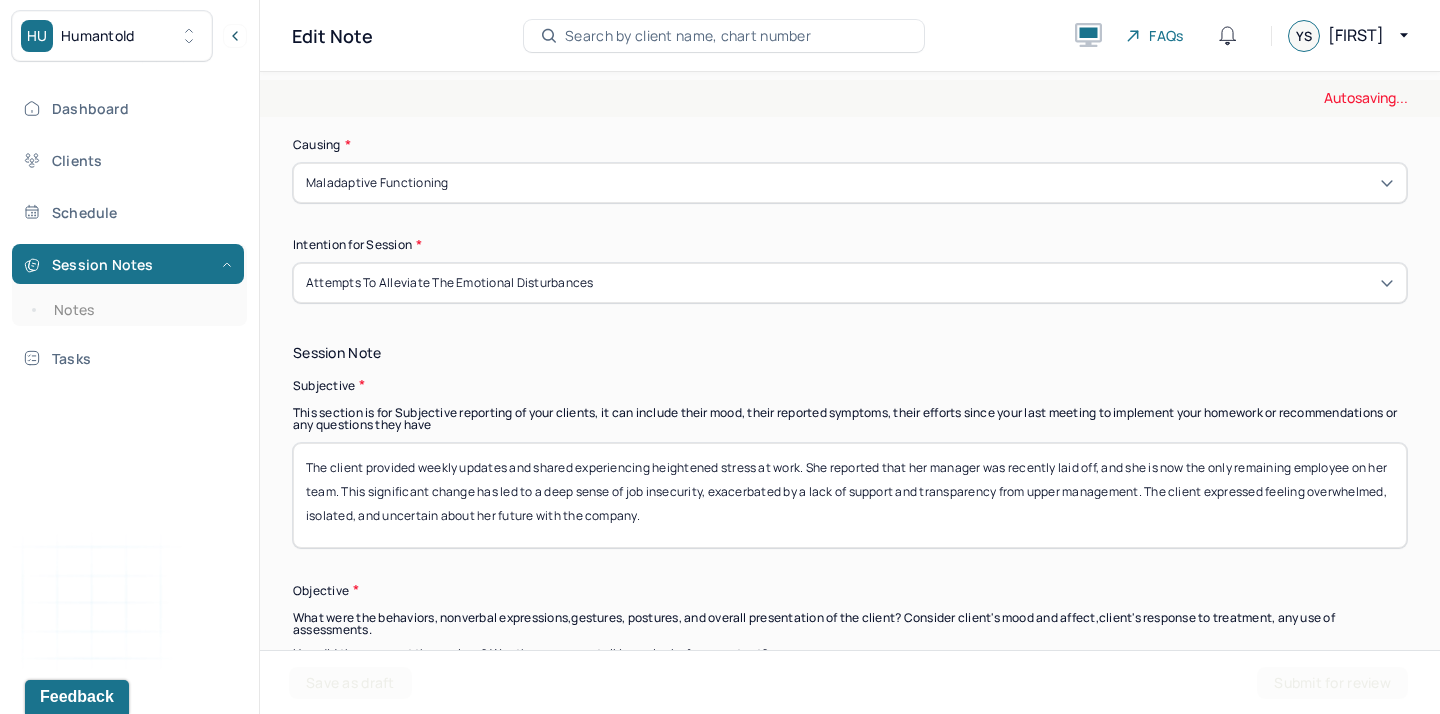 type on "The client provided weekly updates and shared experiencing heightened stress at work. She reported that her manager was recently laid off, and she is now the only remaining employee on her team. This significant change has led to a deep sense of job insecurity, exacerbated by a lack of support and transparency from upper management. The client expressed feeling overwhelmed, isolated, and uncertain about her future with the company." 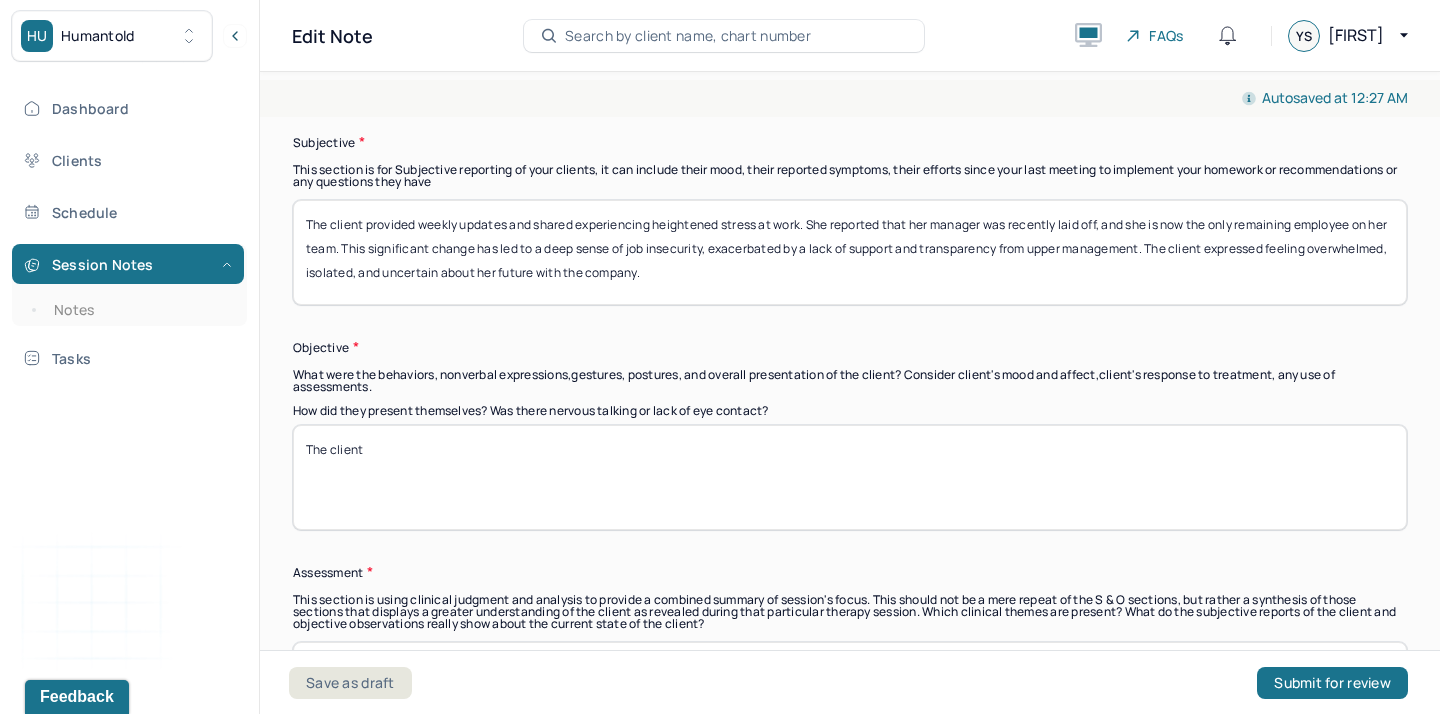 scroll, scrollTop: 1171, scrollLeft: 0, axis: vertical 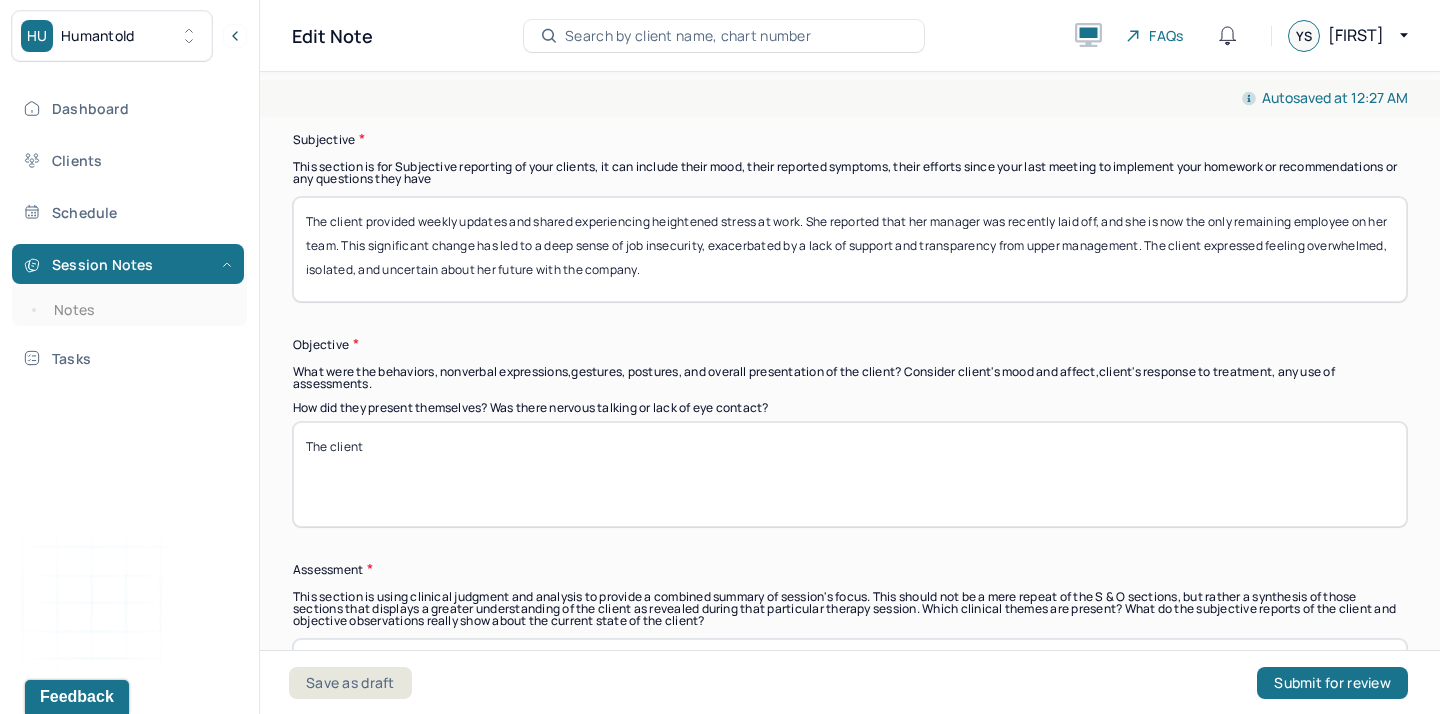 click on "The client" at bounding box center (850, 474) 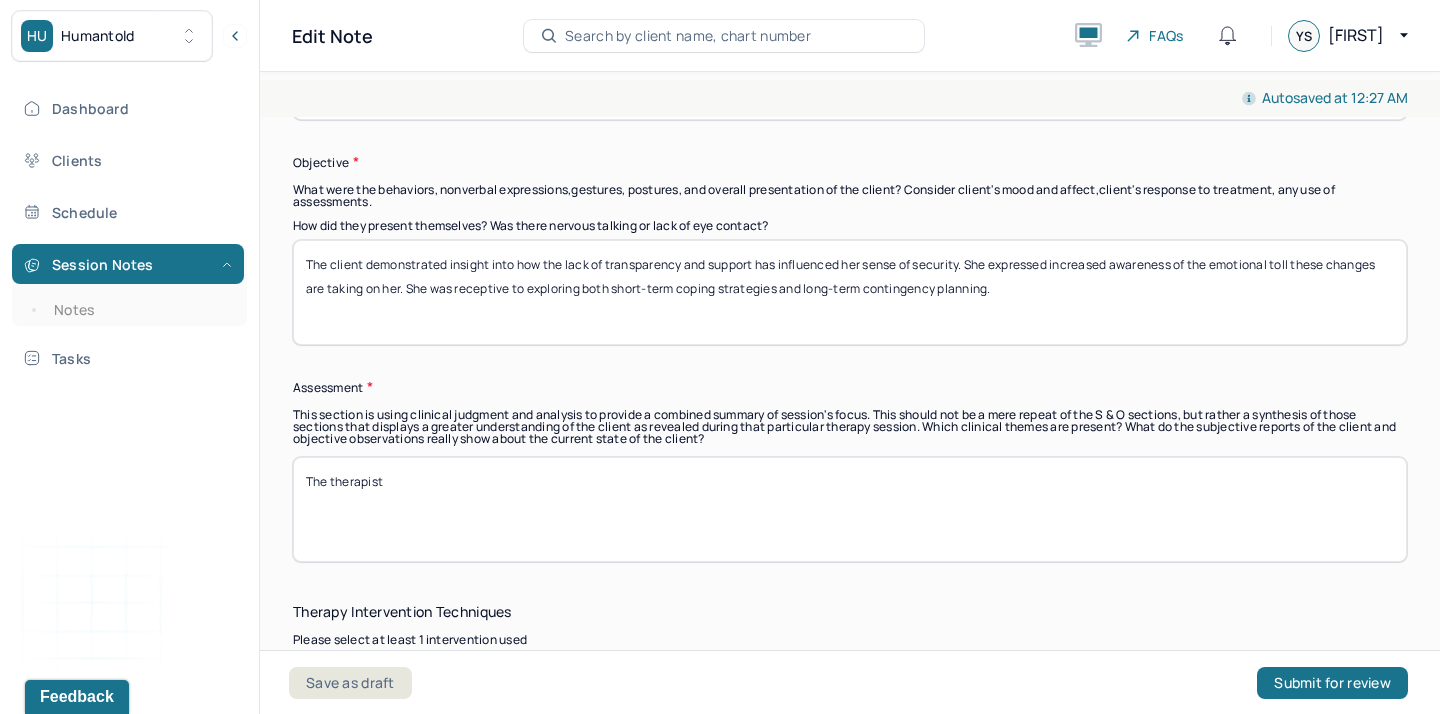 scroll, scrollTop: 1398, scrollLeft: 0, axis: vertical 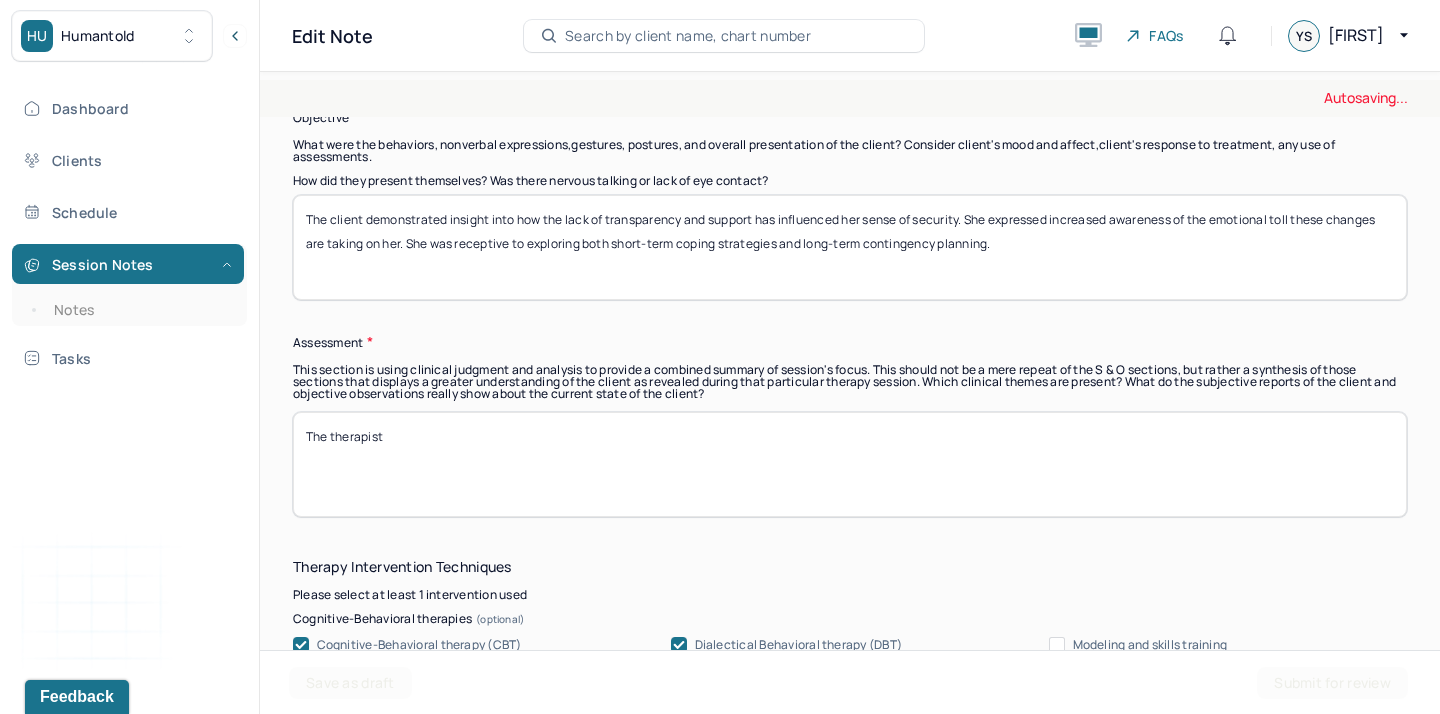 type on "The client demonstrated insight into how the lack of transparency and support has influenced her sense of security. She expressed increased awareness of the emotional toll these changes are taking on her. She was receptive to exploring both short-term coping strategies and long-term contingency planning." 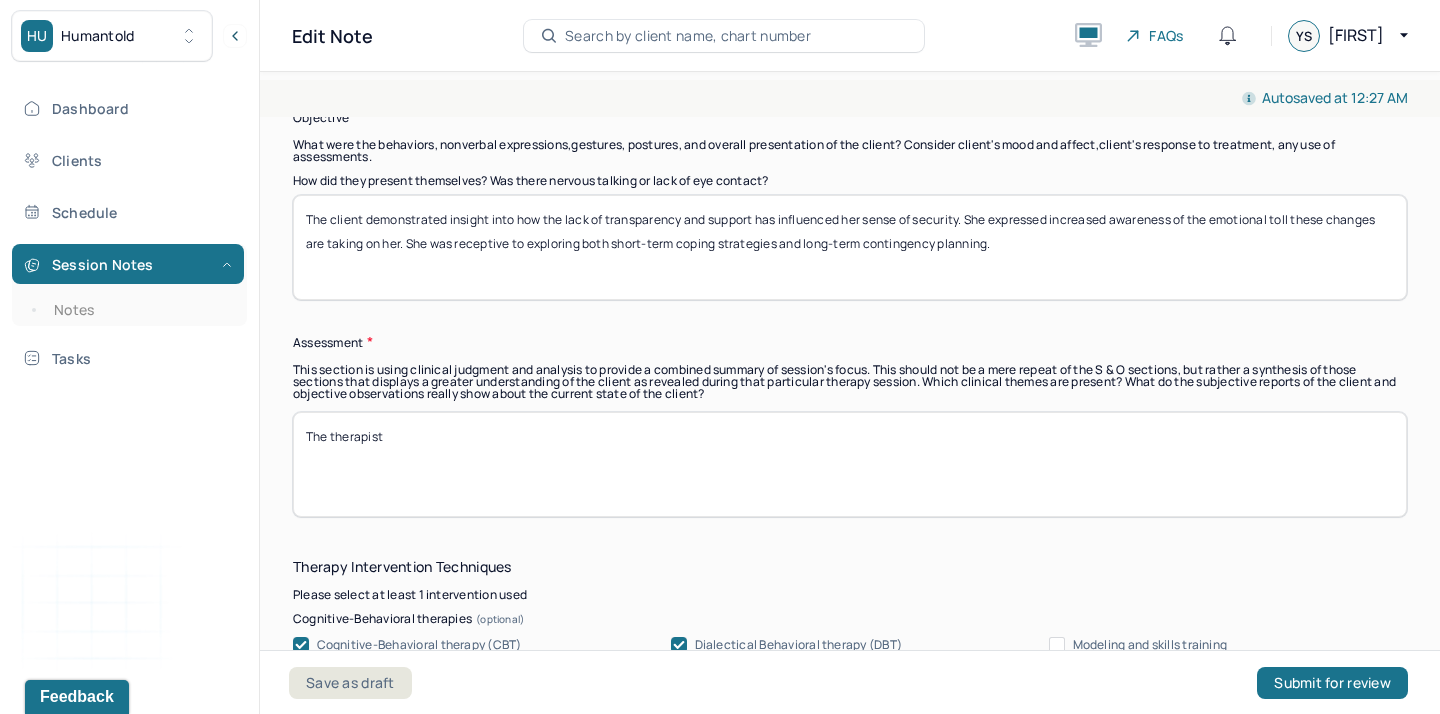 click on "The therapist" at bounding box center [850, 464] 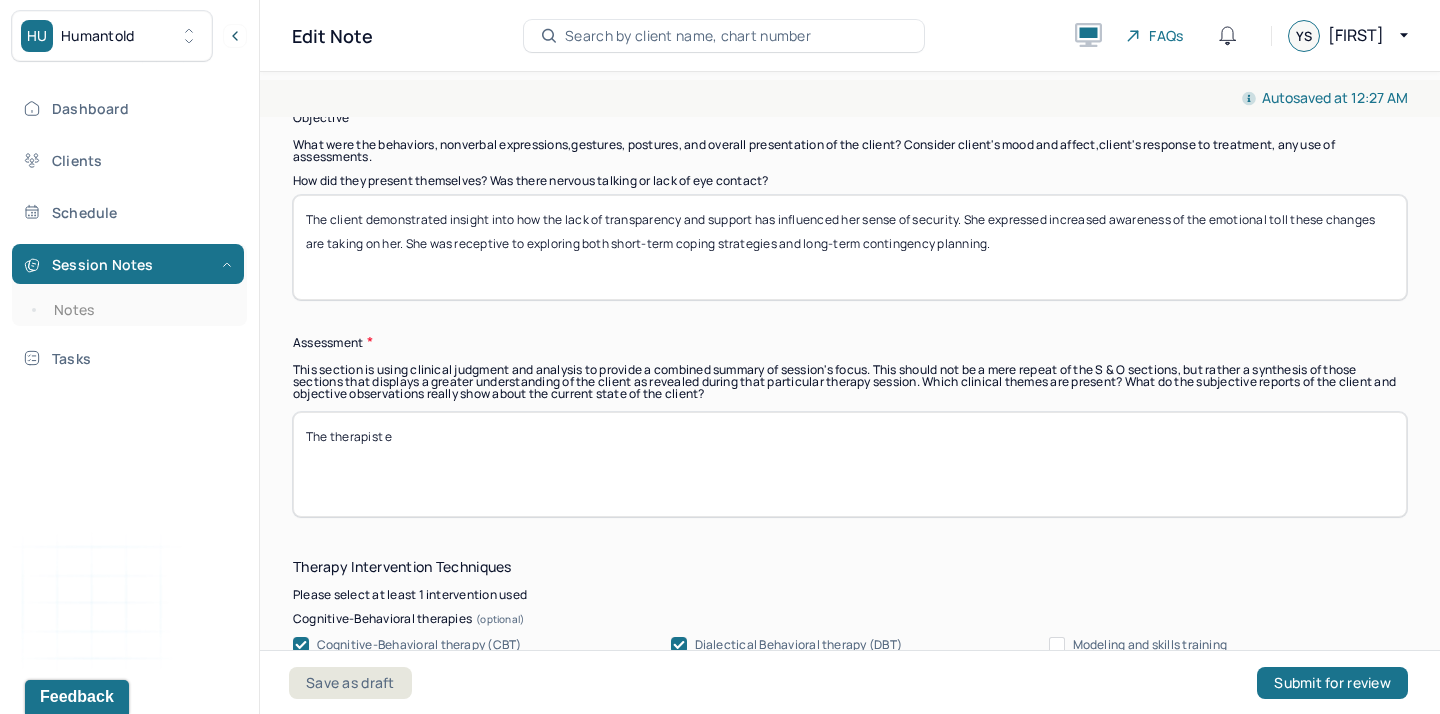 paste on "xplored the impact of sudden organizational shifts on her sense of stability and safety." 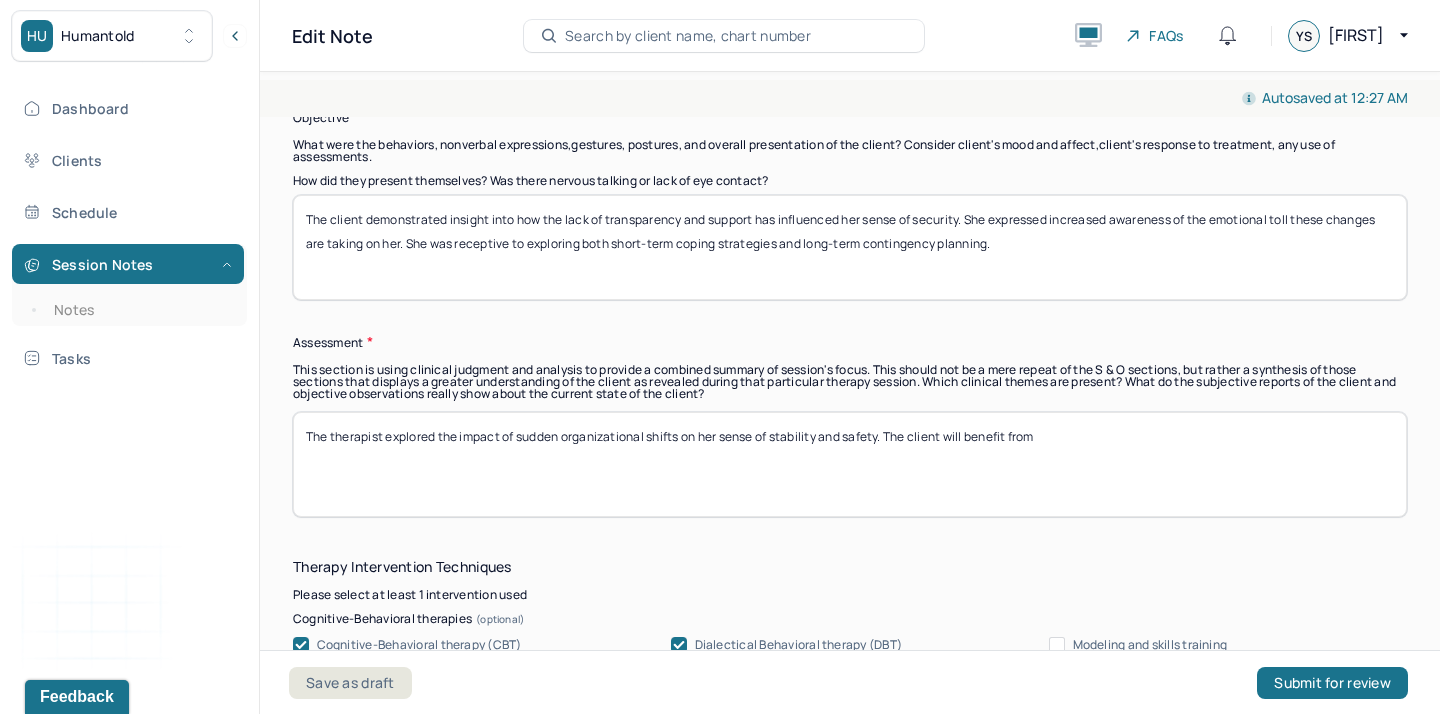 paste on "processing the emotional impact of workplace instability." 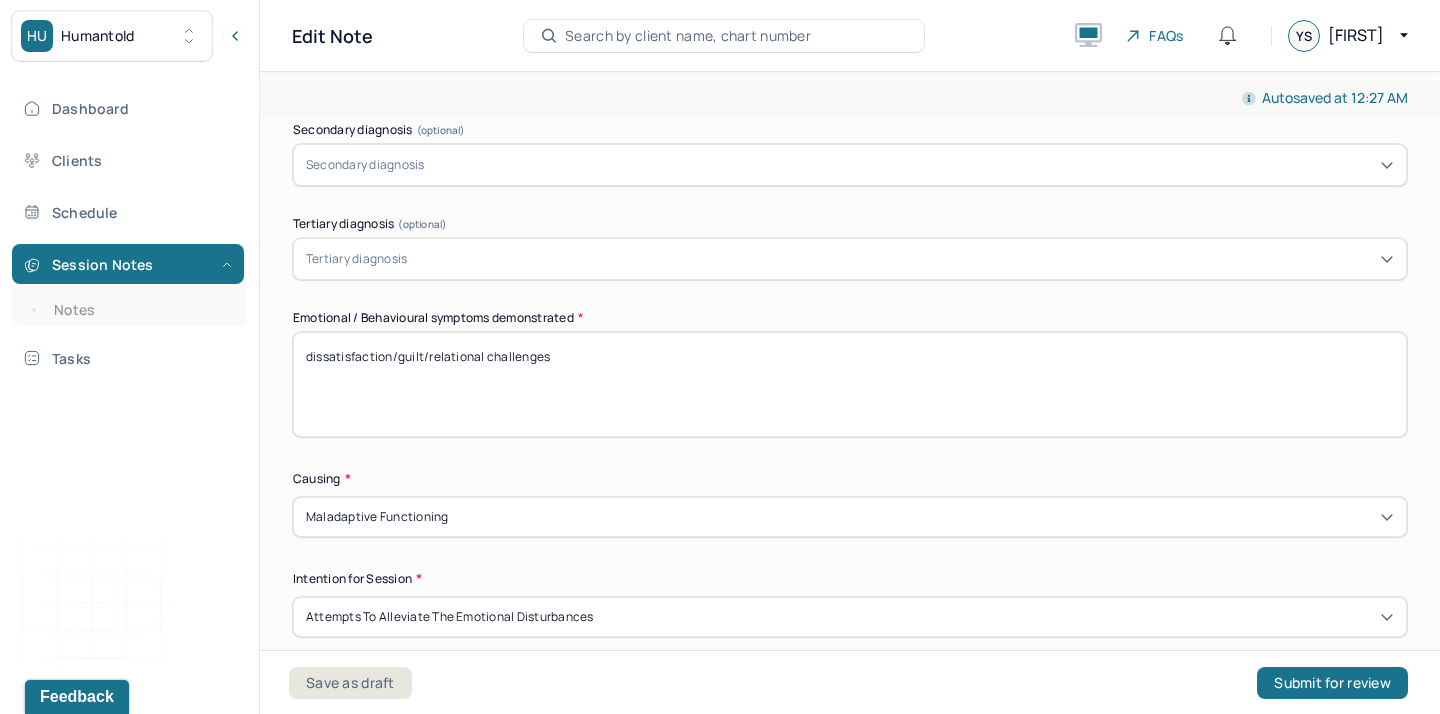 scroll, scrollTop: 589, scrollLeft: 0, axis: vertical 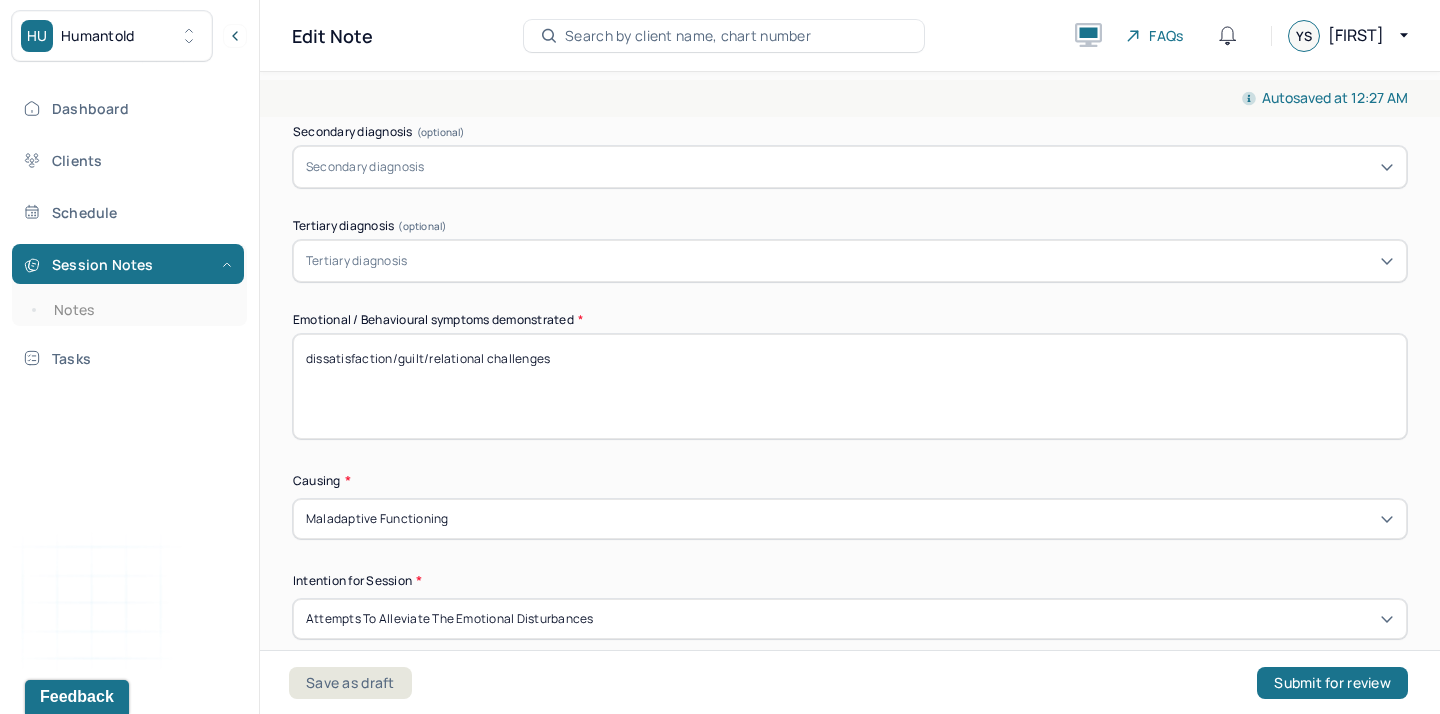 type on "The therapist explored the impact of sudden organizational shifts on her sense of stability and safety. The client will benefit from processing the emotional impact of workplace instability." 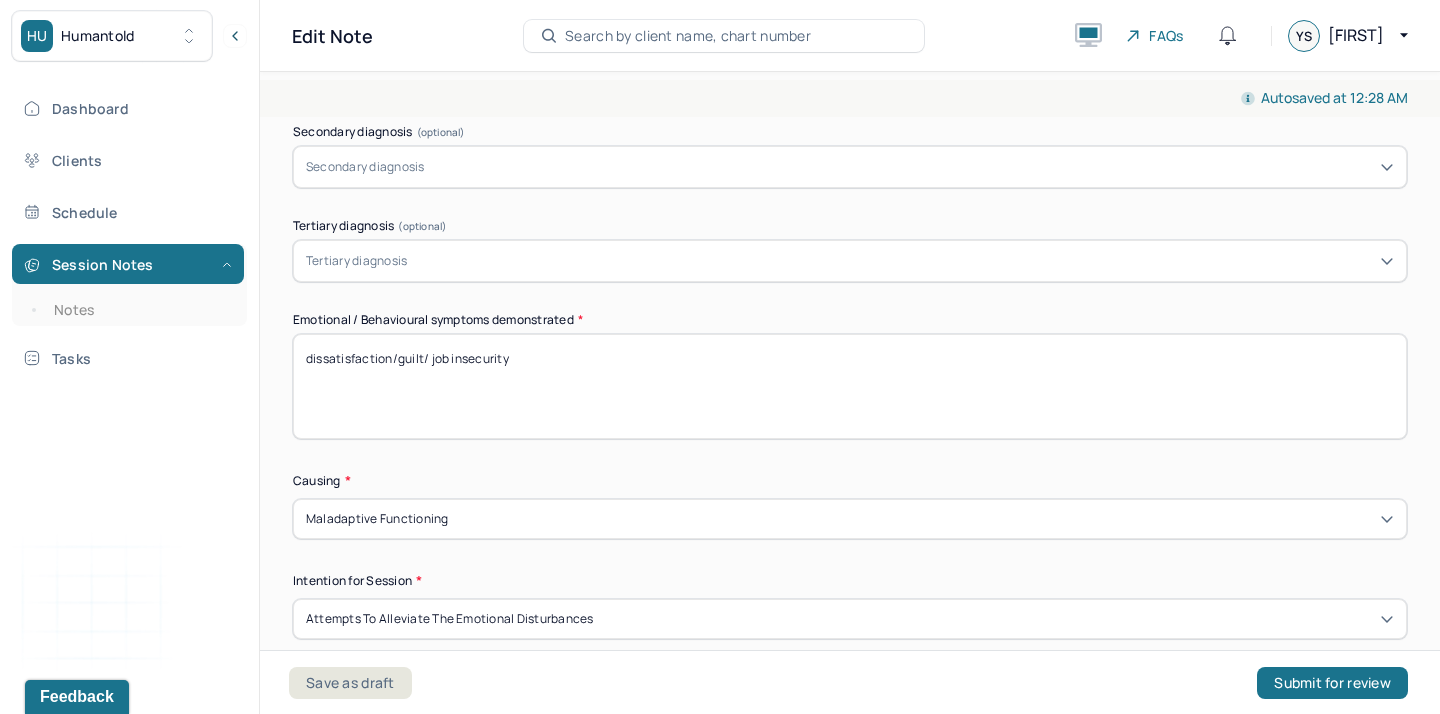drag, startPoint x: 422, startPoint y: 358, endPoint x: 398, endPoint y: 358, distance: 24 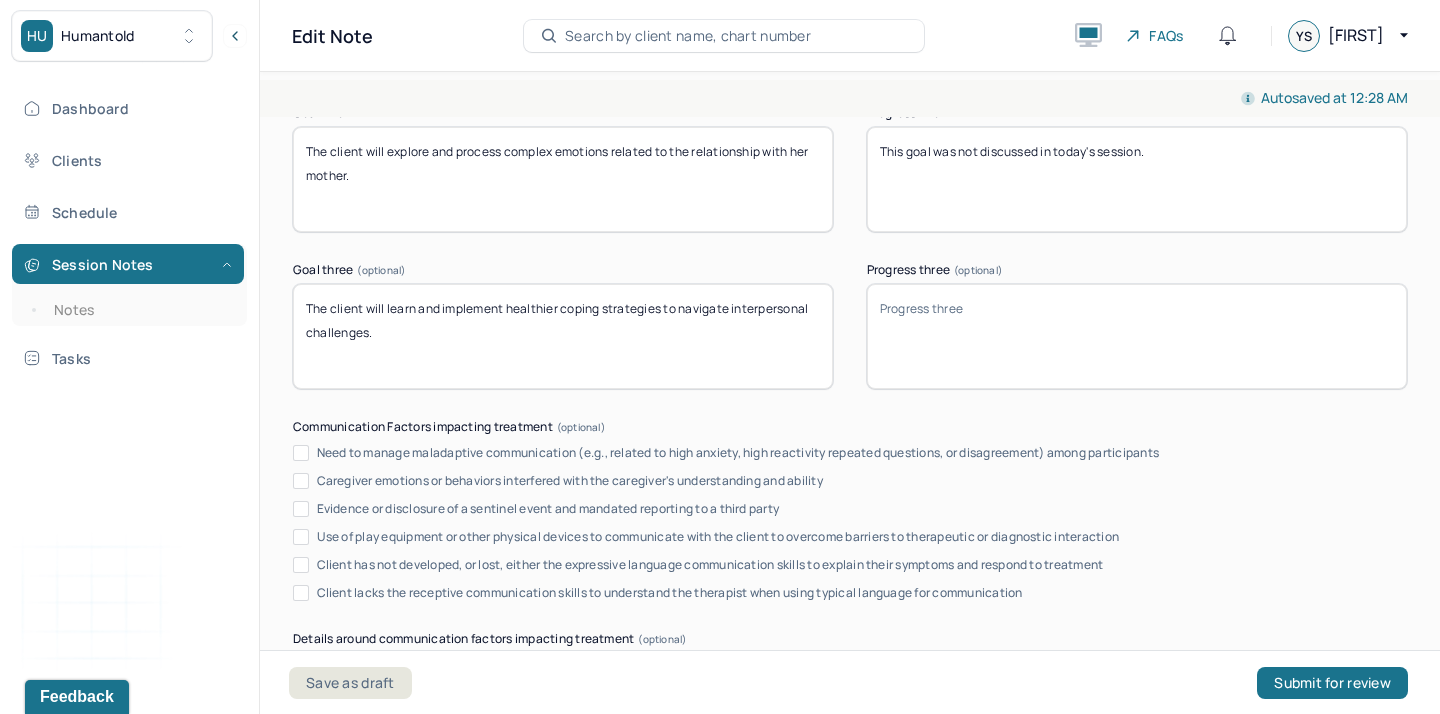 scroll, scrollTop: 3692, scrollLeft: 0, axis: vertical 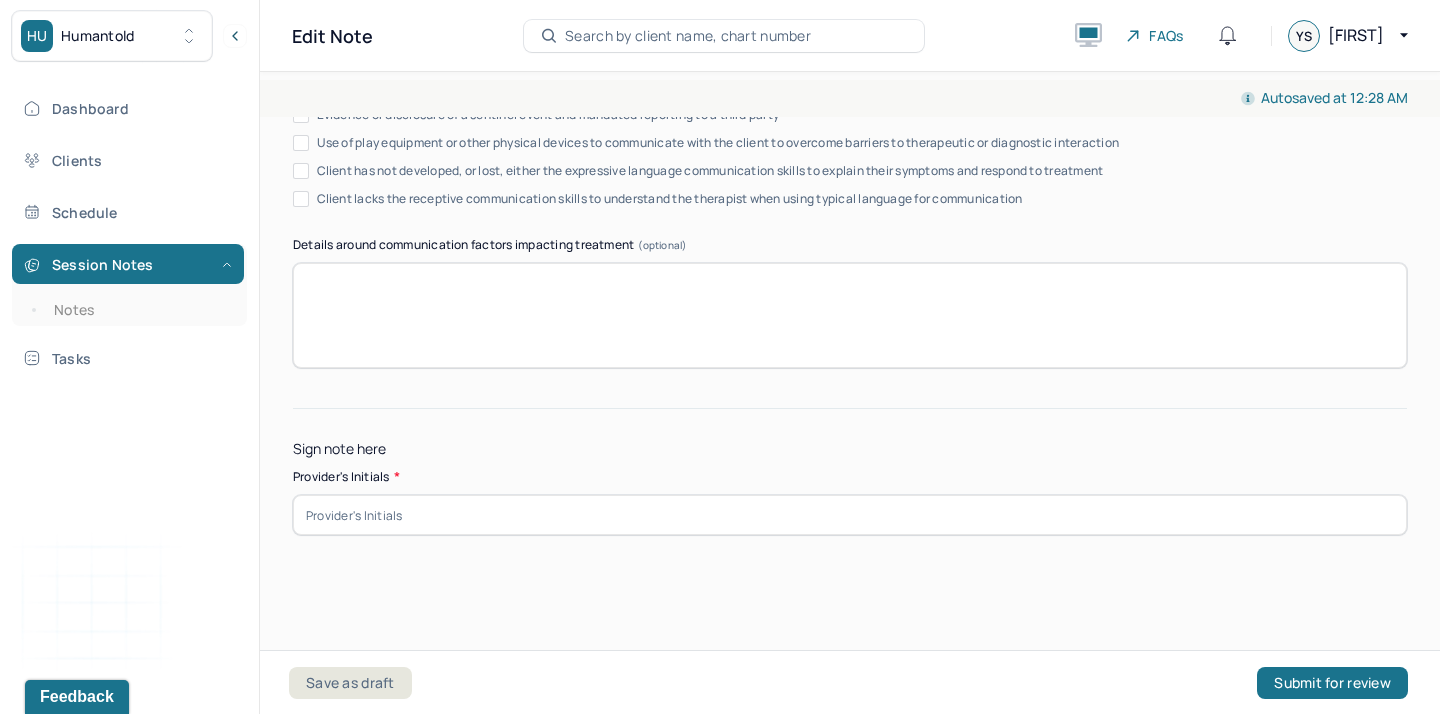 type on "dissatisfaction/stress/ job insecurity" 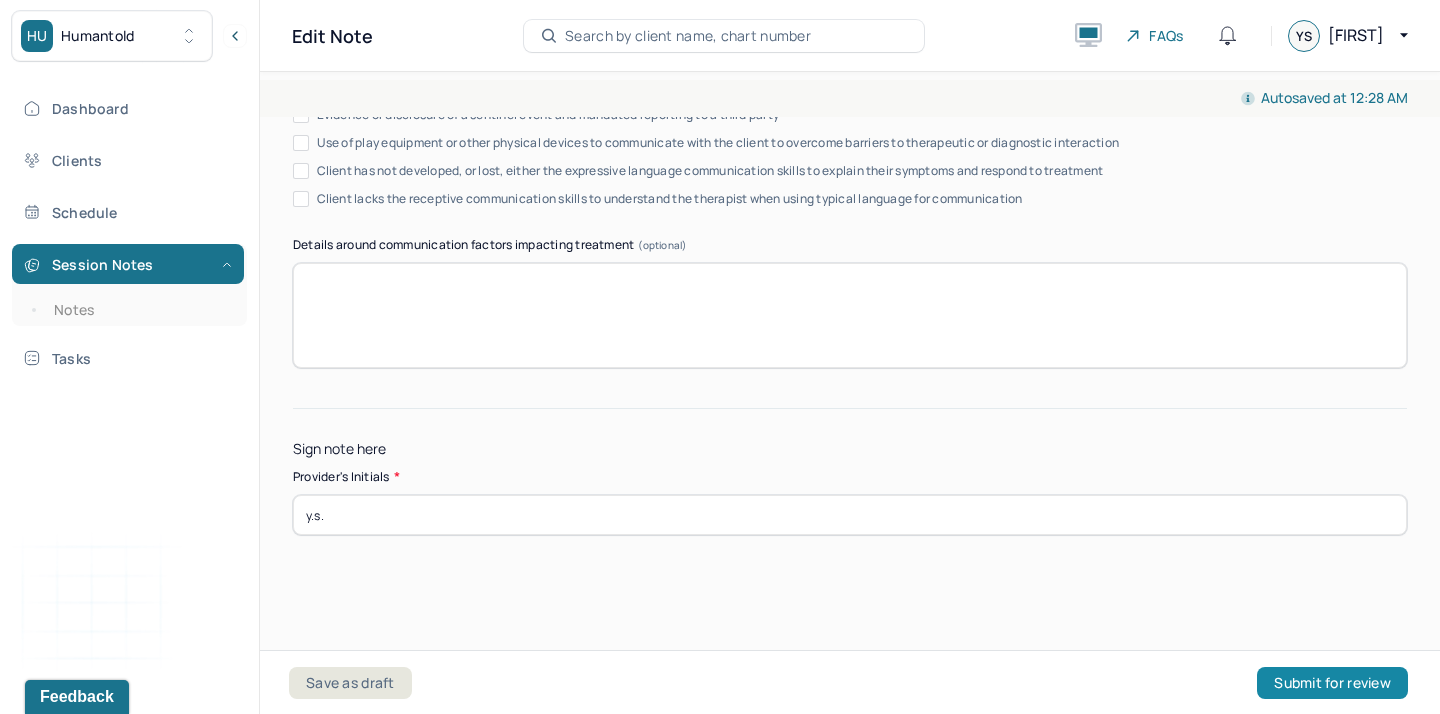 type on "y.s." 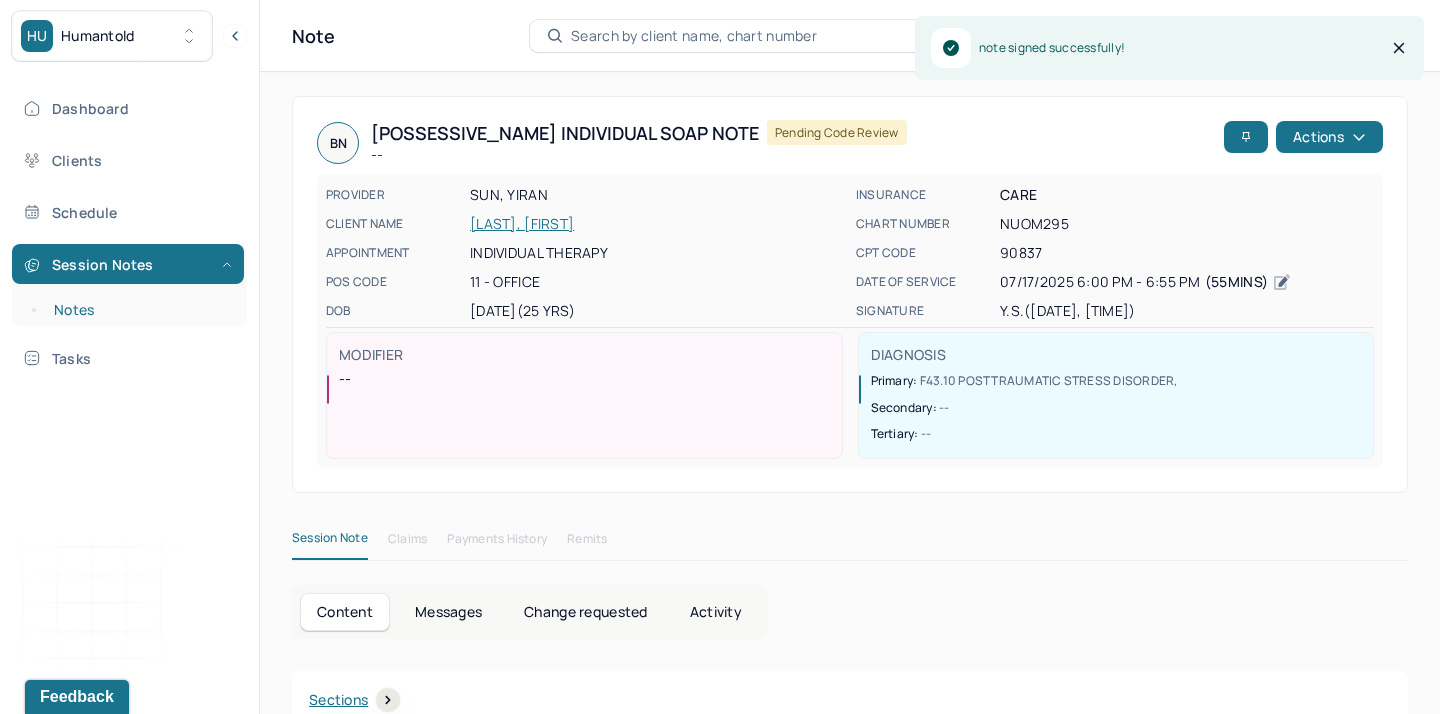 click on "Notes" at bounding box center (139, 310) 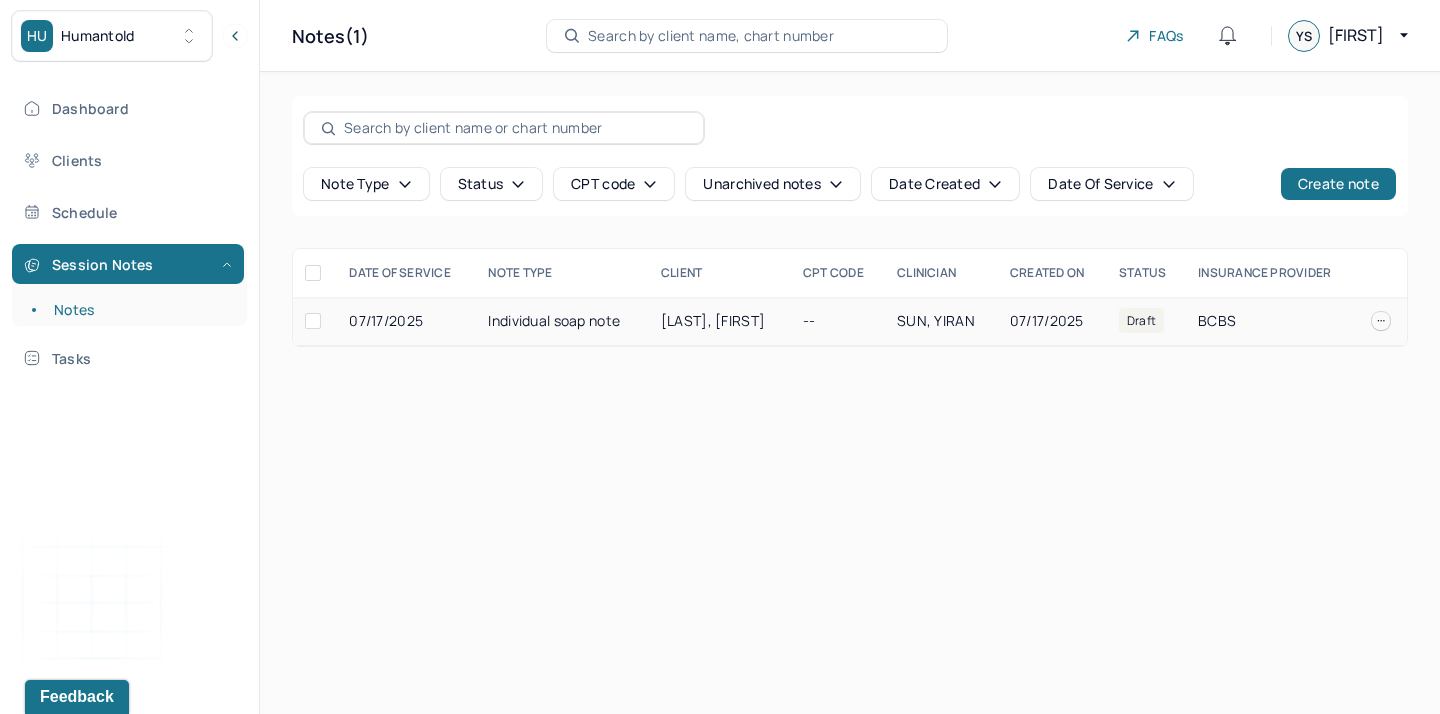 click on "Individual soap note" at bounding box center (562, 321) 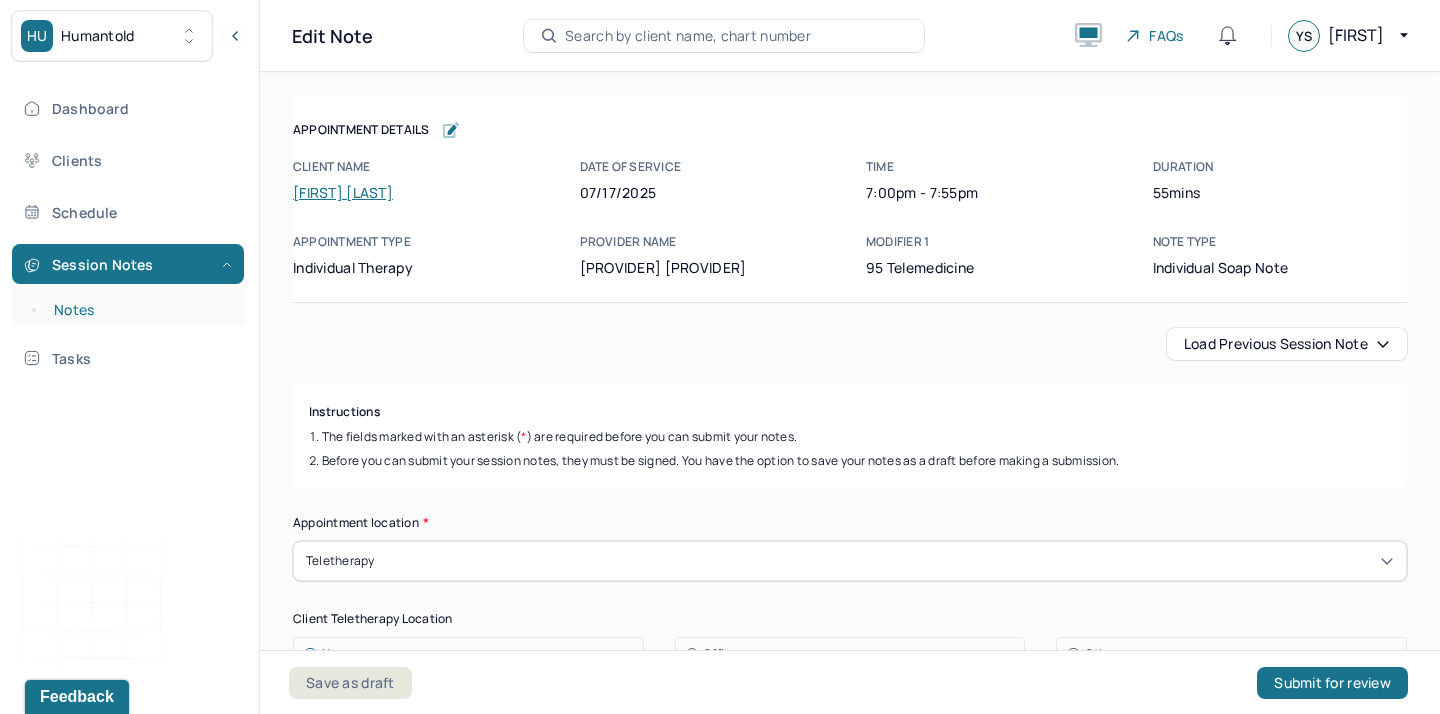 click on "Notes" at bounding box center (139, 310) 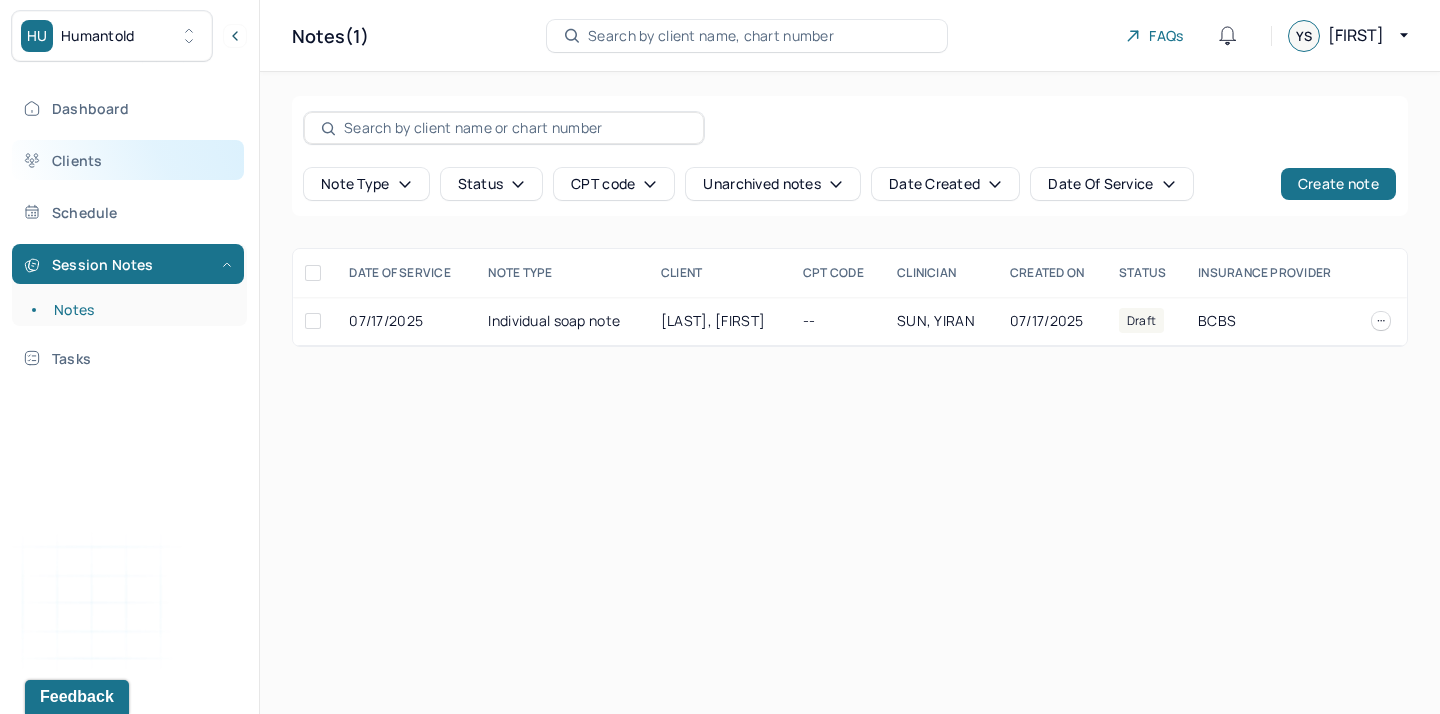 click on "Clients" at bounding box center (128, 160) 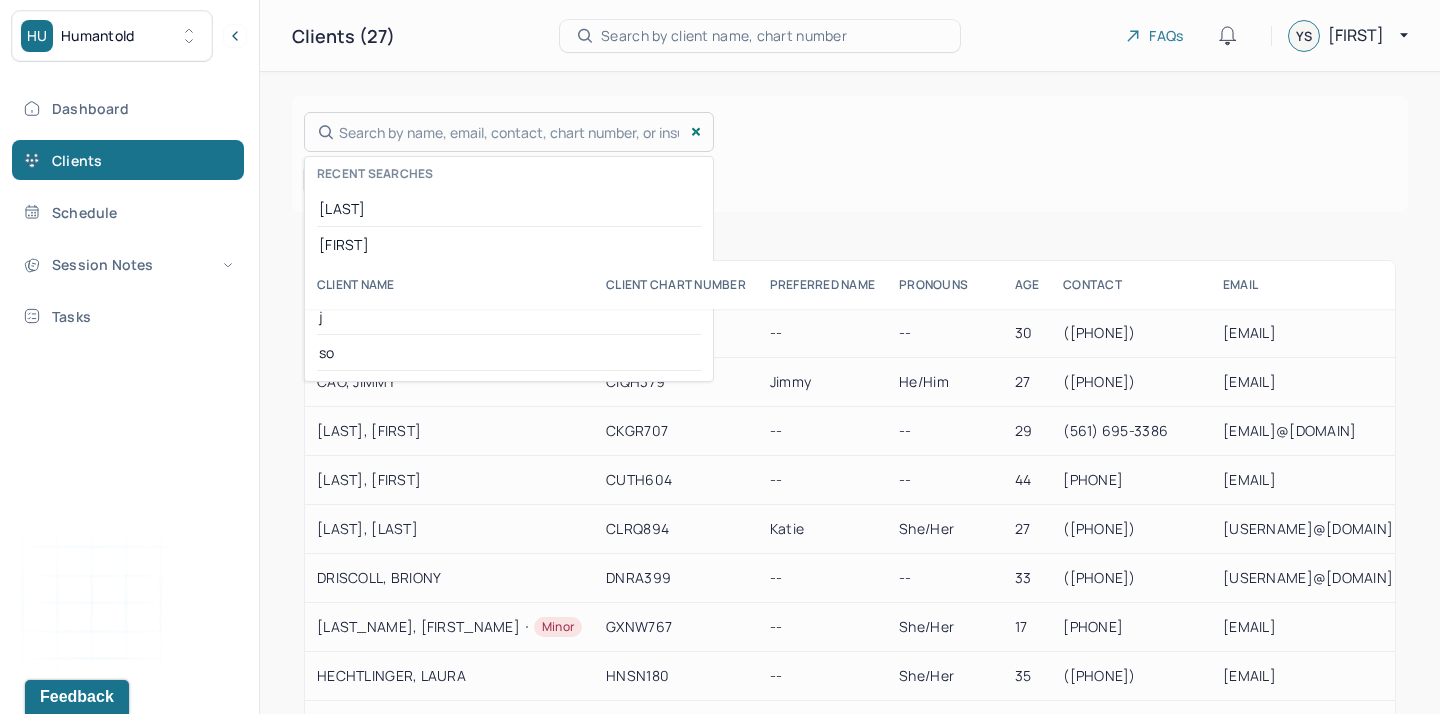 click on "Recent searches [NAME] [NAME] j so" at bounding box center [509, 132] 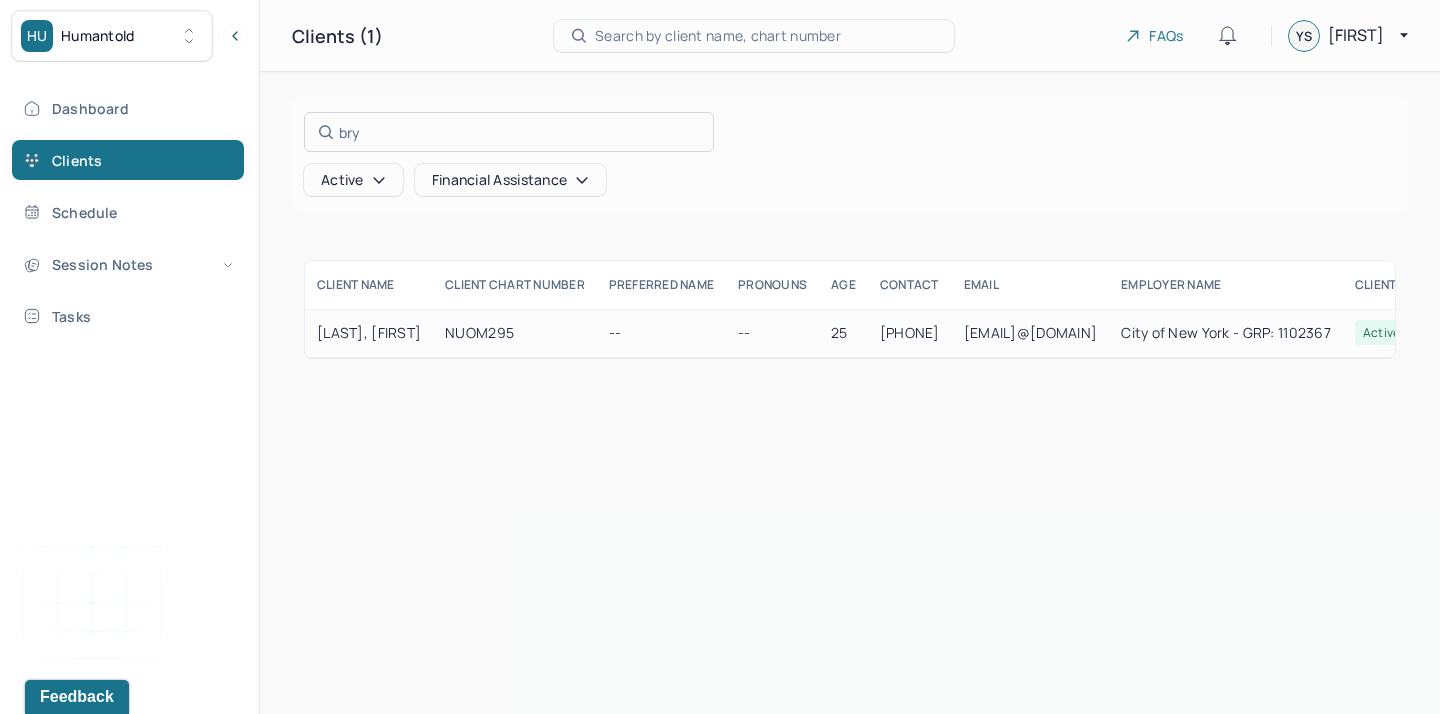 type on "bry" 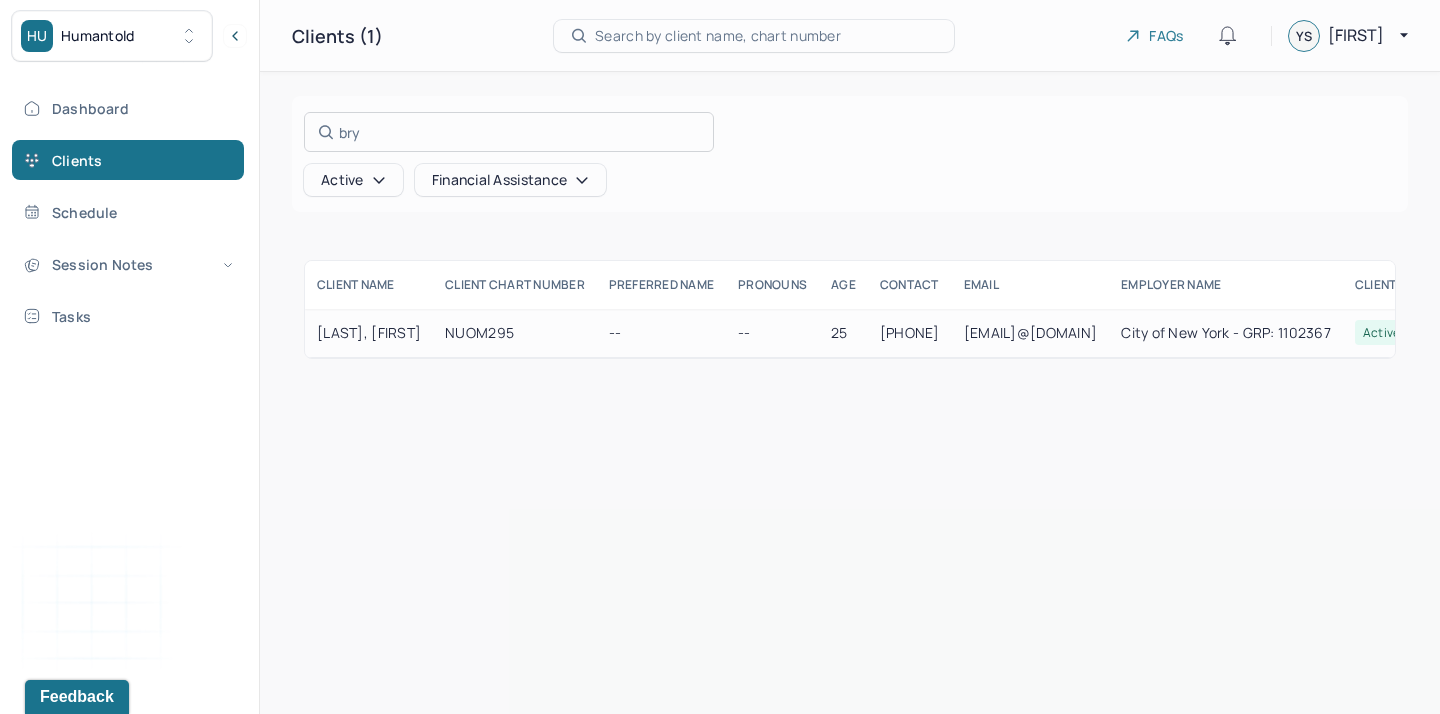 click at bounding box center (720, 357) 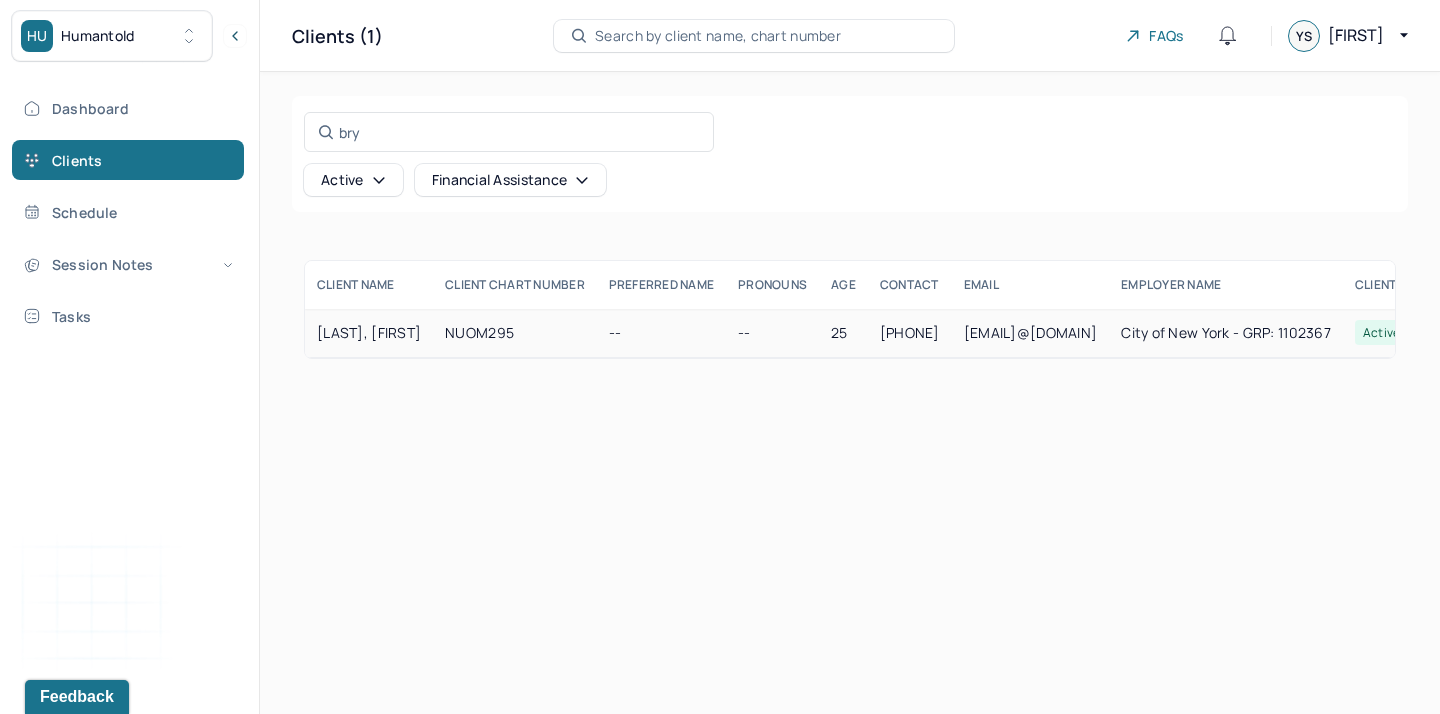 click on "NUOM295" at bounding box center [515, 333] 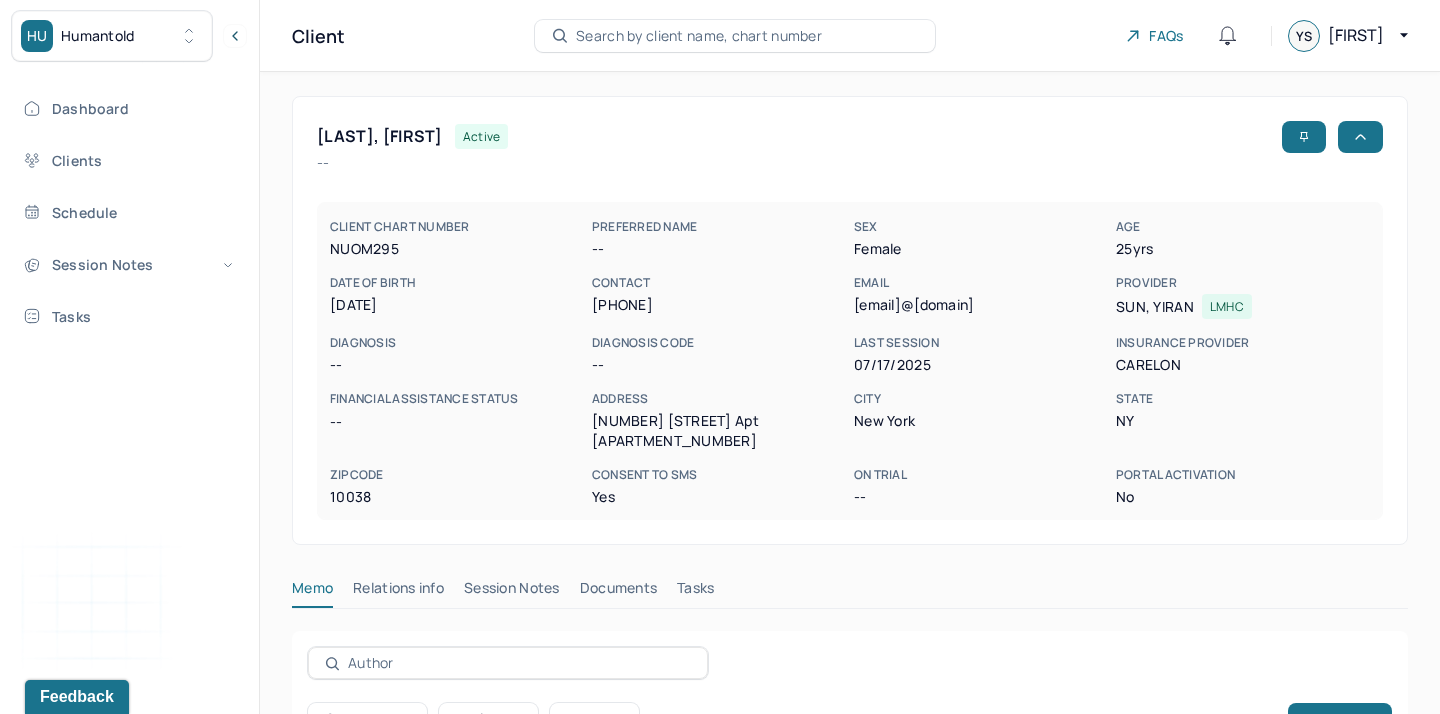 click on "Session Notes" at bounding box center (512, 592) 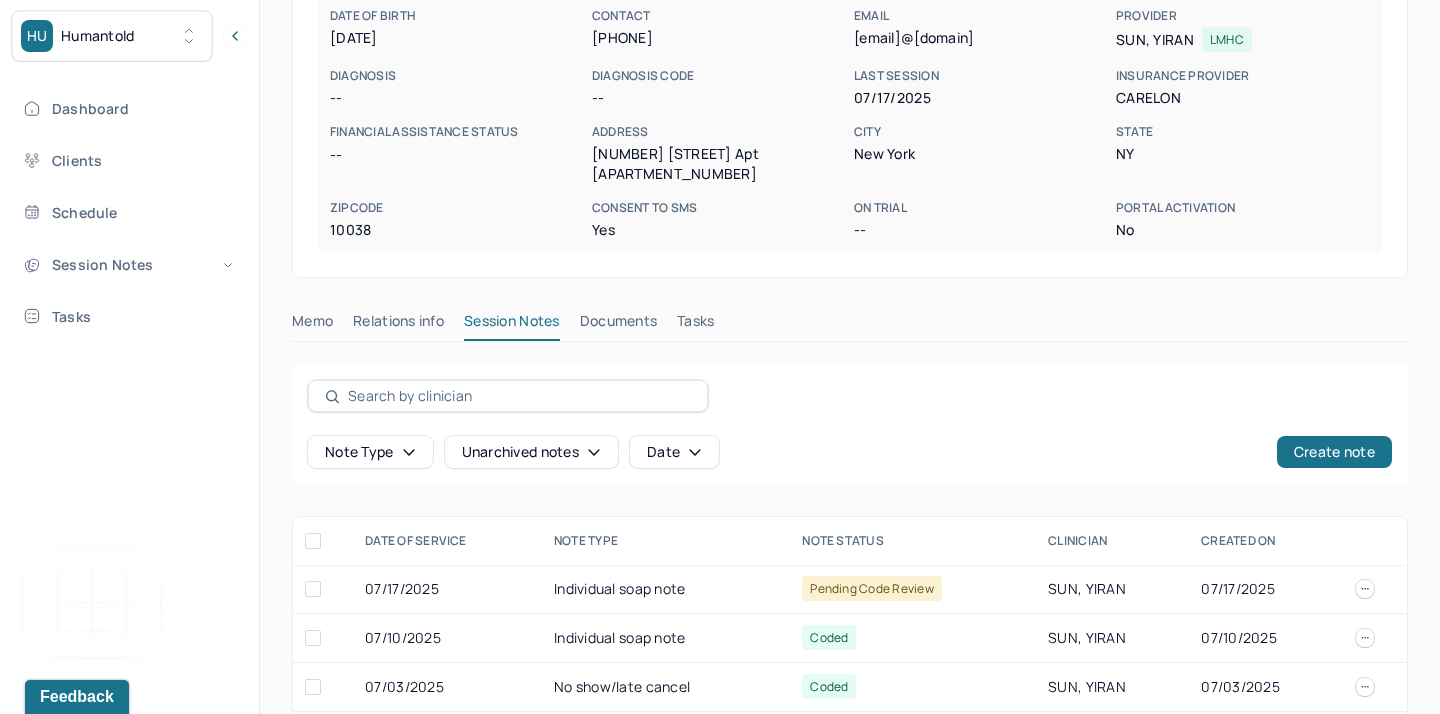 scroll, scrollTop: 273, scrollLeft: 0, axis: vertical 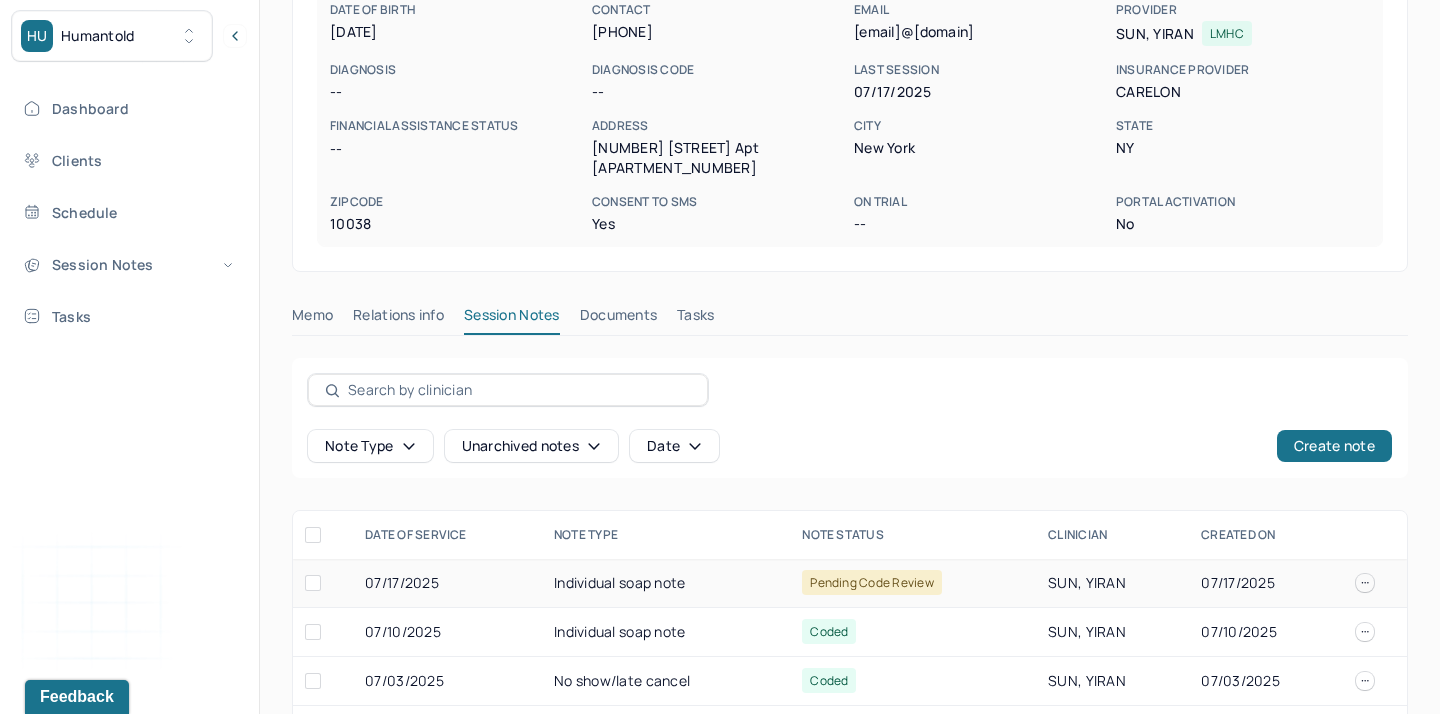 click on "07/17/2025" at bounding box center [447, 583] 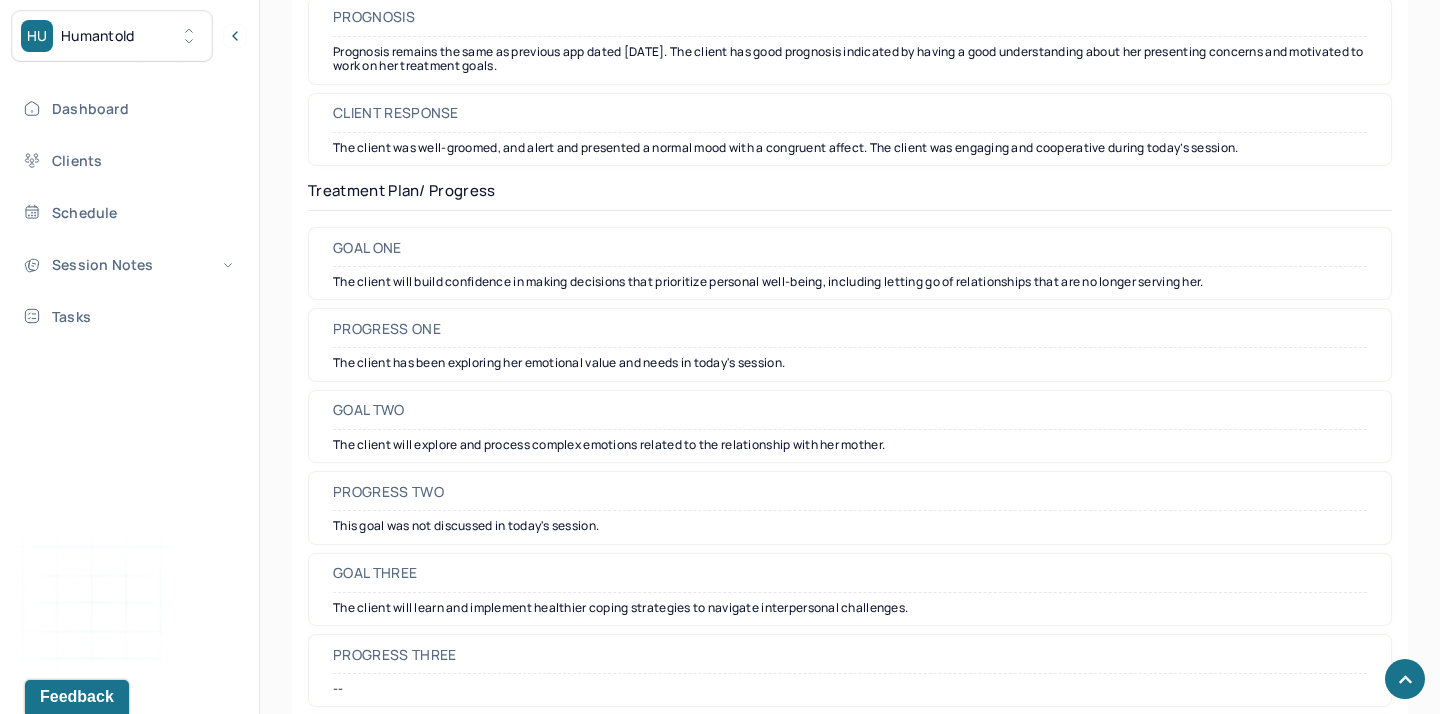 scroll, scrollTop: 3101, scrollLeft: 0, axis: vertical 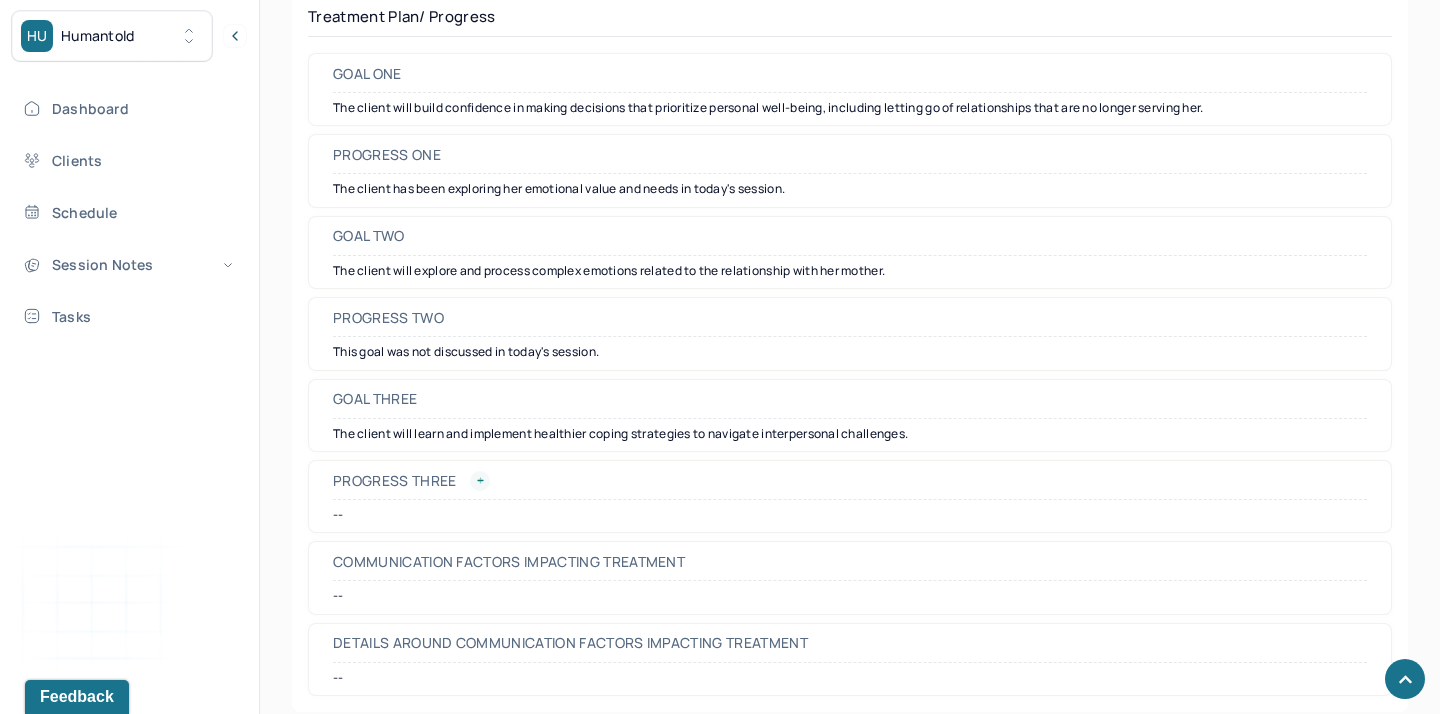 click at bounding box center (480, 481) 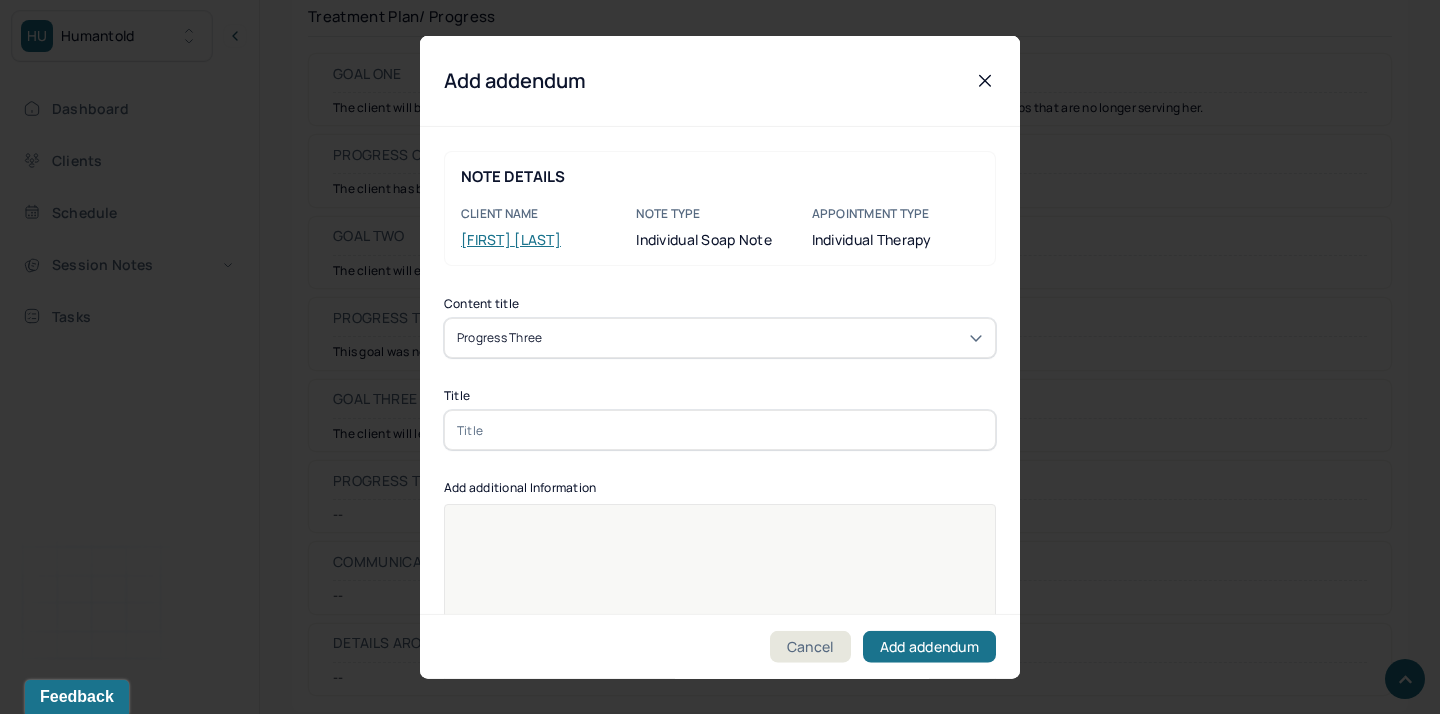 click at bounding box center [720, 430] 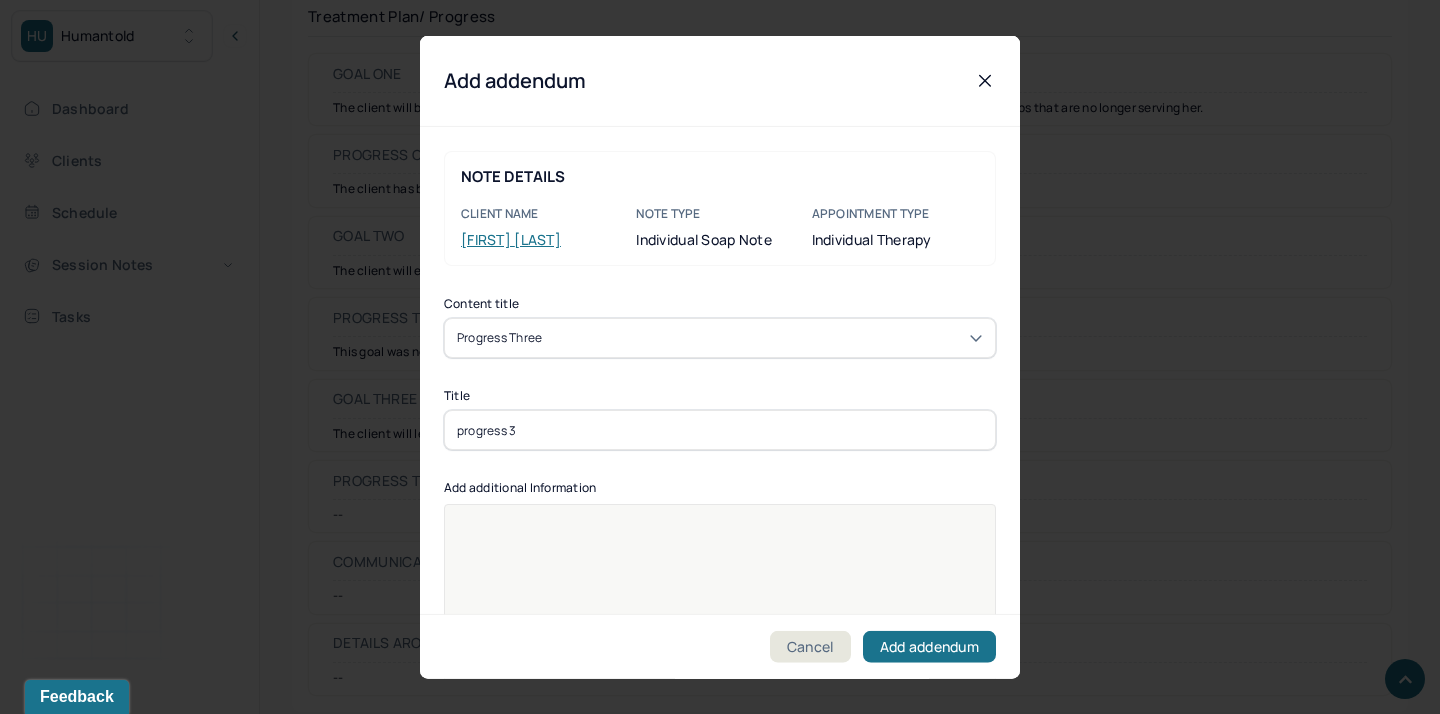 type on "progress 3" 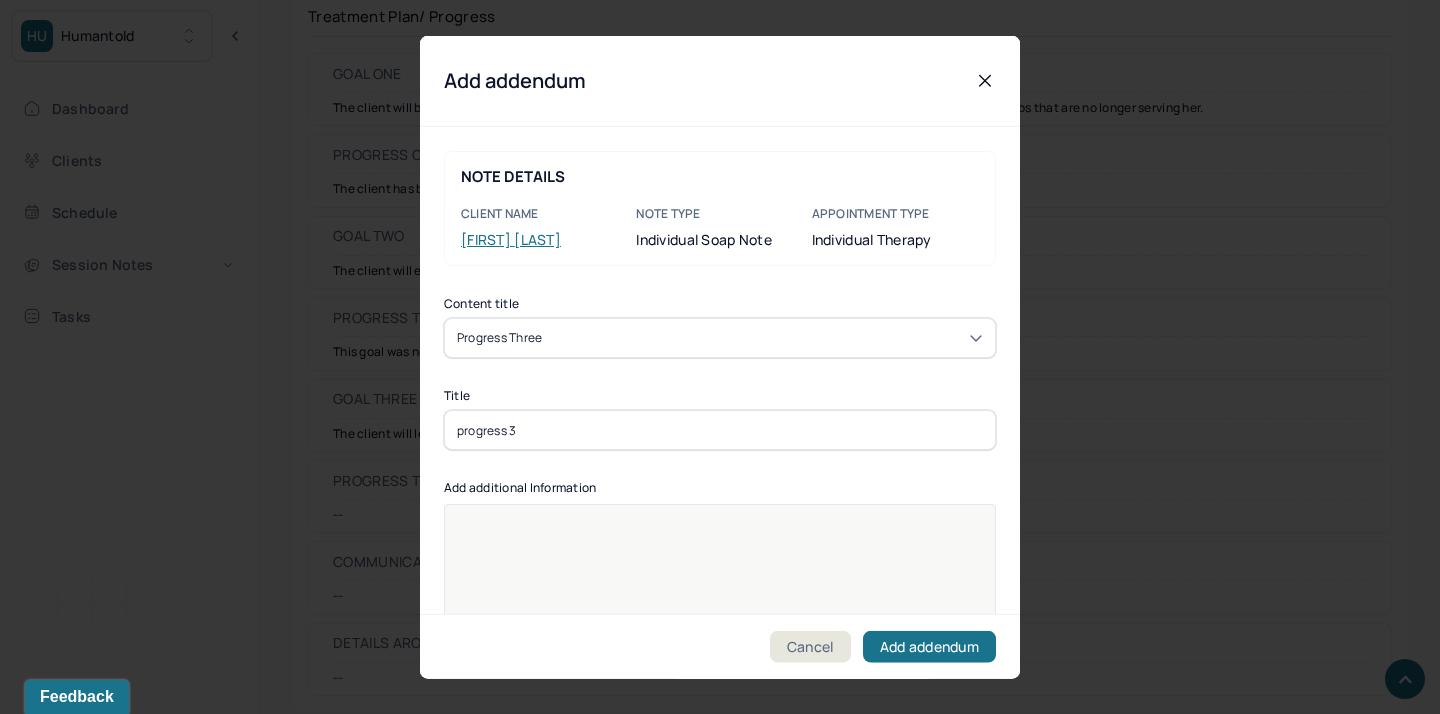 click at bounding box center [720, 617] 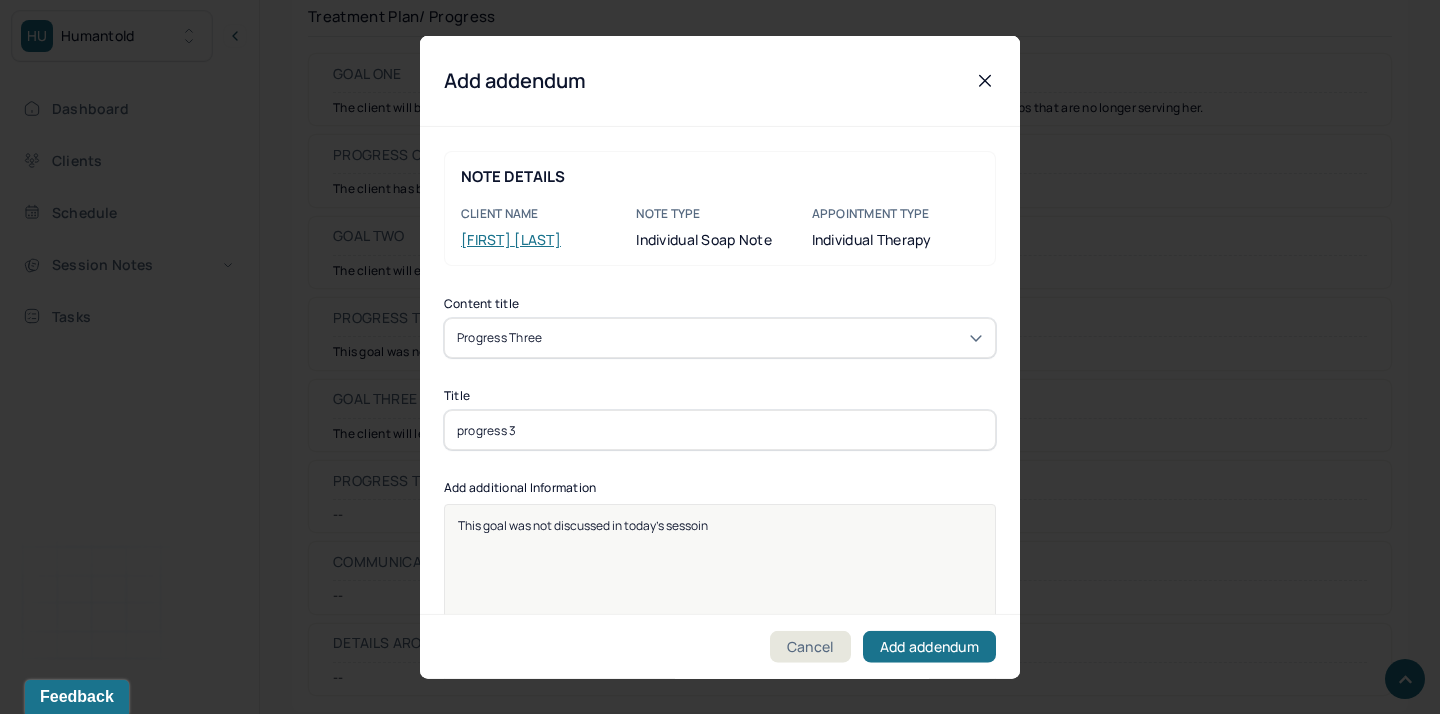 scroll, scrollTop: 25, scrollLeft: 0, axis: vertical 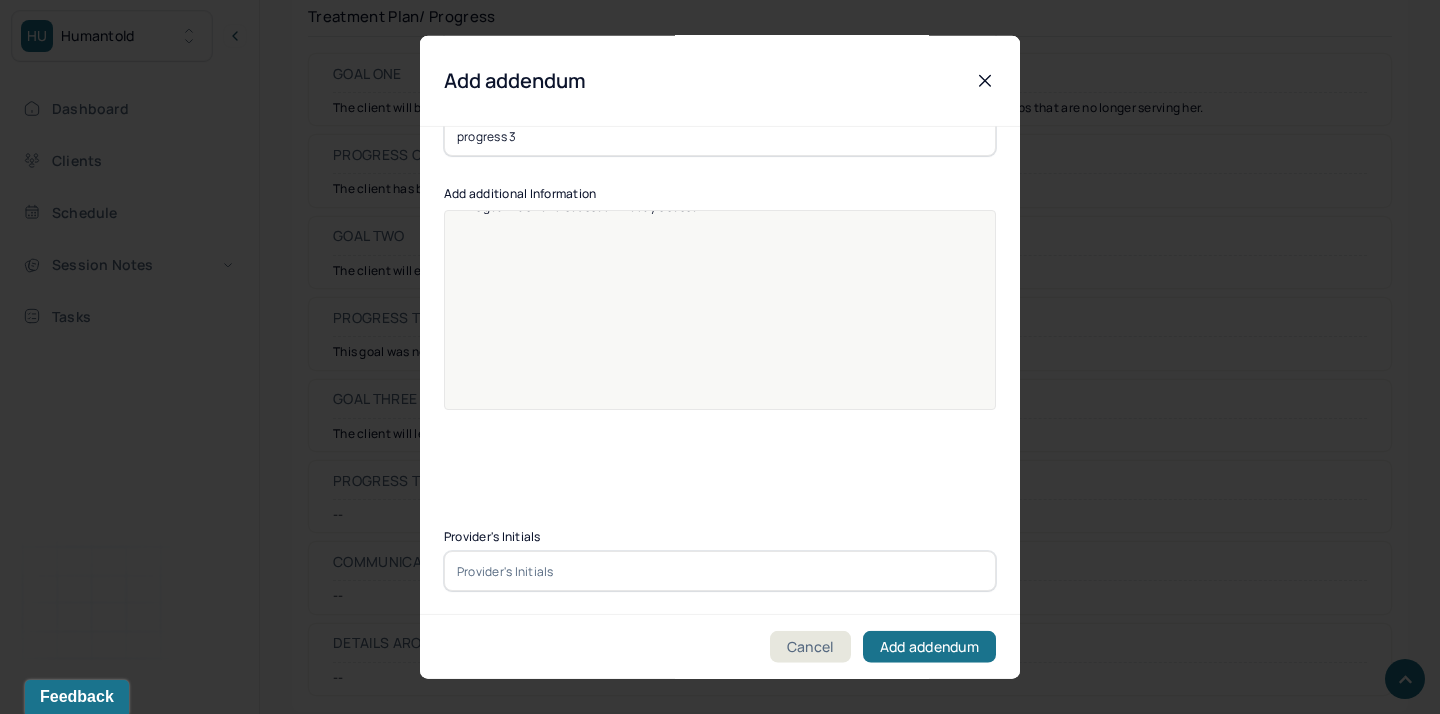 click at bounding box center (720, 571) 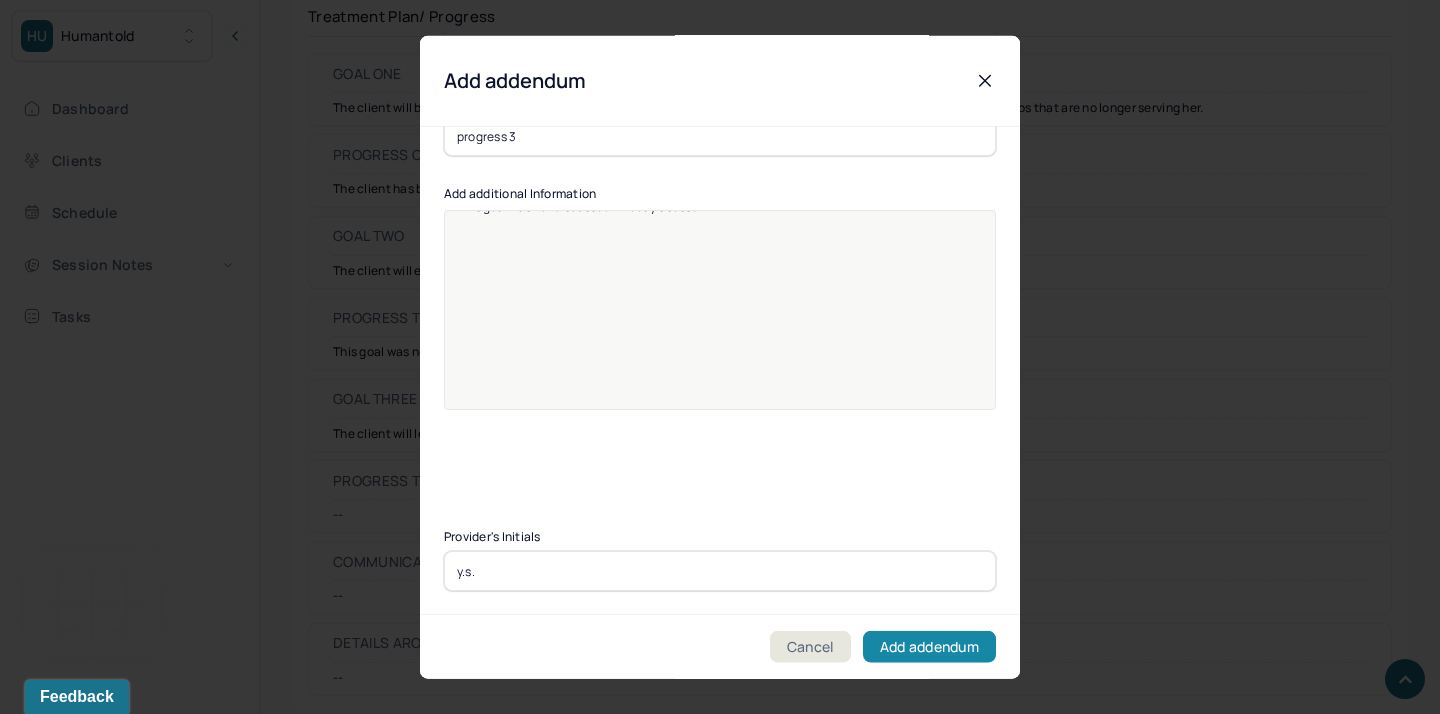 type on "y.s." 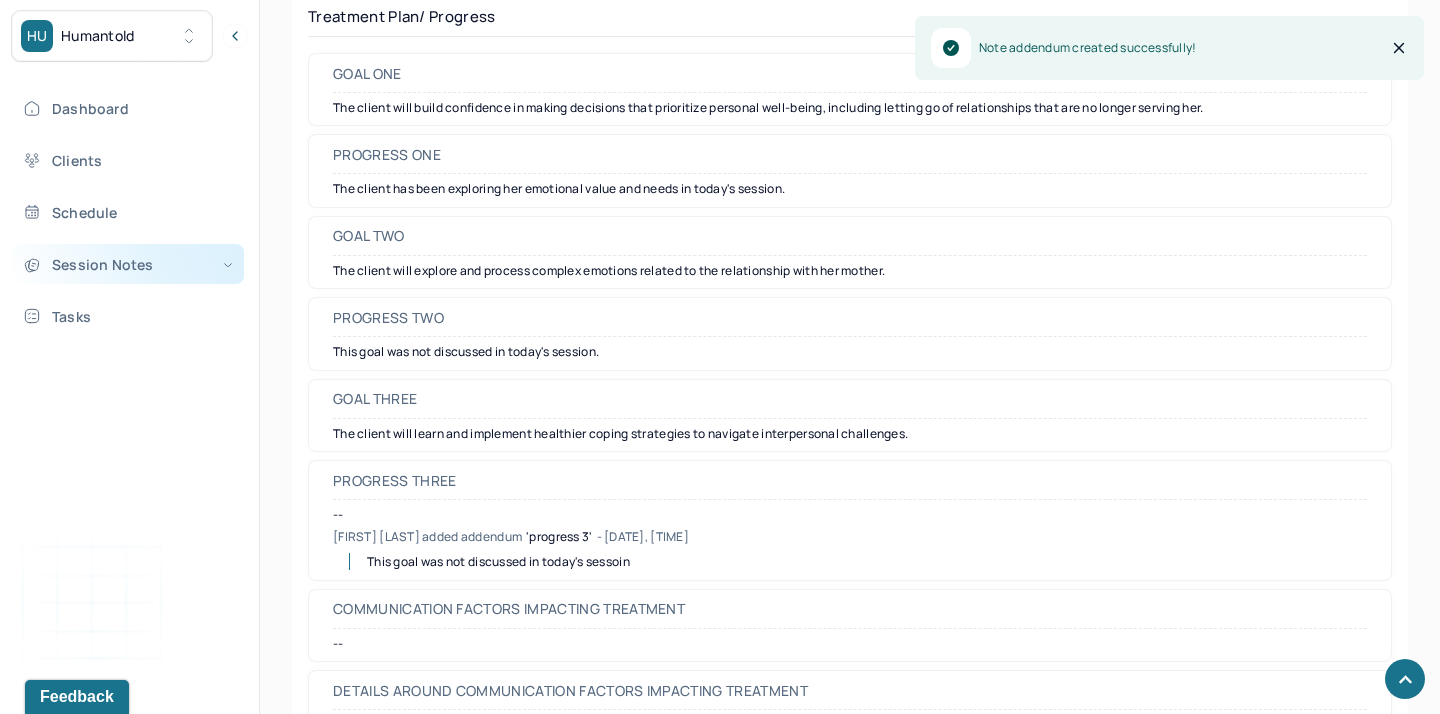 click on "Session Notes" at bounding box center (128, 264) 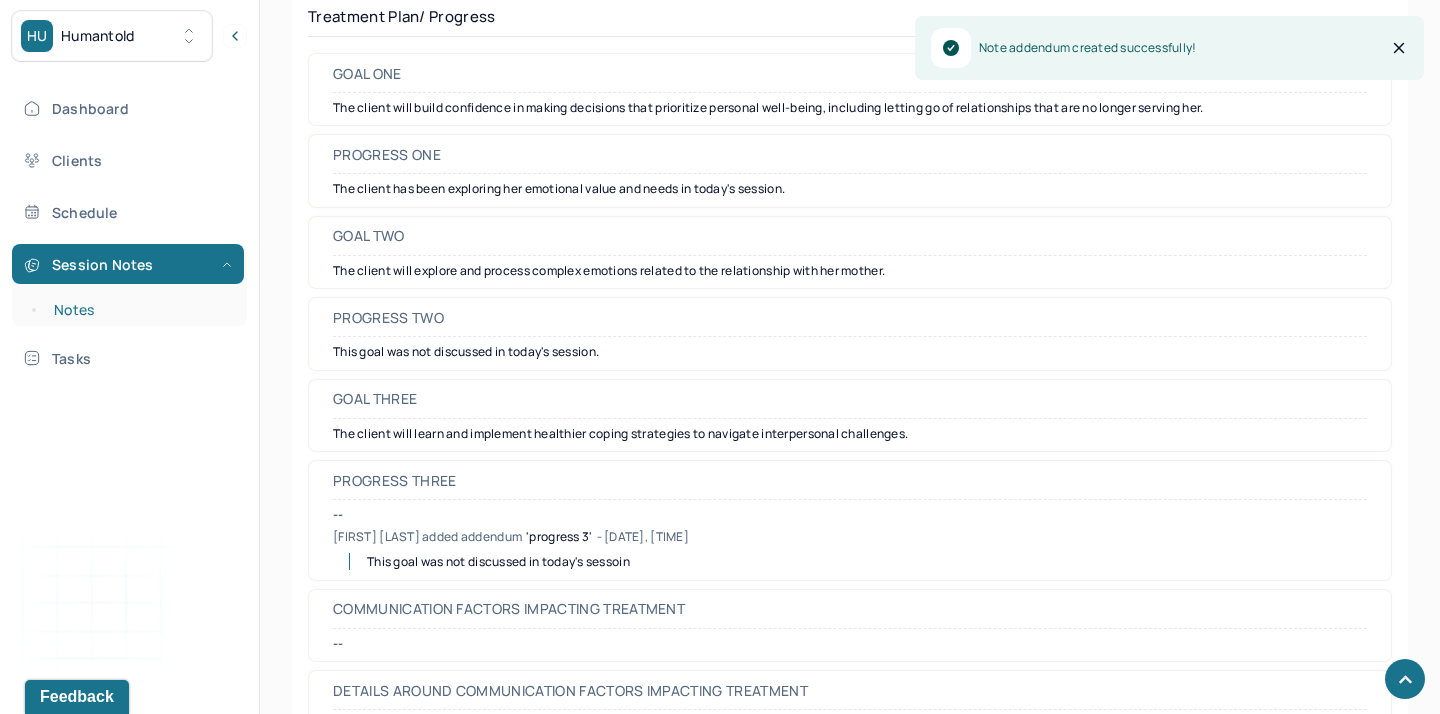 click on "Notes" at bounding box center [139, 310] 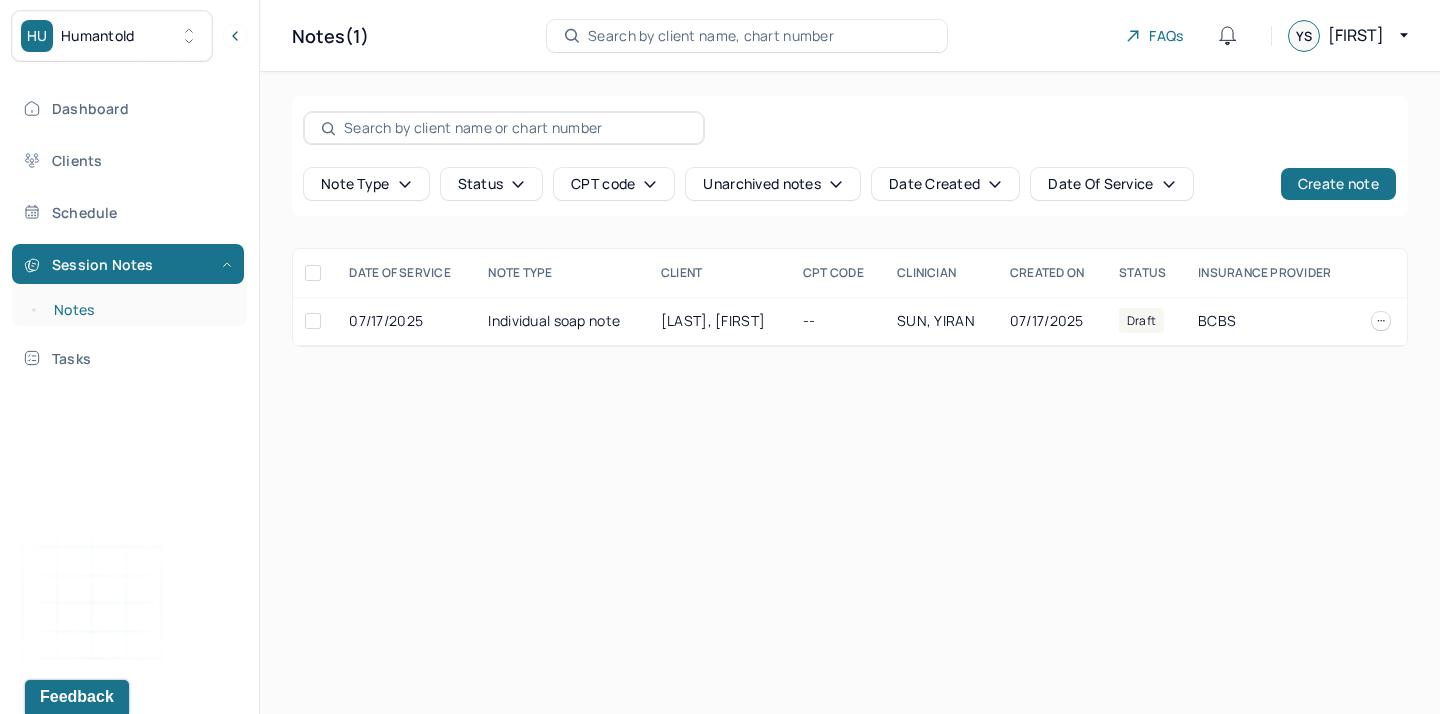 scroll, scrollTop: 0, scrollLeft: 0, axis: both 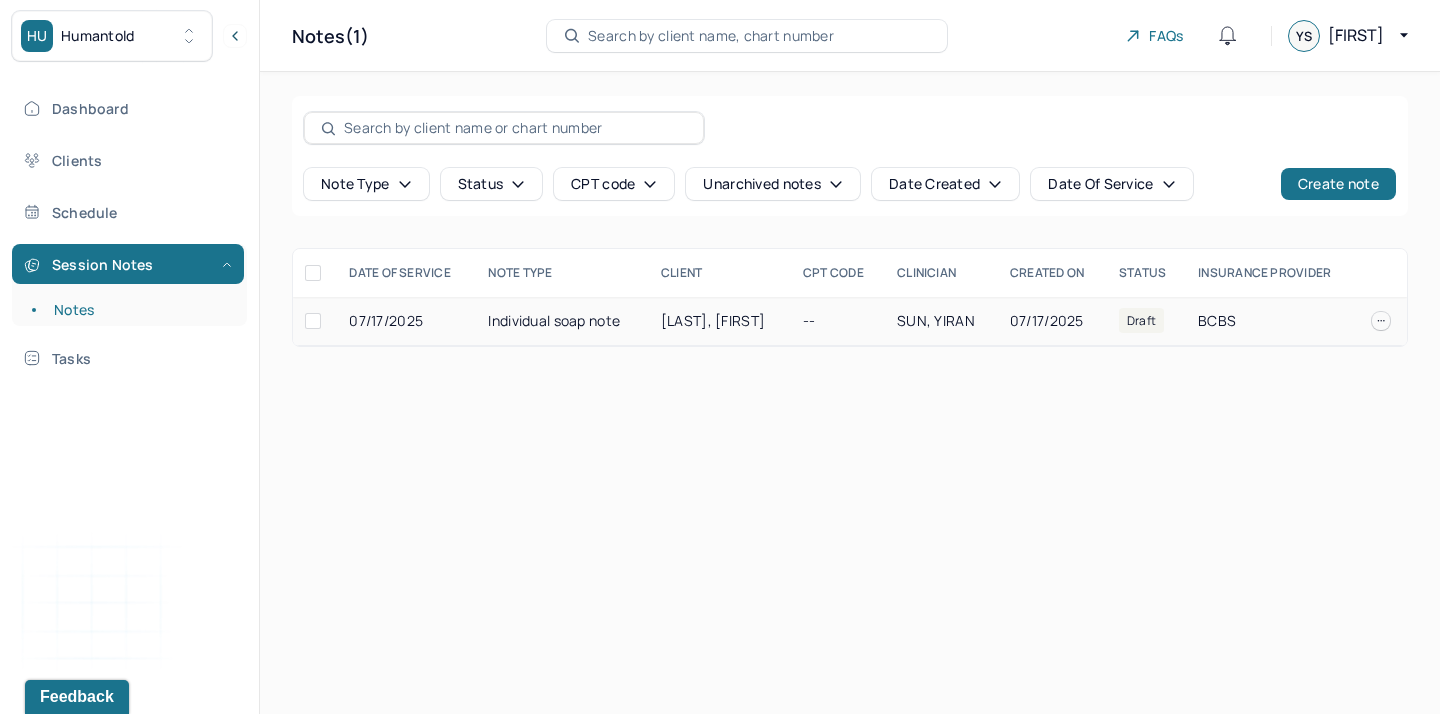 click on "Individual soap note" at bounding box center [562, 321] 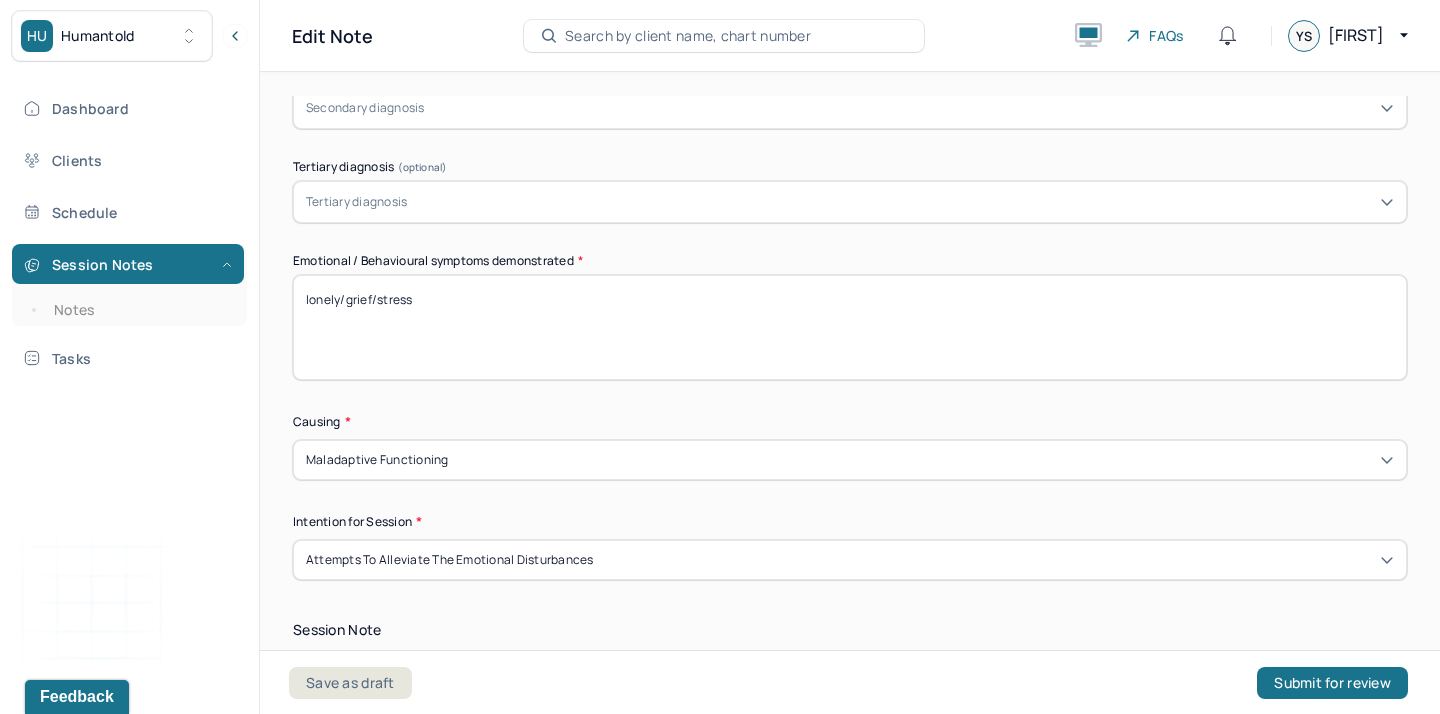 scroll, scrollTop: 1216, scrollLeft: 0, axis: vertical 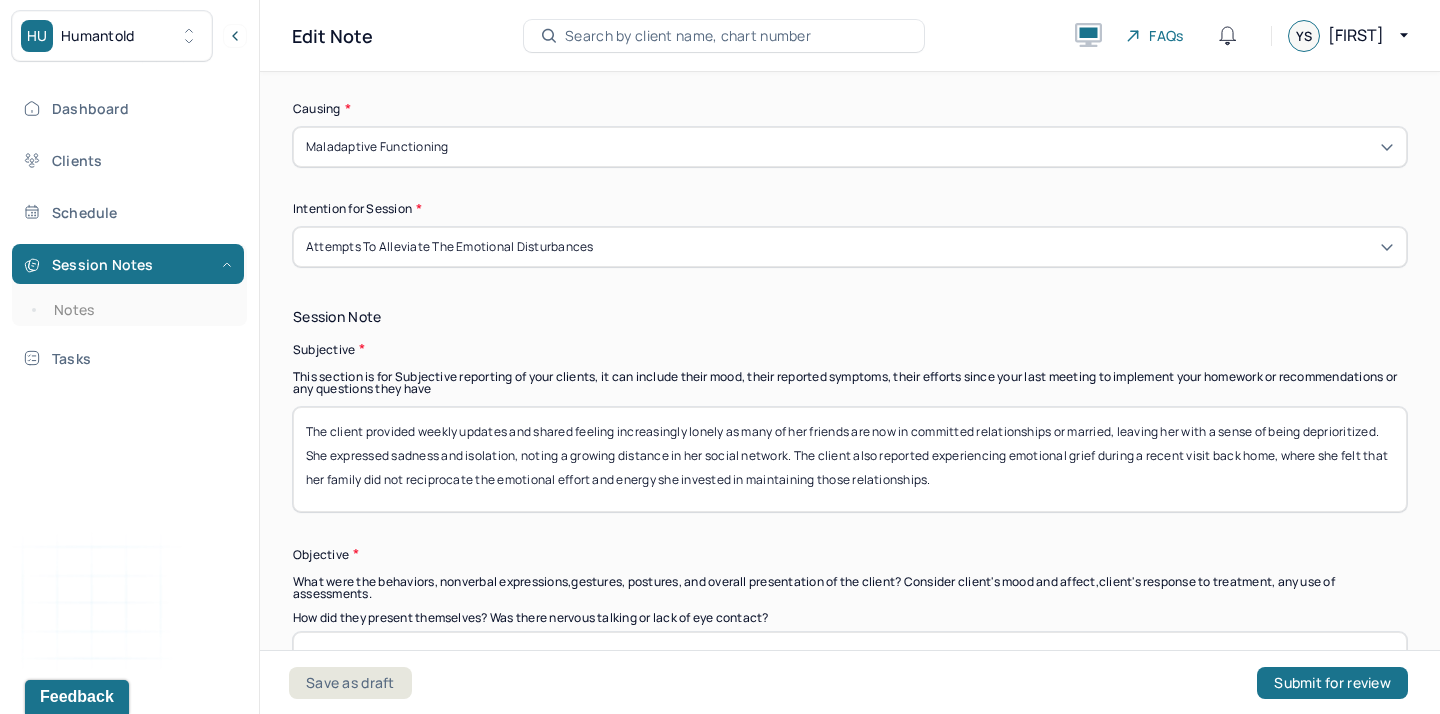 drag, startPoint x: 578, startPoint y: 505, endPoint x: 363, endPoint y: 423, distance: 230.10649 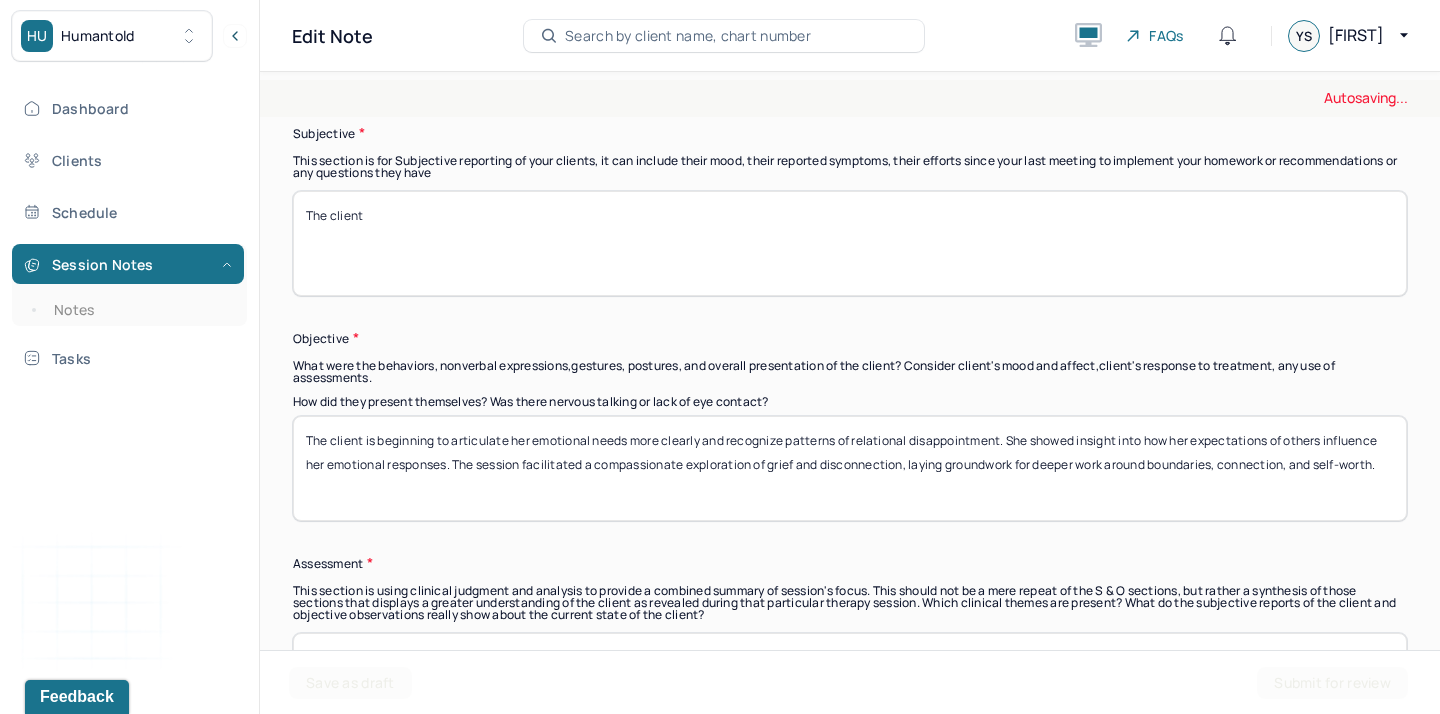 scroll, scrollTop: 1433, scrollLeft: 0, axis: vertical 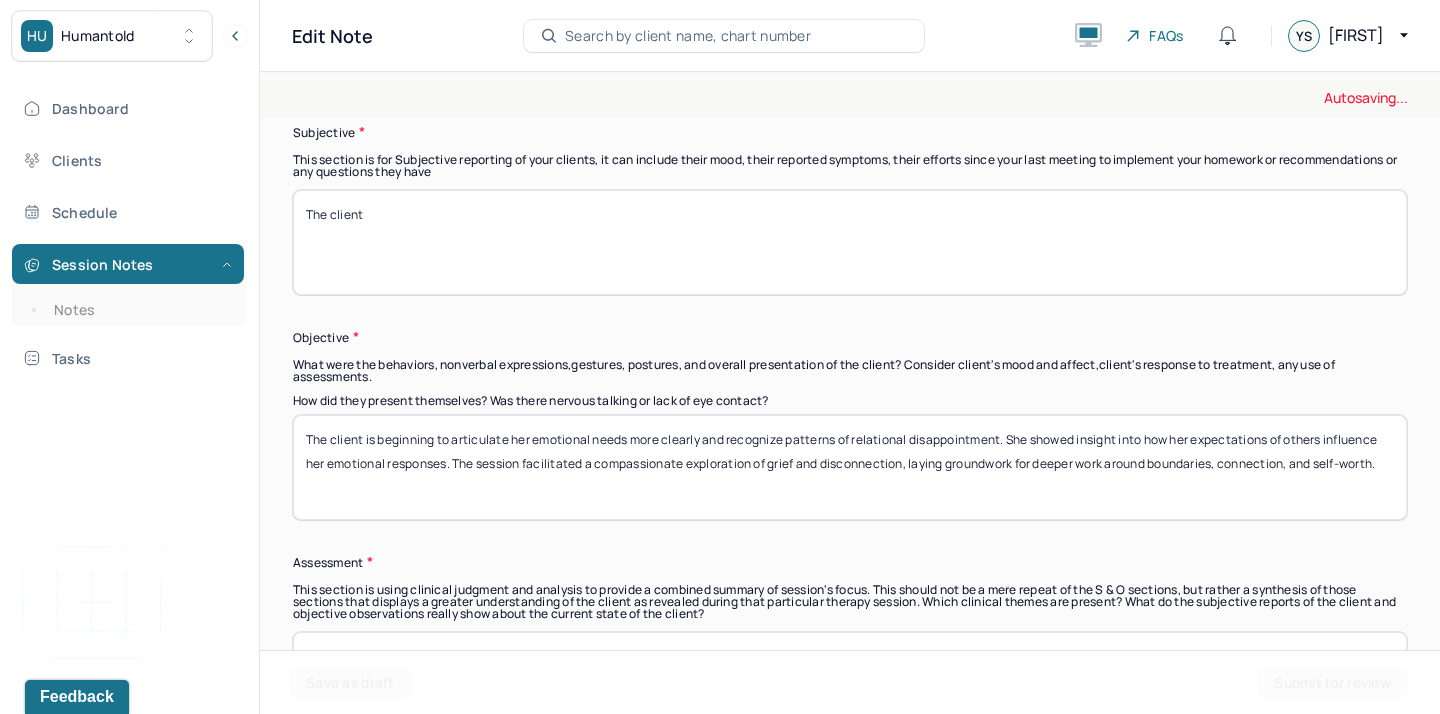 type on "The client" 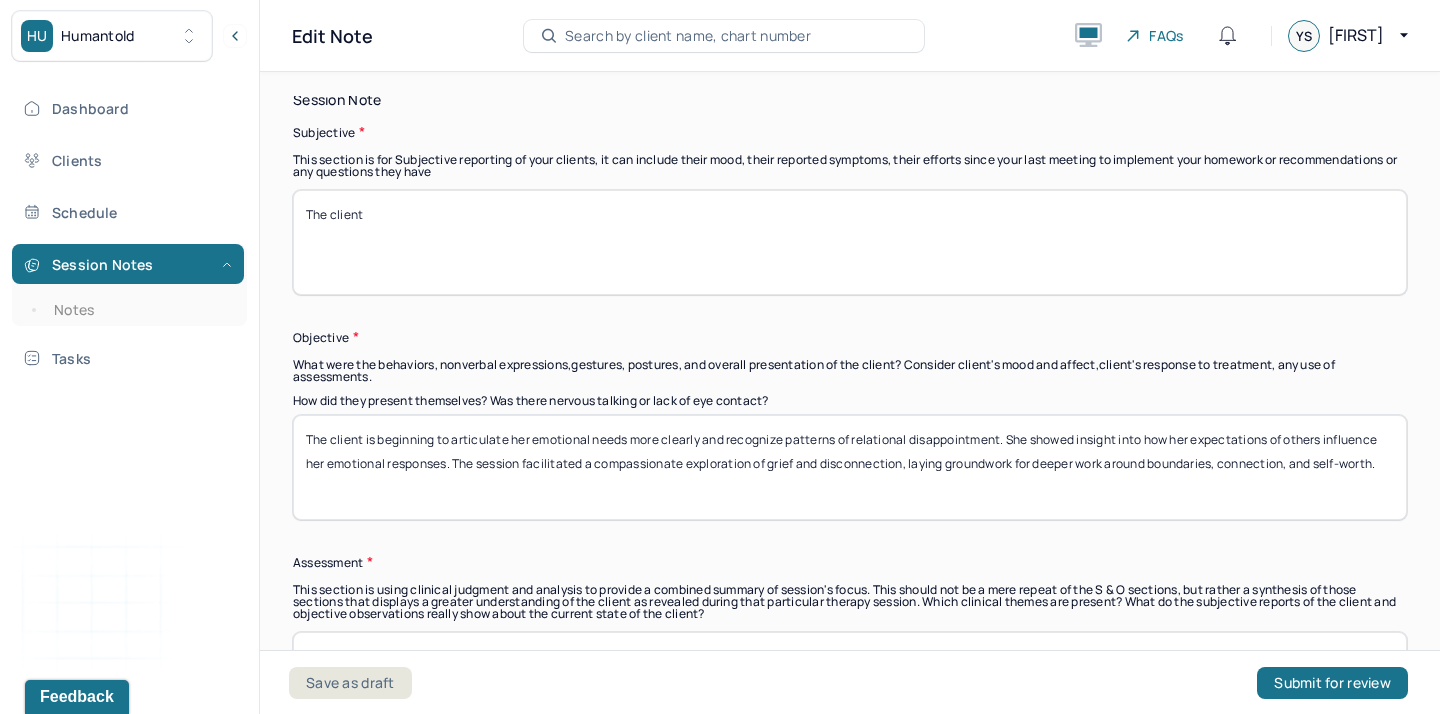 drag, startPoint x: 388, startPoint y: 495, endPoint x: 366, endPoint y: 440, distance: 59.236813 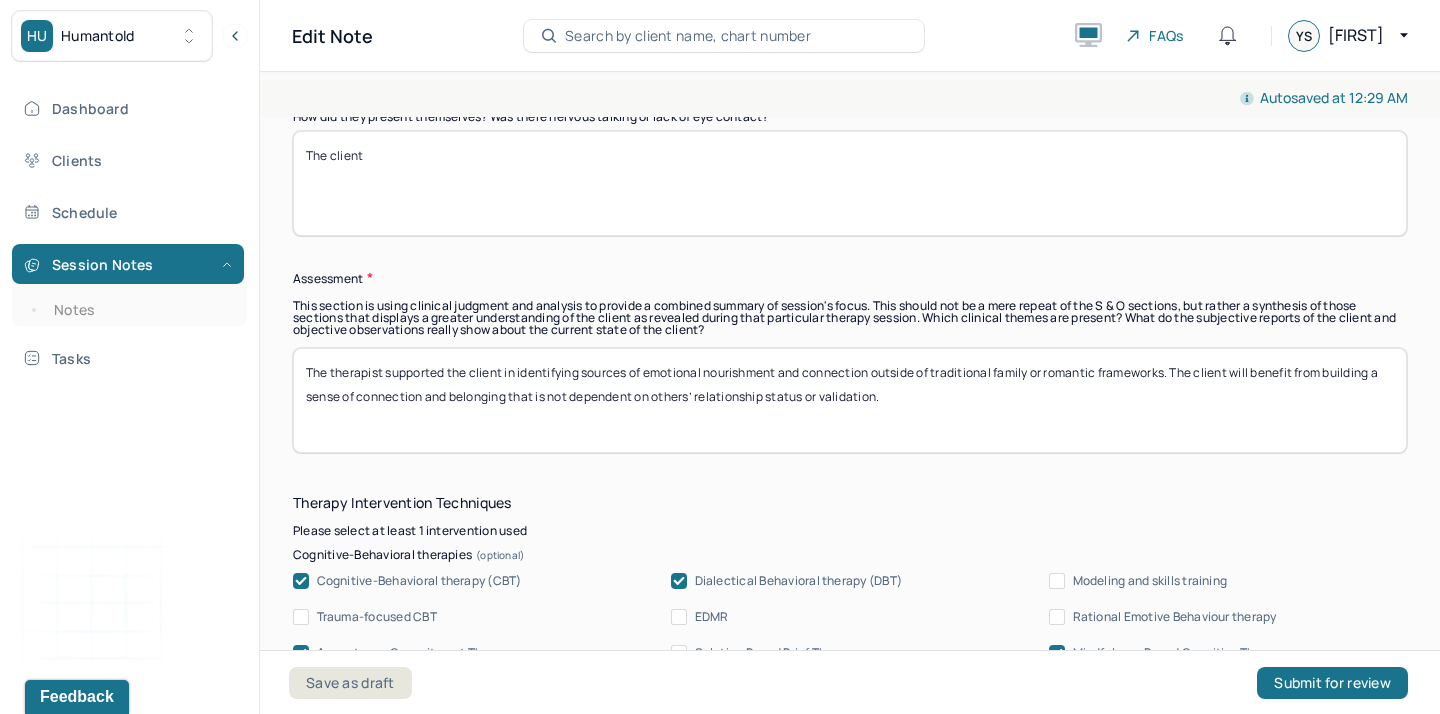 scroll, scrollTop: 1716, scrollLeft: 0, axis: vertical 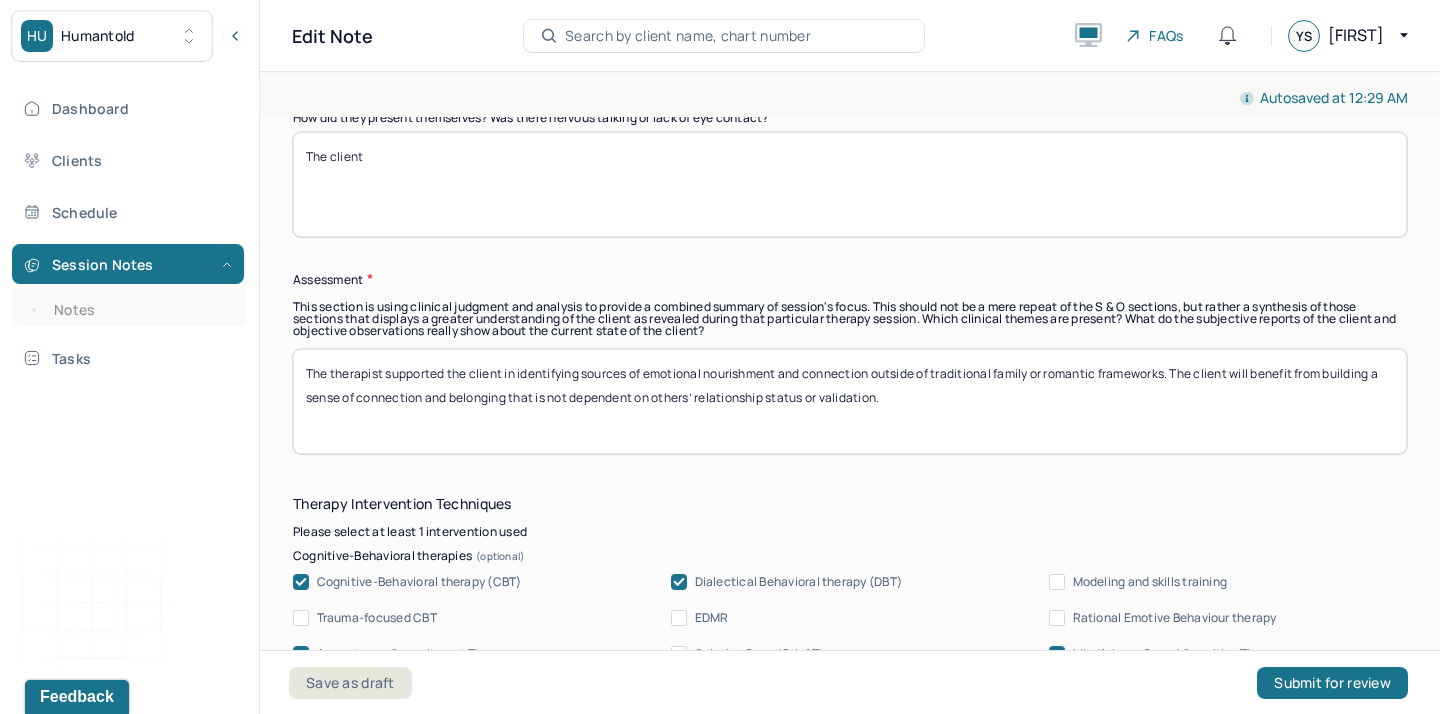 type on "The client" 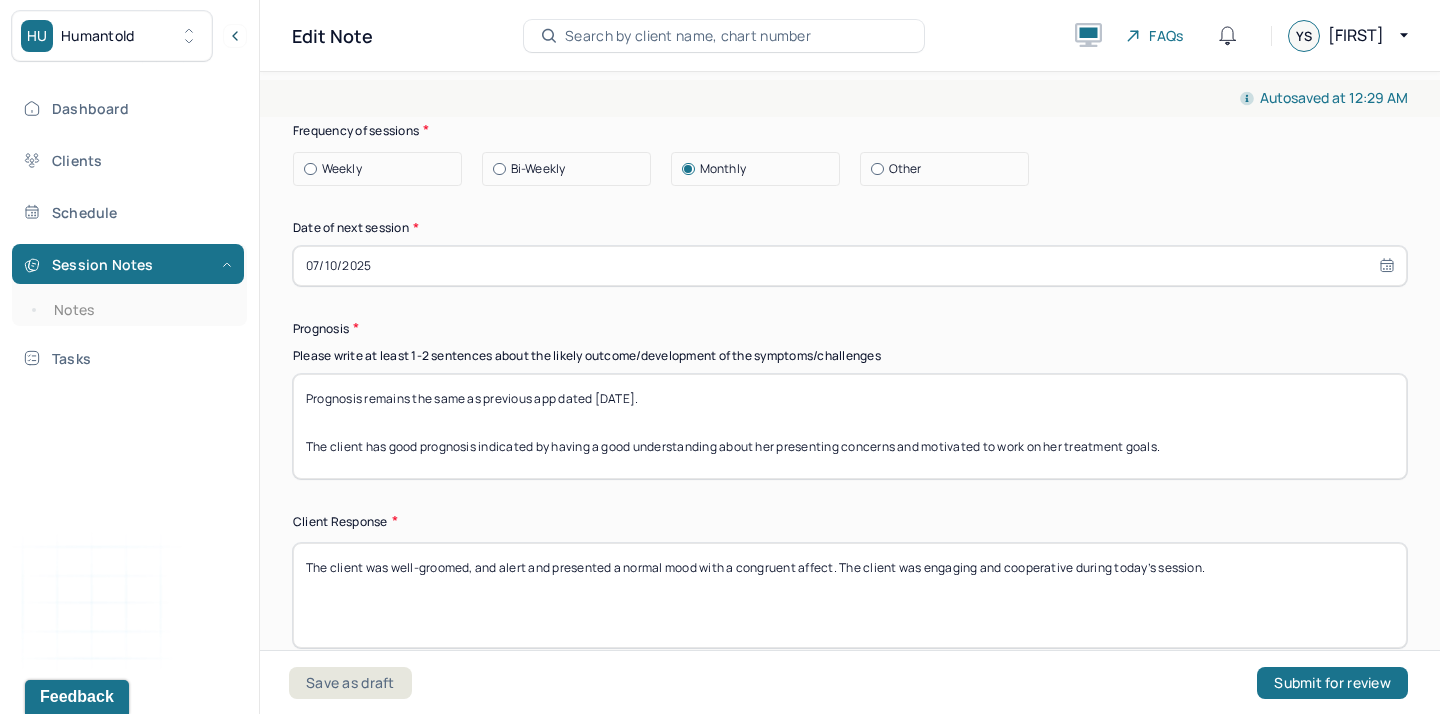 scroll, scrollTop: 2782, scrollLeft: 0, axis: vertical 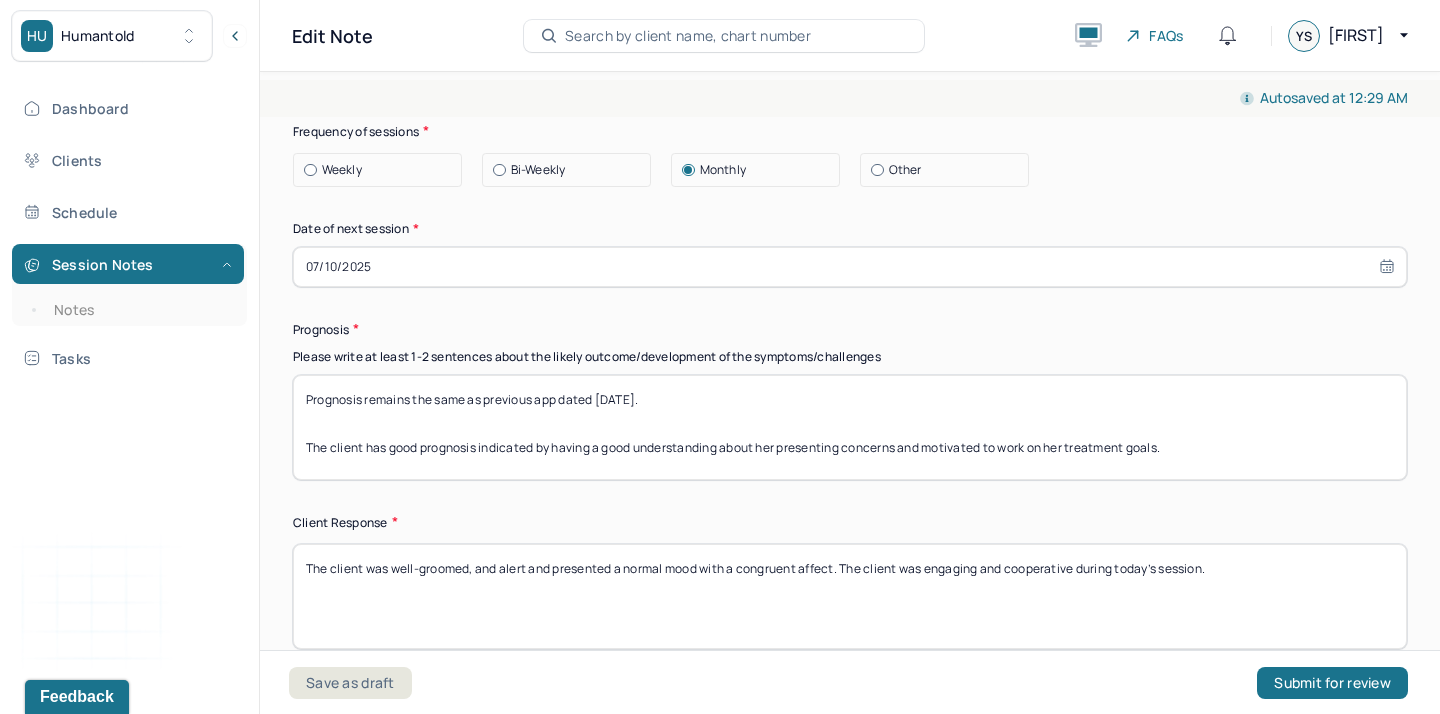 type on "The therapist" 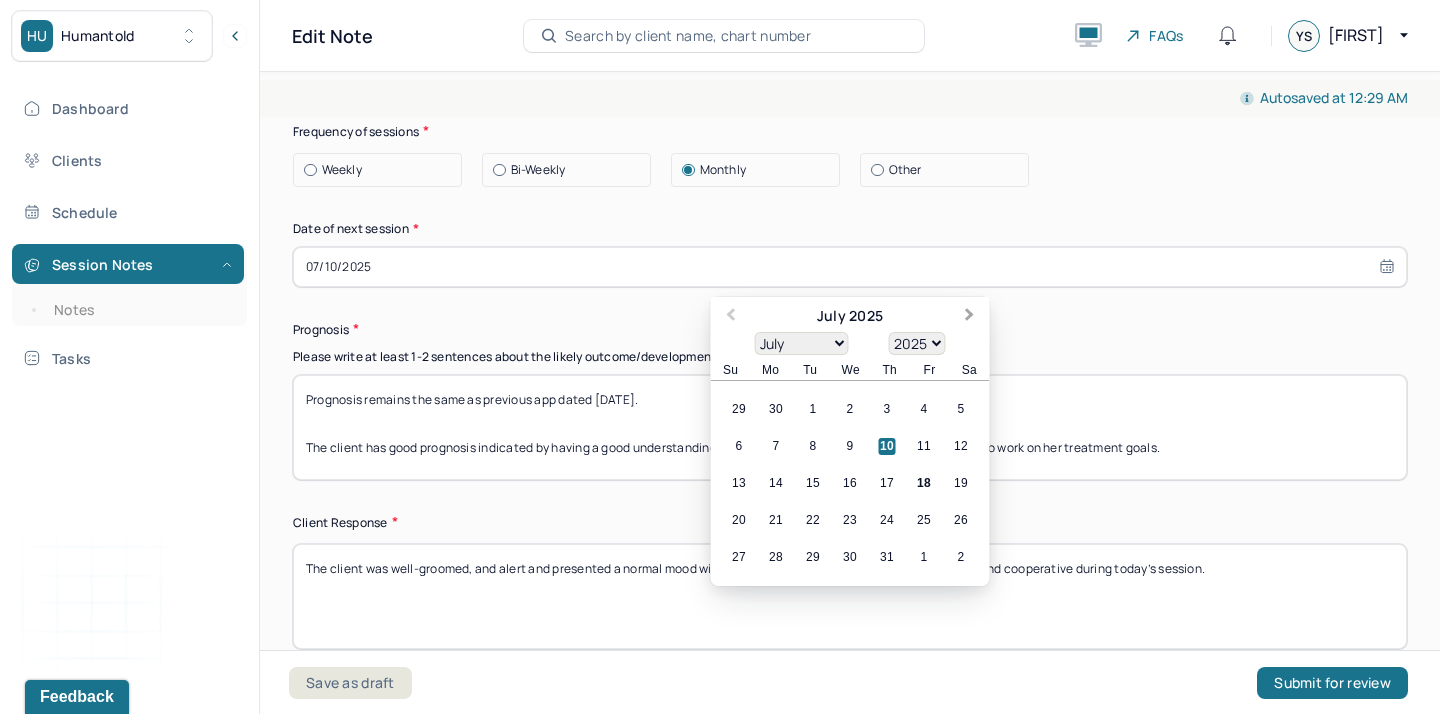 click on "Next Month" at bounding box center (972, 318) 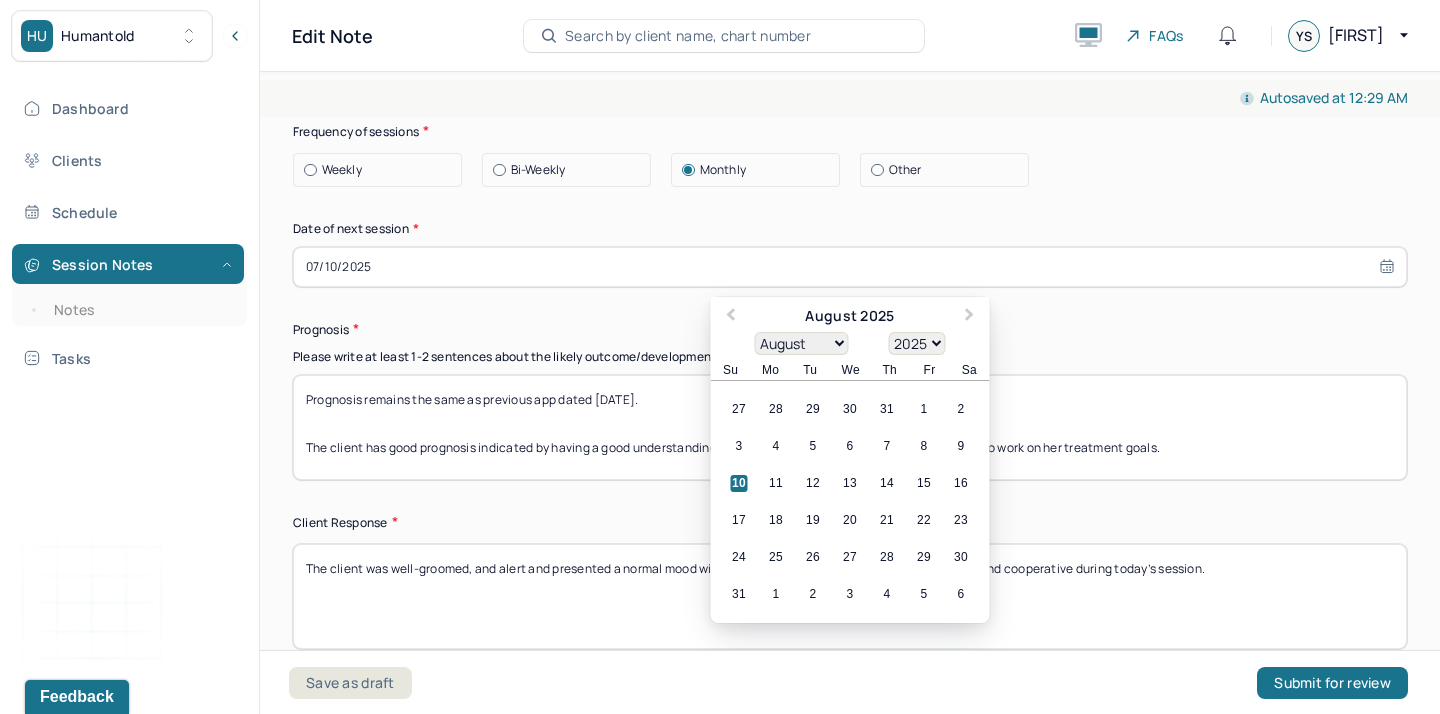 click on "24 25 26 27 28 29 30" at bounding box center (850, 557) 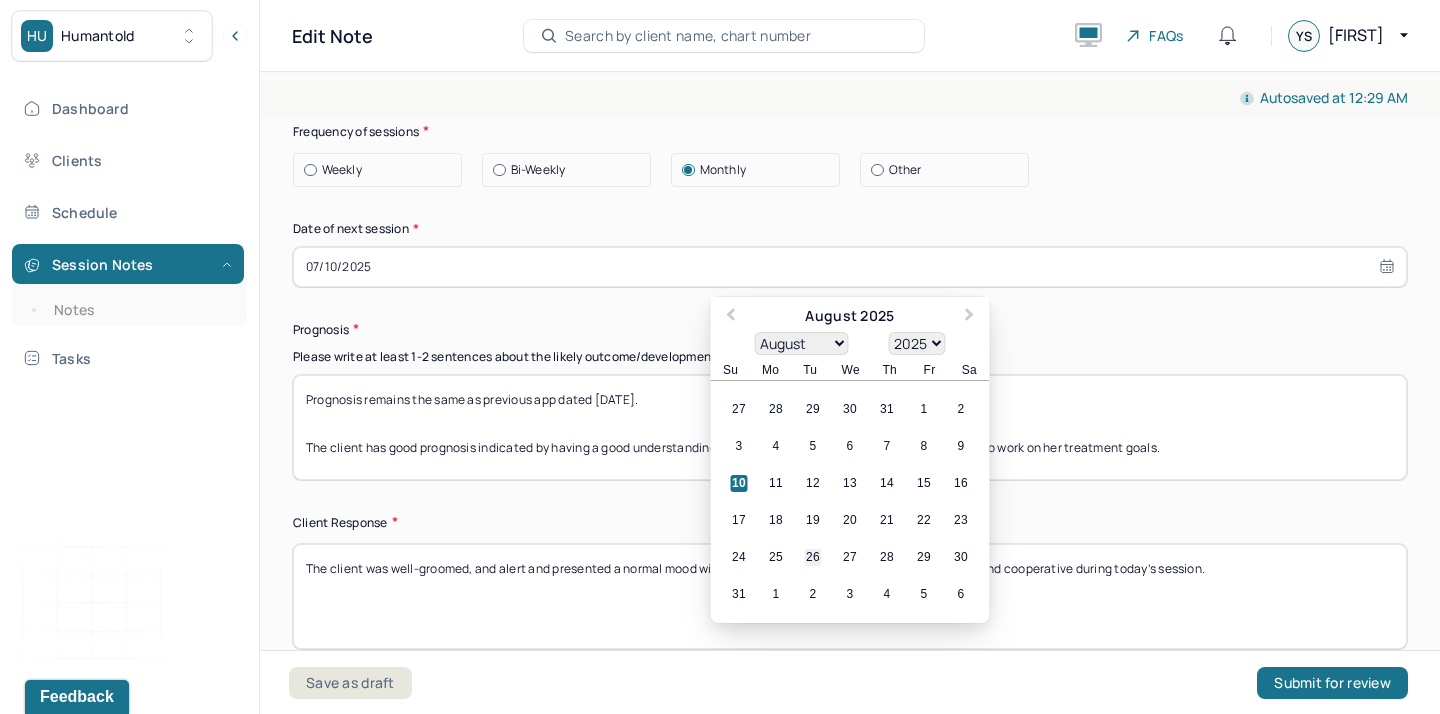click on "26" at bounding box center [813, 557] 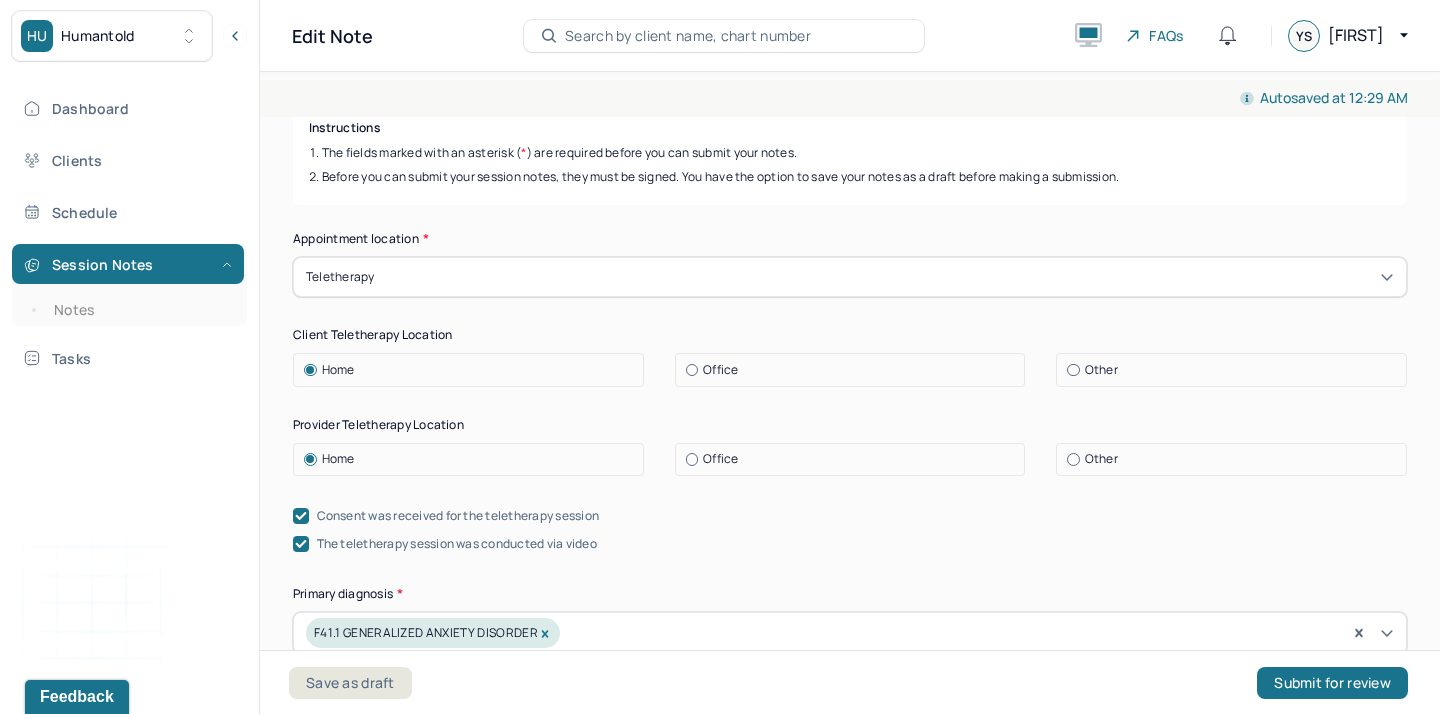scroll, scrollTop: 0, scrollLeft: 0, axis: both 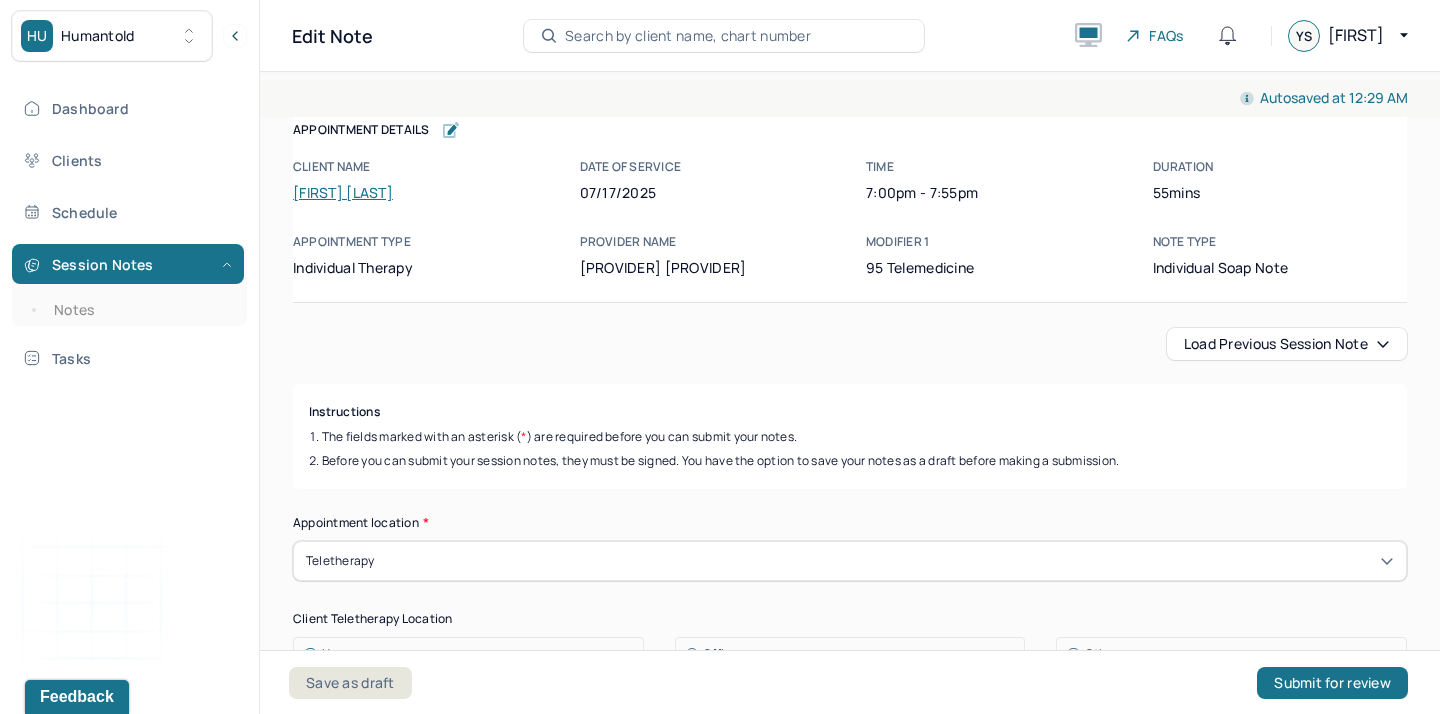 click on "Load previous session note" at bounding box center [1287, 344] 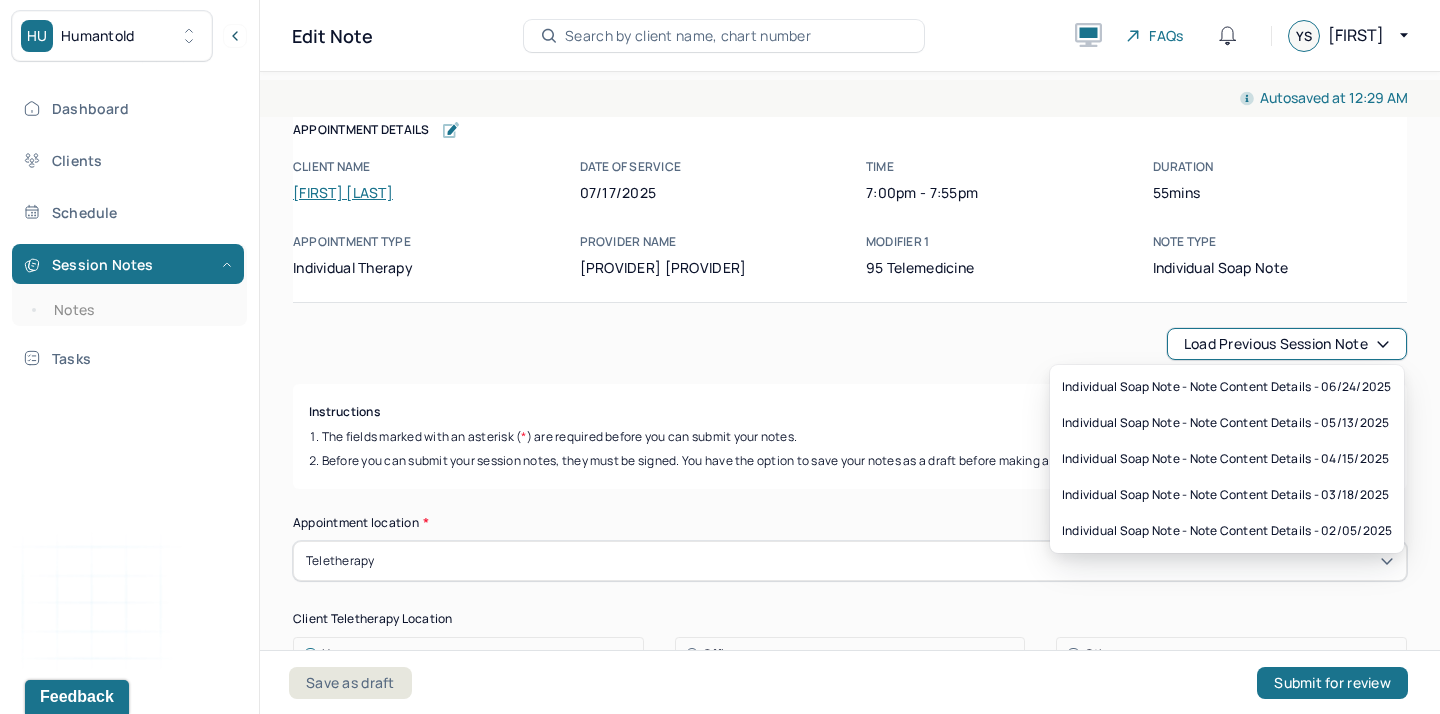 click on "Autosaved at 12:29 AM Appointment Details     Client name [FIRST] [LAST] Date of service [DATE] Time 7:00pm - 7:55pm Duration 55mins Appointment type individual therapy Provider name [FIRST] [LAST] Modifier 1 95 Telemedicine Note type Individual soap note Appointment Details     Client name [FIRST] [LAST] Date of service [DATE] Time 7:00pm - 7:55pm Duration 55mins Appointment type individual therapy Provider name [FIRST] [LAST] Modifier 1 95 Telemedicine Note type Individual soap note   Load previous session note   Instructions The fields marked with an asterisk ( * ) are required before you can submit your notes. Before you can submit your session notes, they must be signed. You have the option to save your notes as a draft before making a submission. Appointment location * Teletherapy Client Teletherapy Location Home Office Other Provider Teletherapy Location Home Office Other Consent was received for the teletherapy session The teletherapy session was conducted via video Primary diagnosis * Secondary diagnosis *" at bounding box center (850, 2364) 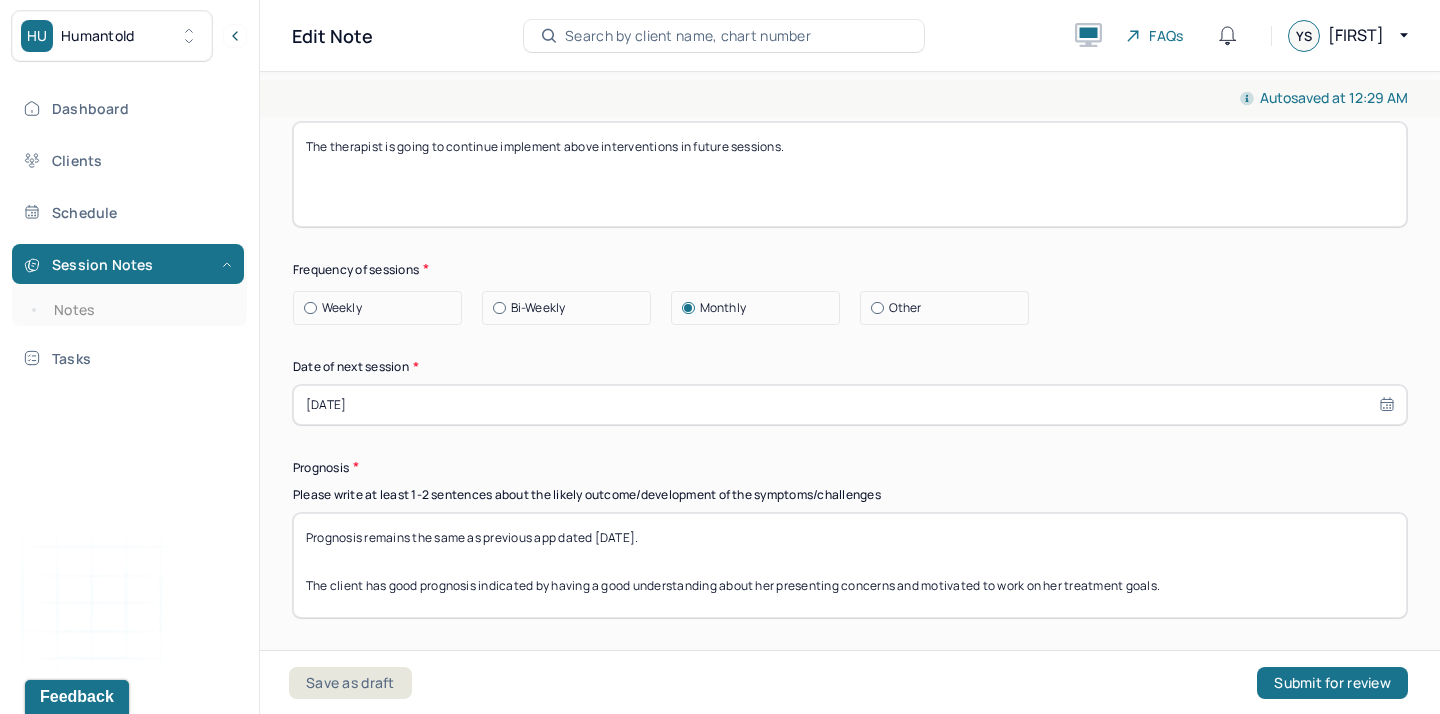 scroll, scrollTop: 2654, scrollLeft: 0, axis: vertical 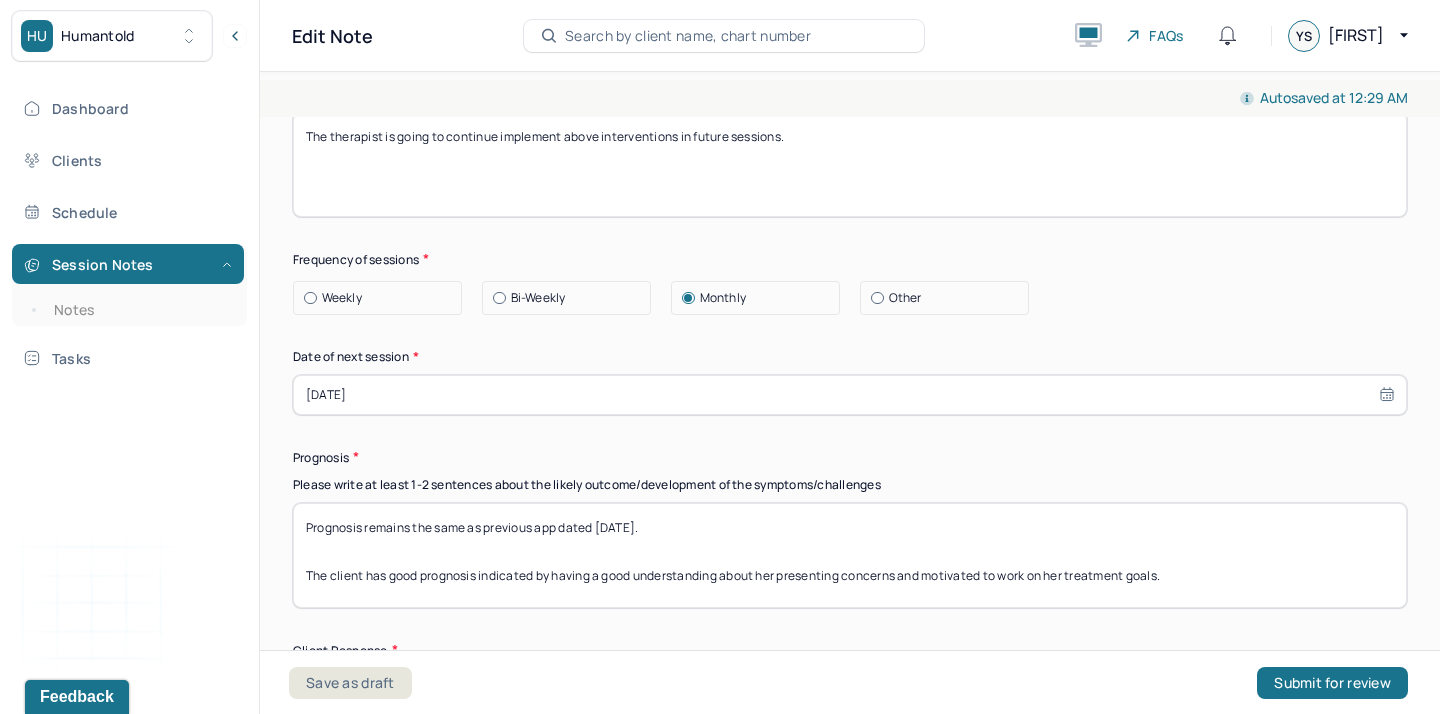 click on "Prognosis remains the same as previous app dated [DATE].
The client has good prognosis indicated by having a good understanding about her presenting concerns and motivated to work on her treatment goals." at bounding box center (850, 555) 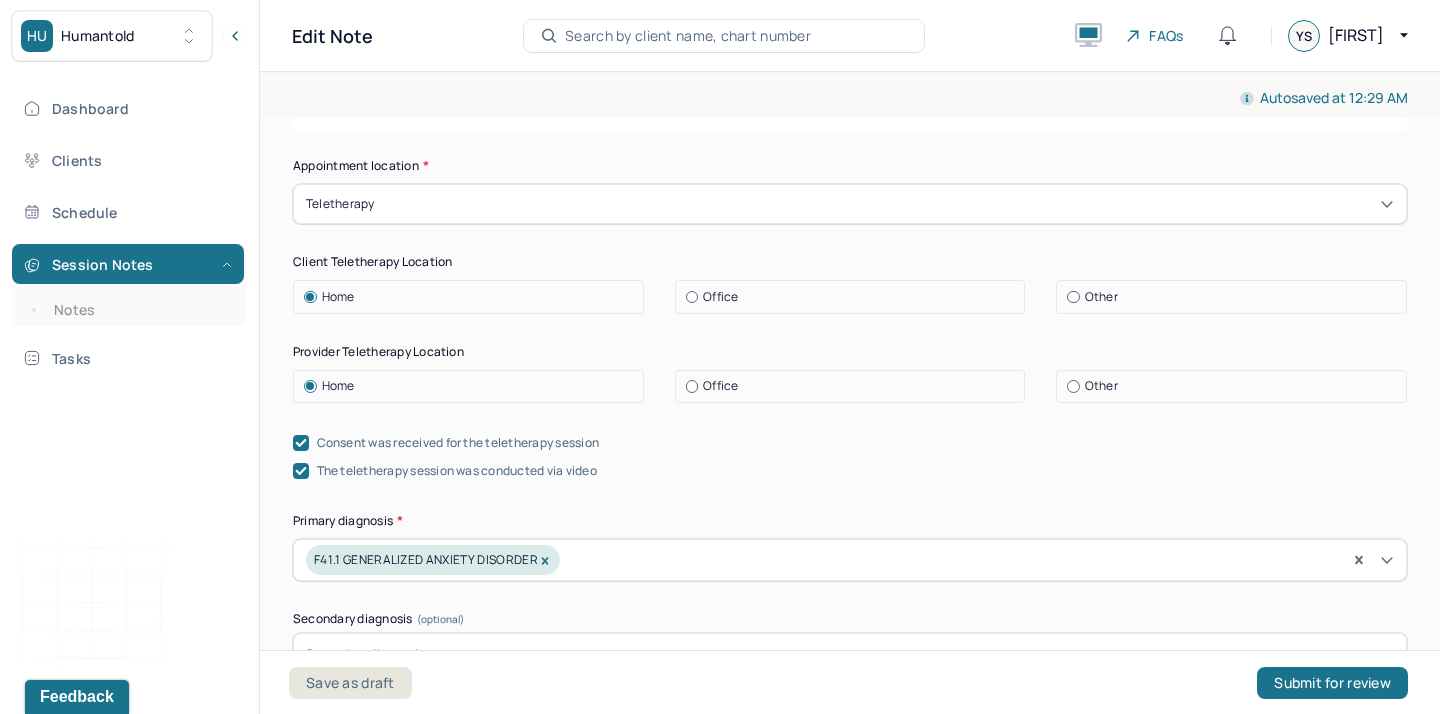 scroll, scrollTop: 326, scrollLeft: 0, axis: vertical 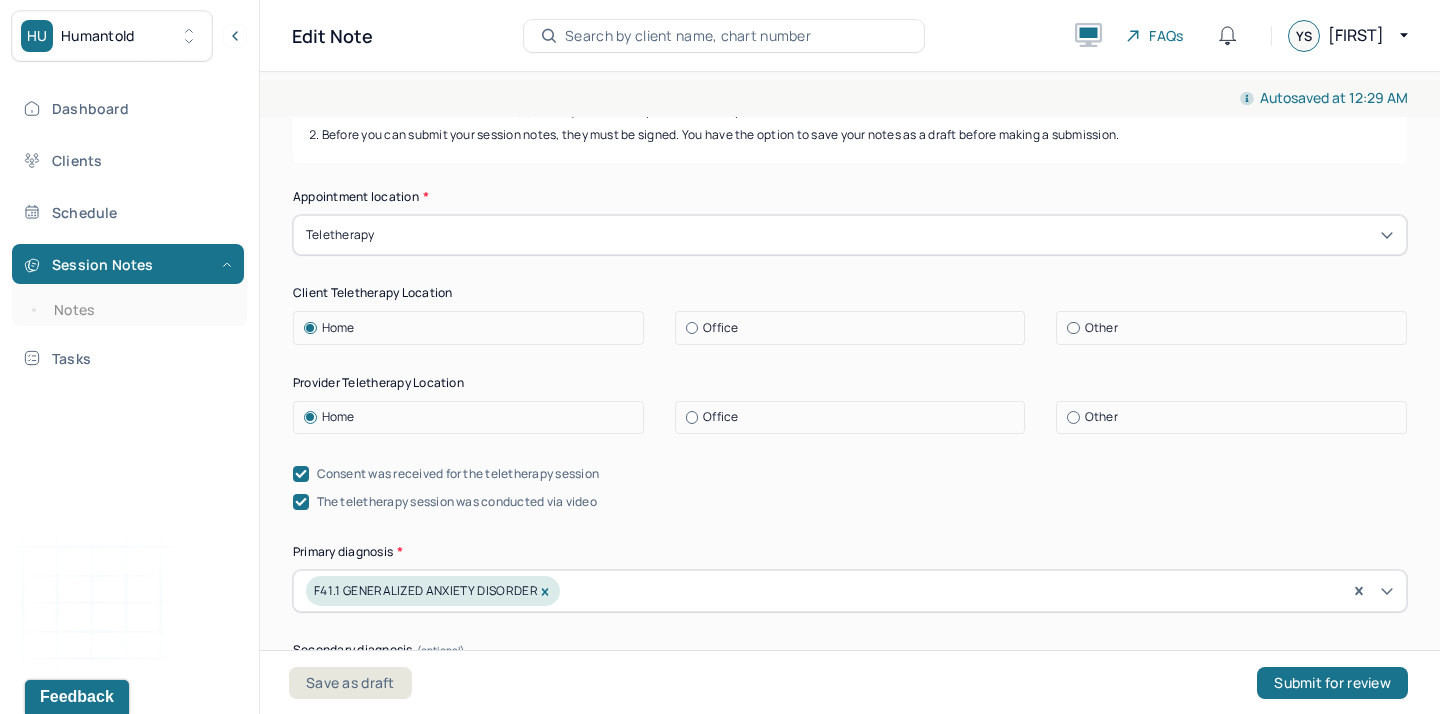 type on "Prognosis remains the same as previous app dated 6/24/25.
The client has good prognosis indicated by having a good understanding about her presenting concerns and motivated to work on her treatment goals." 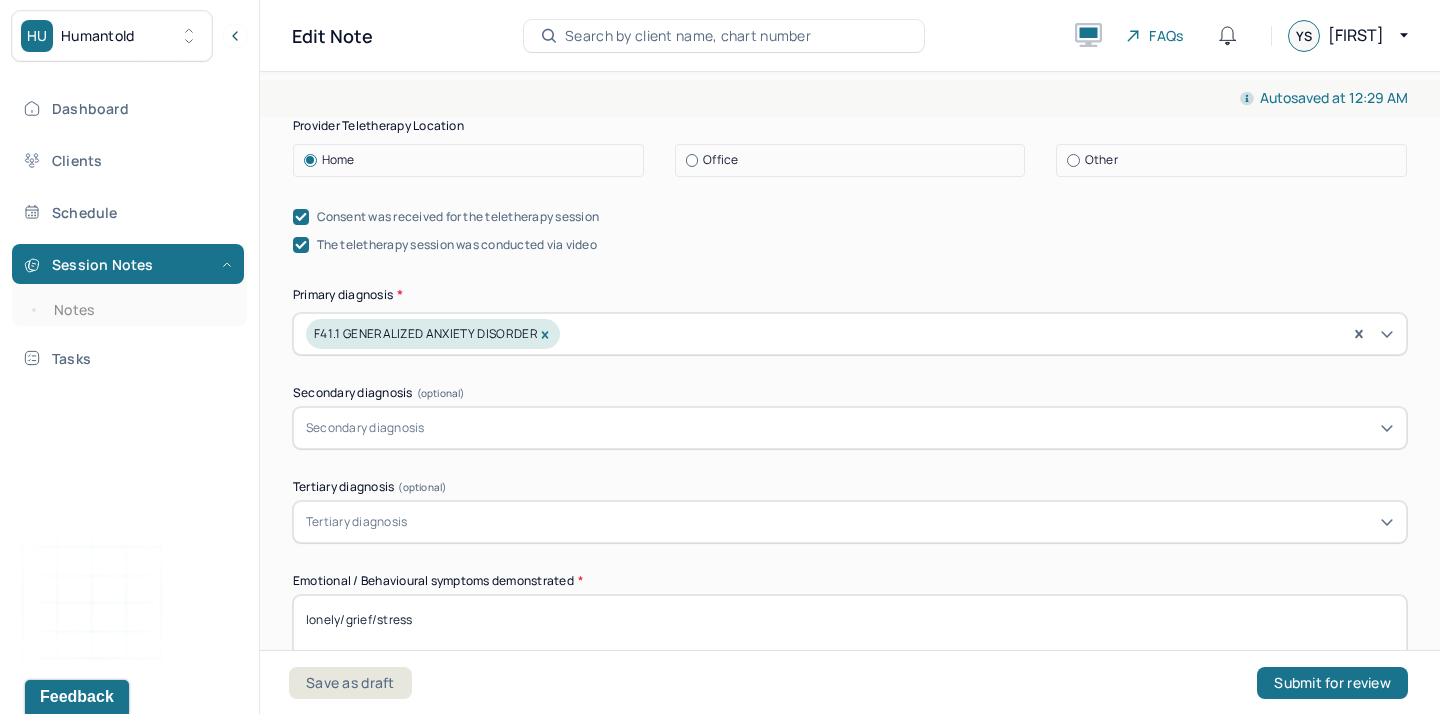 scroll, scrollTop: 598, scrollLeft: 0, axis: vertical 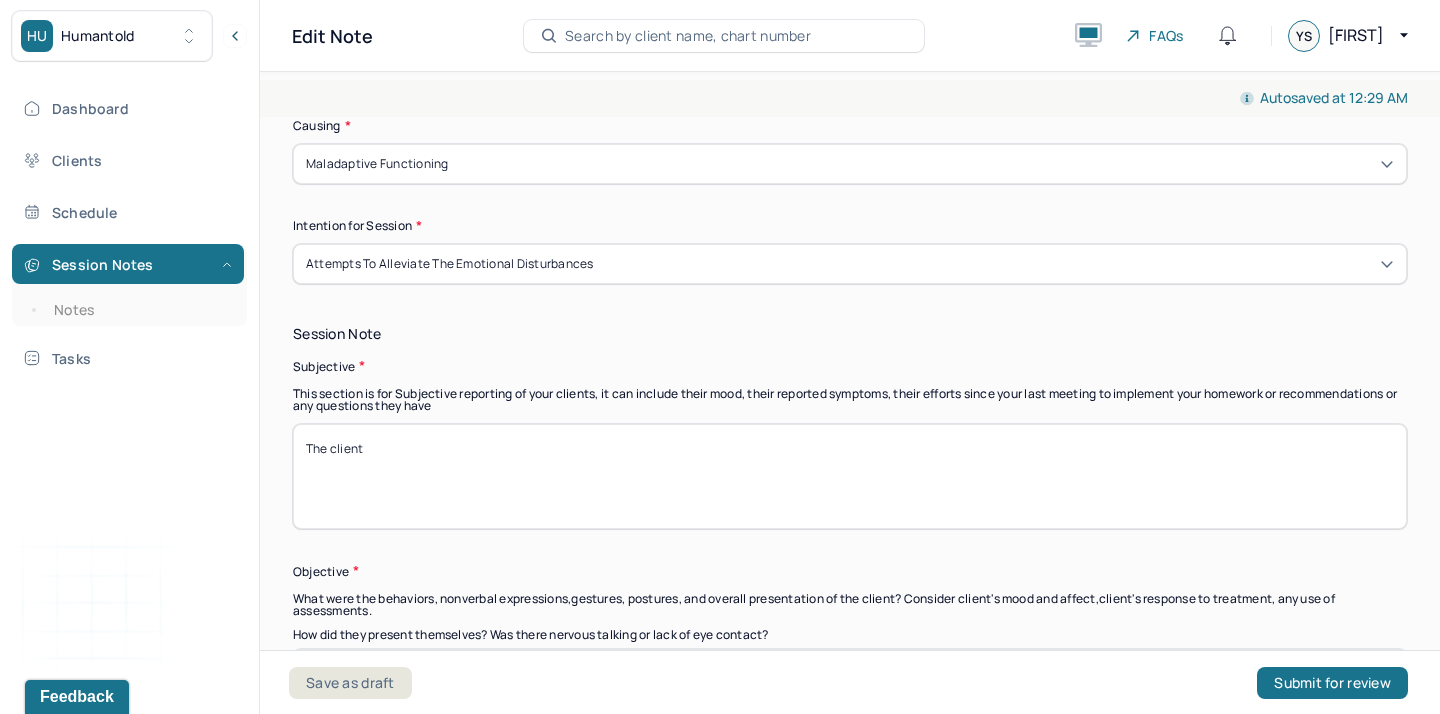 click on "The client" at bounding box center (850, 476) 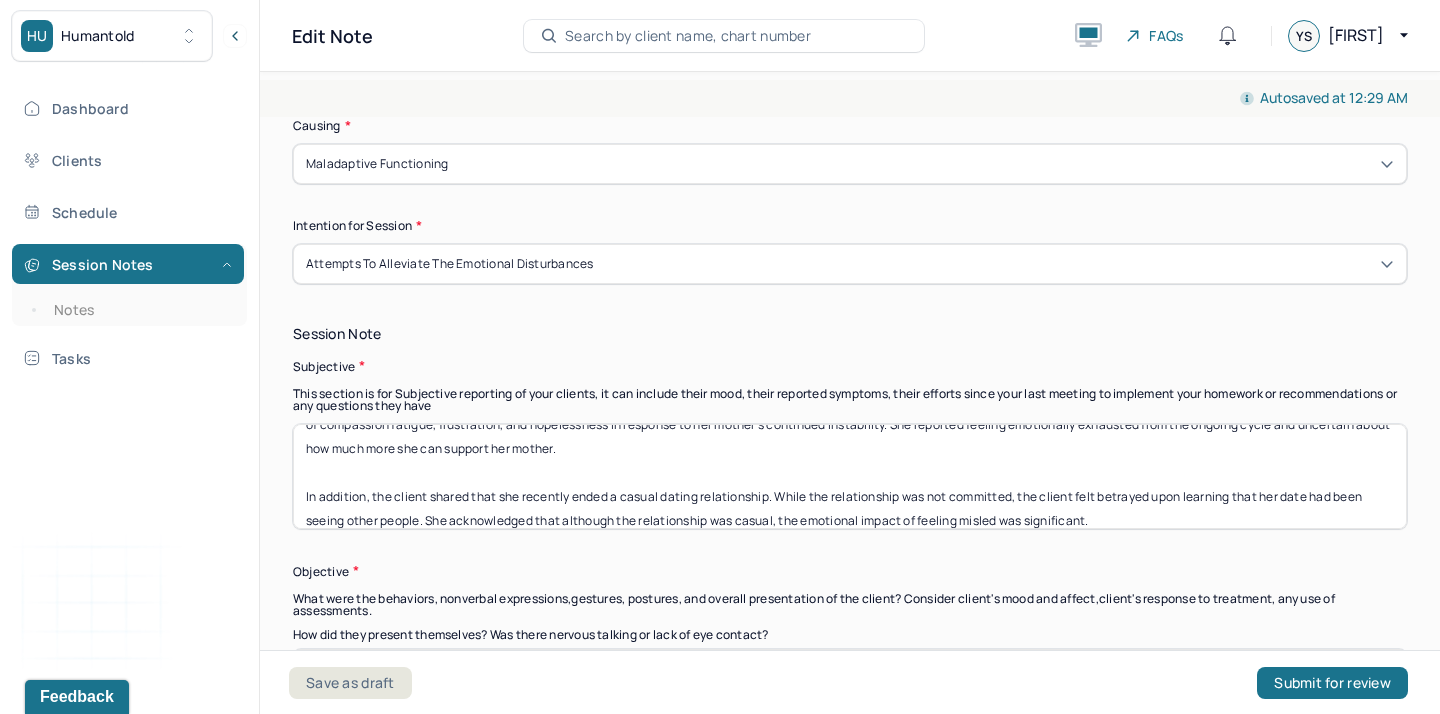 scroll, scrollTop: 0, scrollLeft: 0, axis: both 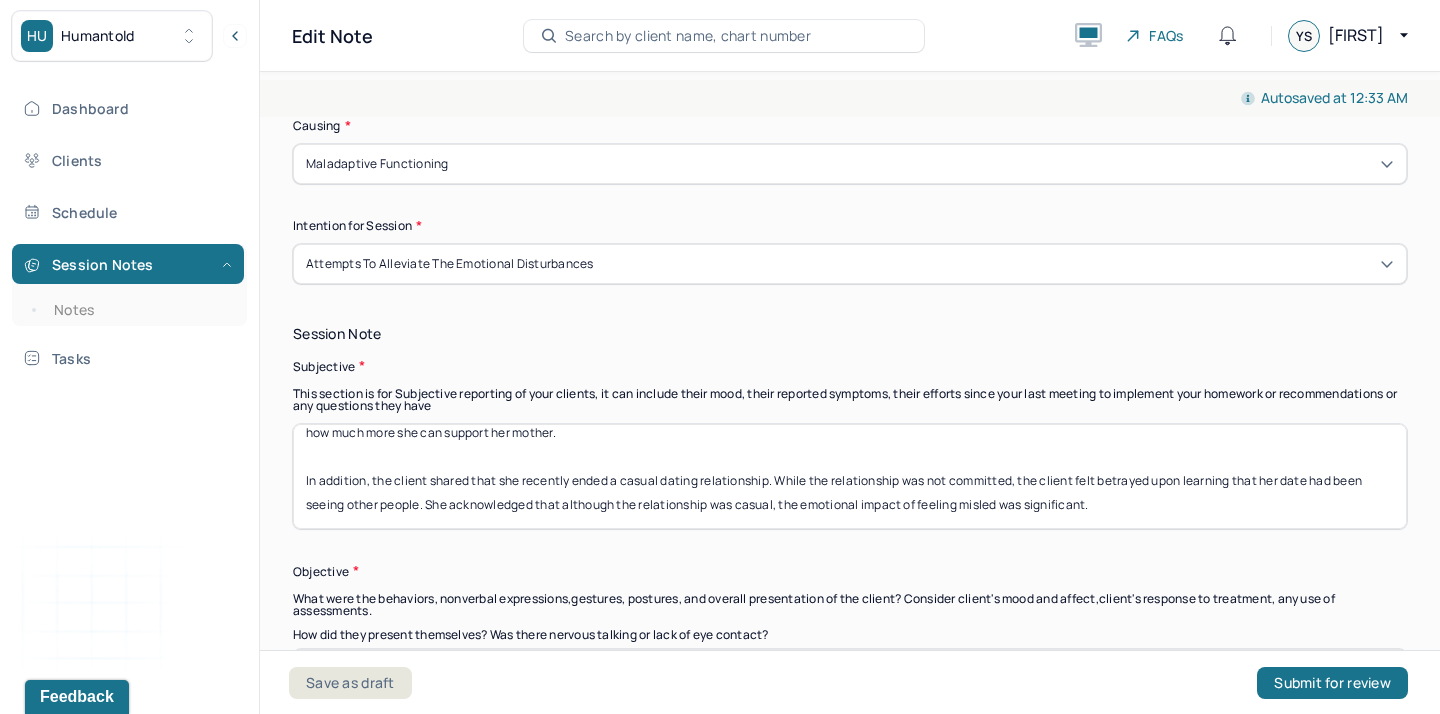 click on "The clientprovided weekly updates and shared that her mother has once again repeated a longstanding pattern of quitting her job and becoming homeless. The client expressed deep feelings of compassion fatigue, frustration, and hopelessness in response to her mother's continued instability. She reported feeling emotionally exhausted from the ongoing cycle and uncertain about how much more she can support her mother.
In addition, the client shared that she recently ended a casual dating relationship. While the relationship was not committed, the client felt betrayed upon learning that her date had been seeing other people. She acknowledged that although the relationship was casual, the emotional impact of feeling misled was significant." at bounding box center (850, 476) 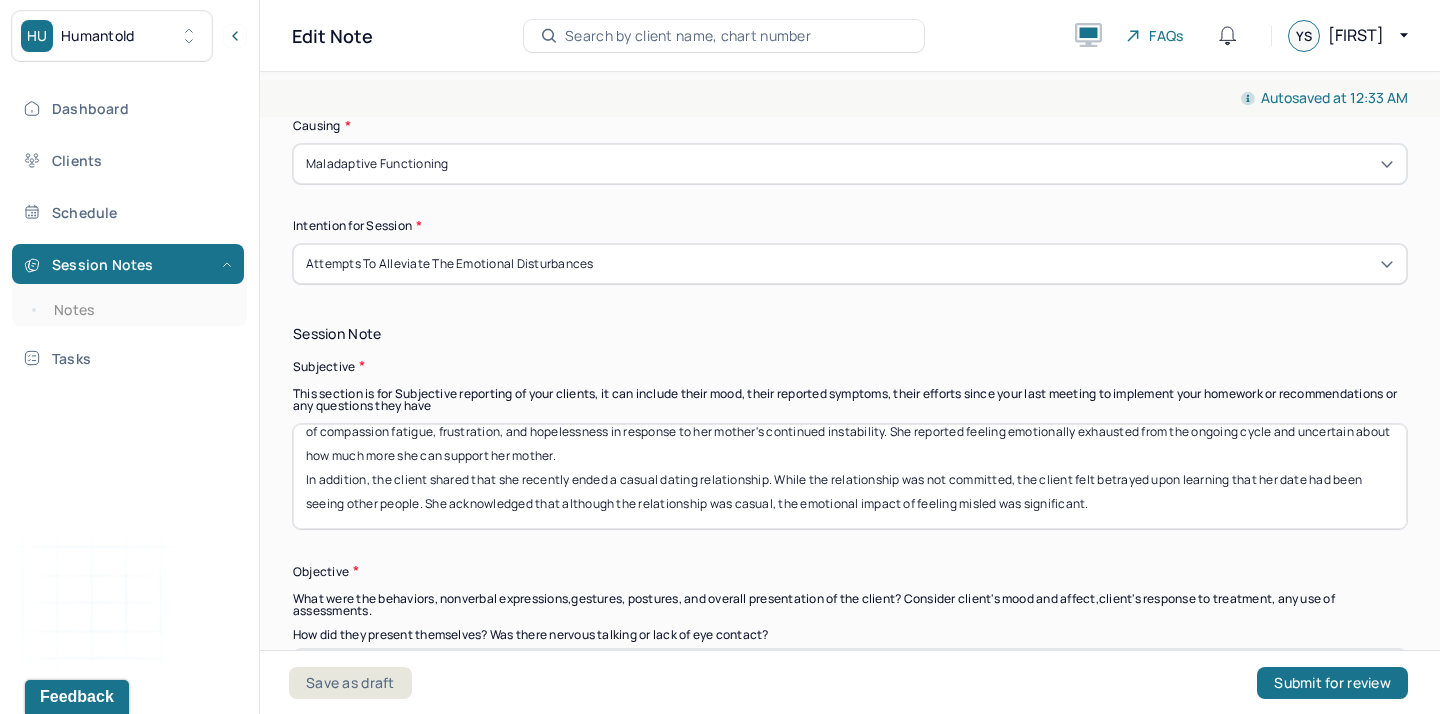 scroll, scrollTop: 40, scrollLeft: 0, axis: vertical 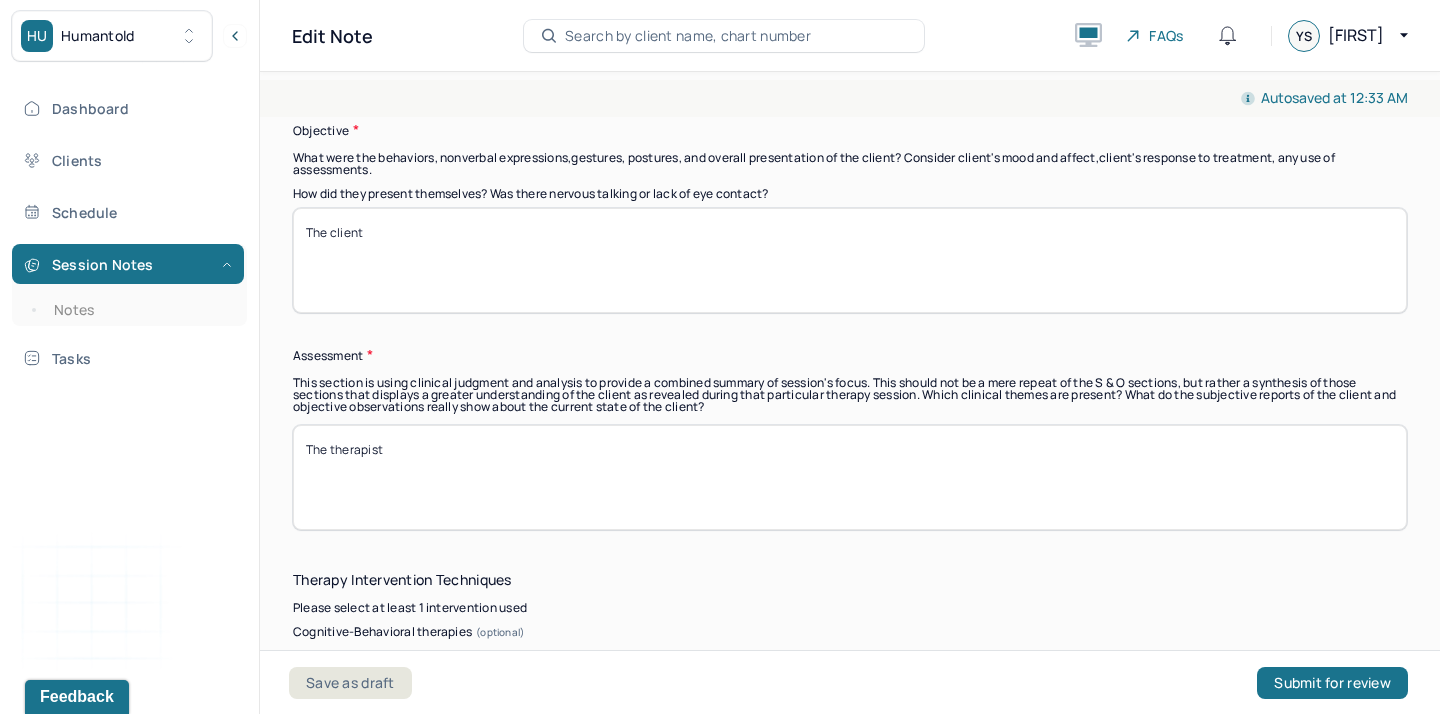 type on "The client provided weekly updates and shared that her mother has once again repeated a longstanding pattern of quitting her job and becoming homeless. The client expressed deep feelings of compassion fatigue, frustration, and hopelessness in response to her mother's continued instability. She reported feeling emotionally exhausted from the ongoing cycle and uncertain about how much more she can support her mother. In addition, the client shared that she recently ended a casual dating relationship. While the relationship was not committed, the client felt betrayed upon learning that her date had been seeing other people. She acknowledged that although the relationship was casual, the emotional impact of feeling misled was significant." 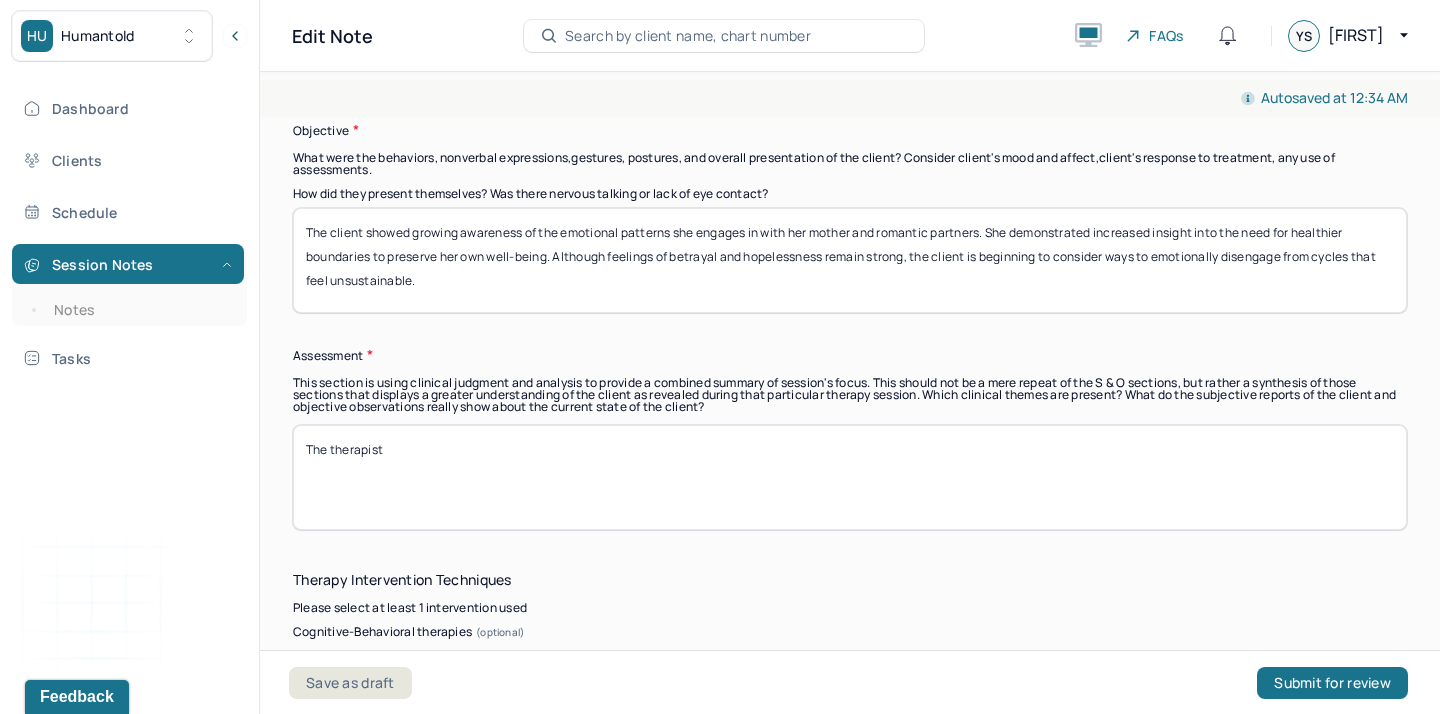 type on "The client showed growing awareness of the emotional patterns she engages in with her mother and romantic partners. She demonstrated increased insight into the need for healthier boundaries to preserve her own well-being. Although feelings of betrayal and hopelessness remain strong, the client is beginning to consider ways to emotionally disengage from cycles that feel unsustainable." 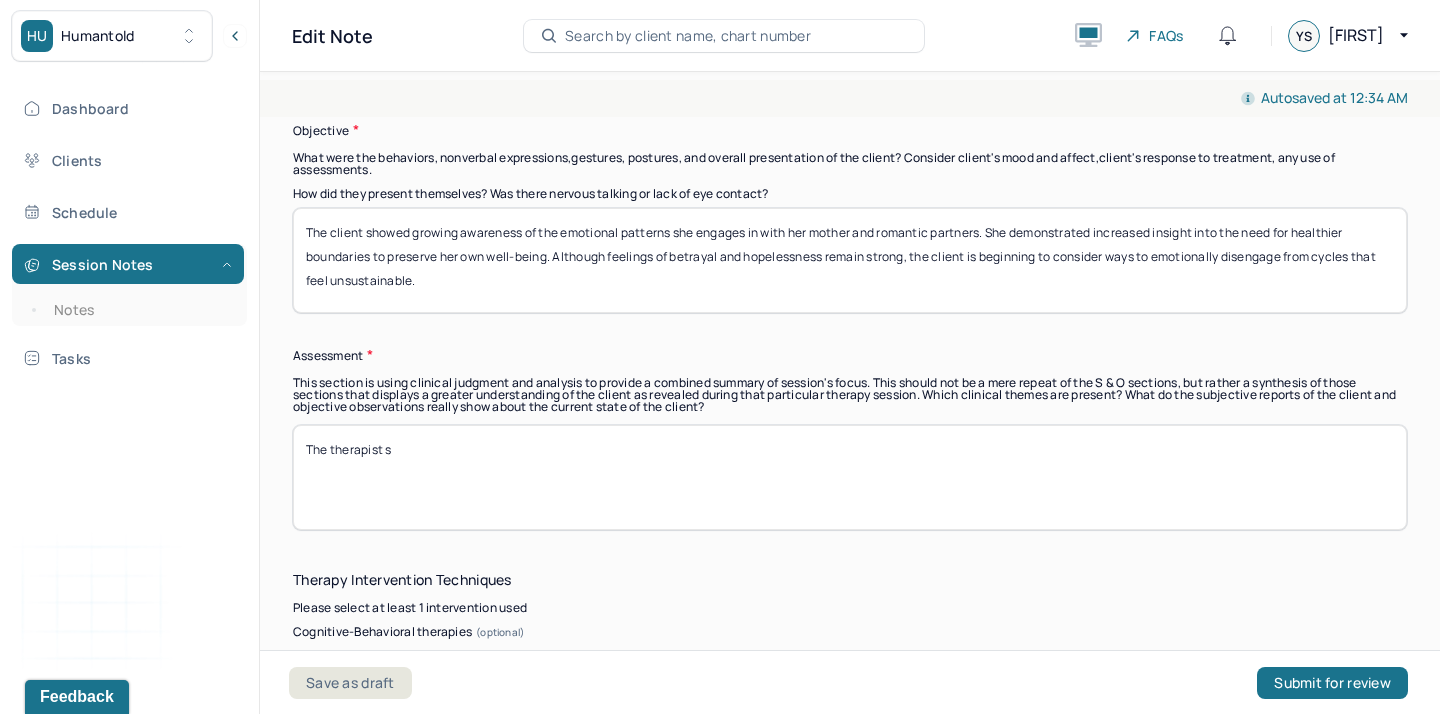 paste on "upported the client in recognizing and honoring her emotional needs in both familial and romantic relationships." 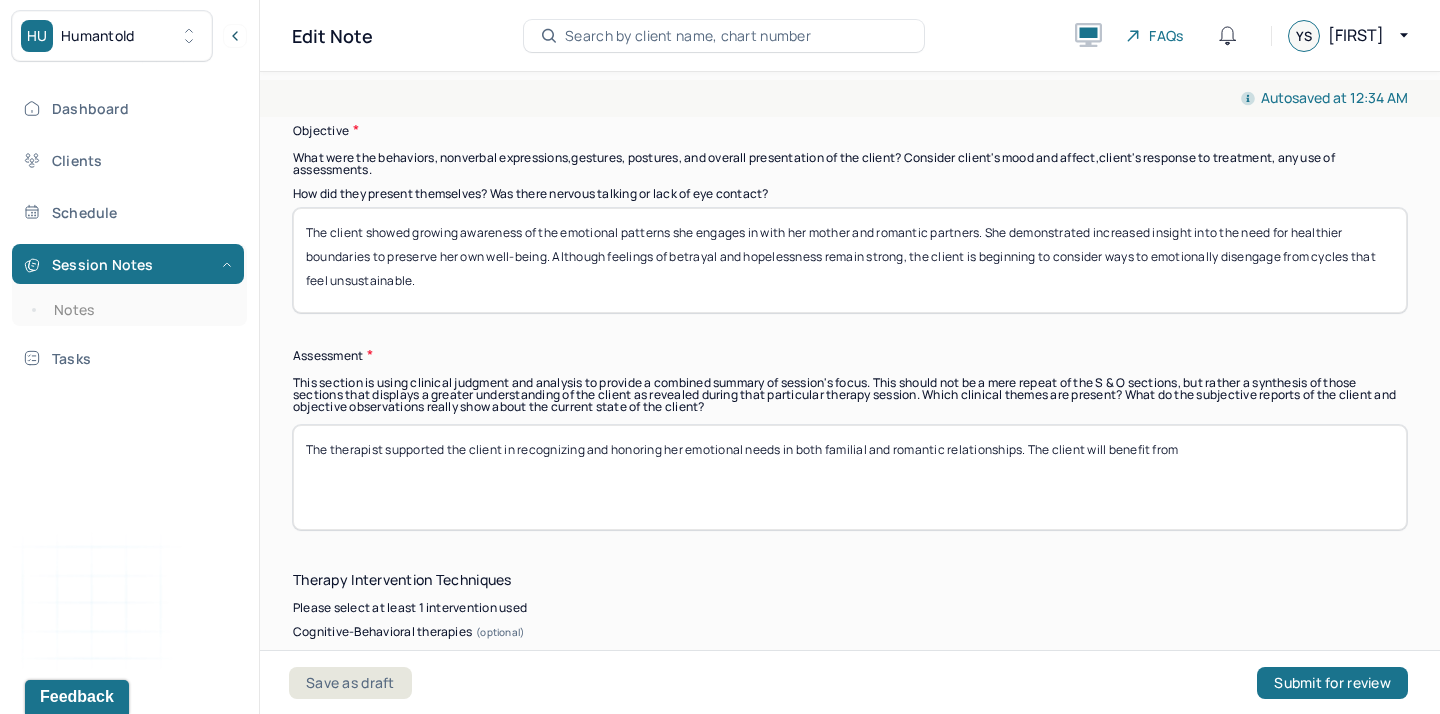 paste on "building self-compassion and clarity around relationship needs and expectations." 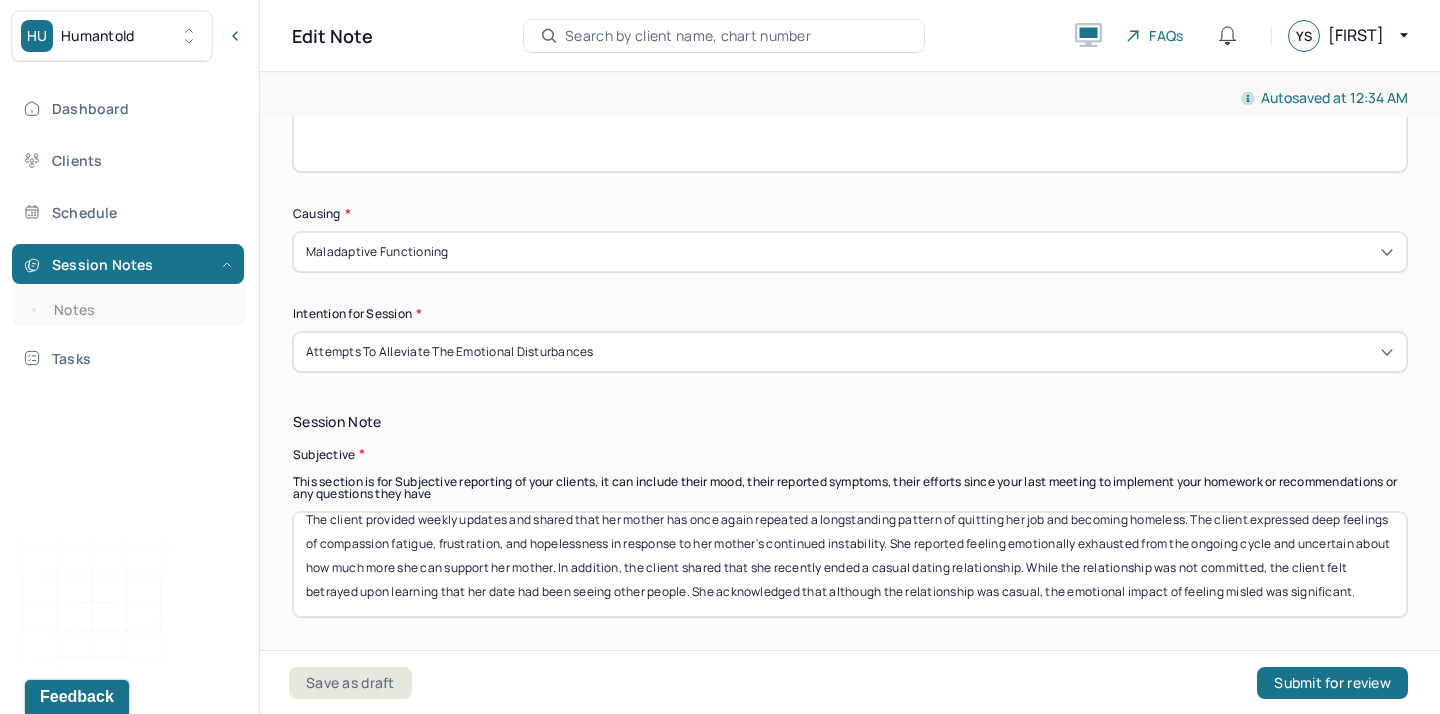 scroll, scrollTop: 1078, scrollLeft: 0, axis: vertical 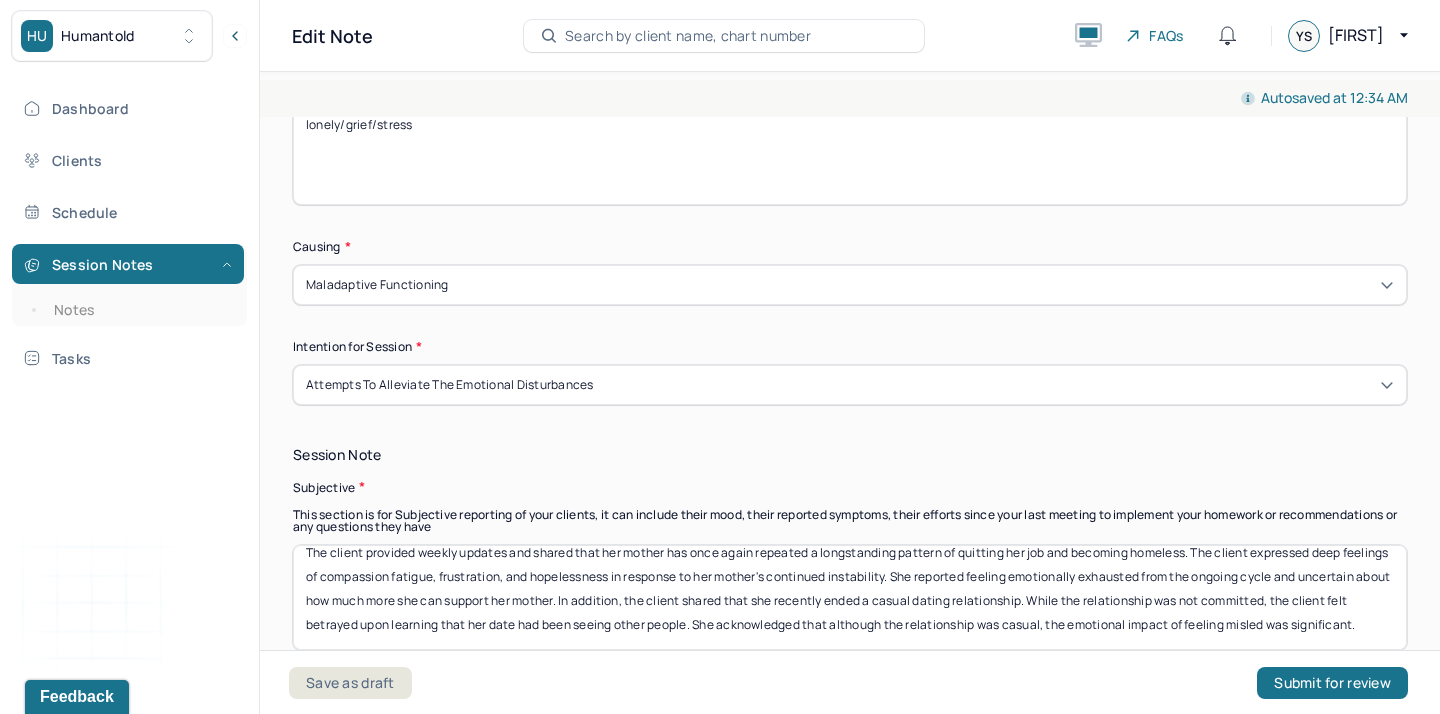 type on "The therapist supported the client in recognizing and honoring her emotional needs in both familial and romantic relationships. The client will benefit from building self-compassion and clarity around relationship needs and expectations." 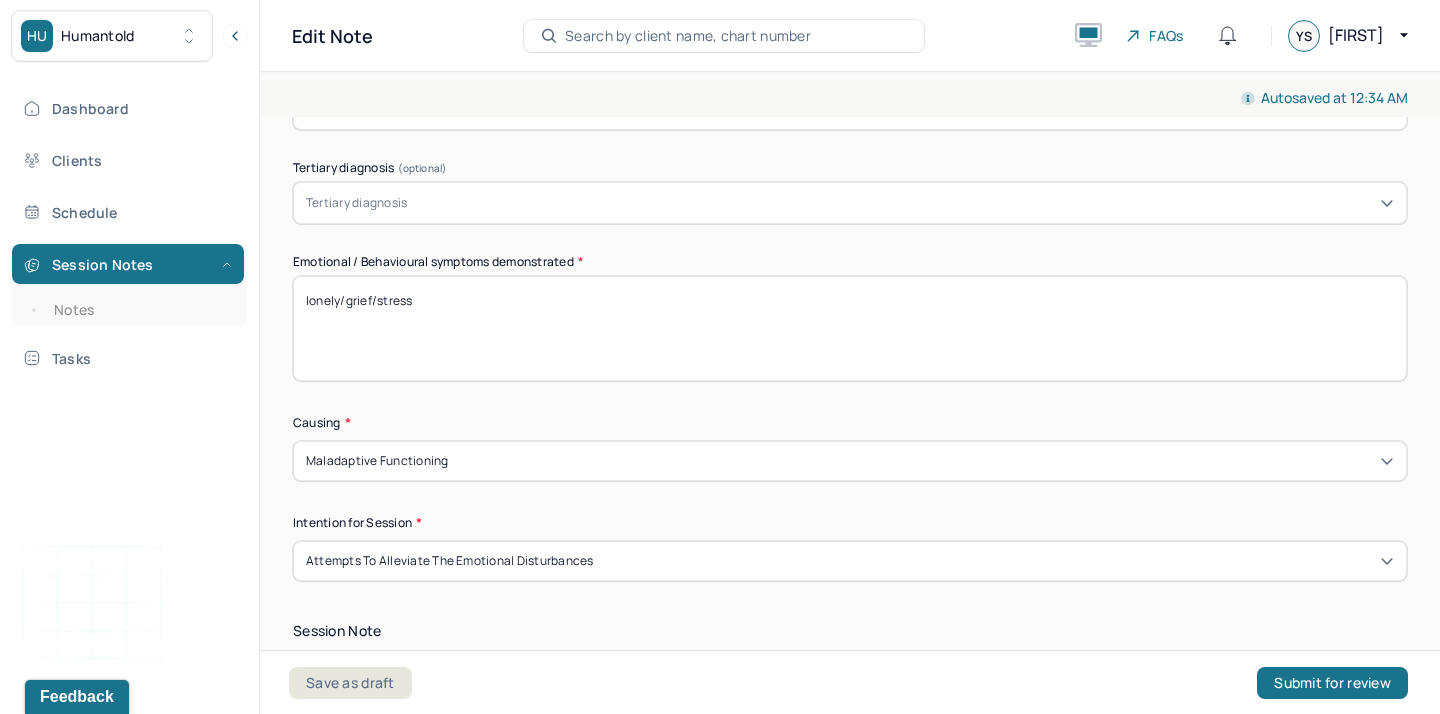 scroll, scrollTop: 893, scrollLeft: 0, axis: vertical 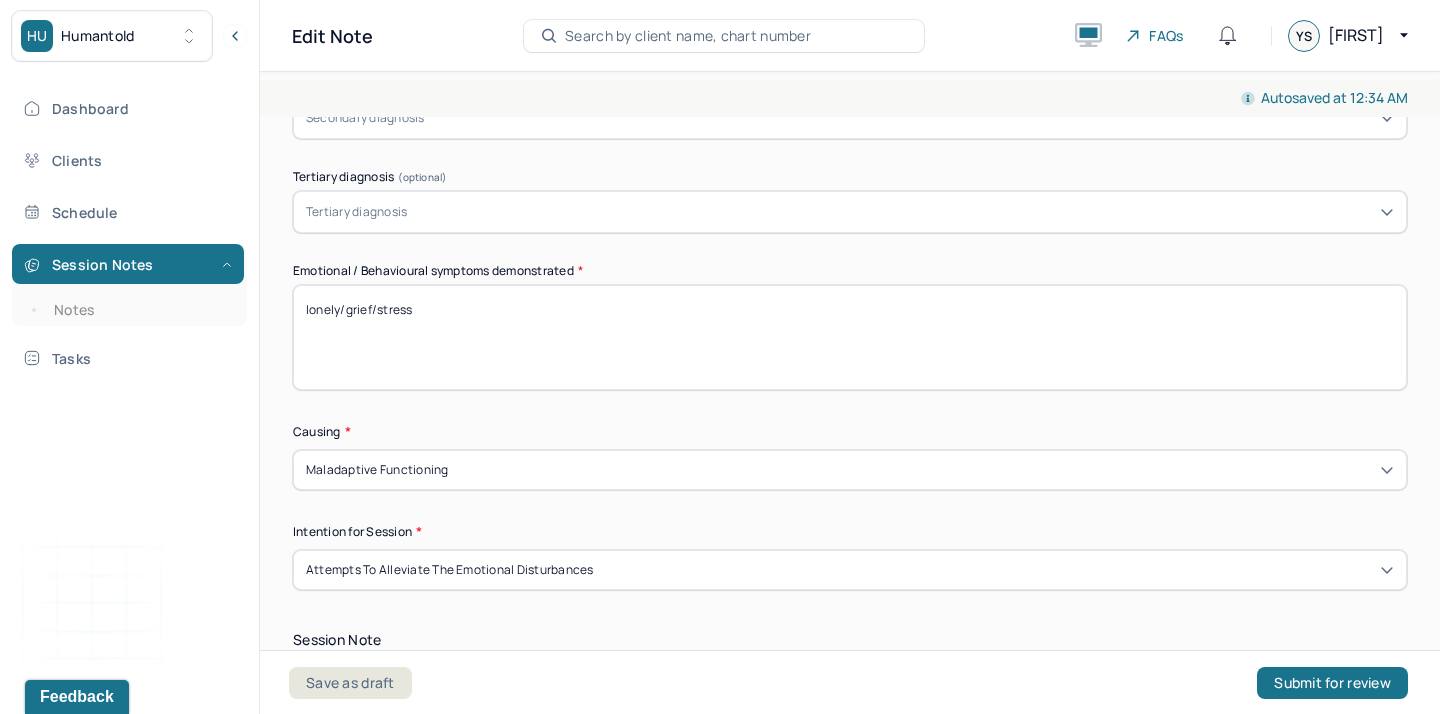 drag, startPoint x: 340, startPoint y: 306, endPoint x: 279, endPoint y: 305, distance: 61.008198 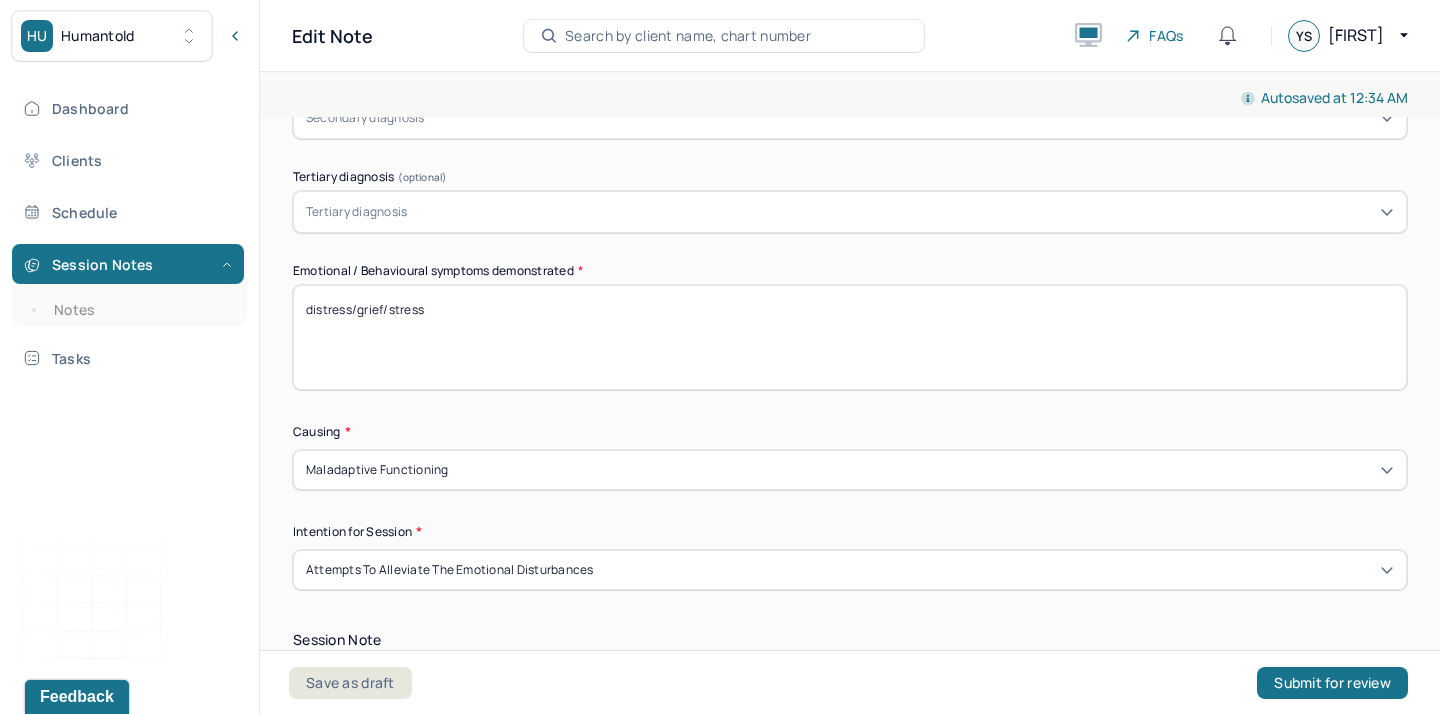drag, startPoint x: 357, startPoint y: 313, endPoint x: 384, endPoint y: 314, distance: 27.018513 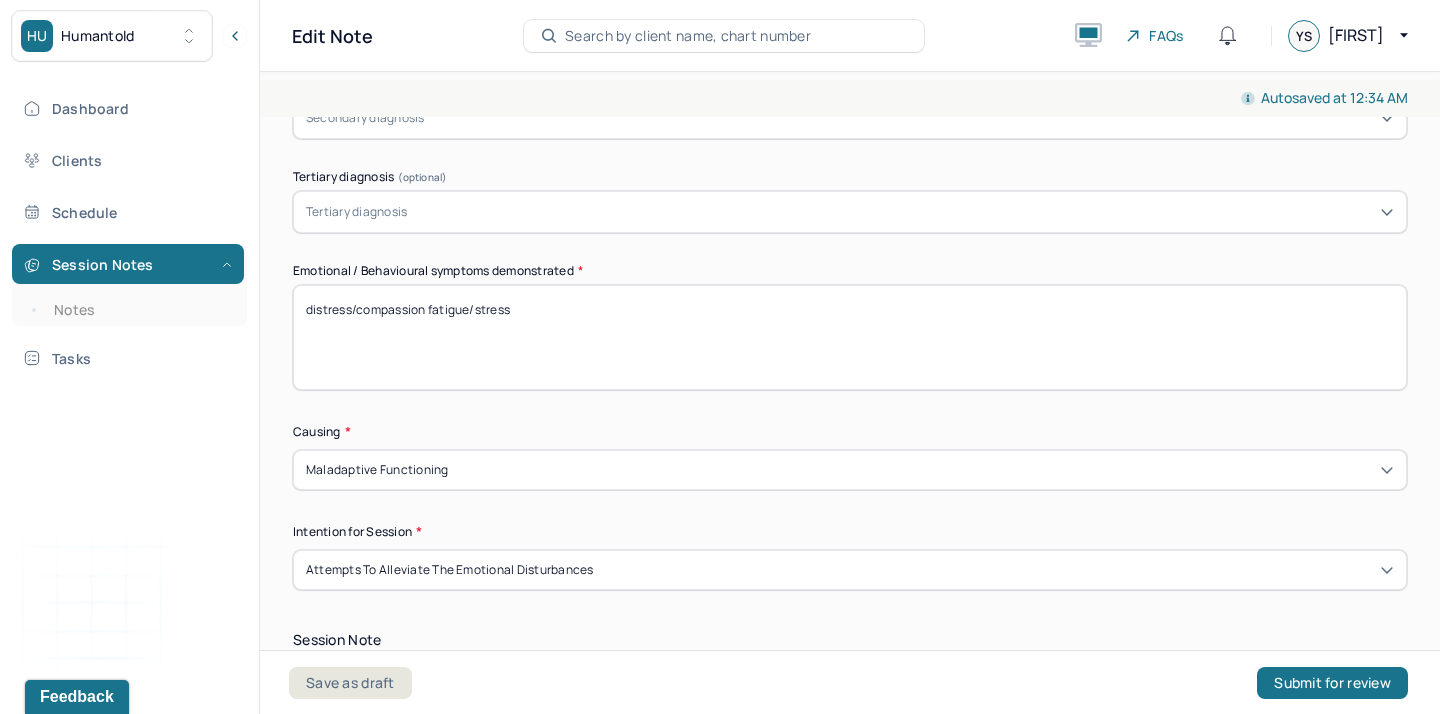 drag, startPoint x: 475, startPoint y: 306, endPoint x: 576, endPoint y: 306, distance: 101 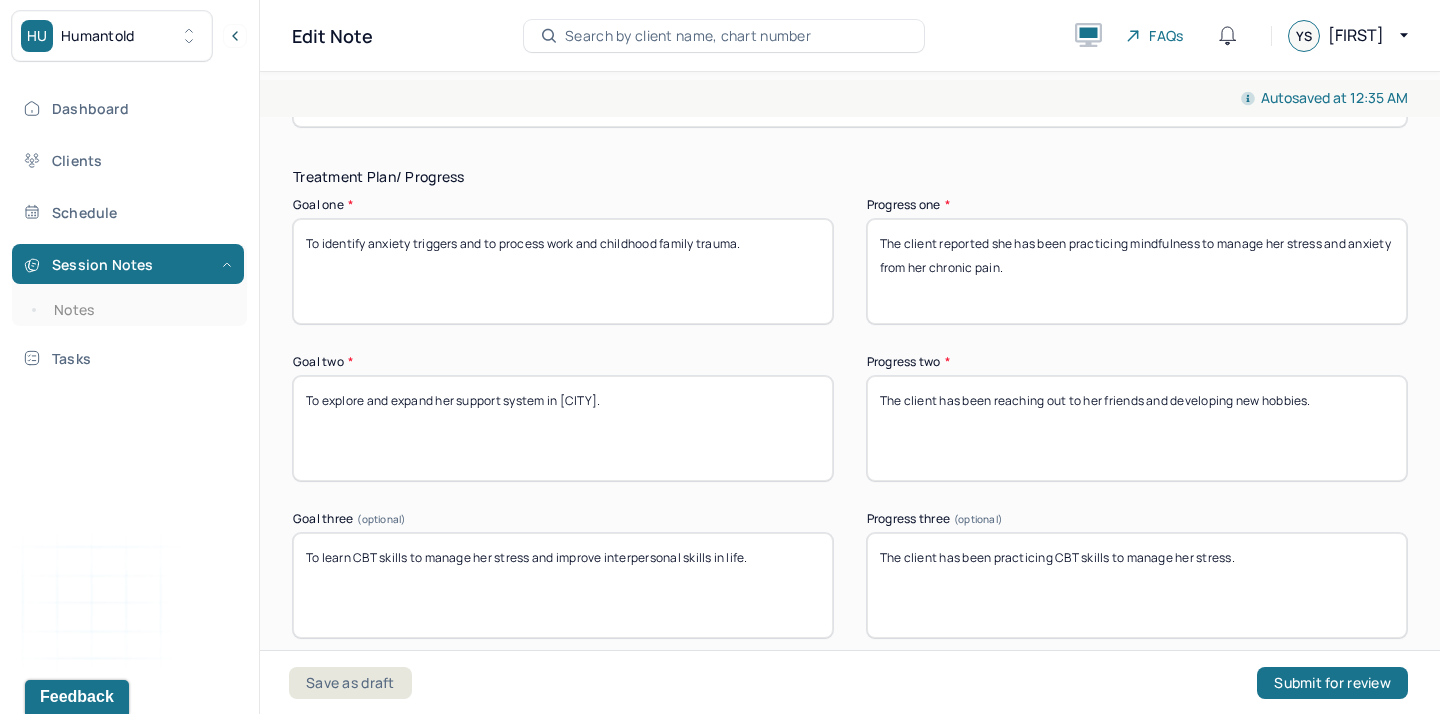 scroll, scrollTop: 3945, scrollLeft: 0, axis: vertical 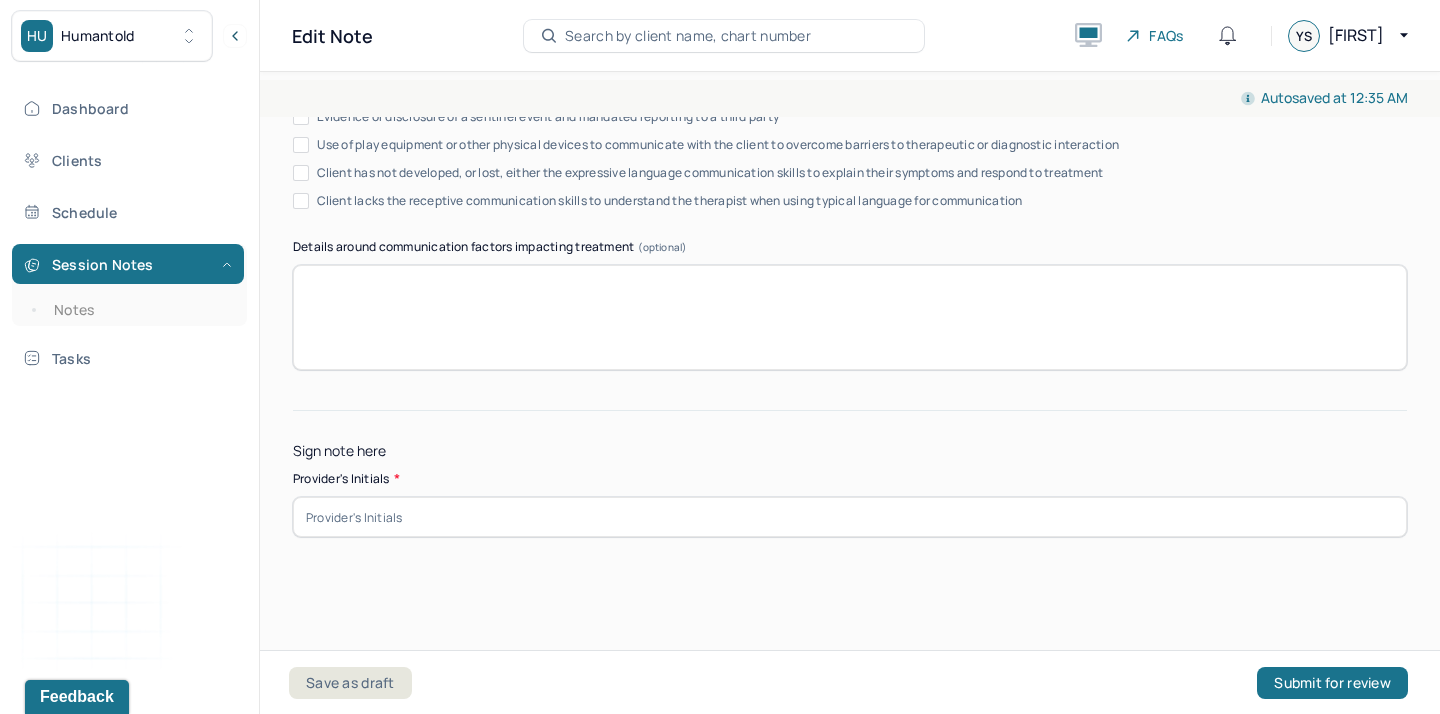 type on "distress/compassion fatigue/disappointment" 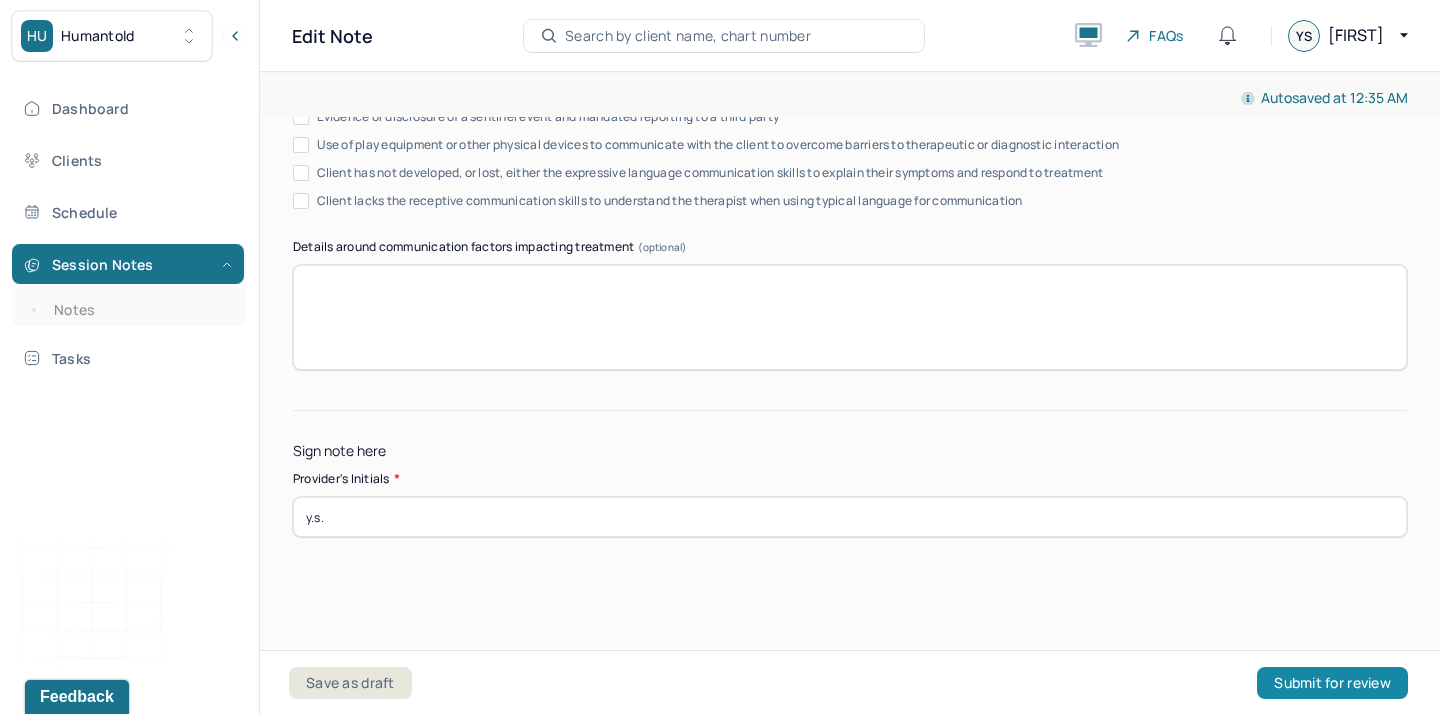 type on "y.s." 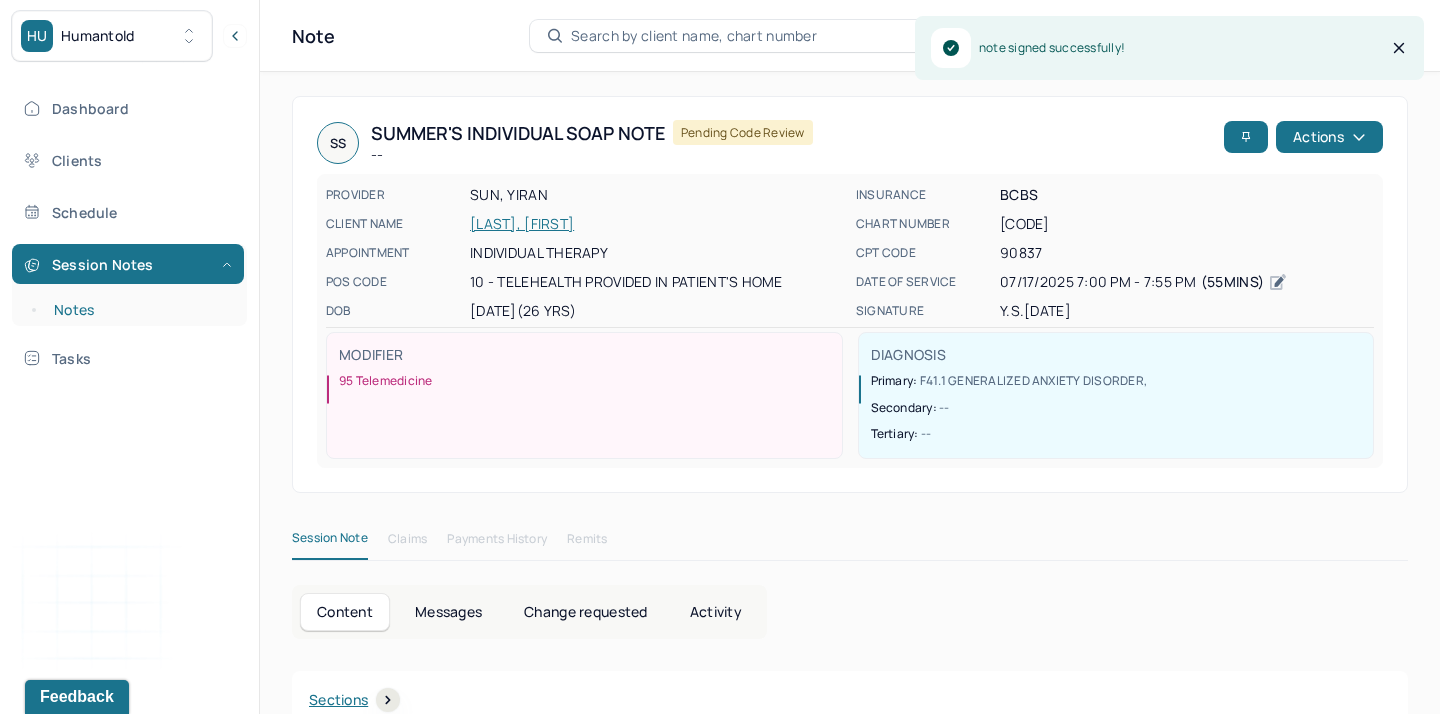 click on "Notes" at bounding box center (139, 310) 